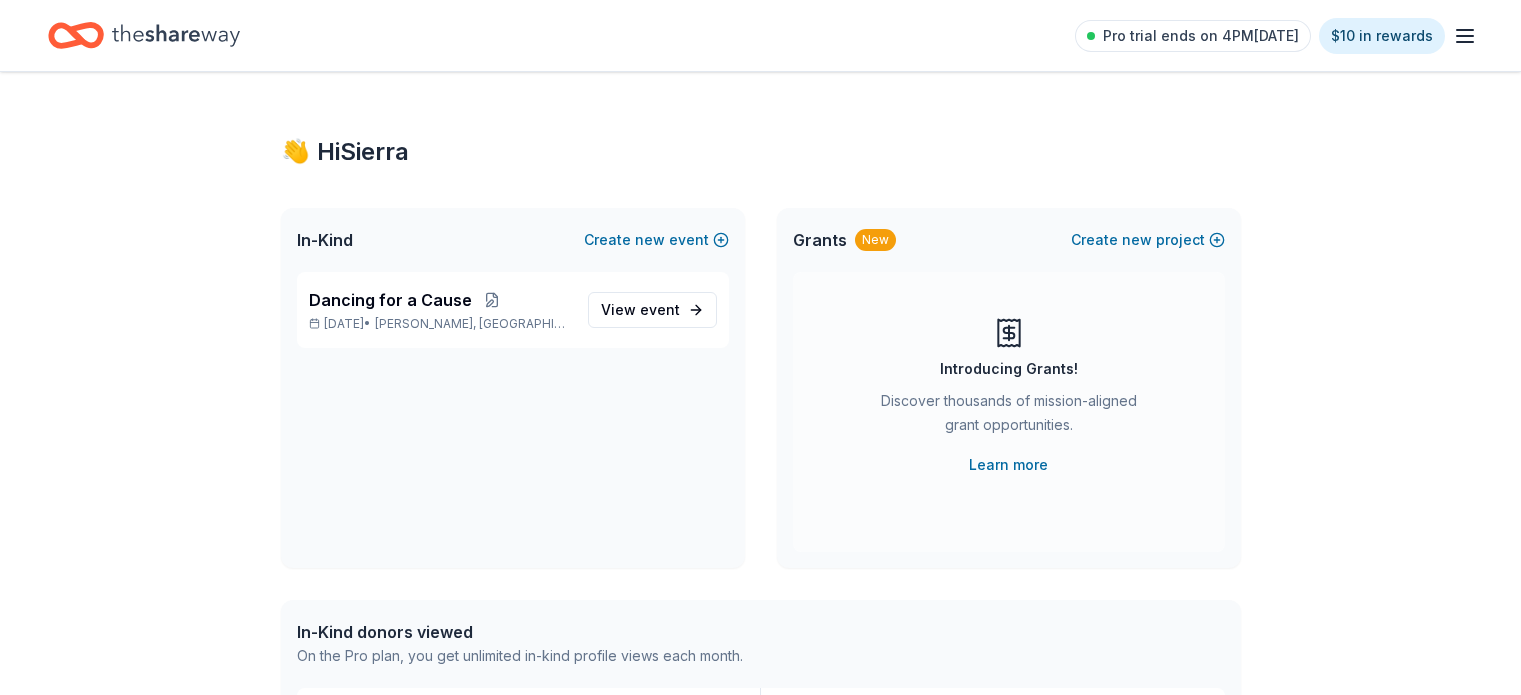 scroll, scrollTop: 0, scrollLeft: 0, axis: both 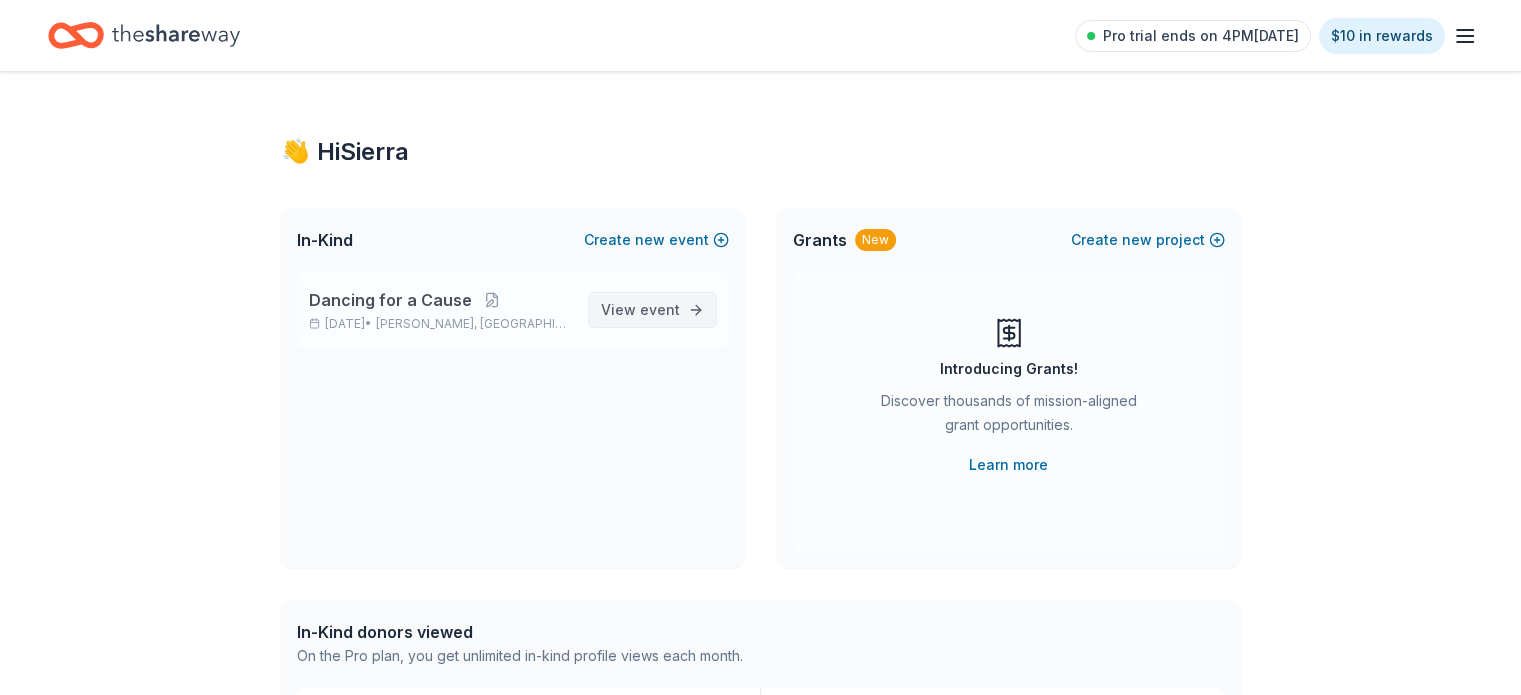 click on "event" at bounding box center [660, 309] 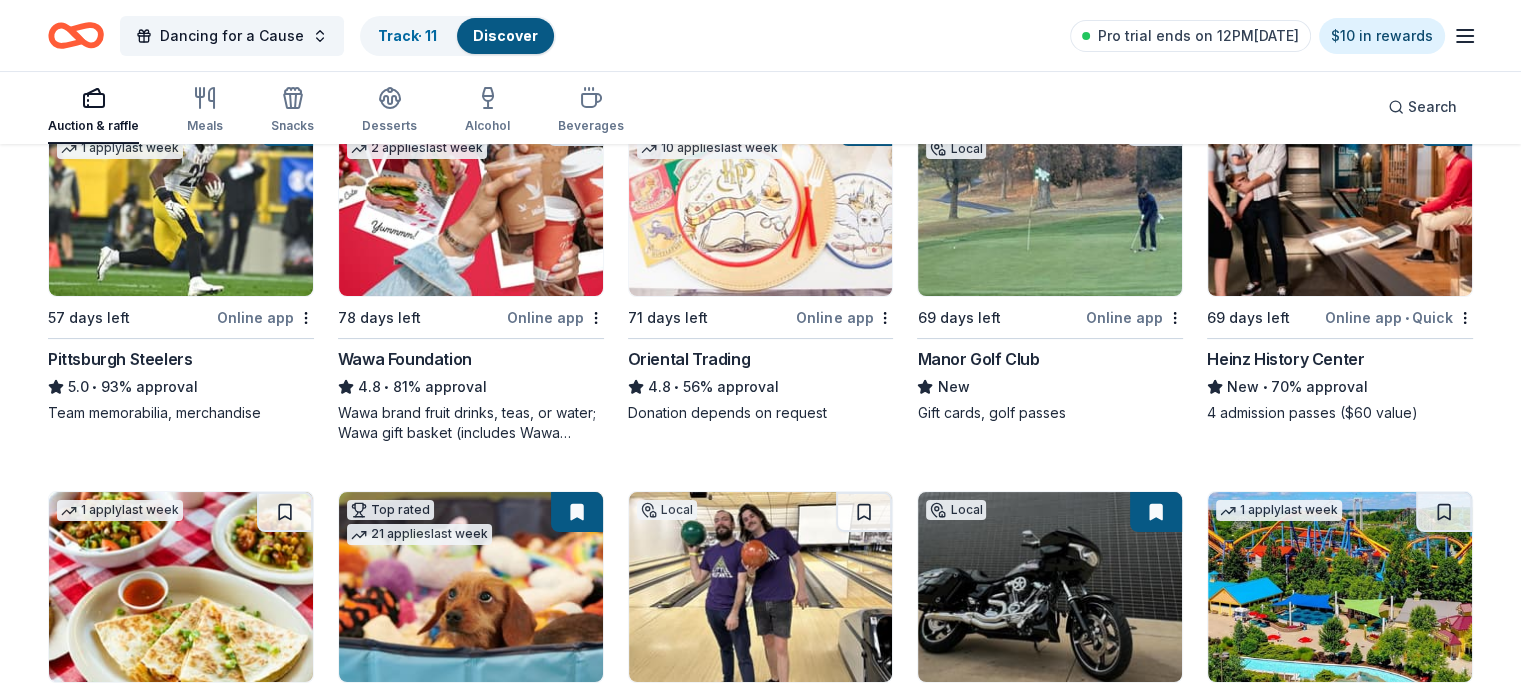 scroll, scrollTop: 264, scrollLeft: 0, axis: vertical 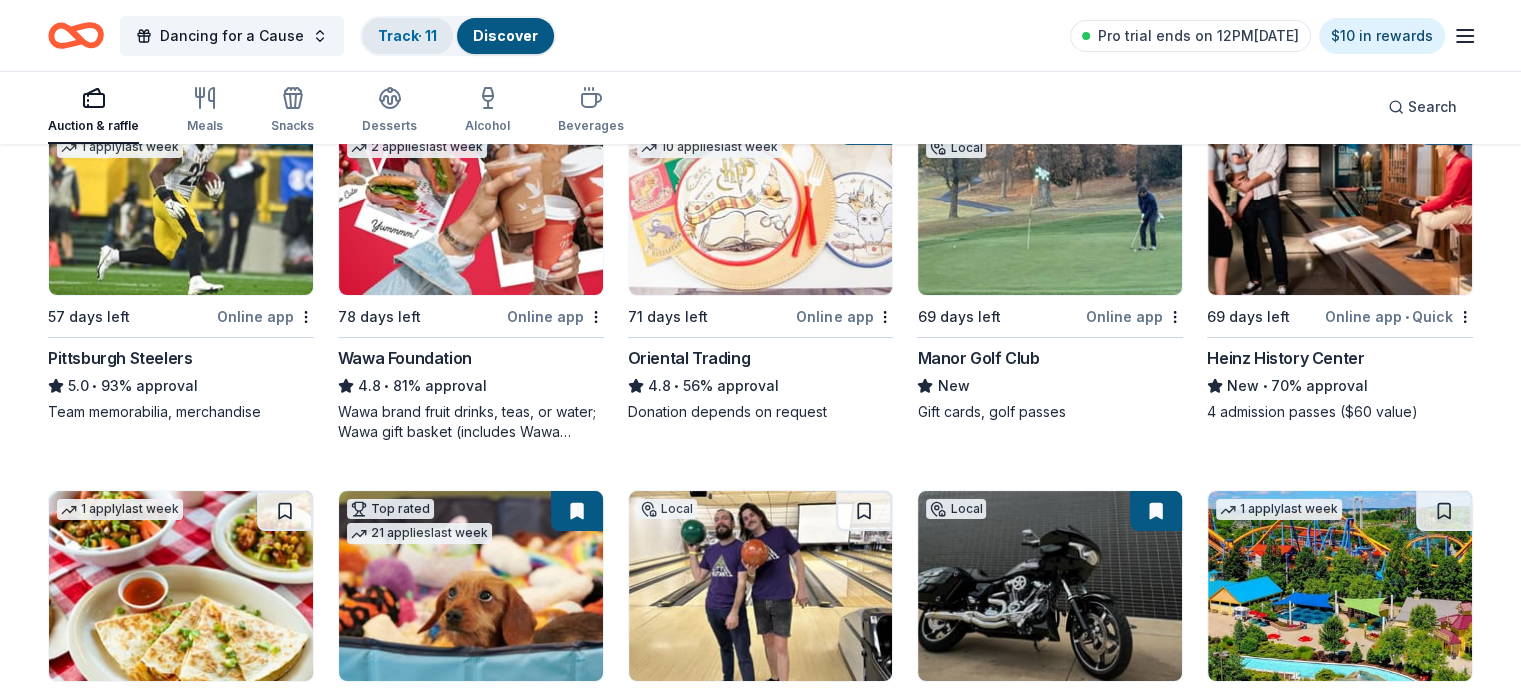 click on "Track  · 11" at bounding box center (407, 35) 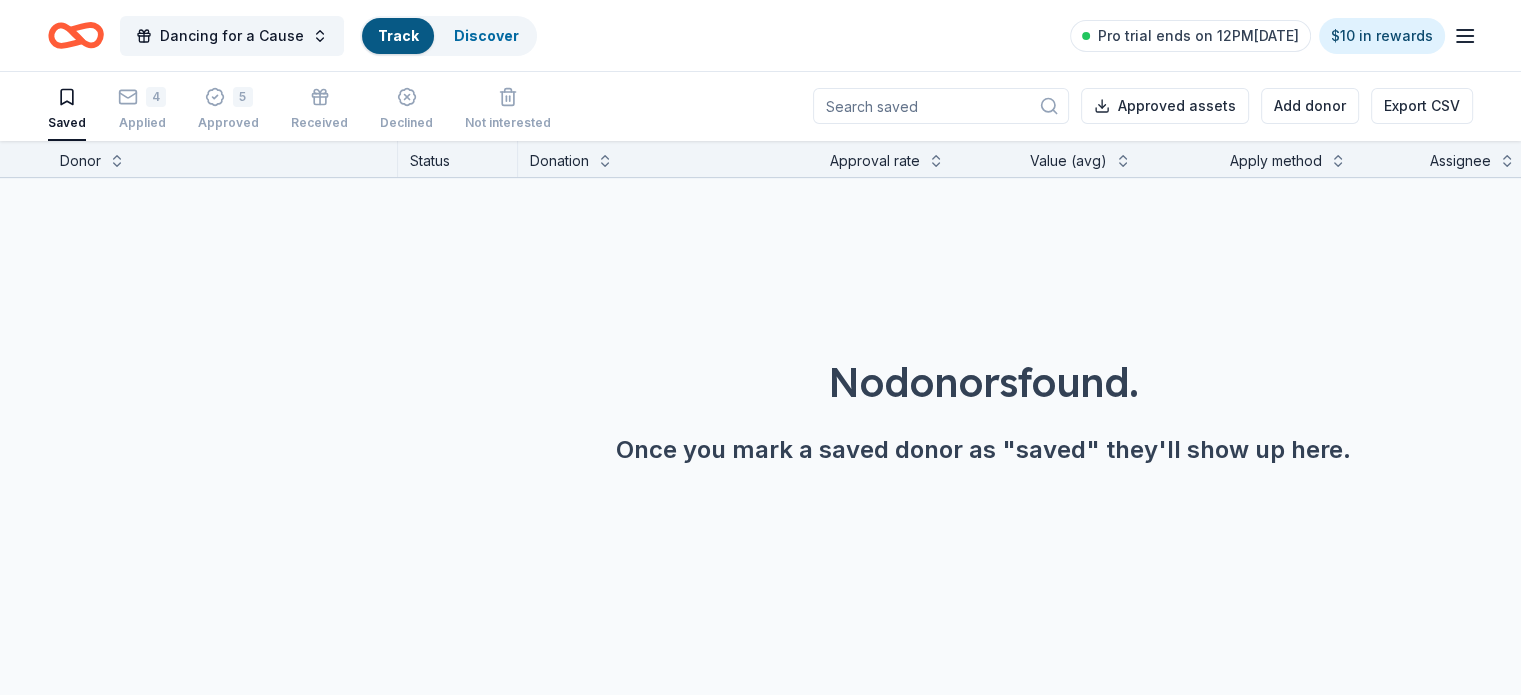 scroll, scrollTop: 0, scrollLeft: 0, axis: both 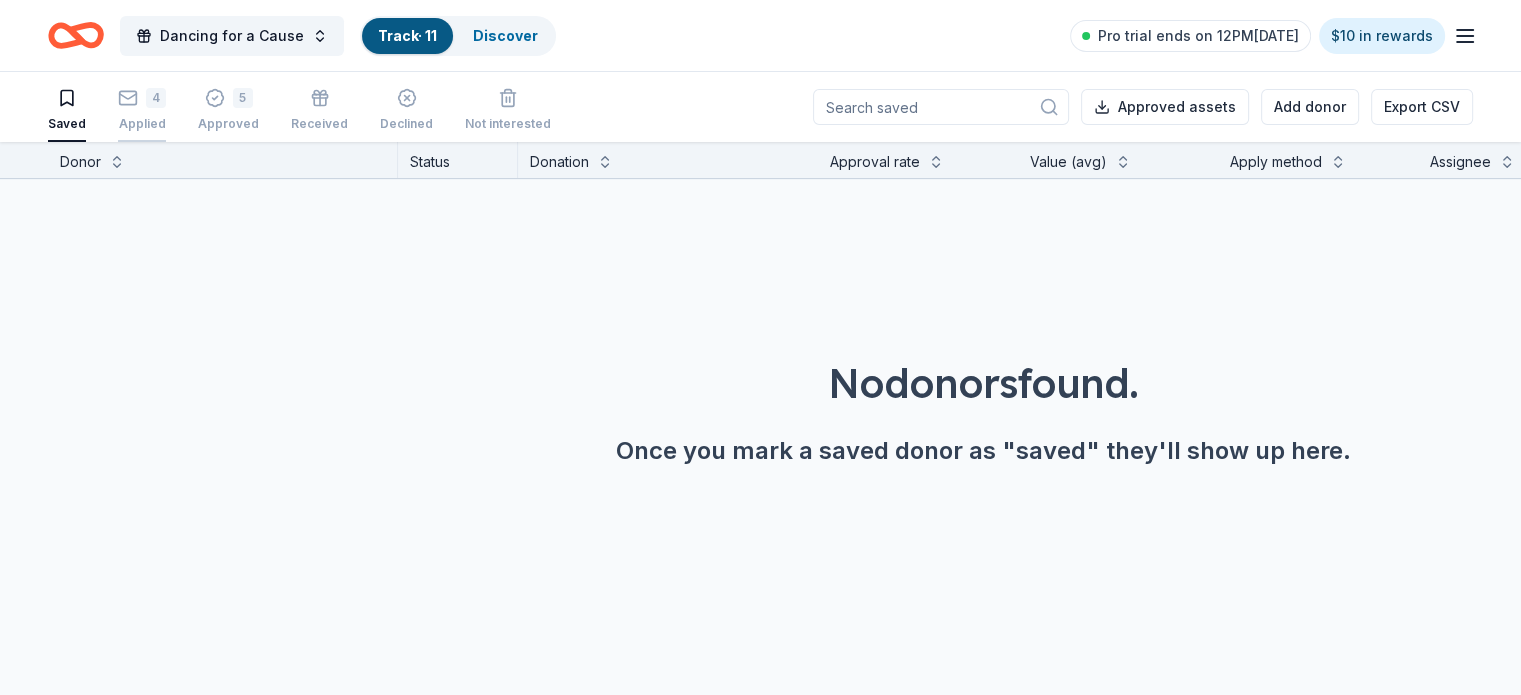 click on "Applied" at bounding box center [142, 124] 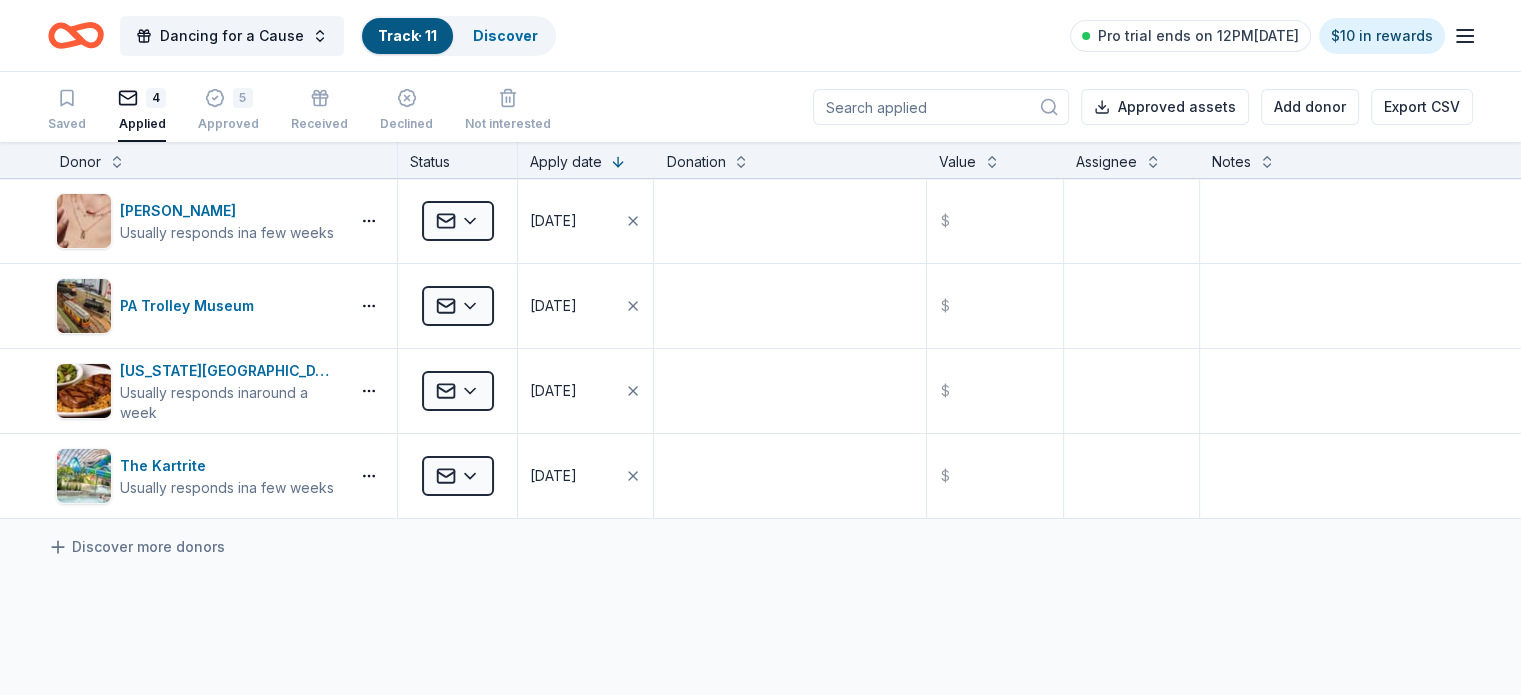 scroll, scrollTop: 0, scrollLeft: 0, axis: both 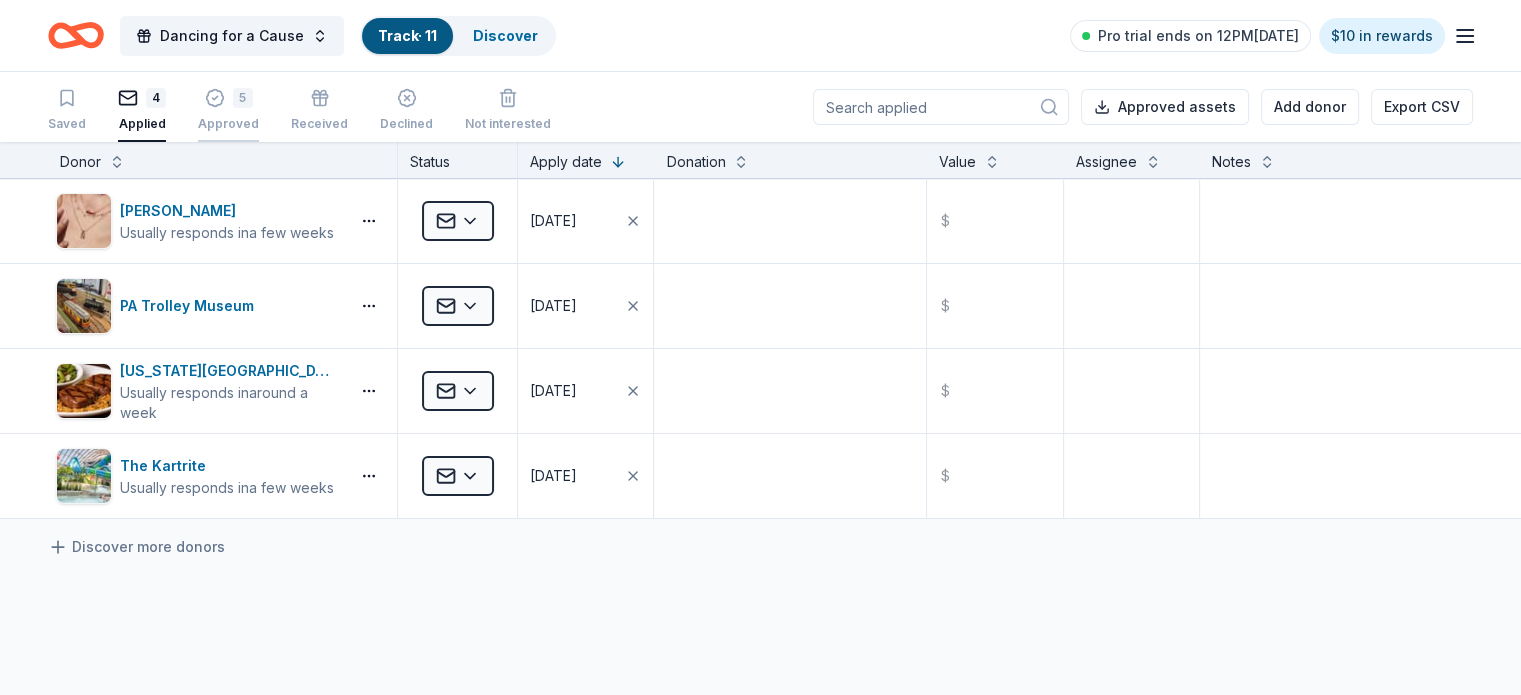 click on "5 Approved" at bounding box center (228, 110) 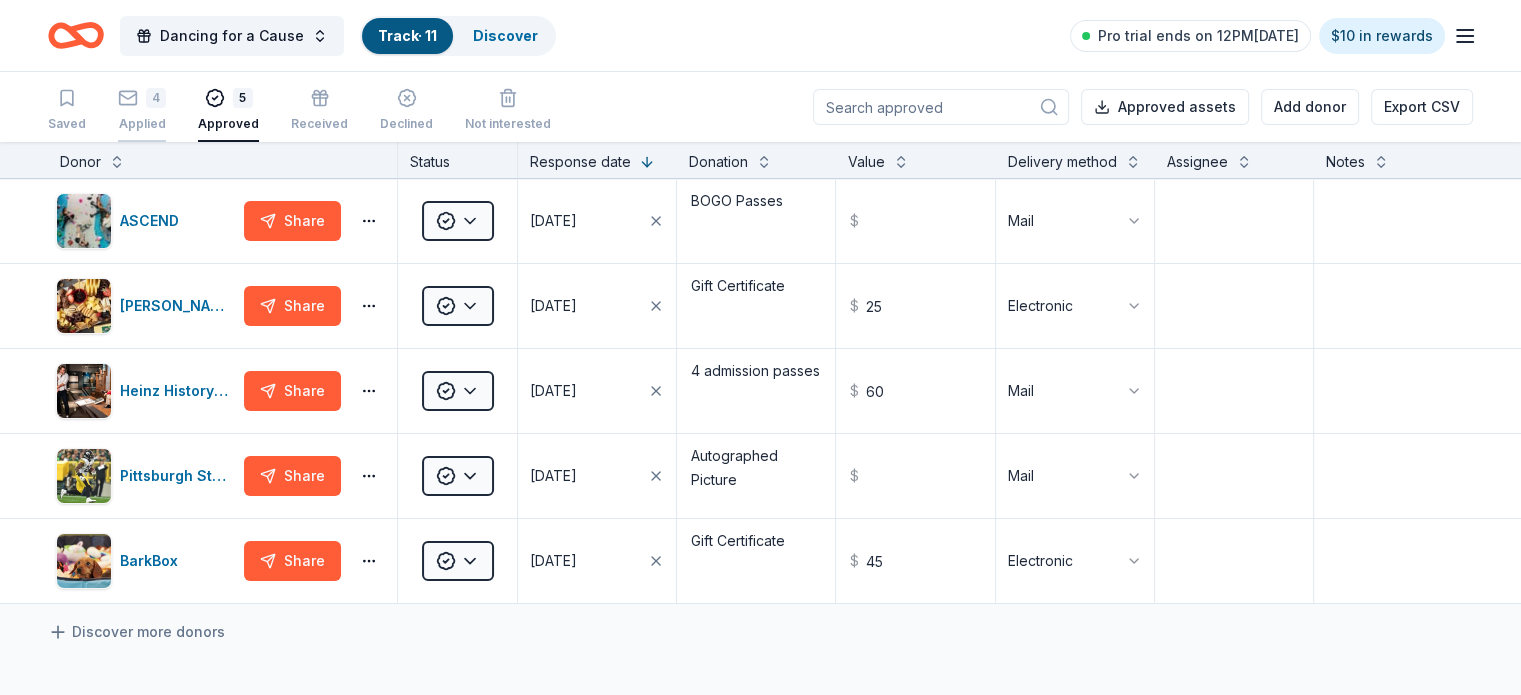 click on "Applied" at bounding box center [142, 124] 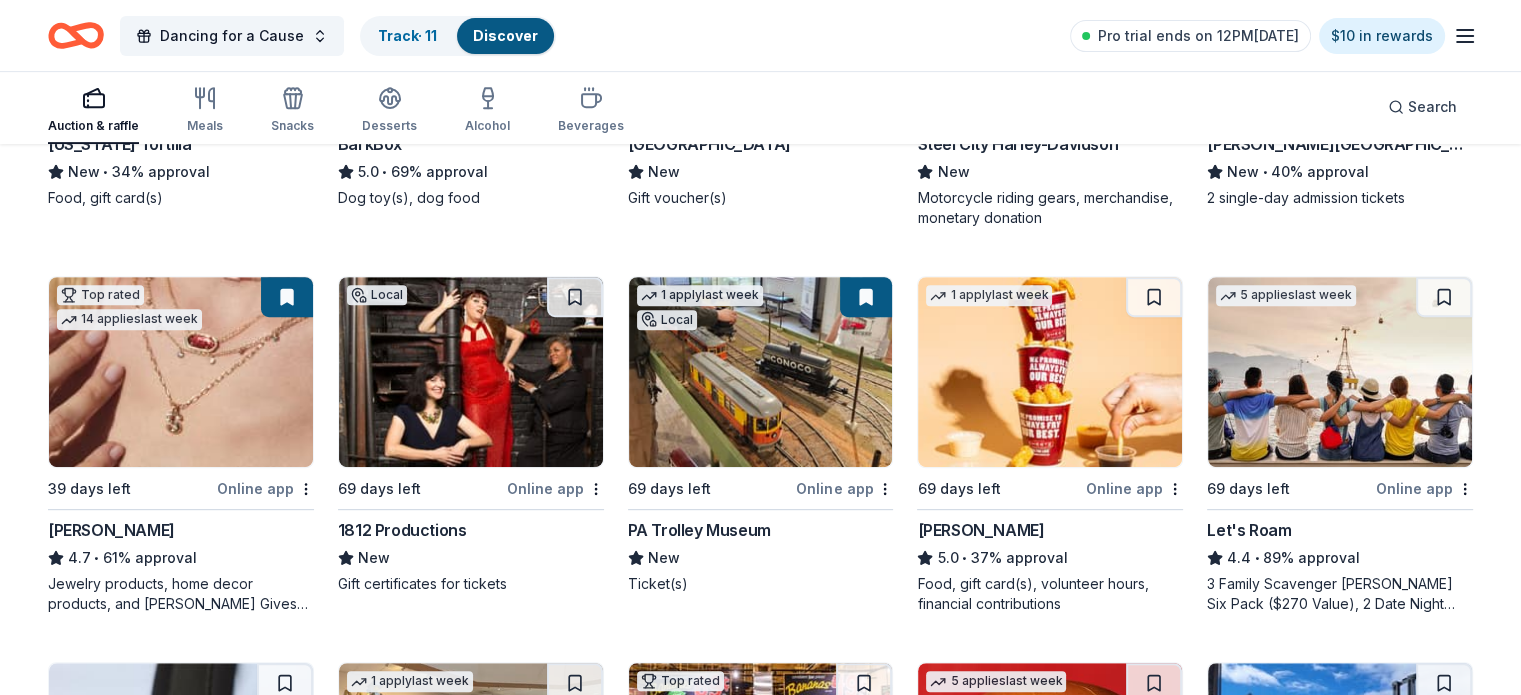scroll, scrollTop: 864, scrollLeft: 0, axis: vertical 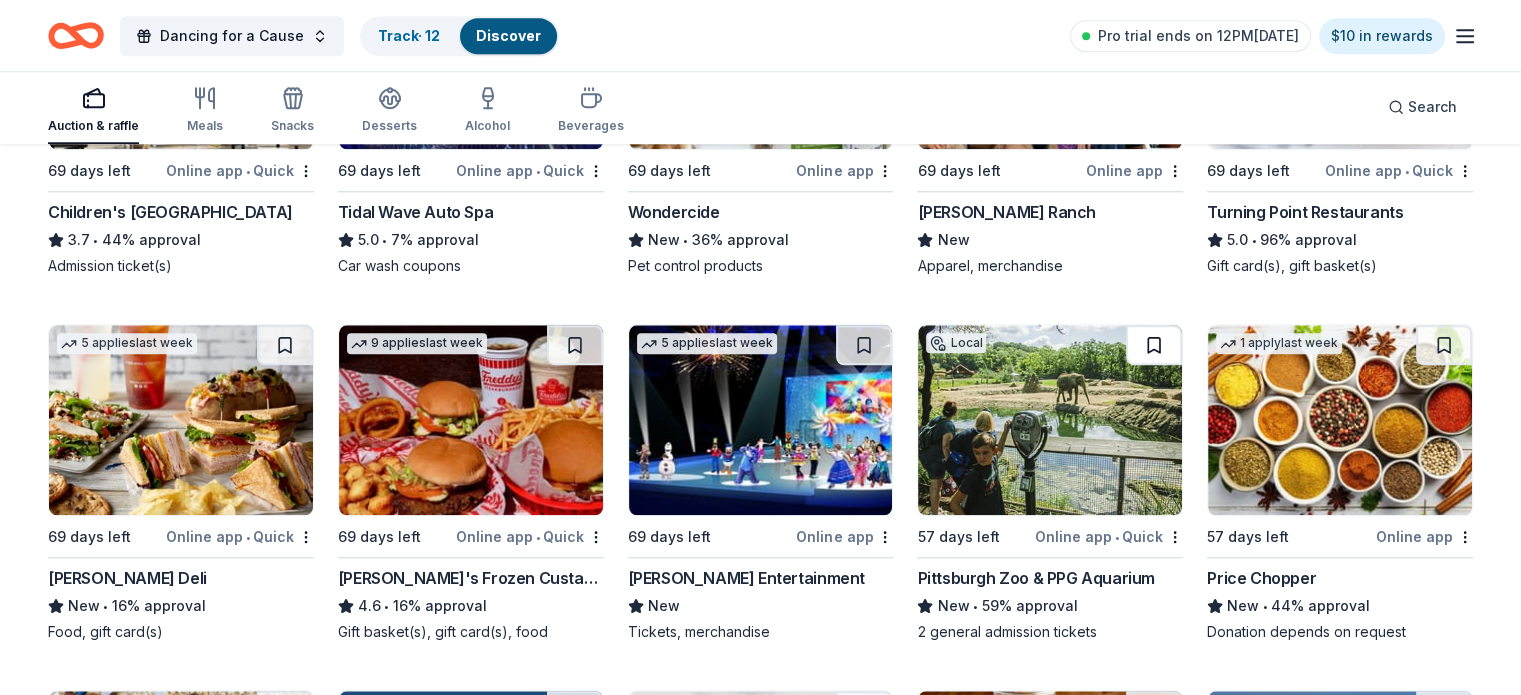 click at bounding box center [1154, 345] 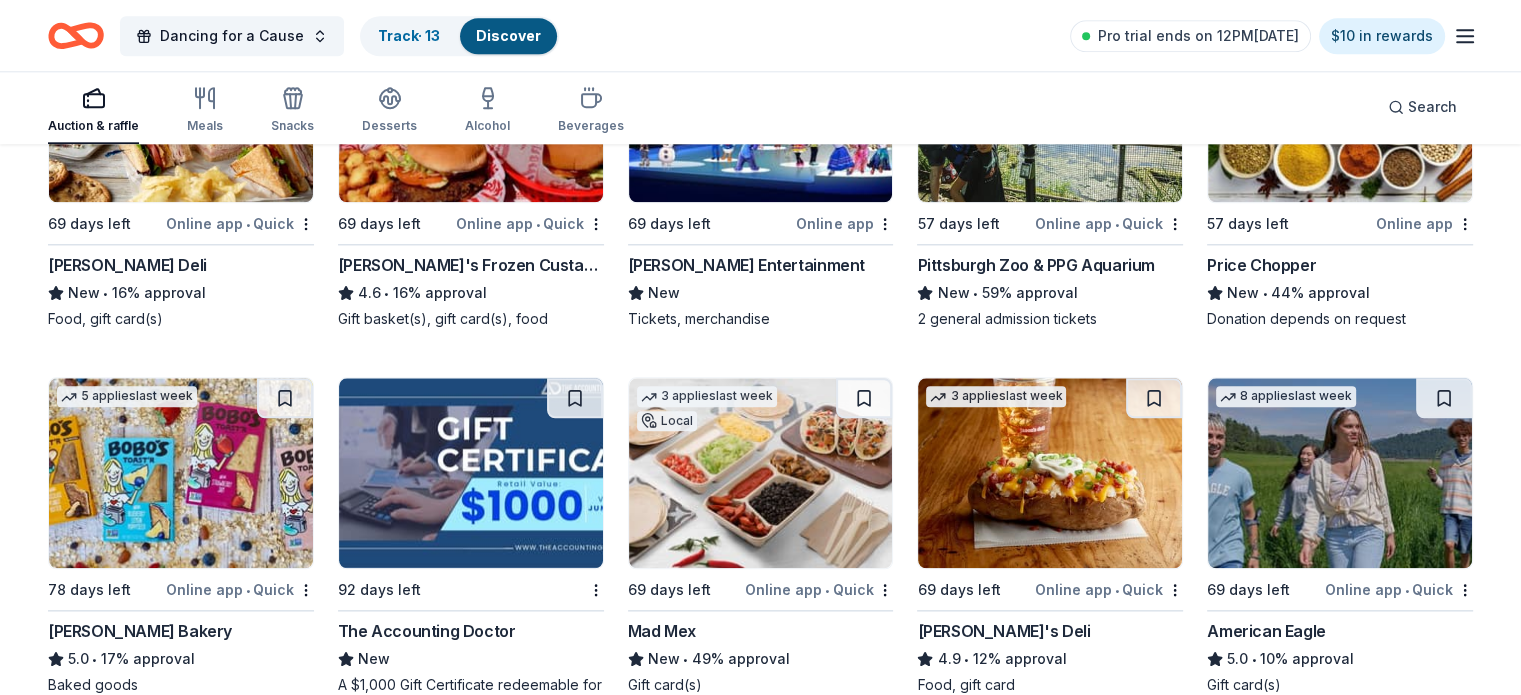 scroll, scrollTop: 2270, scrollLeft: 0, axis: vertical 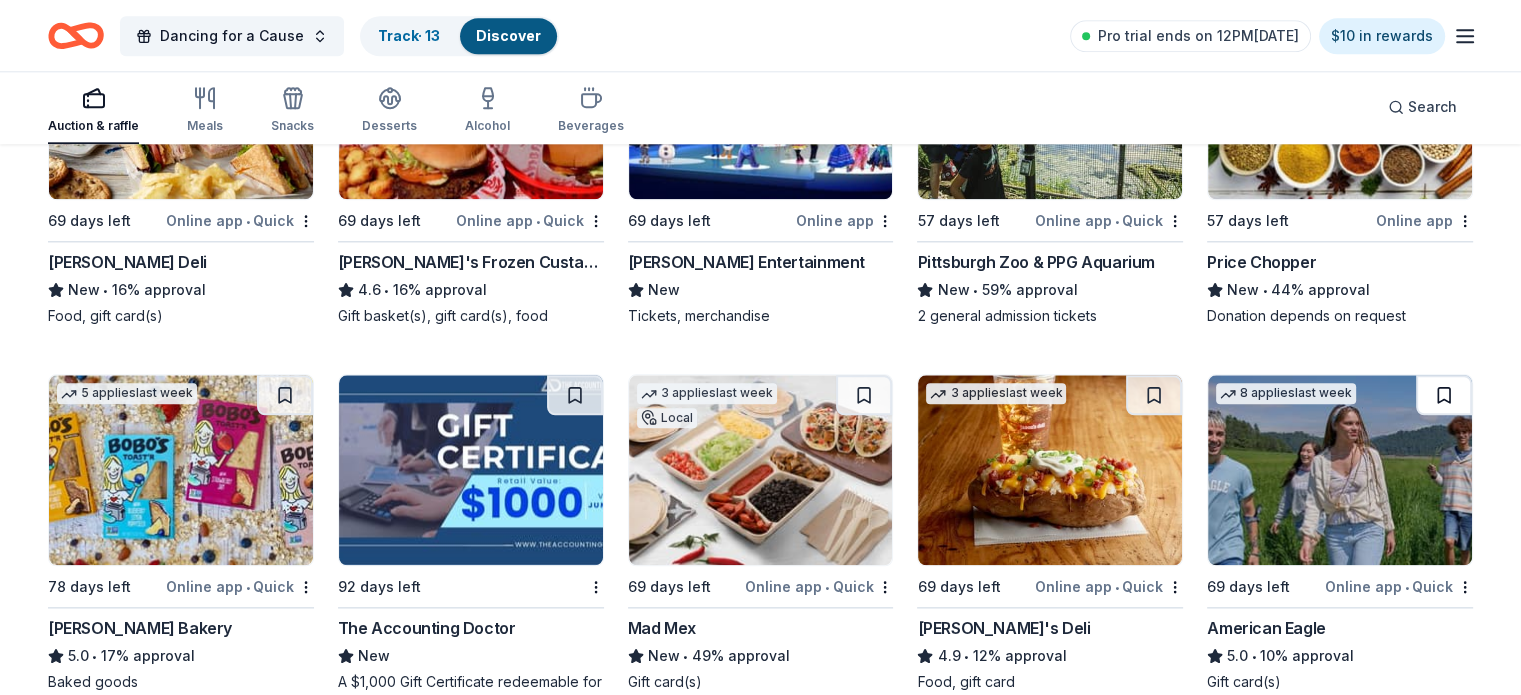 click at bounding box center [1444, 395] 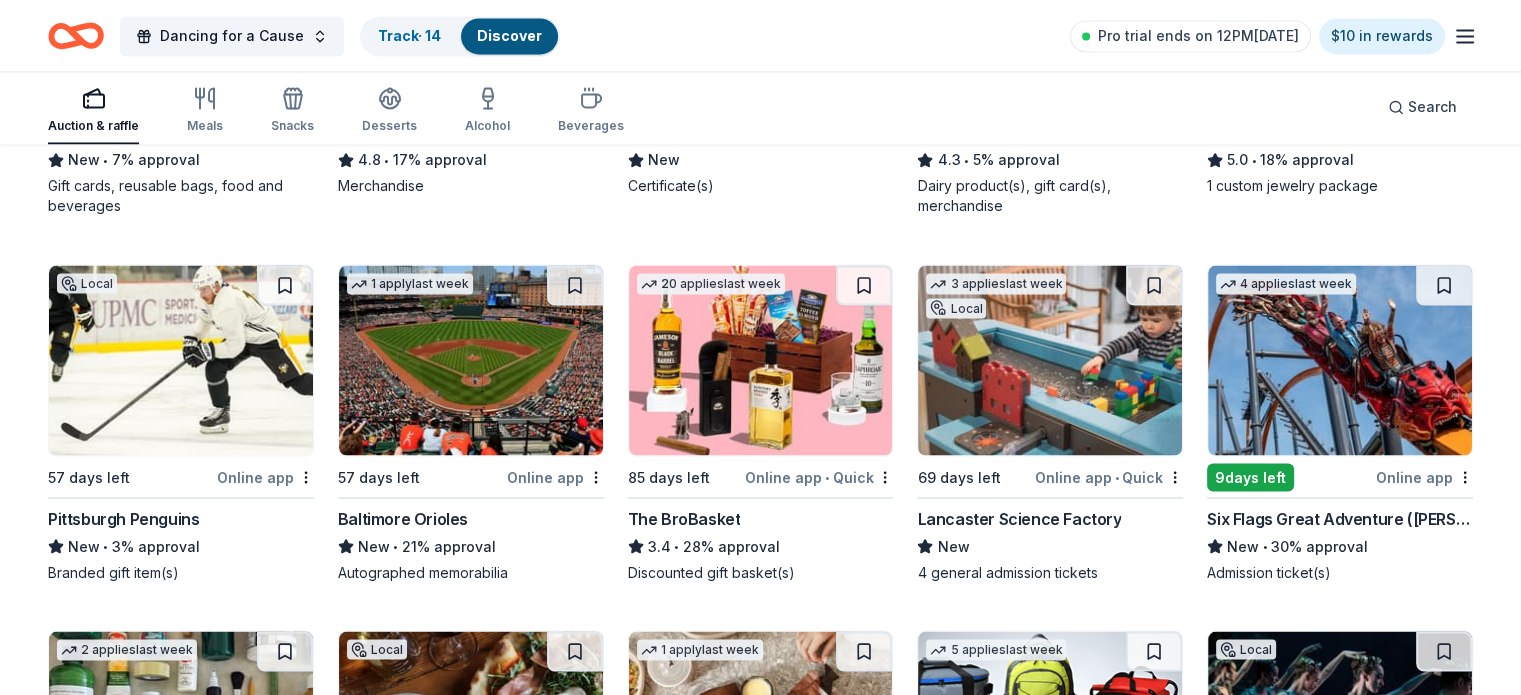 scroll, scrollTop: 3516, scrollLeft: 0, axis: vertical 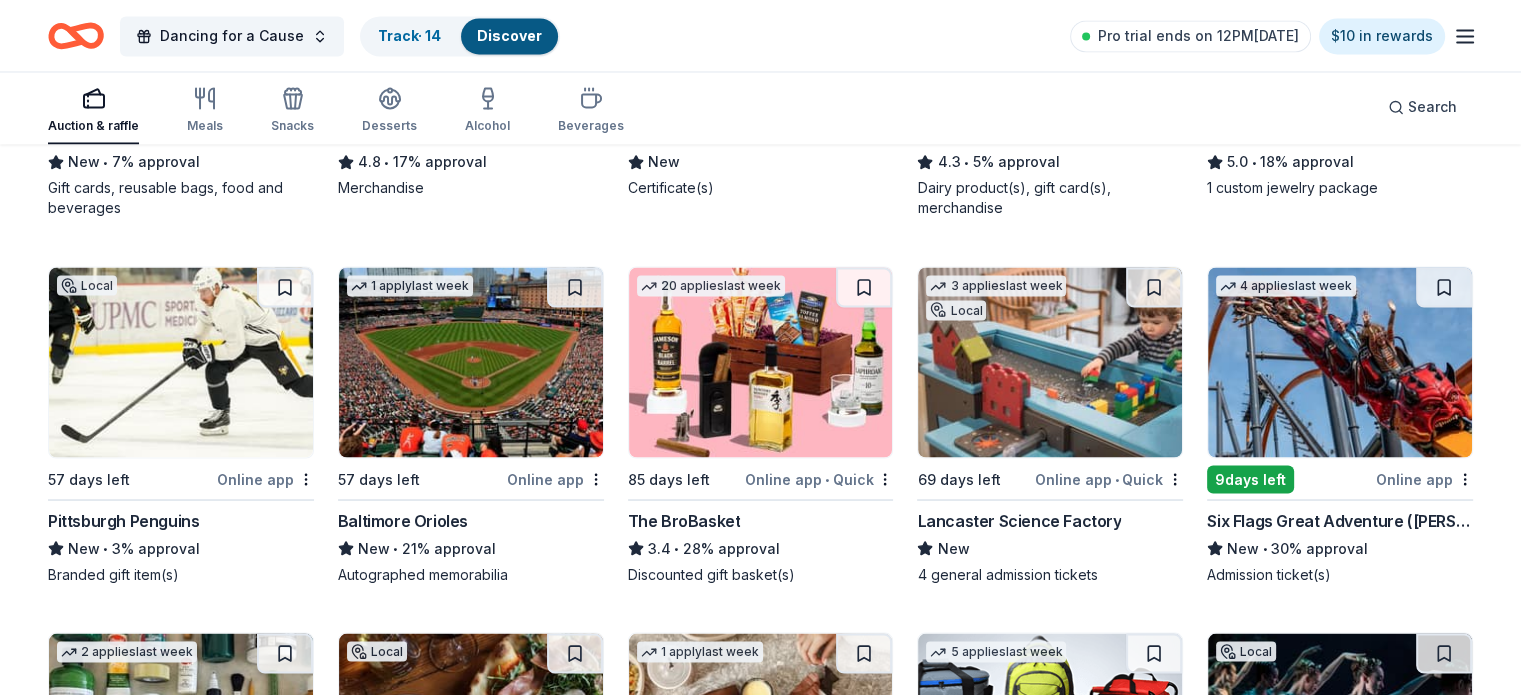 click at bounding box center (1340, 362) 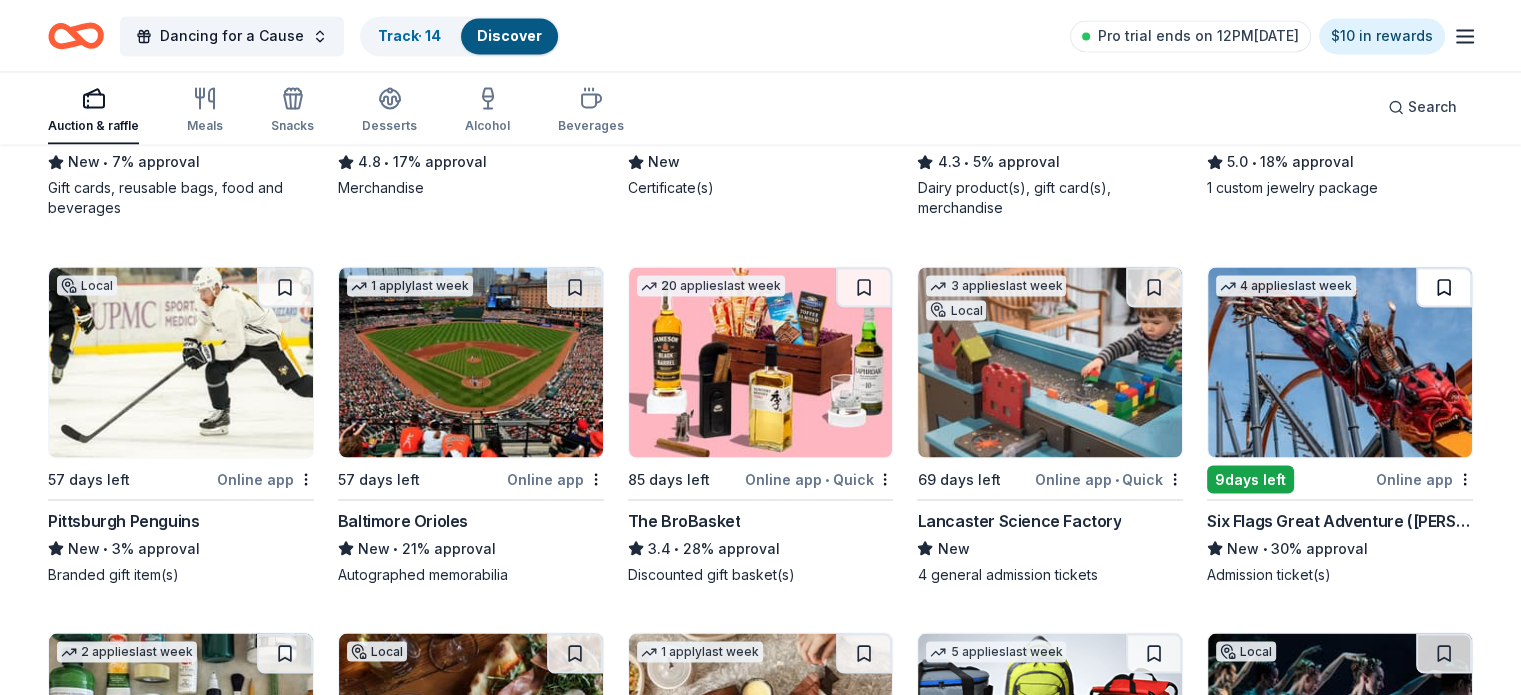 click at bounding box center [1444, 287] 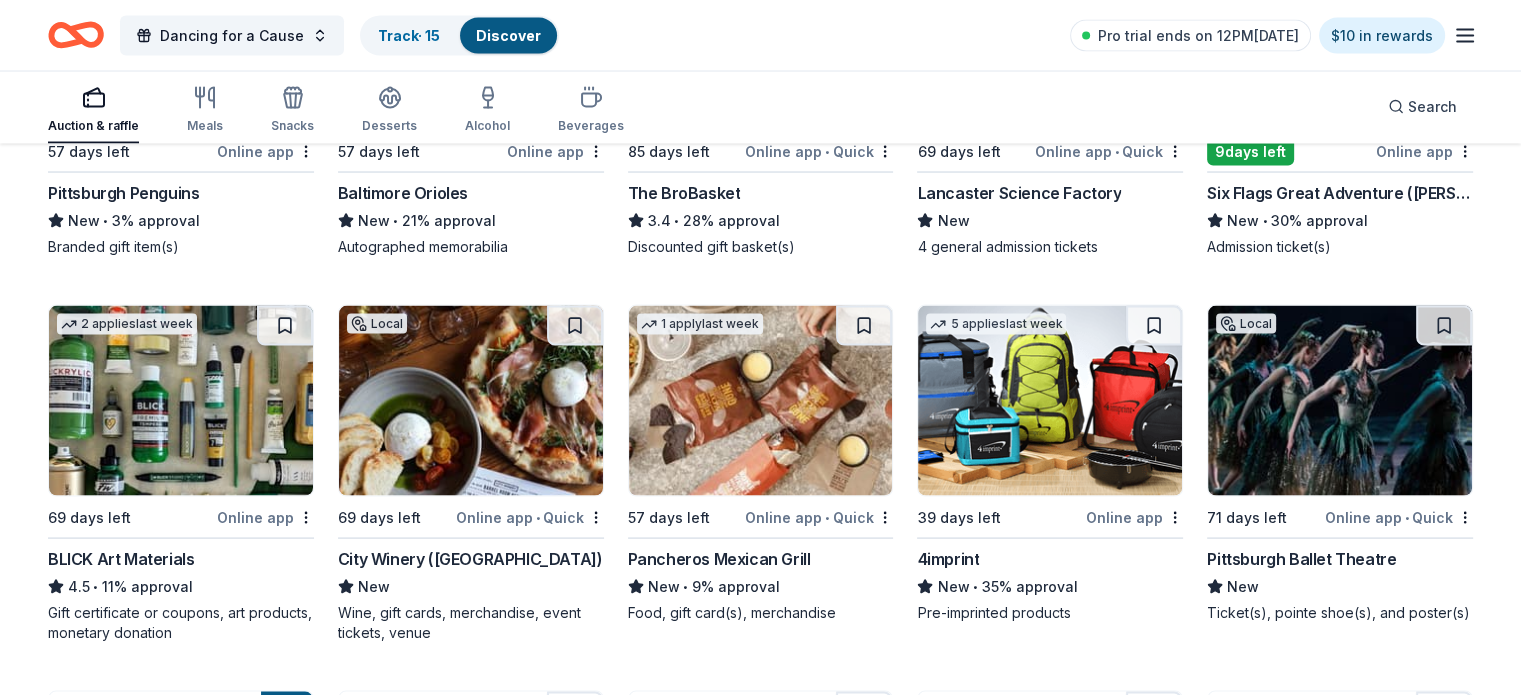 scroll, scrollTop: 3844, scrollLeft: 0, axis: vertical 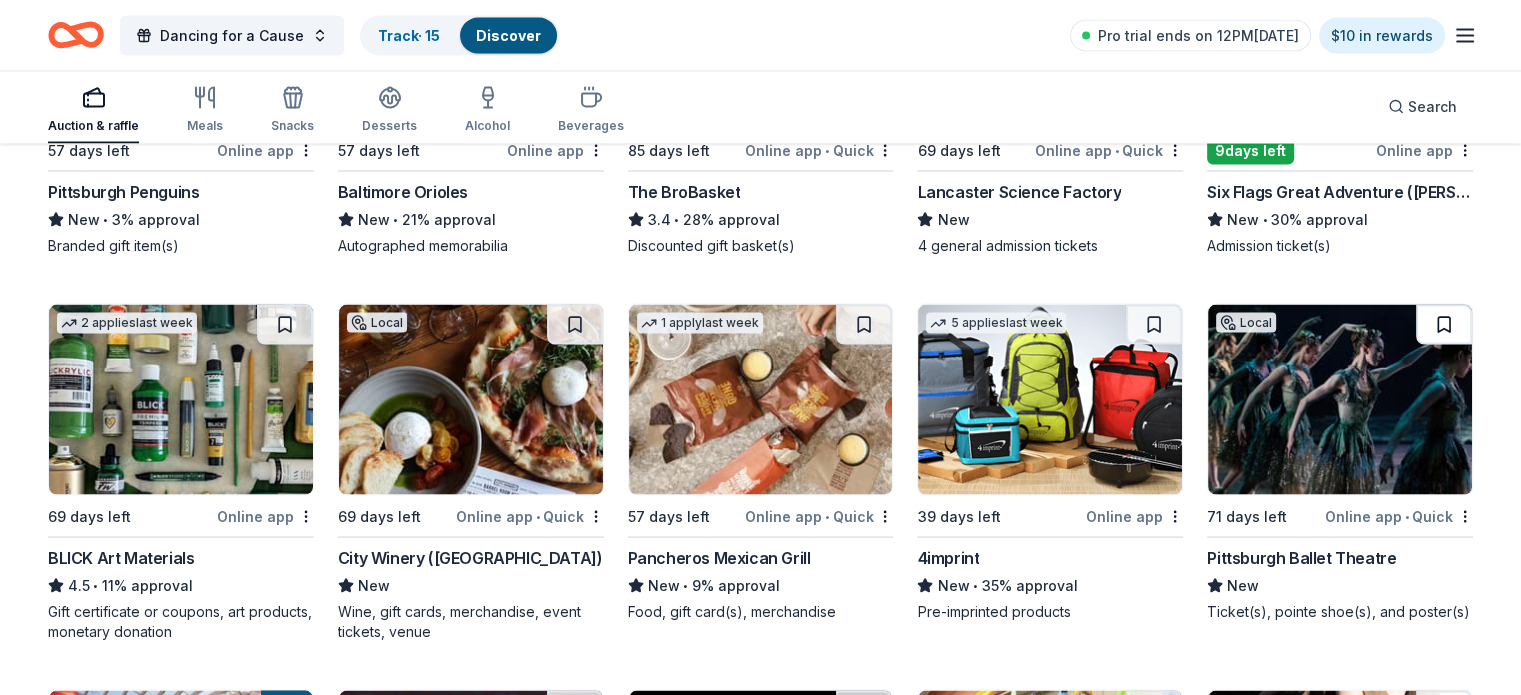 click at bounding box center [1444, 325] 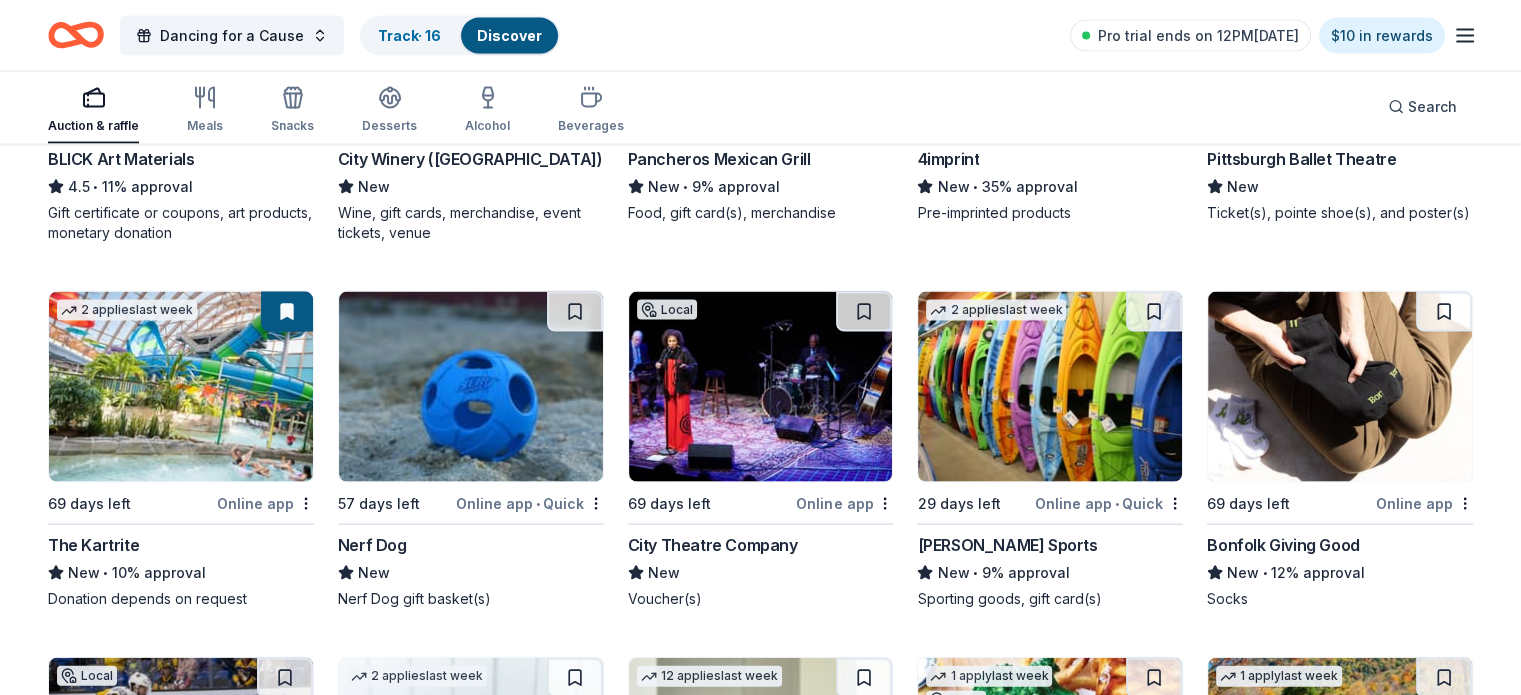 scroll, scrollTop: 4238, scrollLeft: 0, axis: vertical 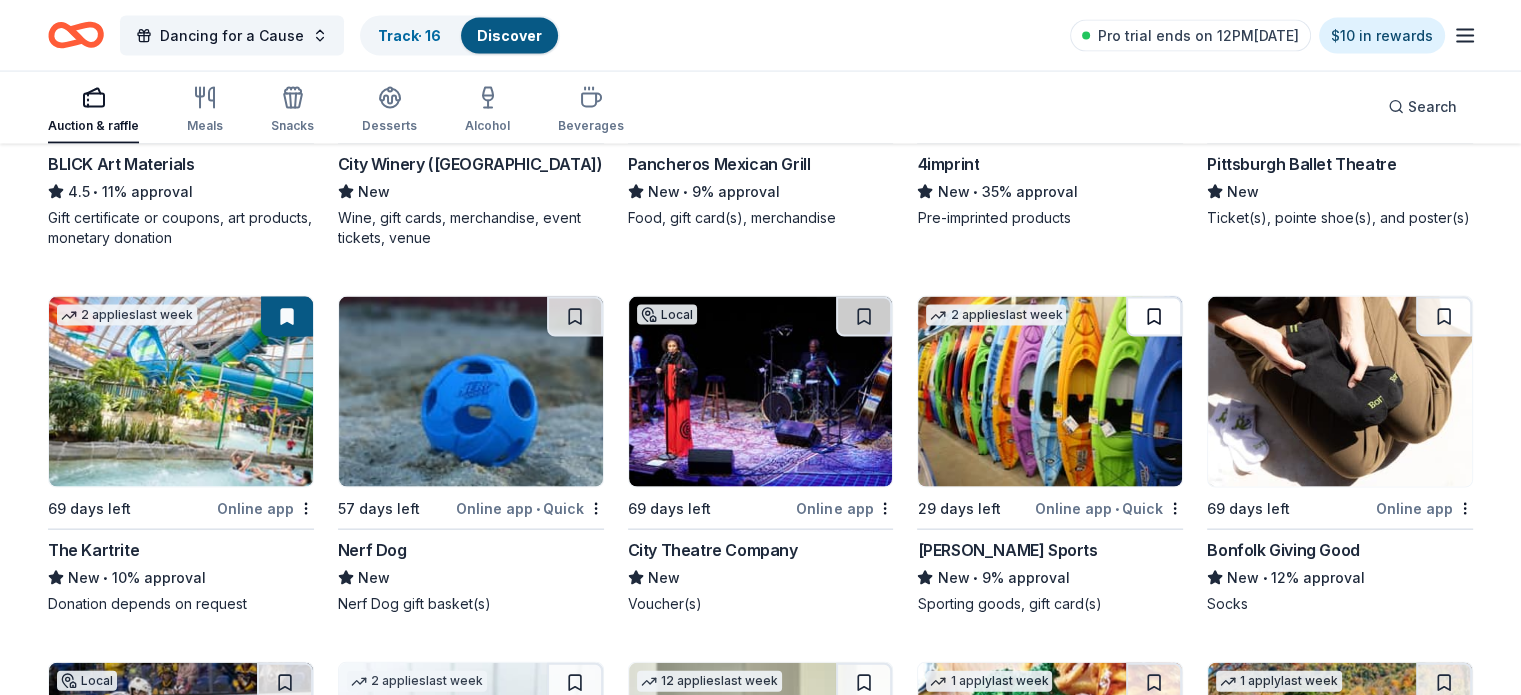 click at bounding box center (1154, 317) 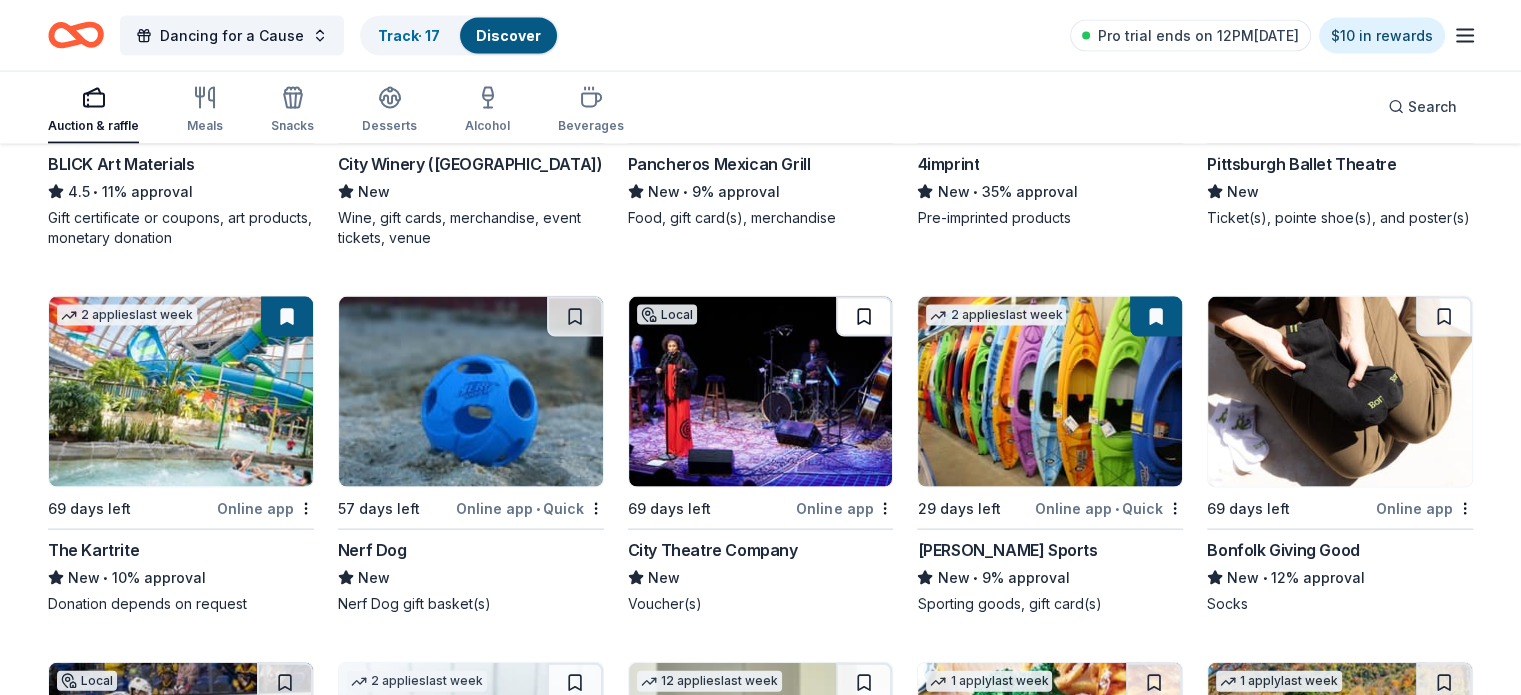 click at bounding box center (864, 317) 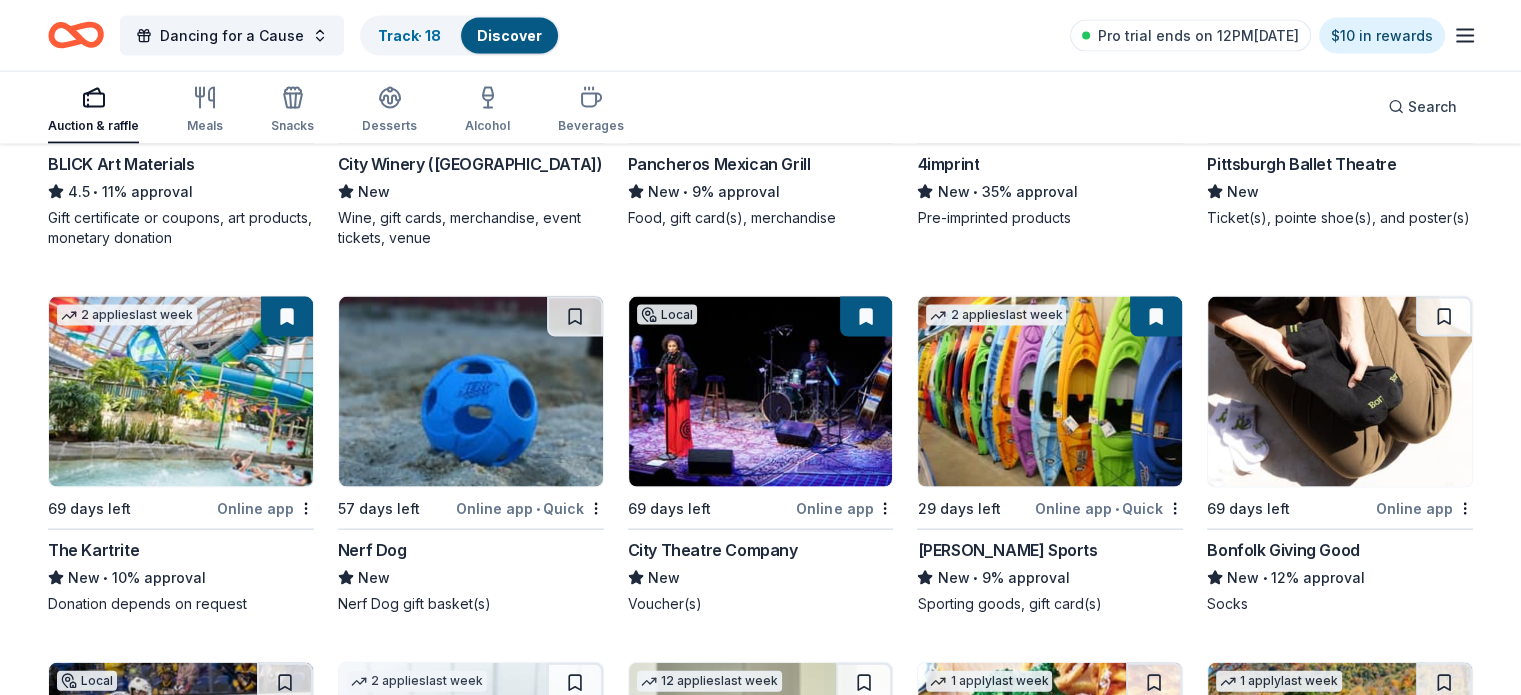 scroll, scrollTop: 4206, scrollLeft: 0, axis: vertical 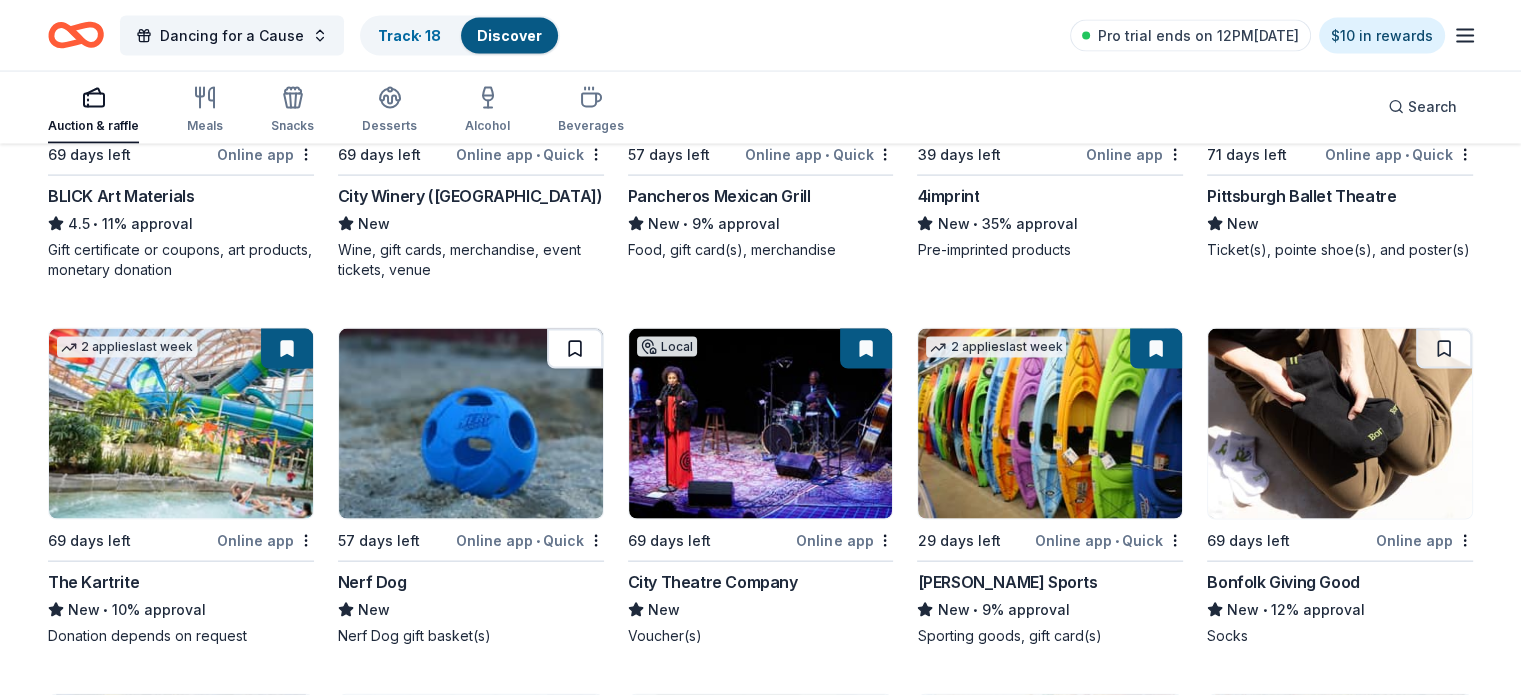 click at bounding box center (575, 349) 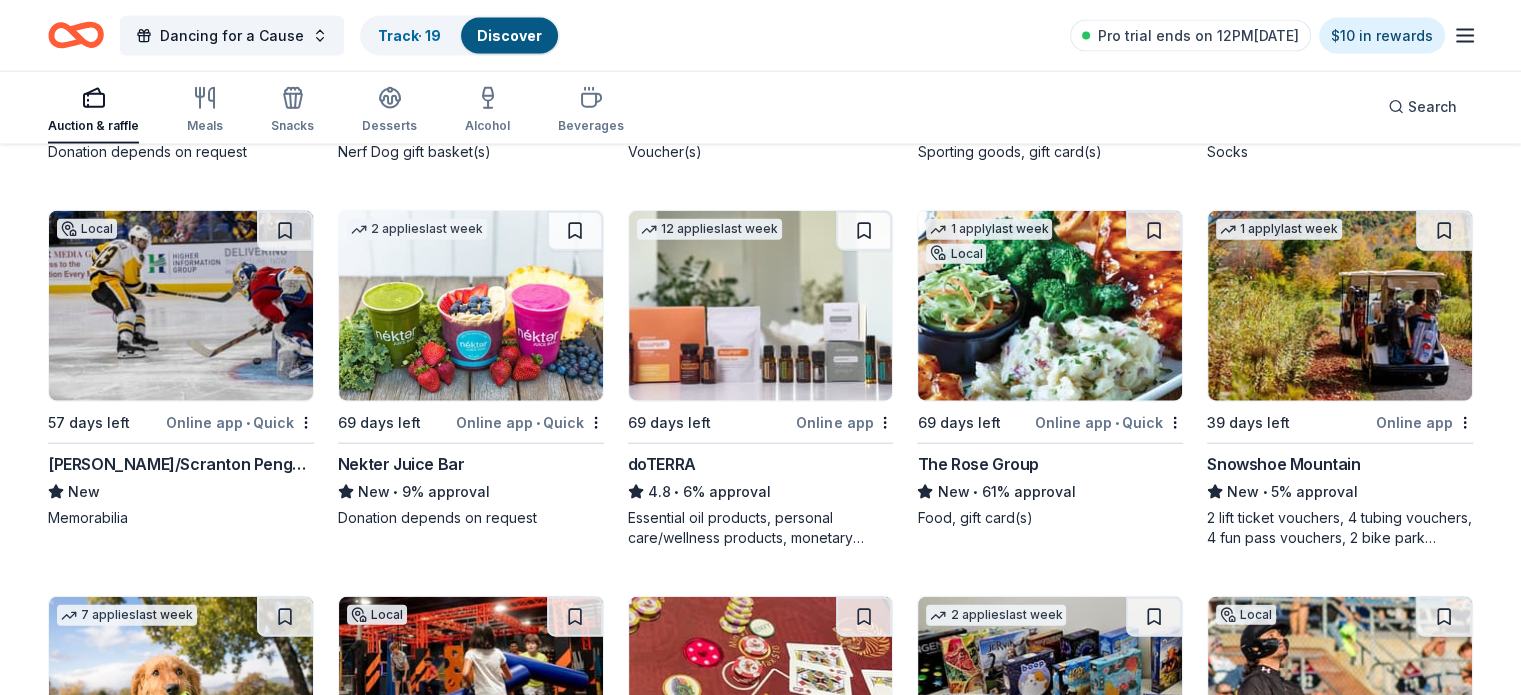 scroll, scrollTop: 4680, scrollLeft: 0, axis: vertical 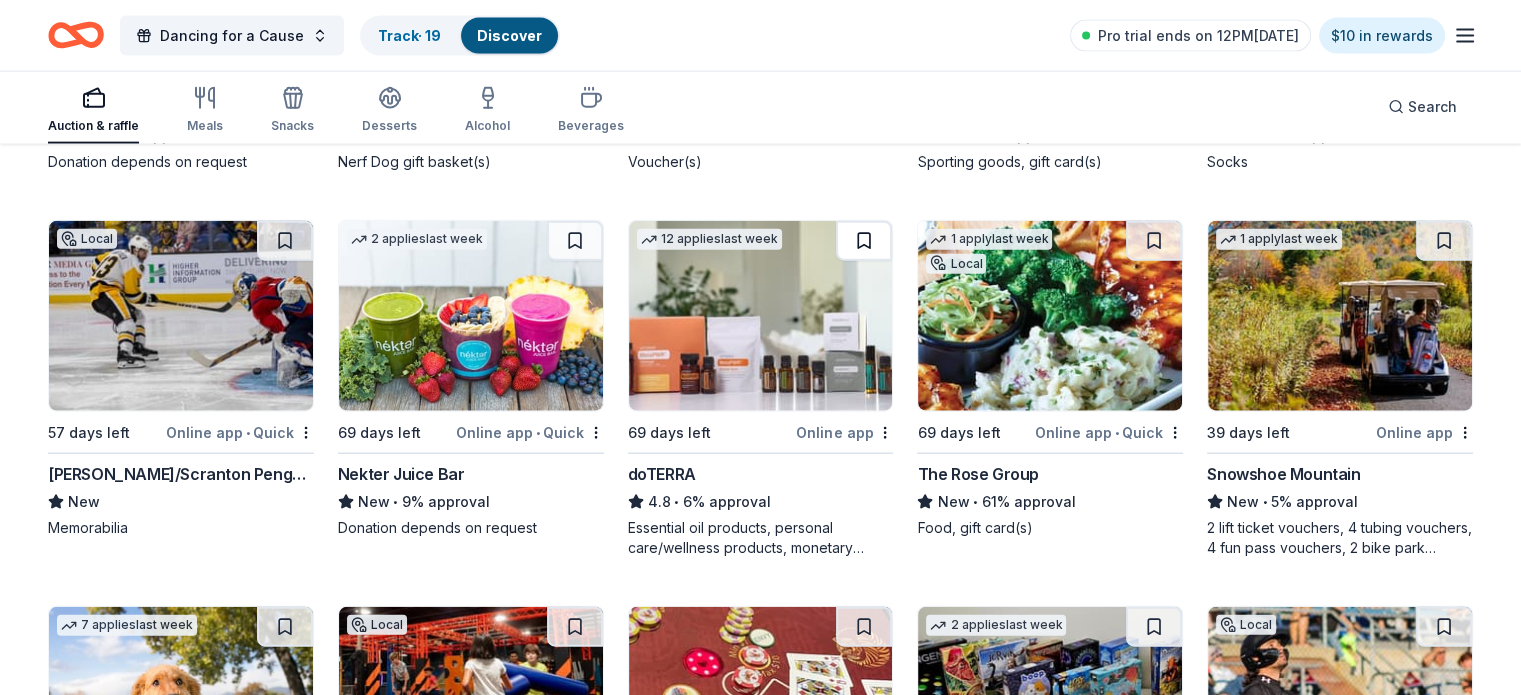 click at bounding box center [864, 241] 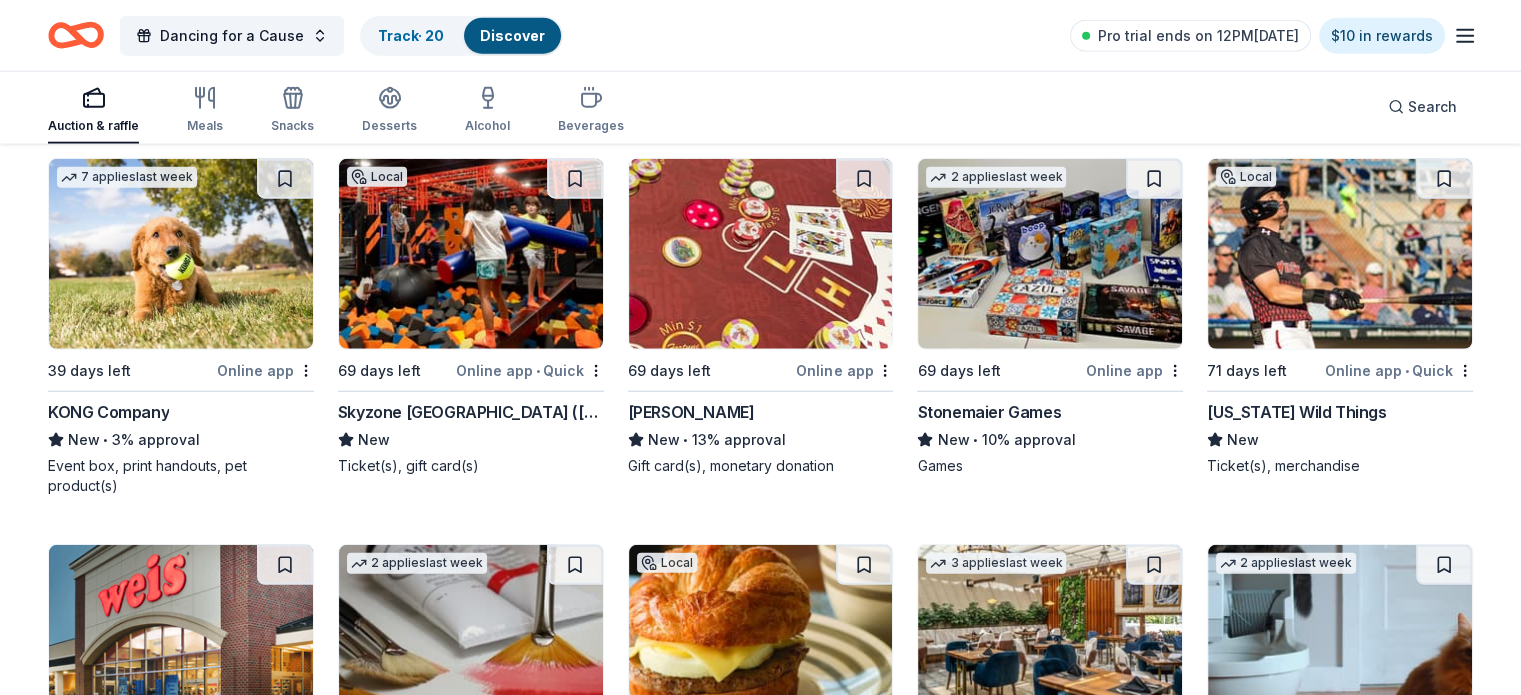 scroll, scrollTop: 5128, scrollLeft: 0, axis: vertical 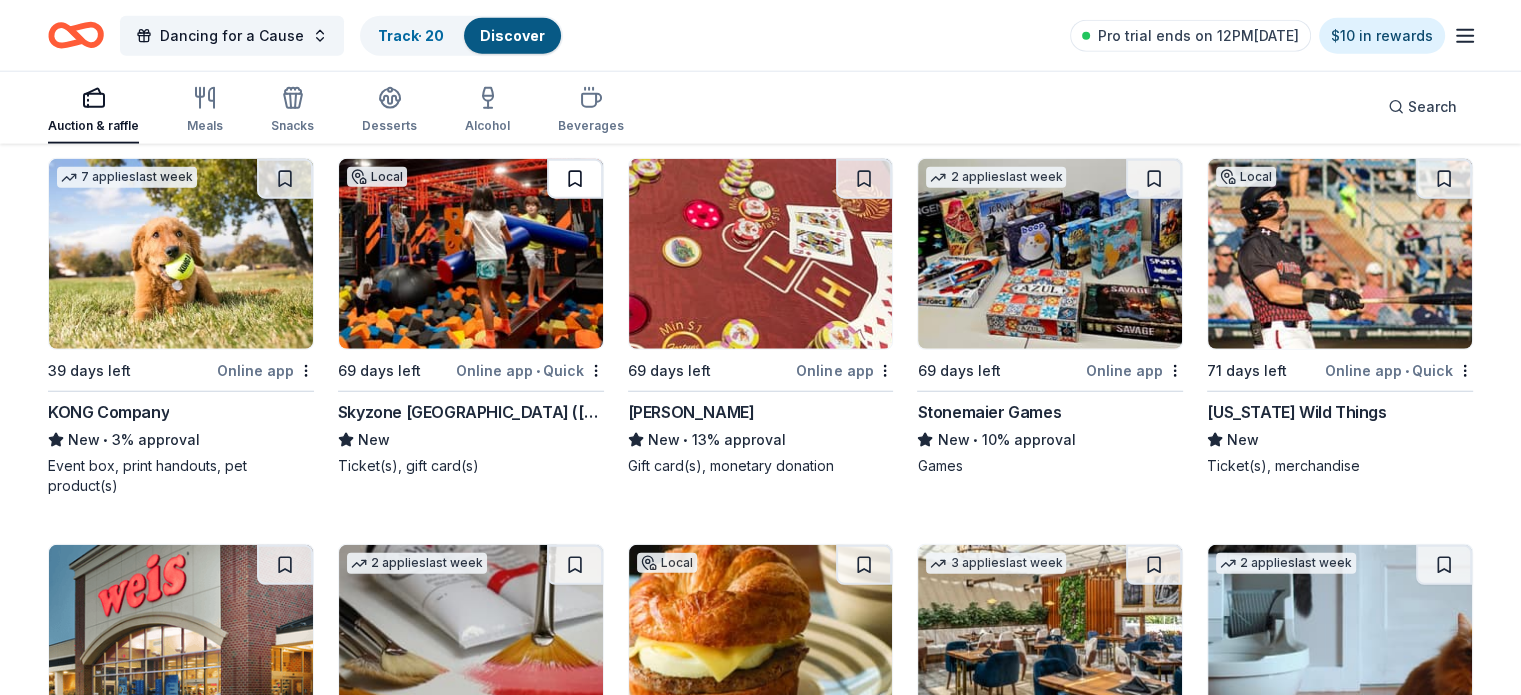 click at bounding box center [575, 179] 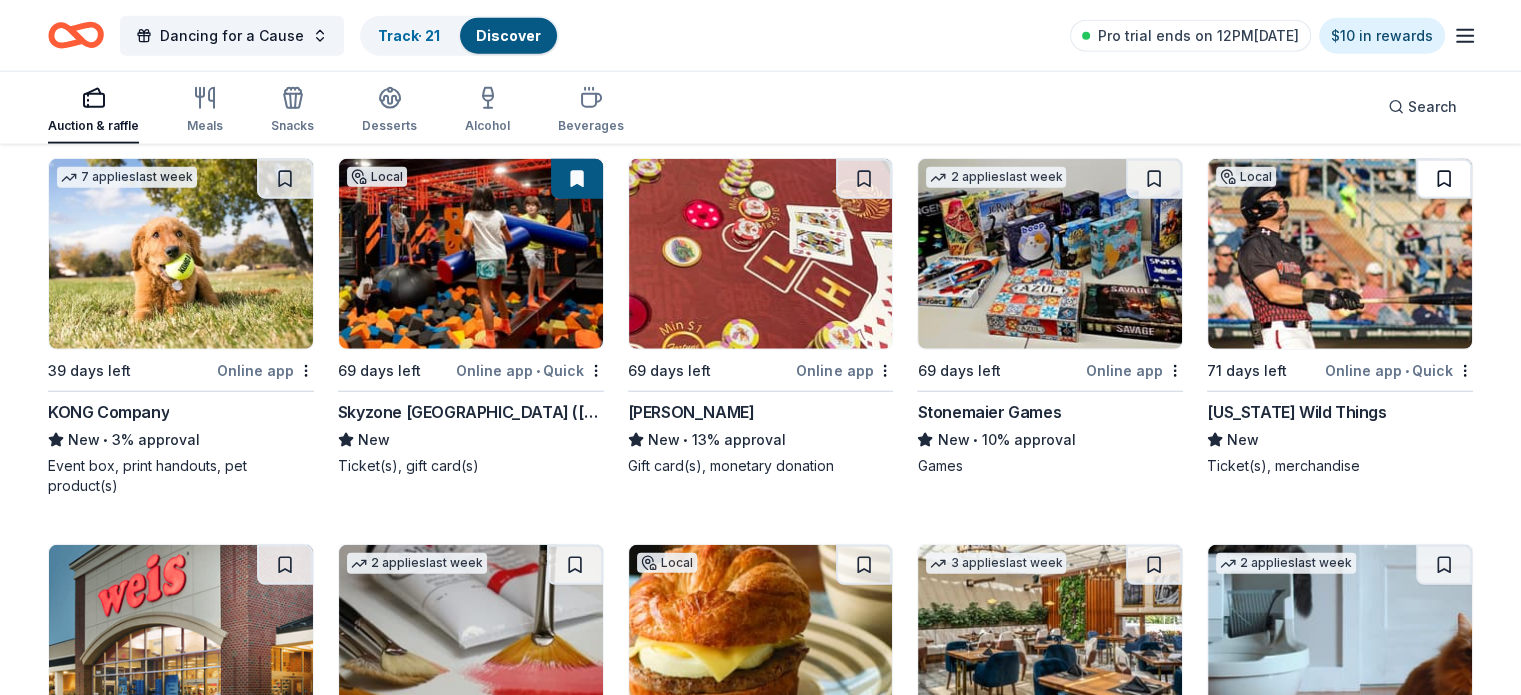 click at bounding box center (1444, 179) 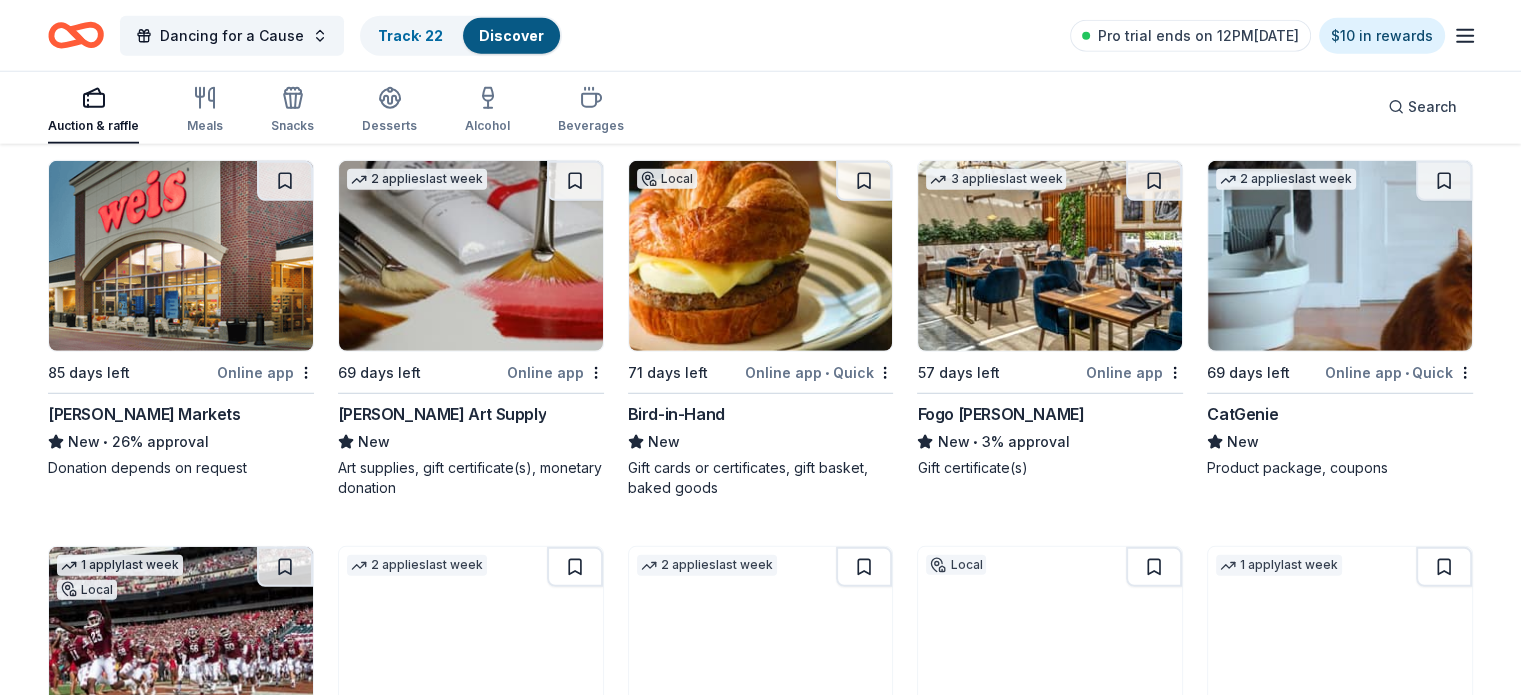 scroll, scrollTop: 5510, scrollLeft: 0, axis: vertical 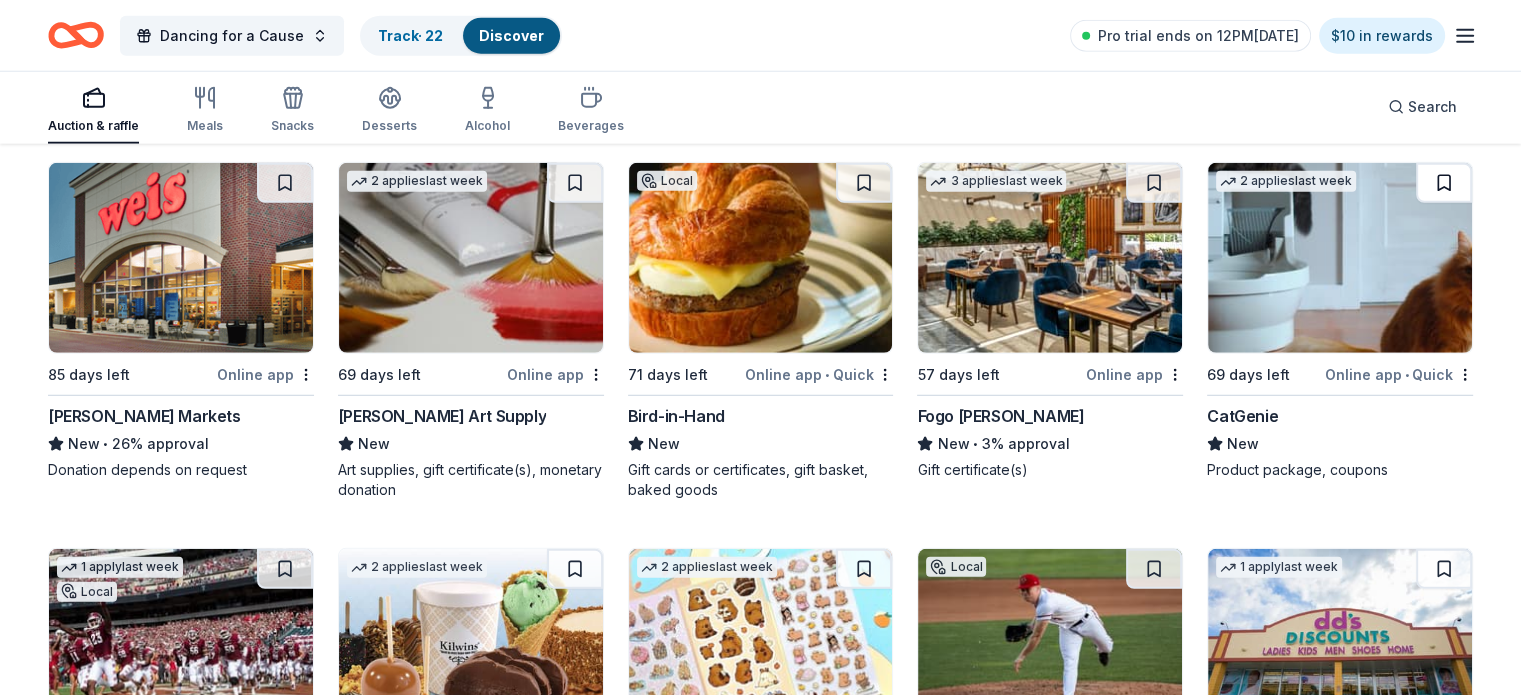 click at bounding box center (1444, 183) 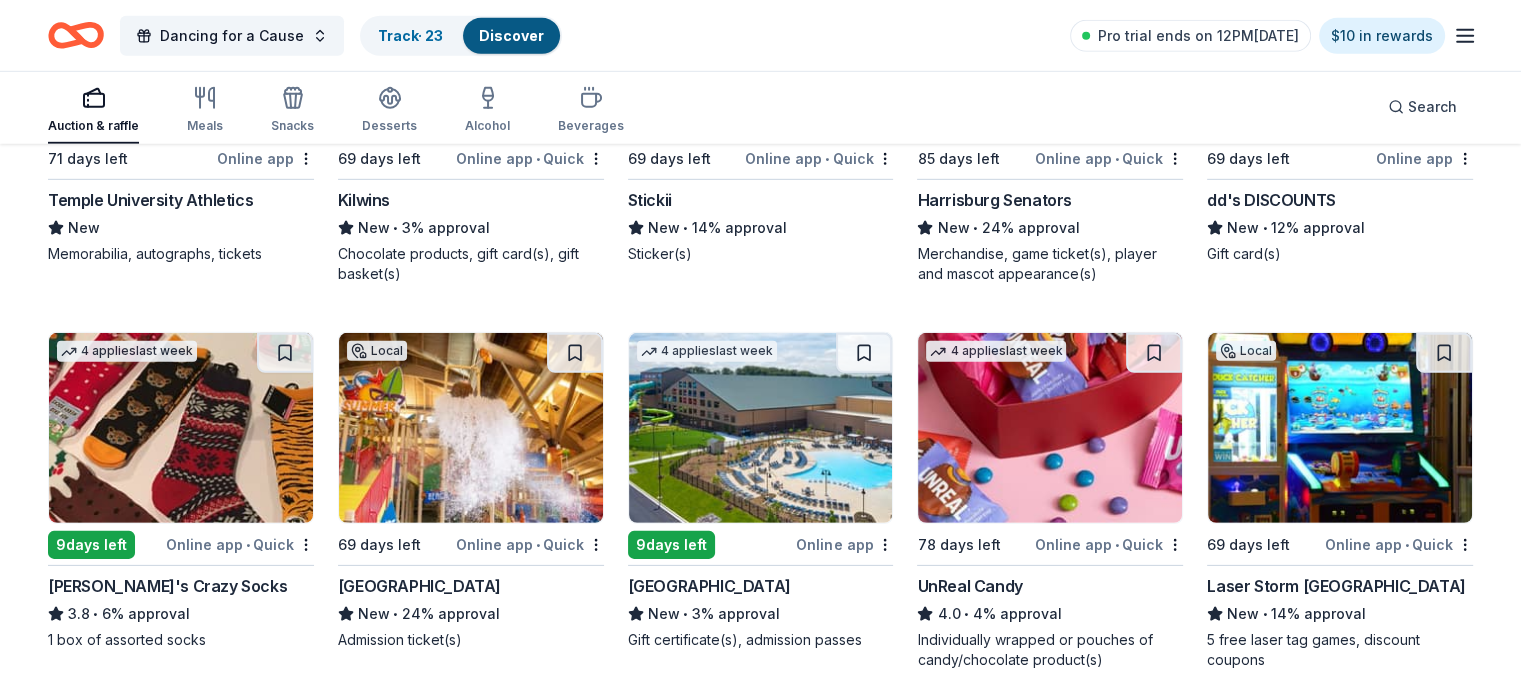 scroll, scrollTop: 6114, scrollLeft: 0, axis: vertical 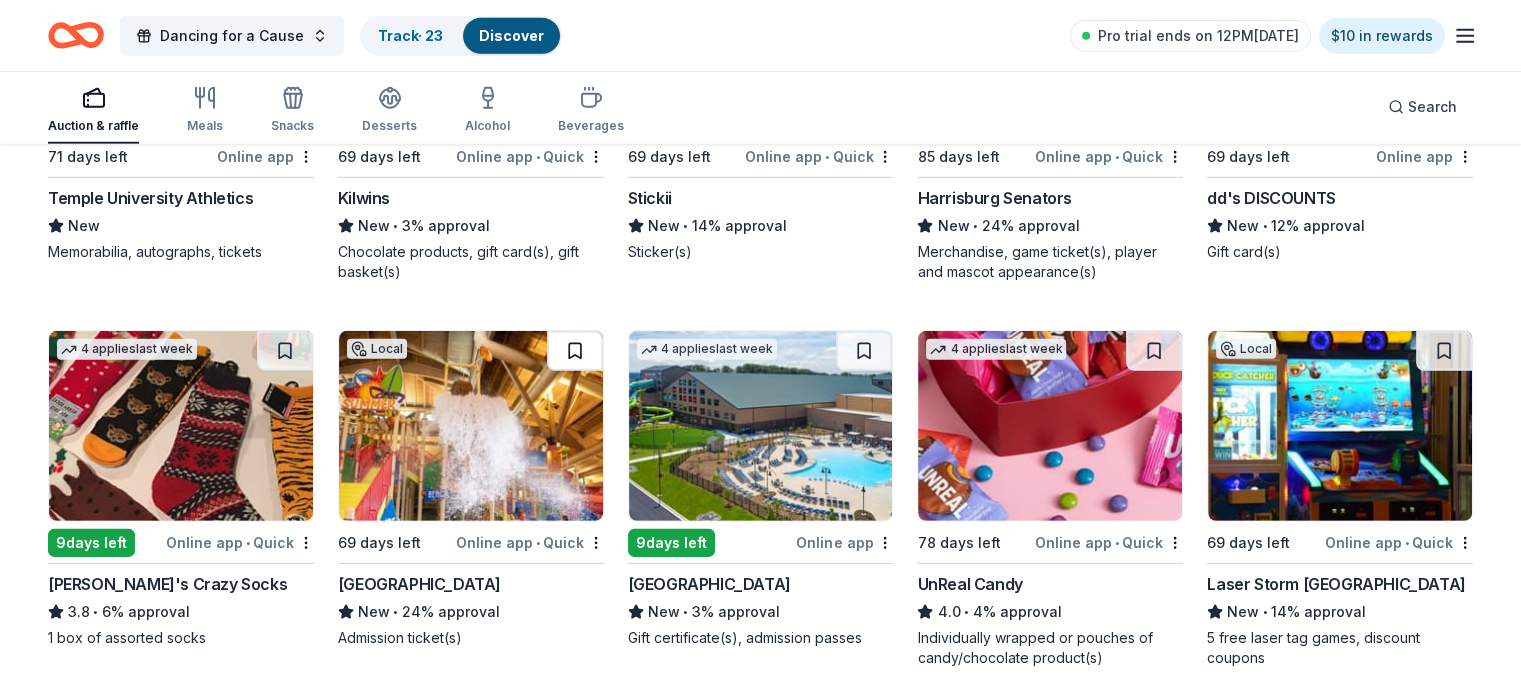 click at bounding box center [575, 351] 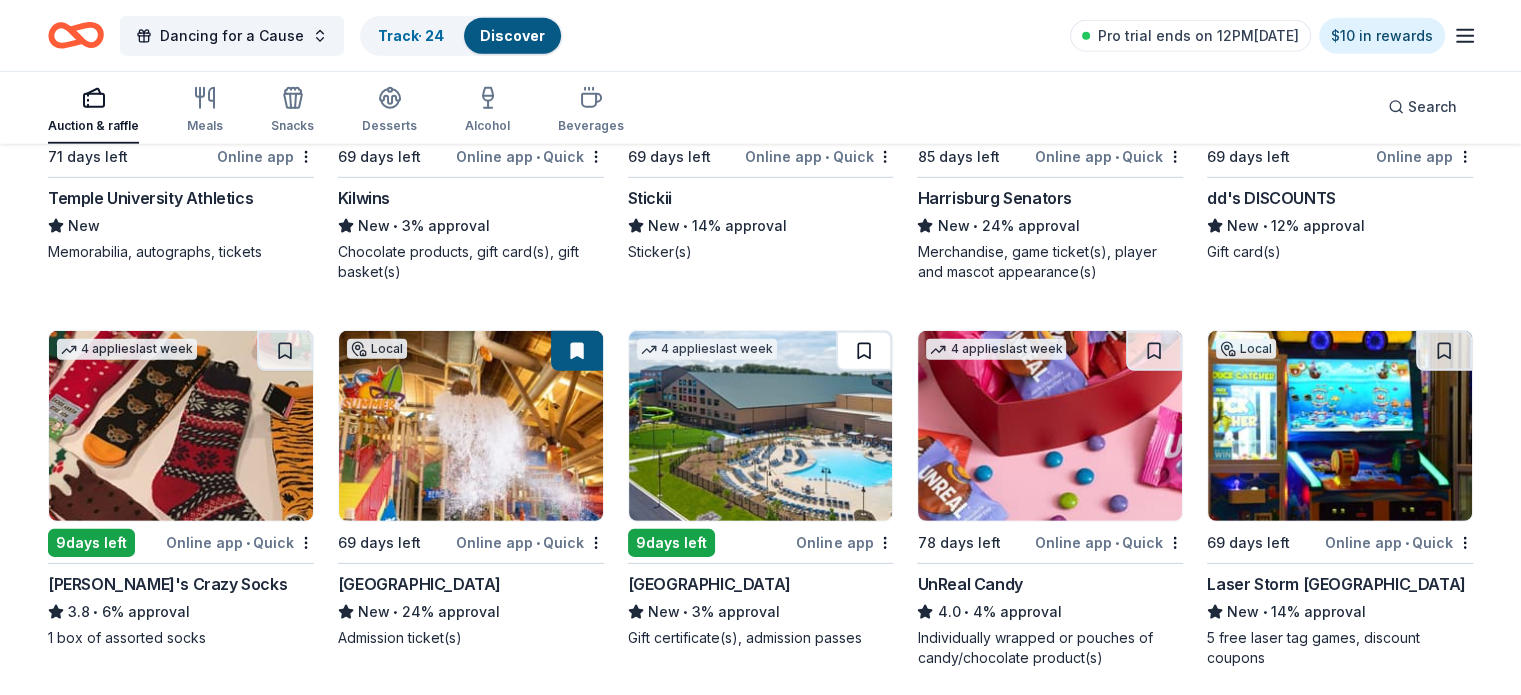 click at bounding box center (864, 351) 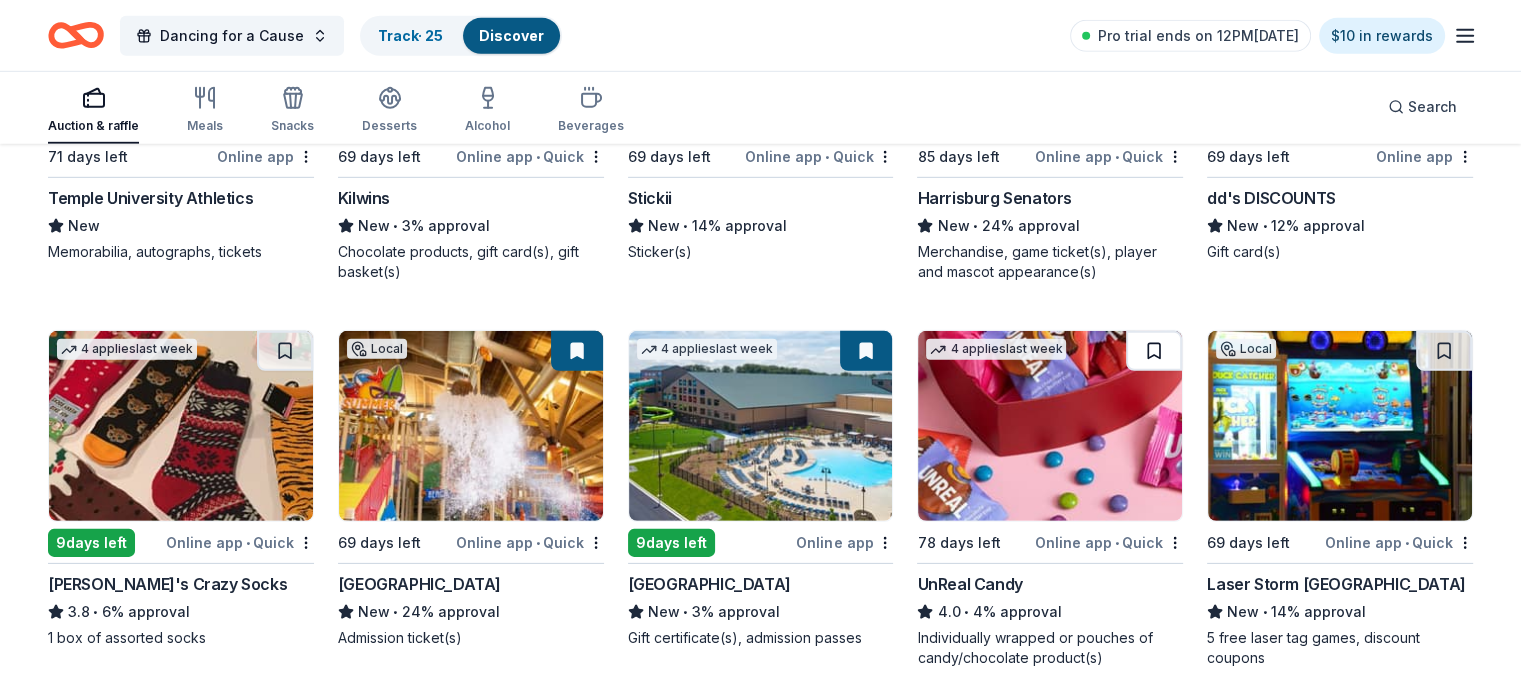 click at bounding box center (1154, 351) 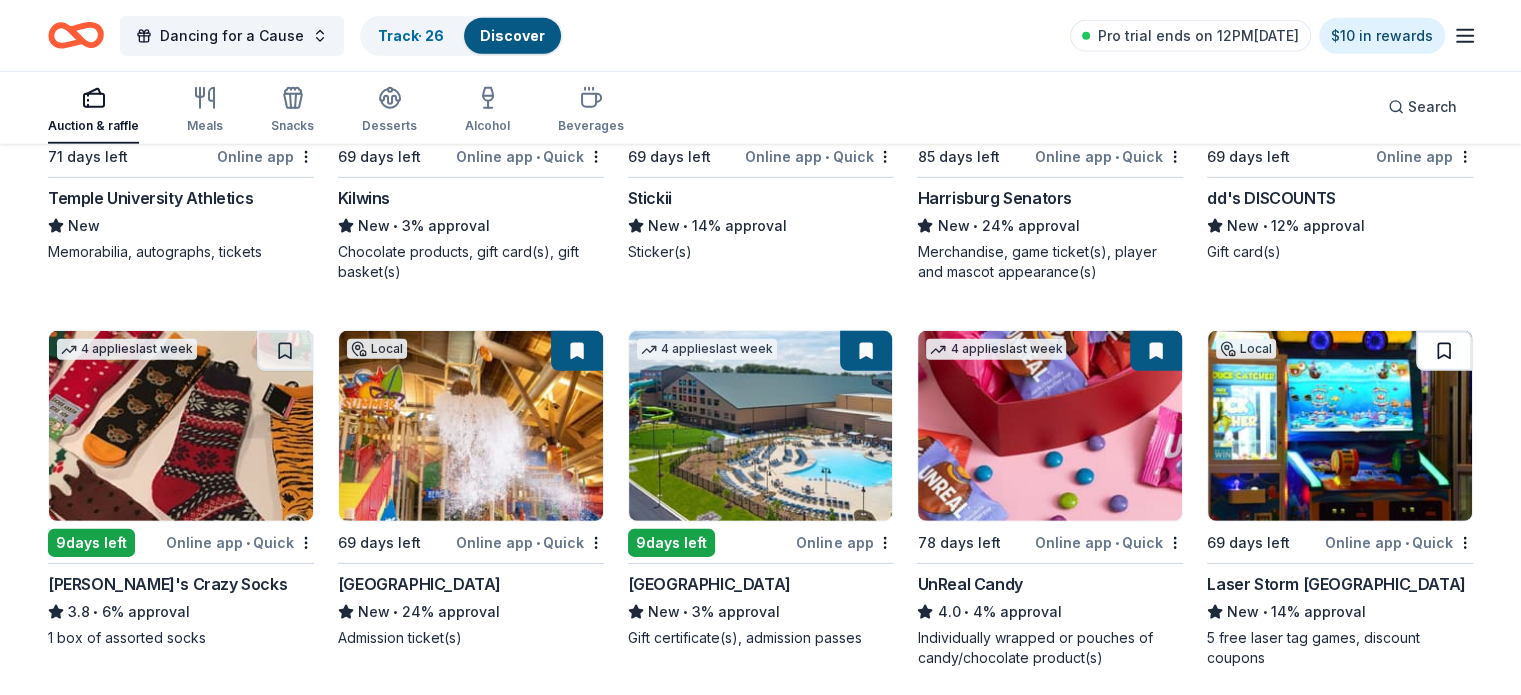 click at bounding box center [1444, 351] 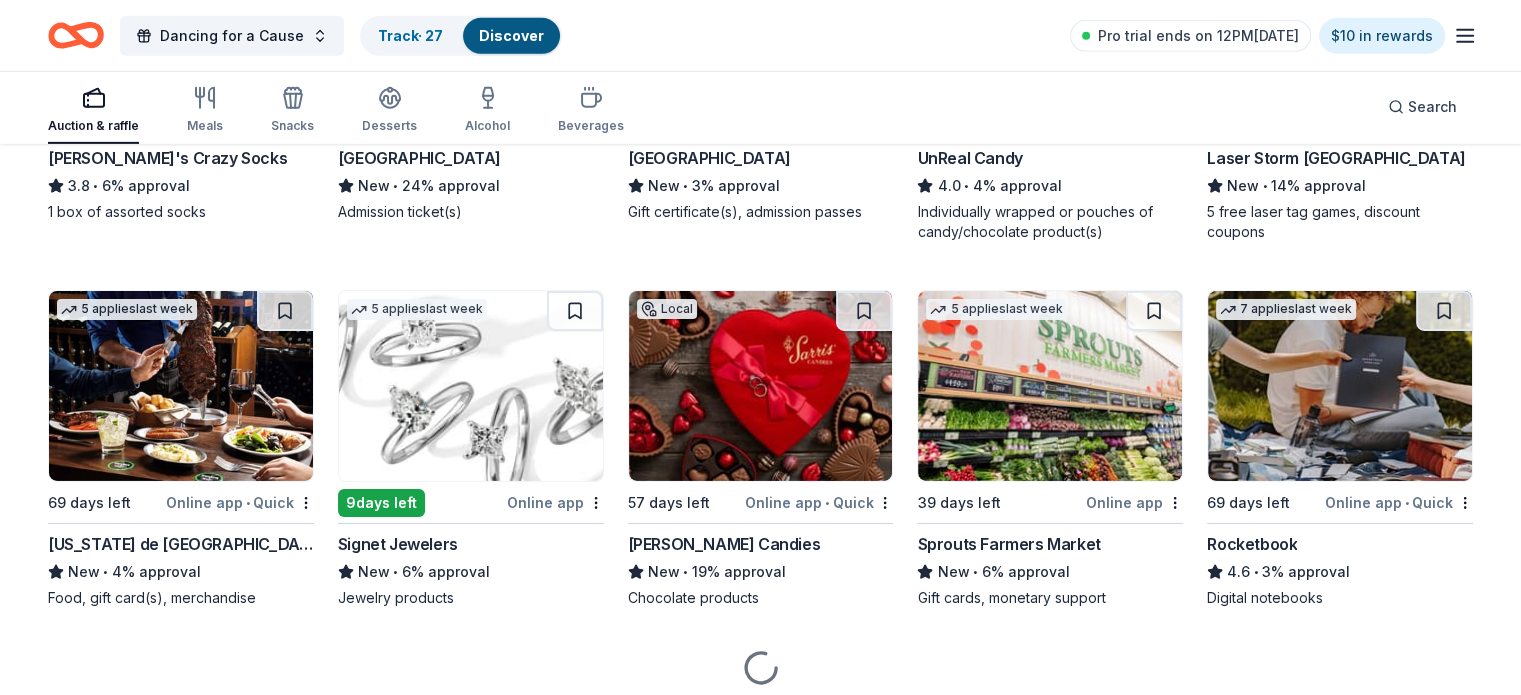scroll, scrollTop: 6542, scrollLeft: 0, axis: vertical 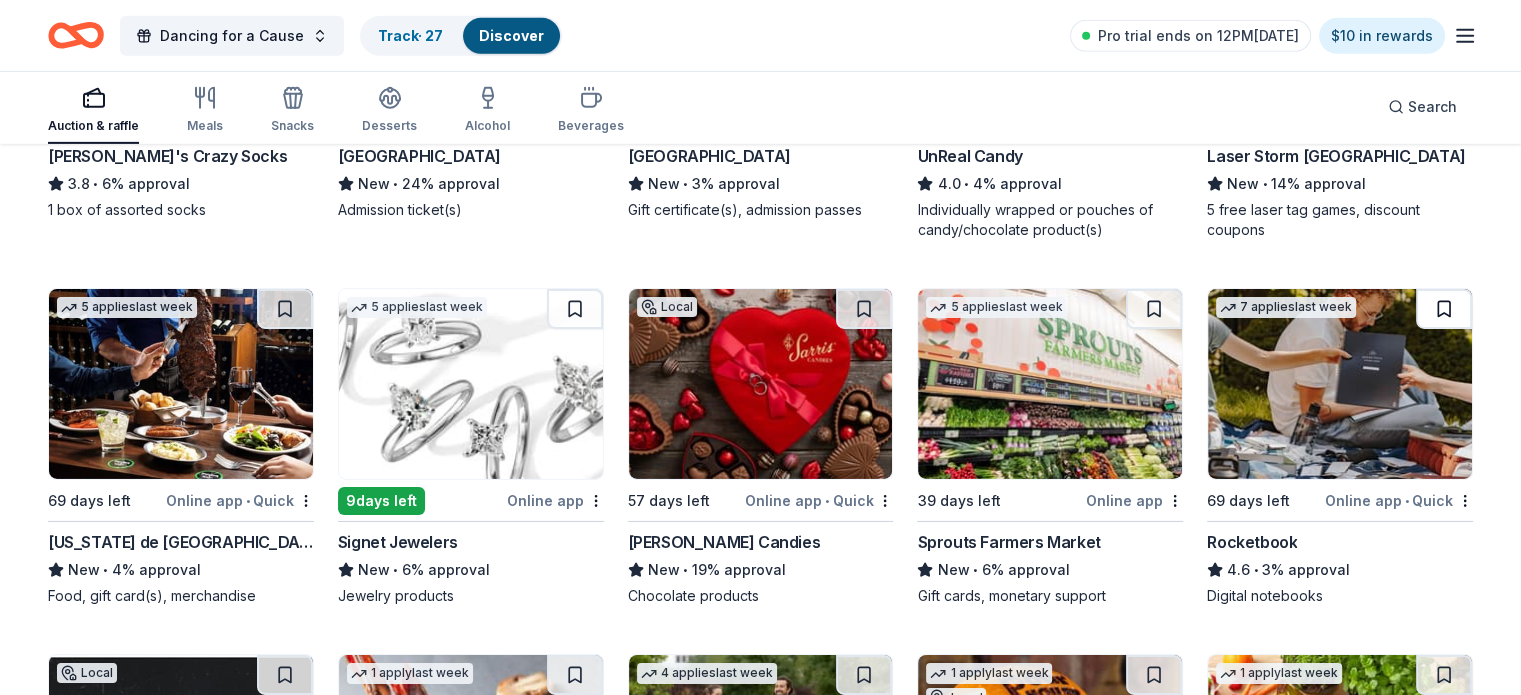 click at bounding box center (1444, 309) 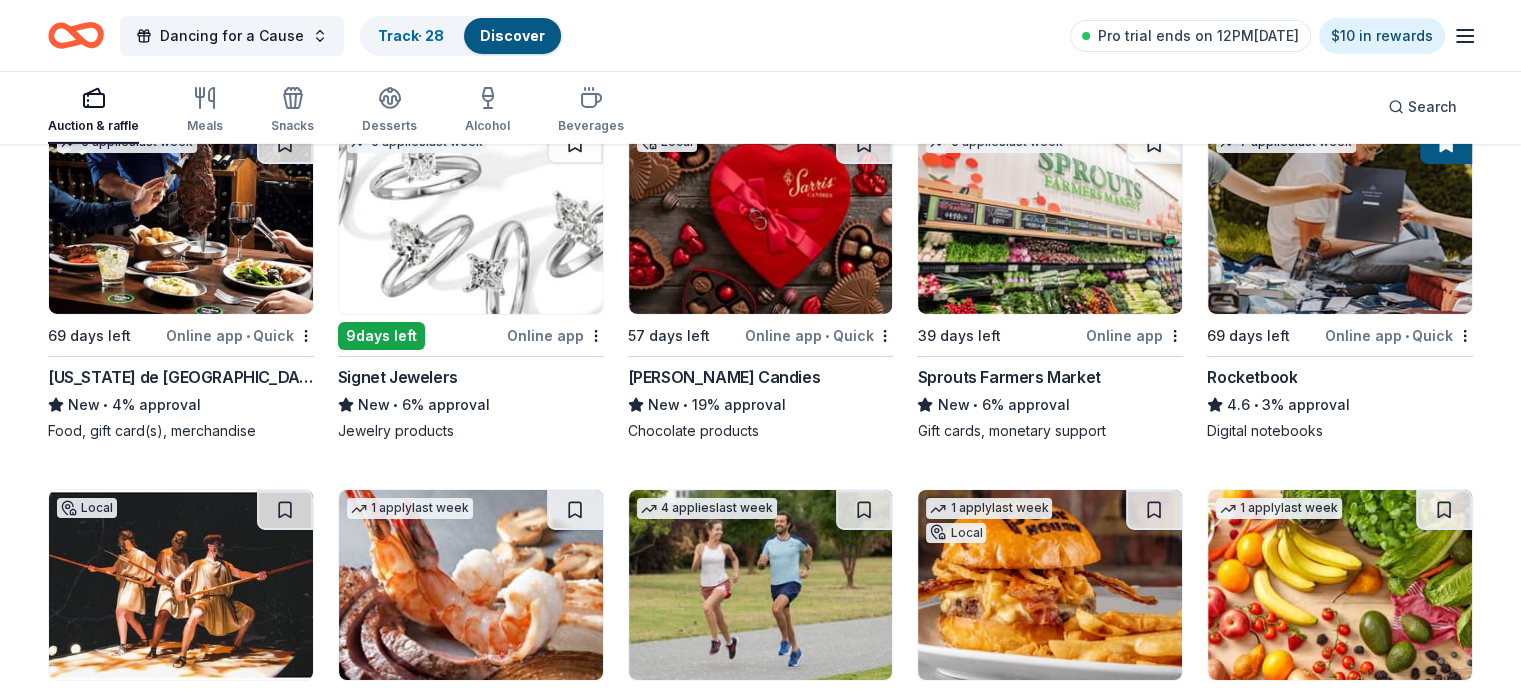 scroll, scrollTop: 6620, scrollLeft: 0, axis: vertical 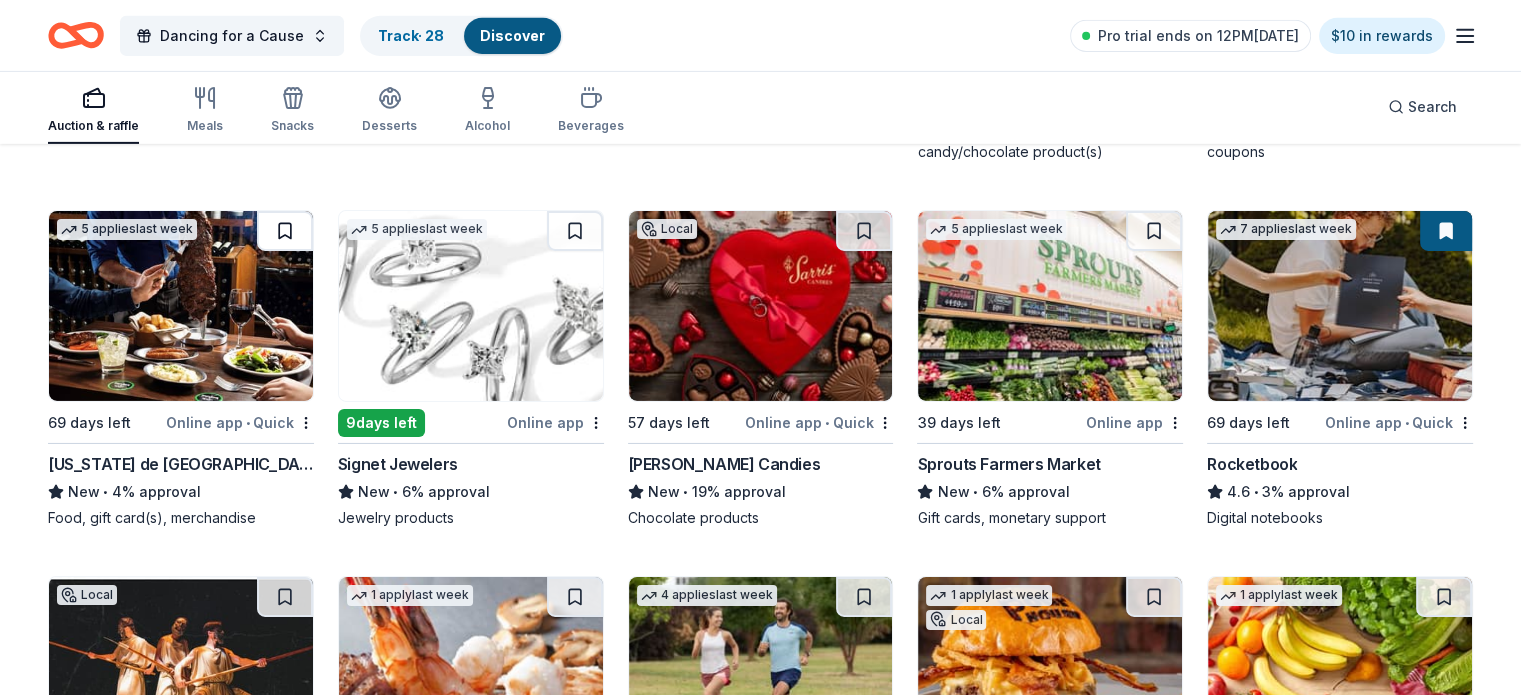click at bounding box center [285, 231] 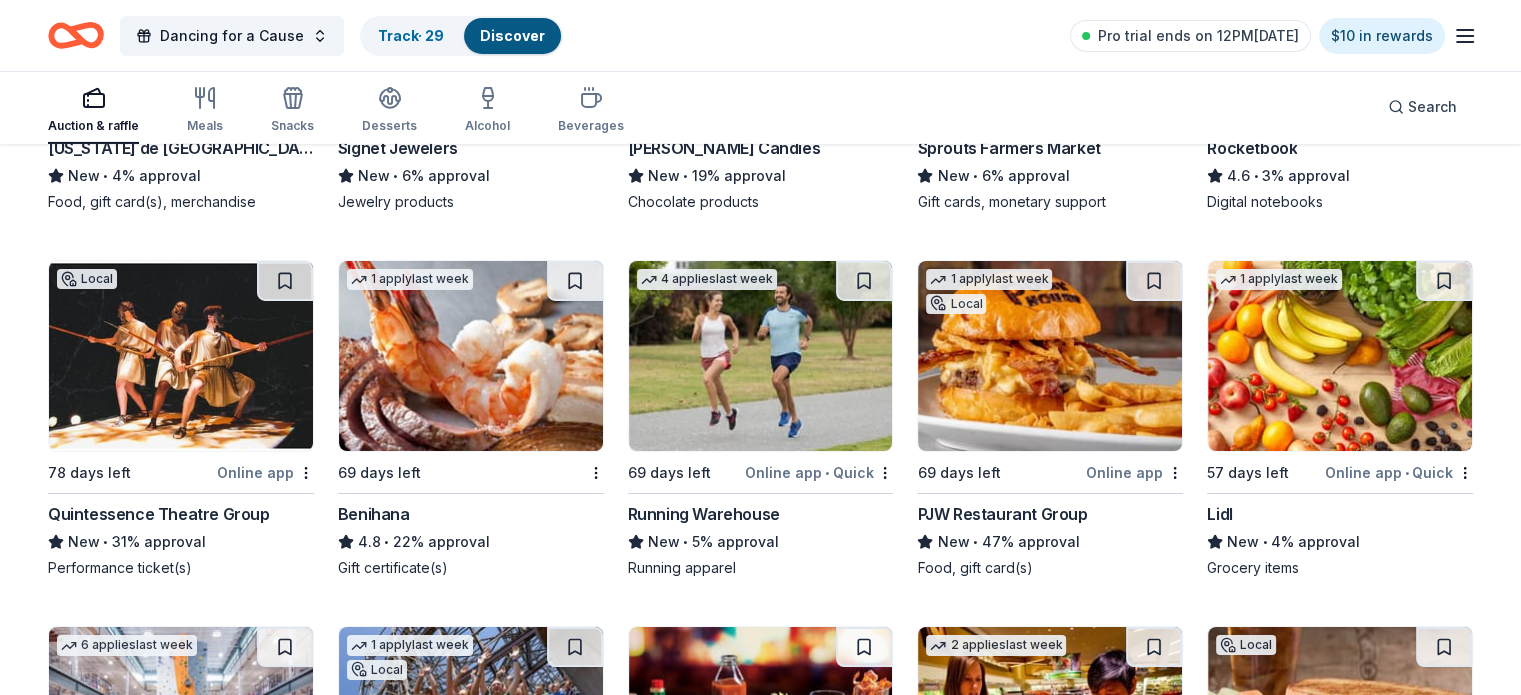 scroll, scrollTop: 6936, scrollLeft: 0, axis: vertical 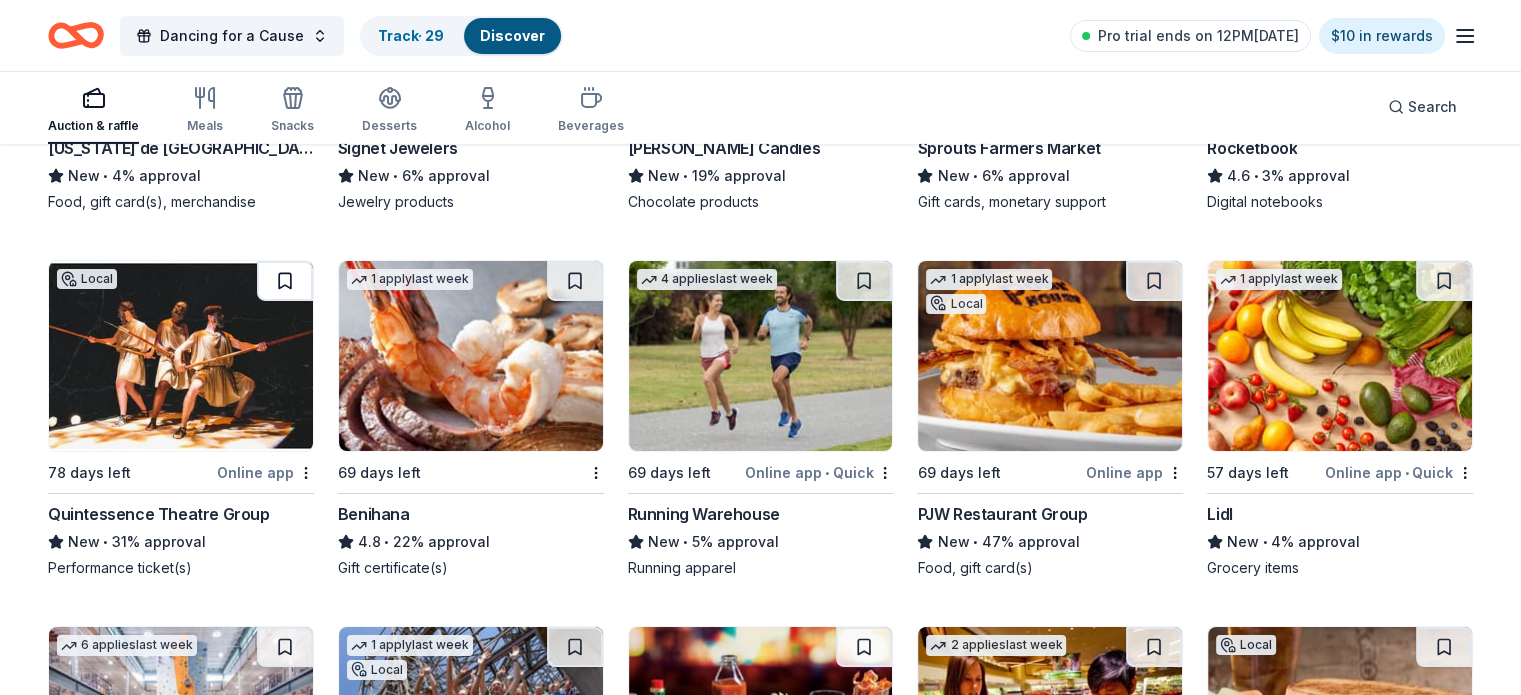 click at bounding box center [285, 281] 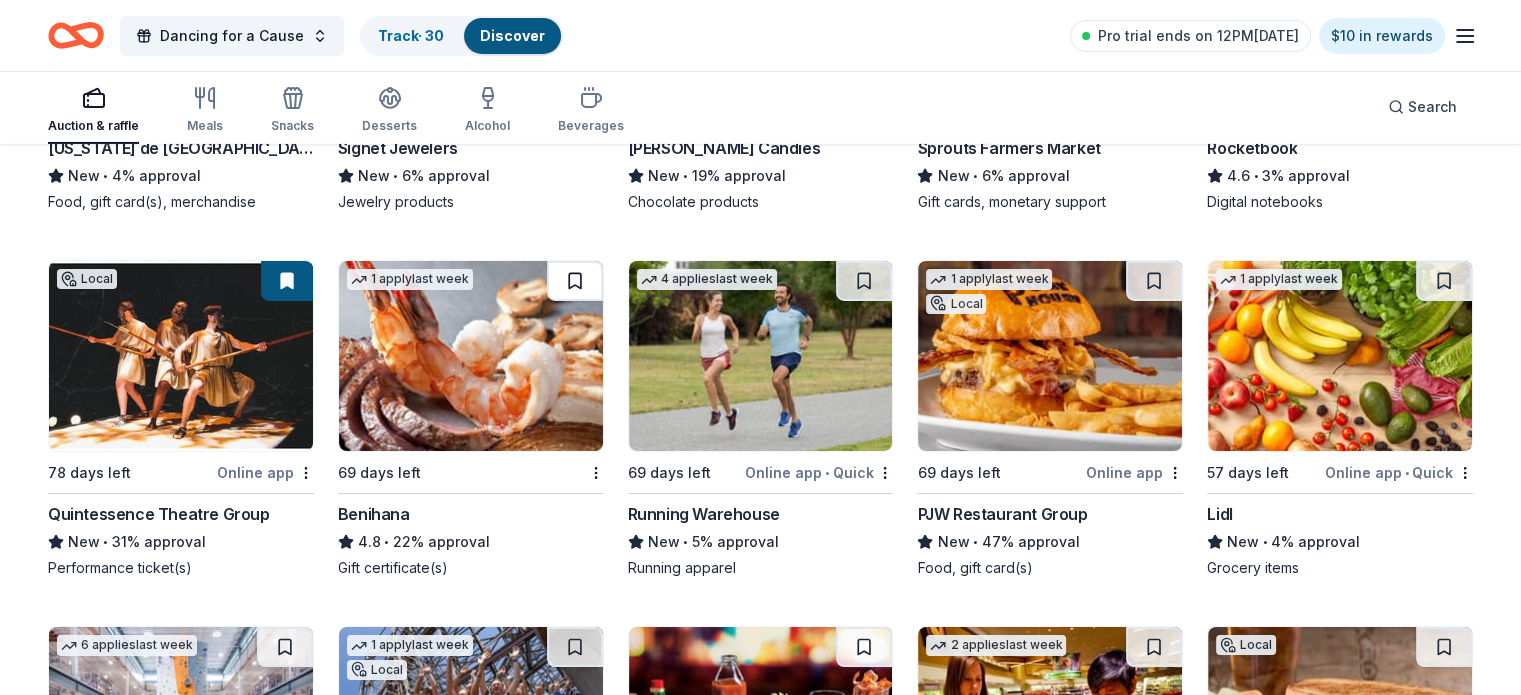 click at bounding box center (575, 281) 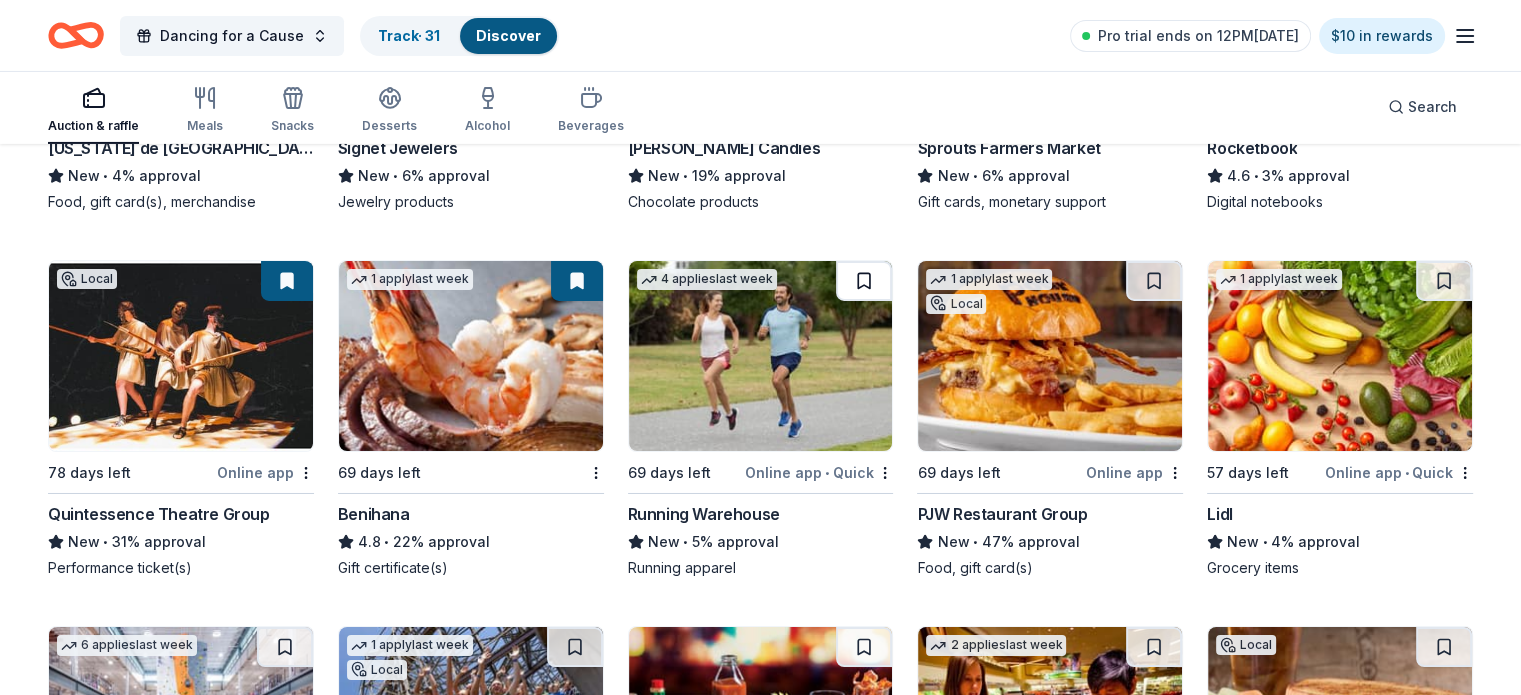 click at bounding box center (864, 281) 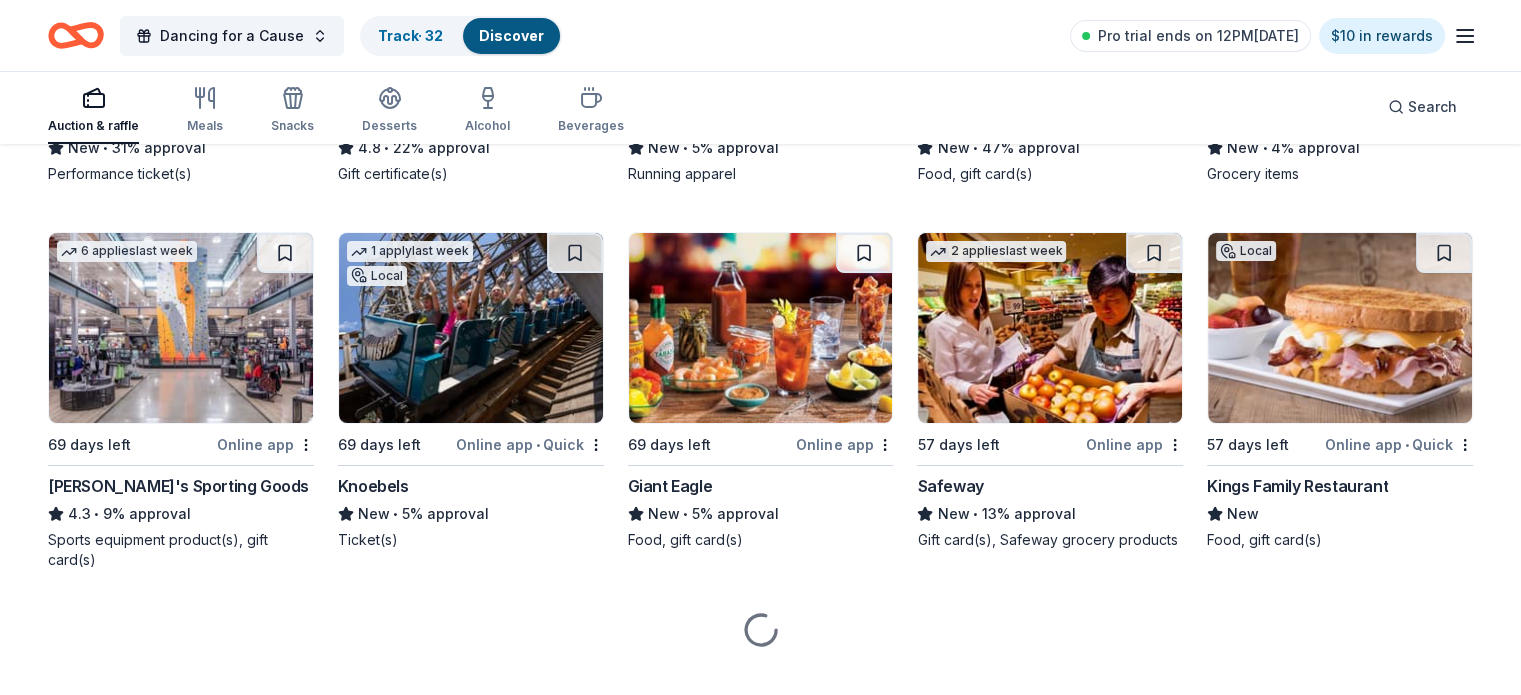 scroll, scrollTop: 7336, scrollLeft: 0, axis: vertical 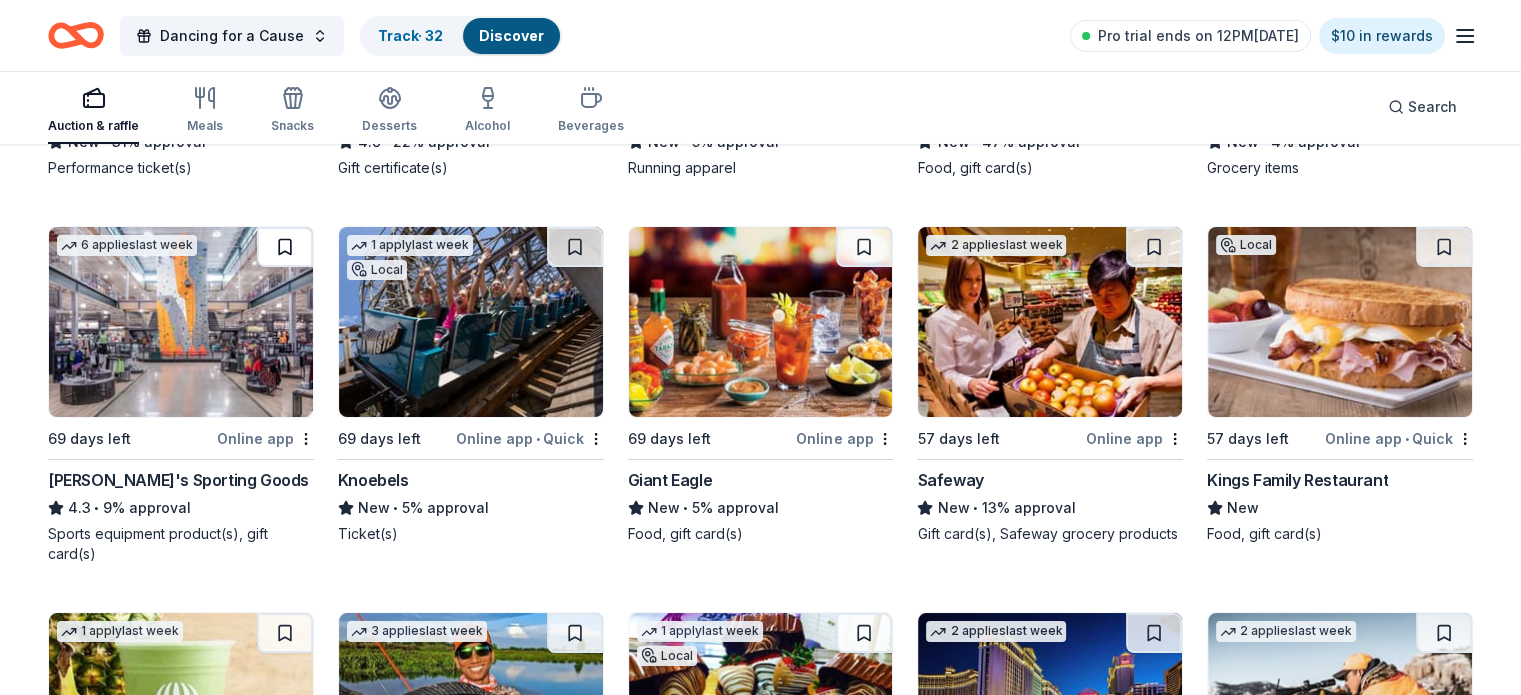 click at bounding box center (285, 247) 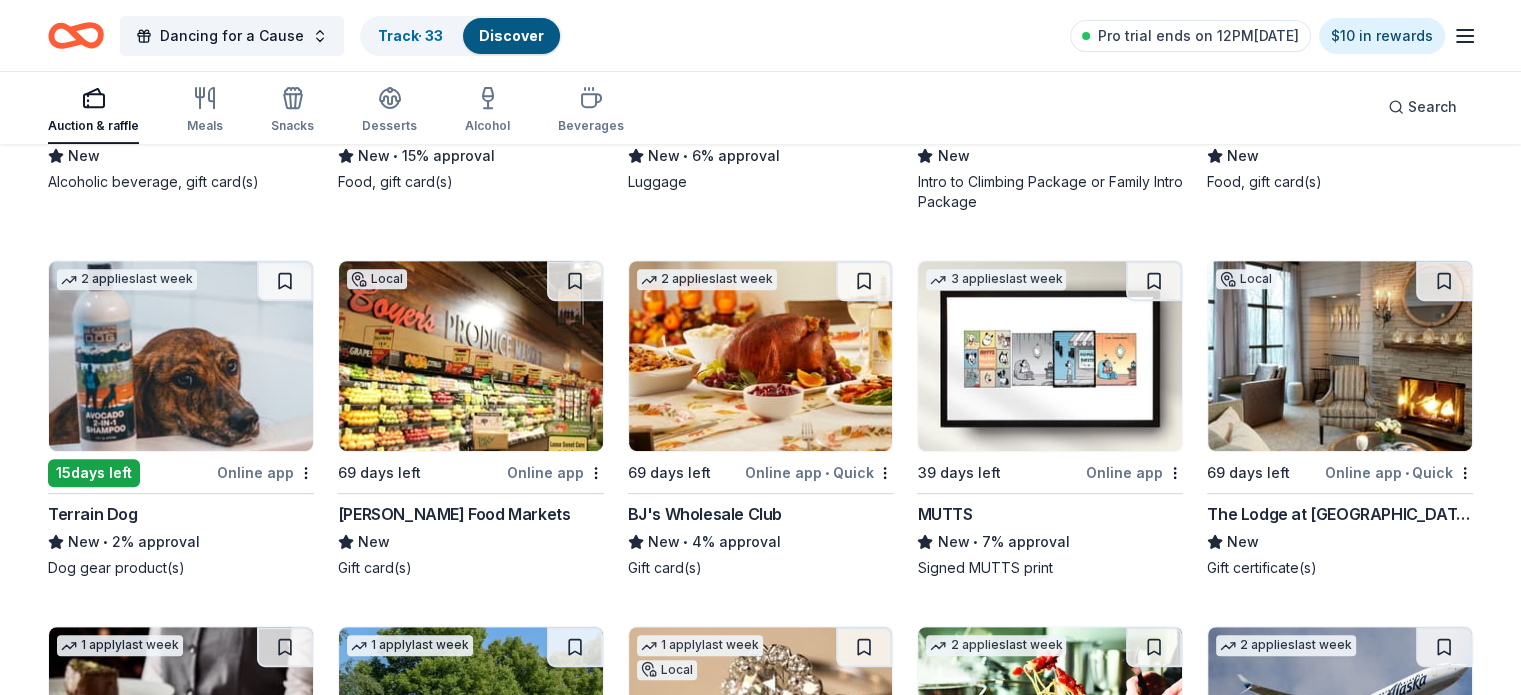 scroll, scrollTop: 8459, scrollLeft: 0, axis: vertical 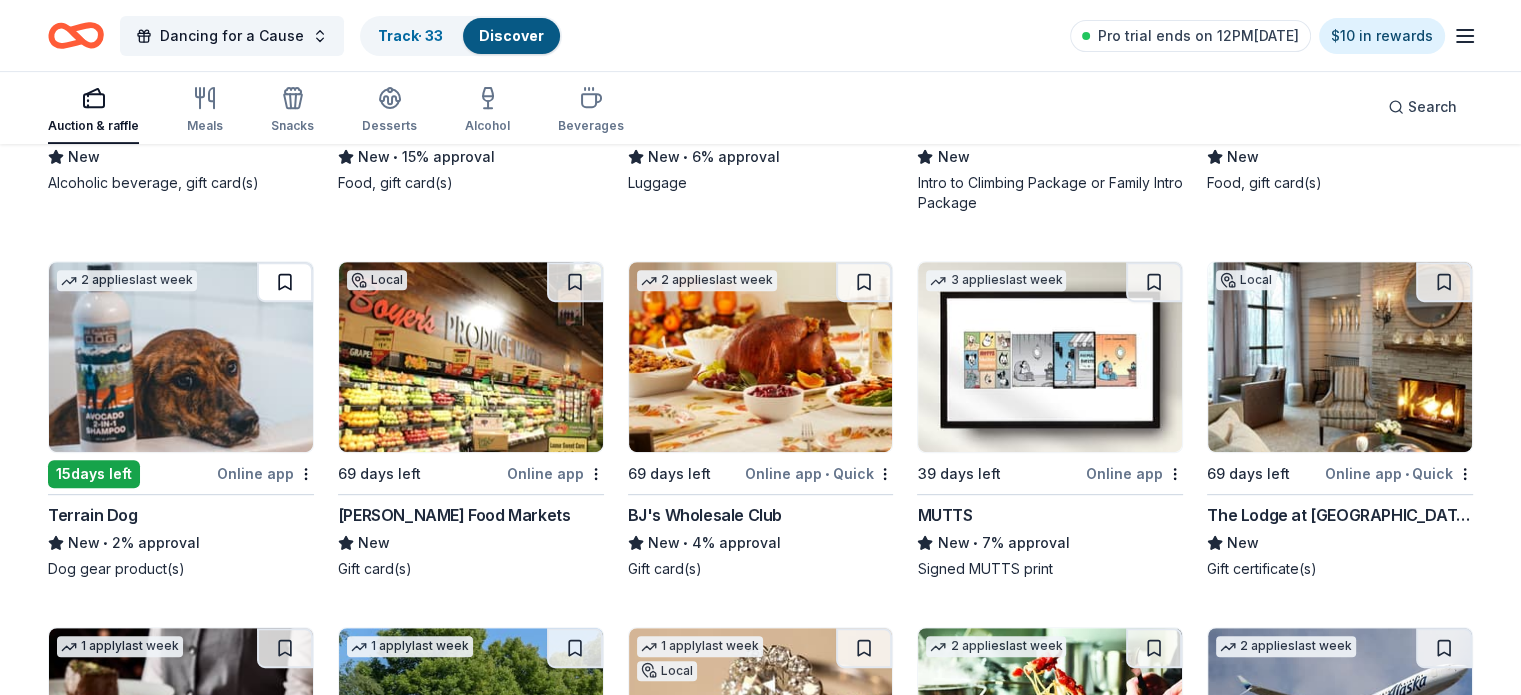 click at bounding box center (285, 282) 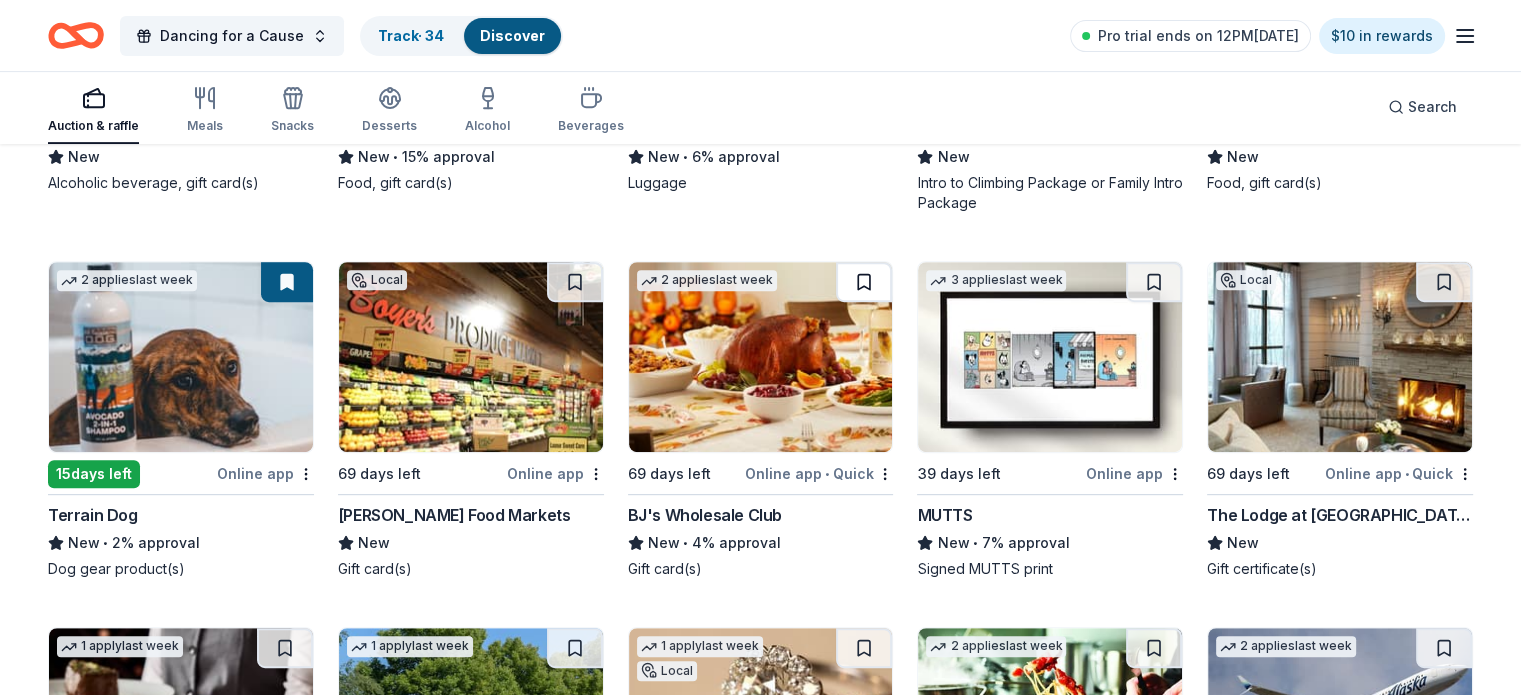 click at bounding box center [864, 282] 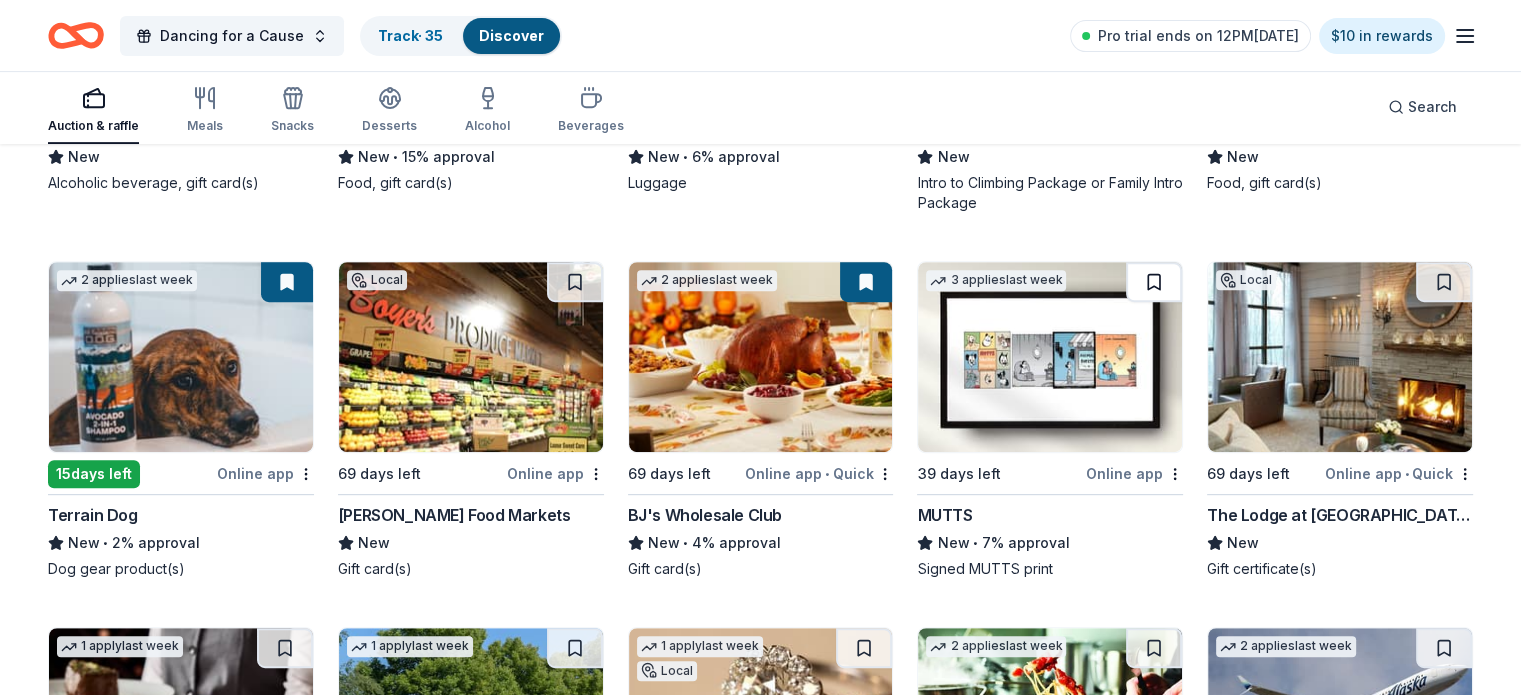 click at bounding box center (1154, 282) 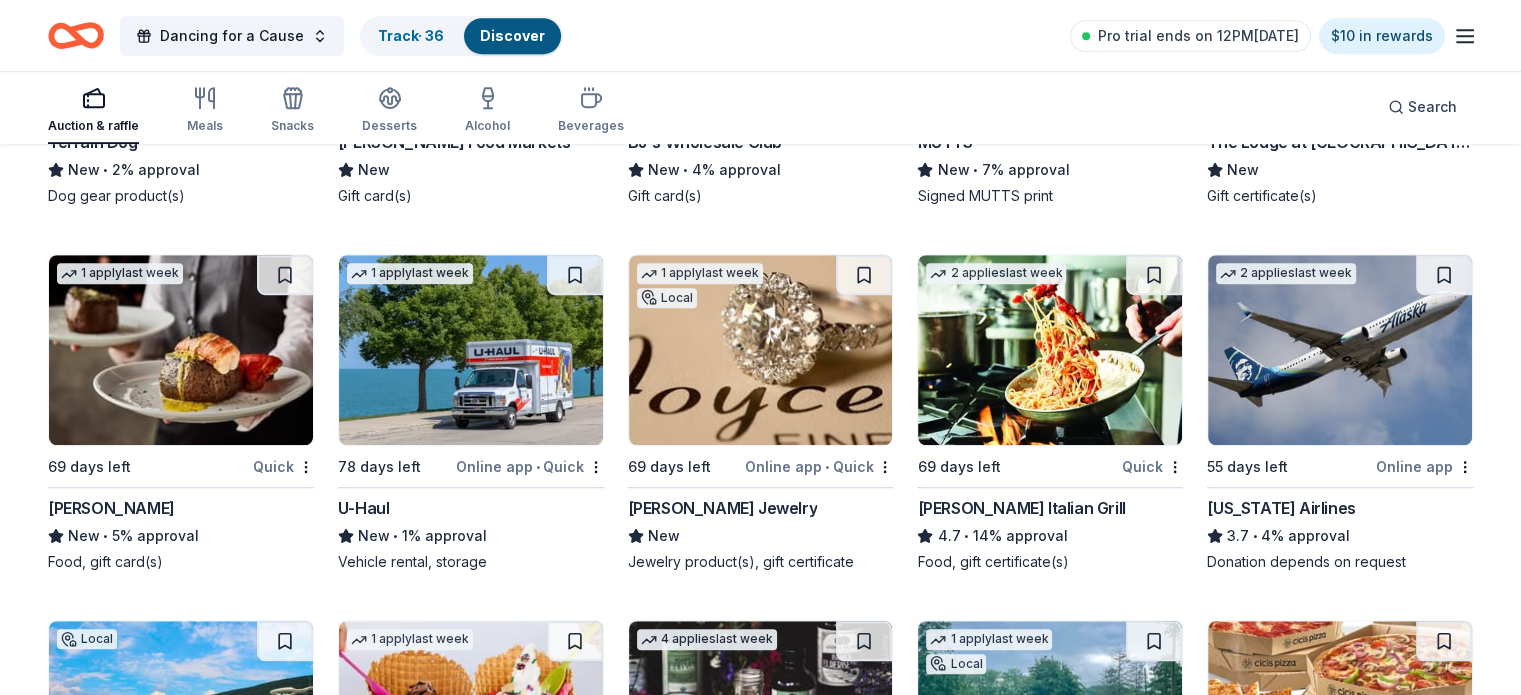 scroll, scrollTop: 8832, scrollLeft: 0, axis: vertical 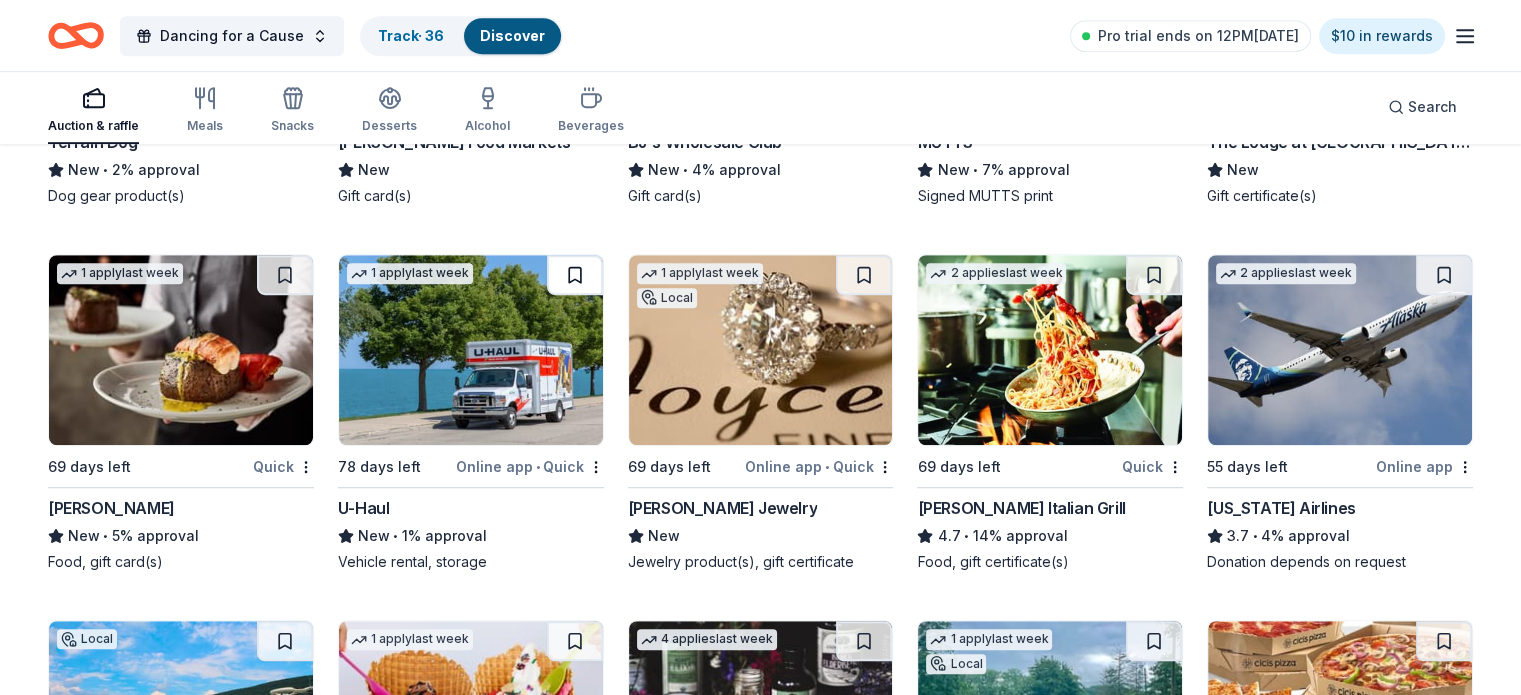 click at bounding box center [575, 275] 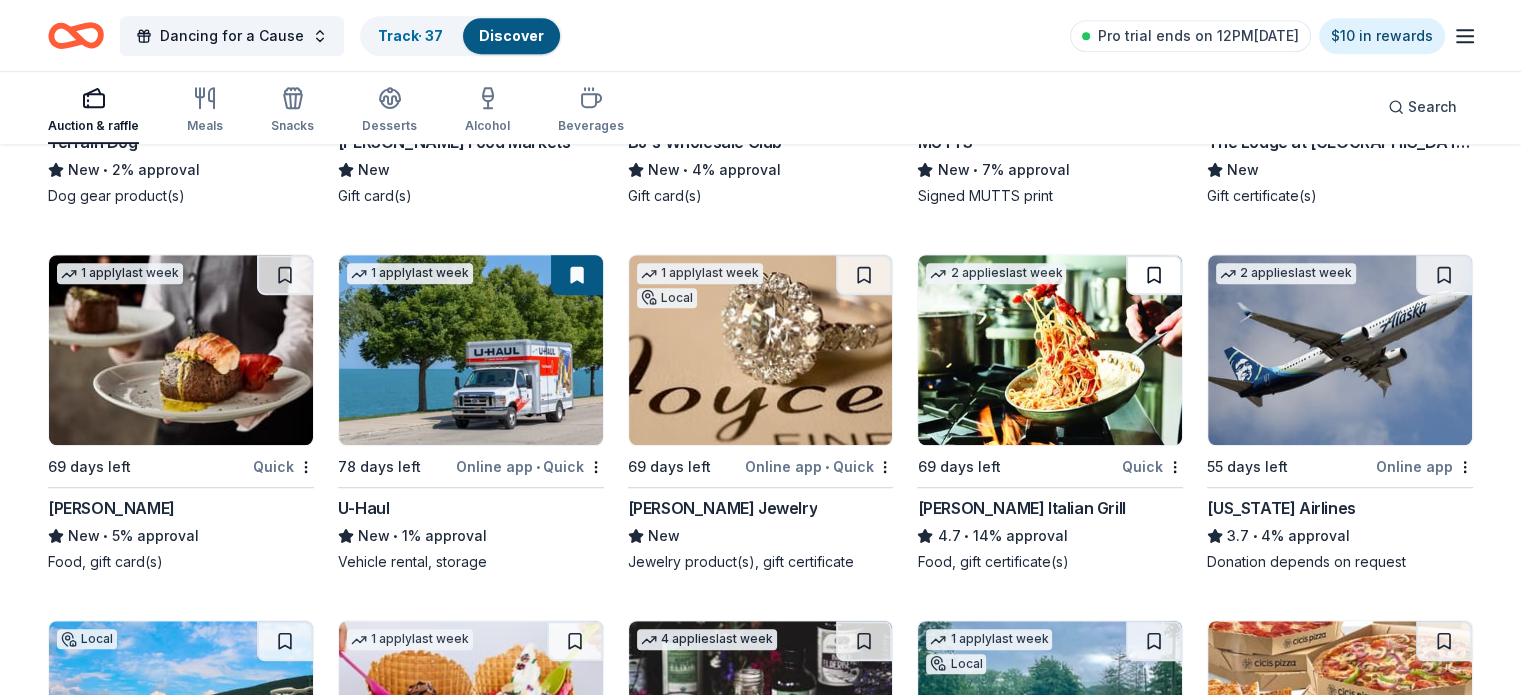 click at bounding box center (1154, 275) 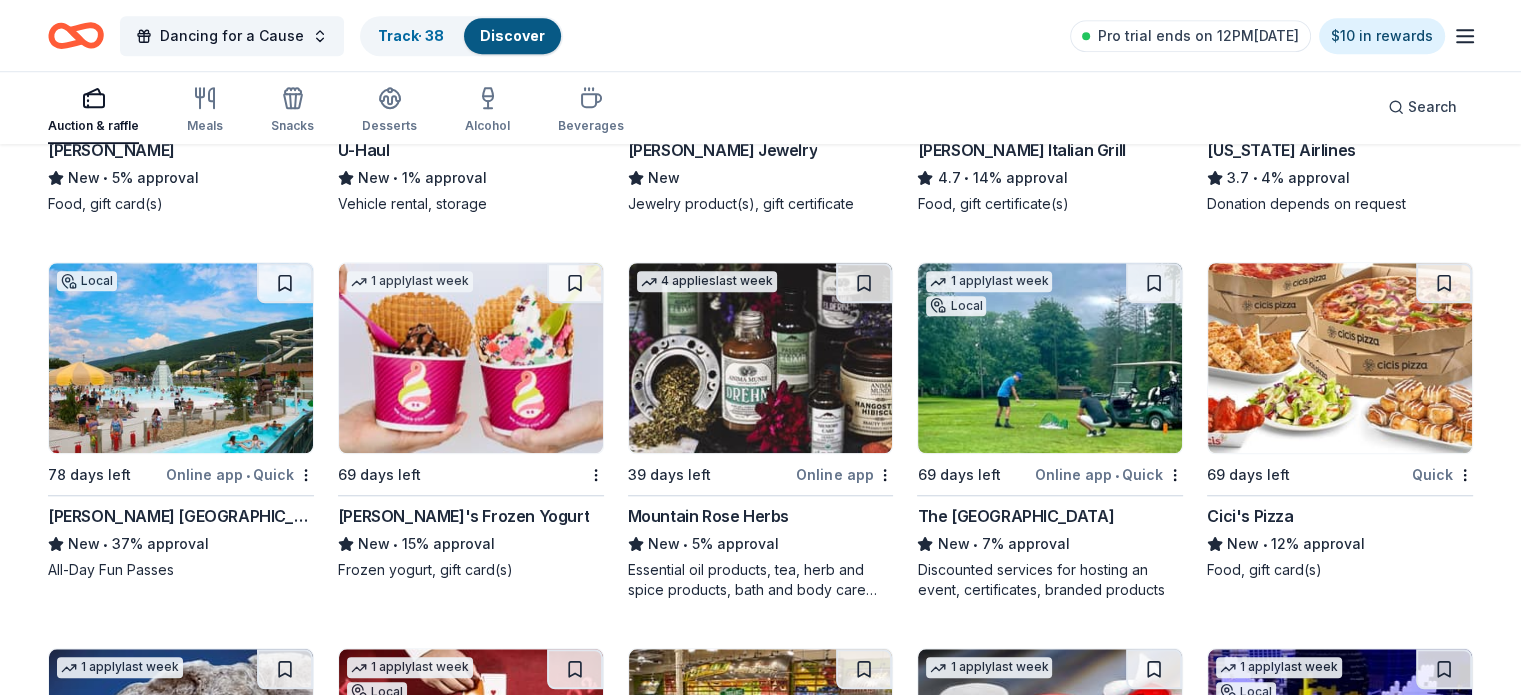 scroll, scrollTop: 9191, scrollLeft: 0, axis: vertical 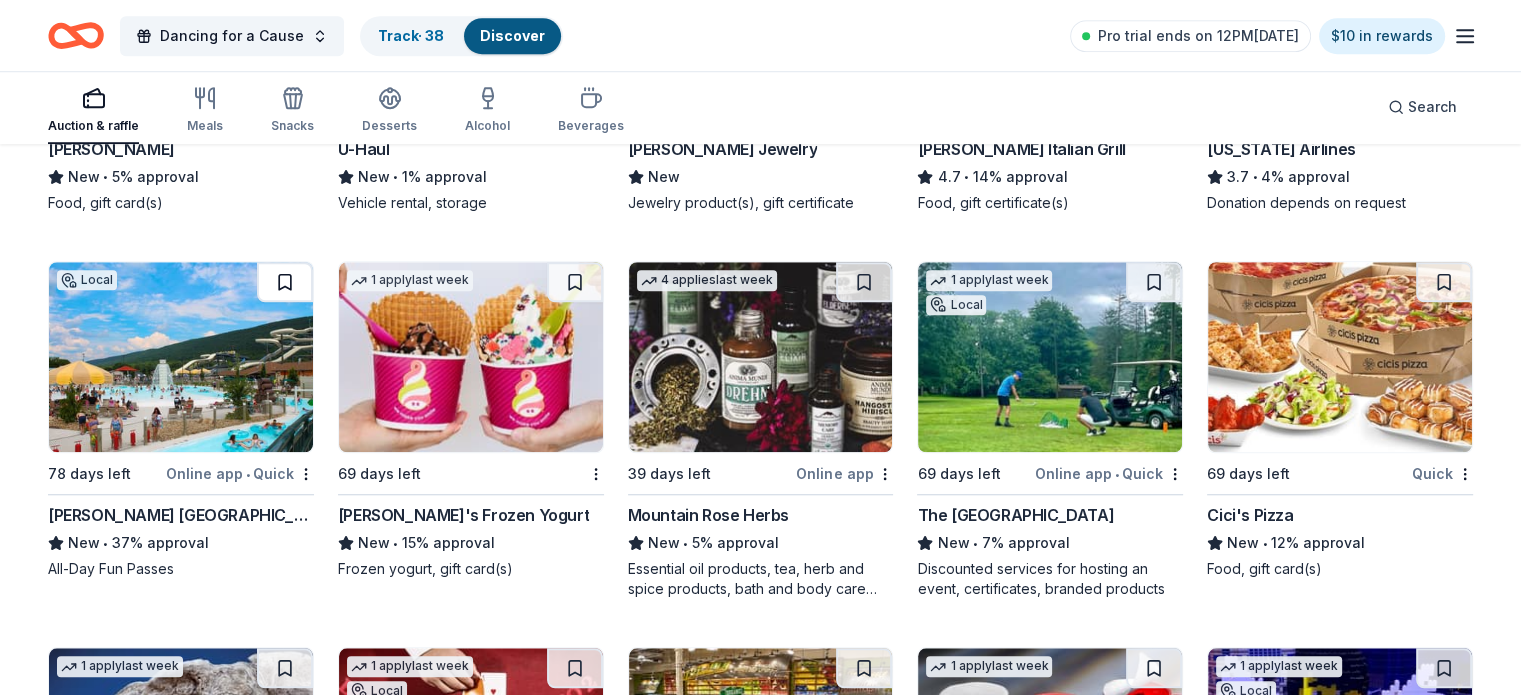 click at bounding box center (285, 282) 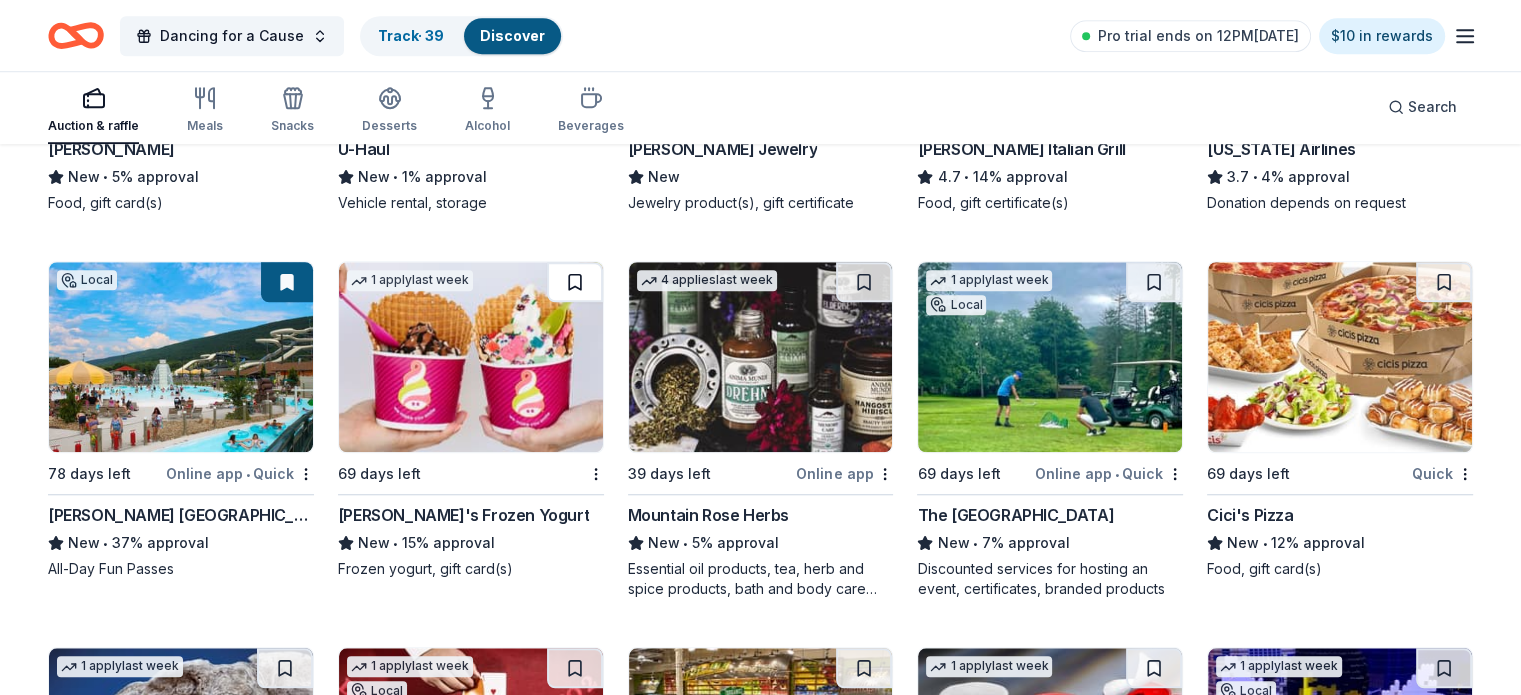 click at bounding box center [575, 282] 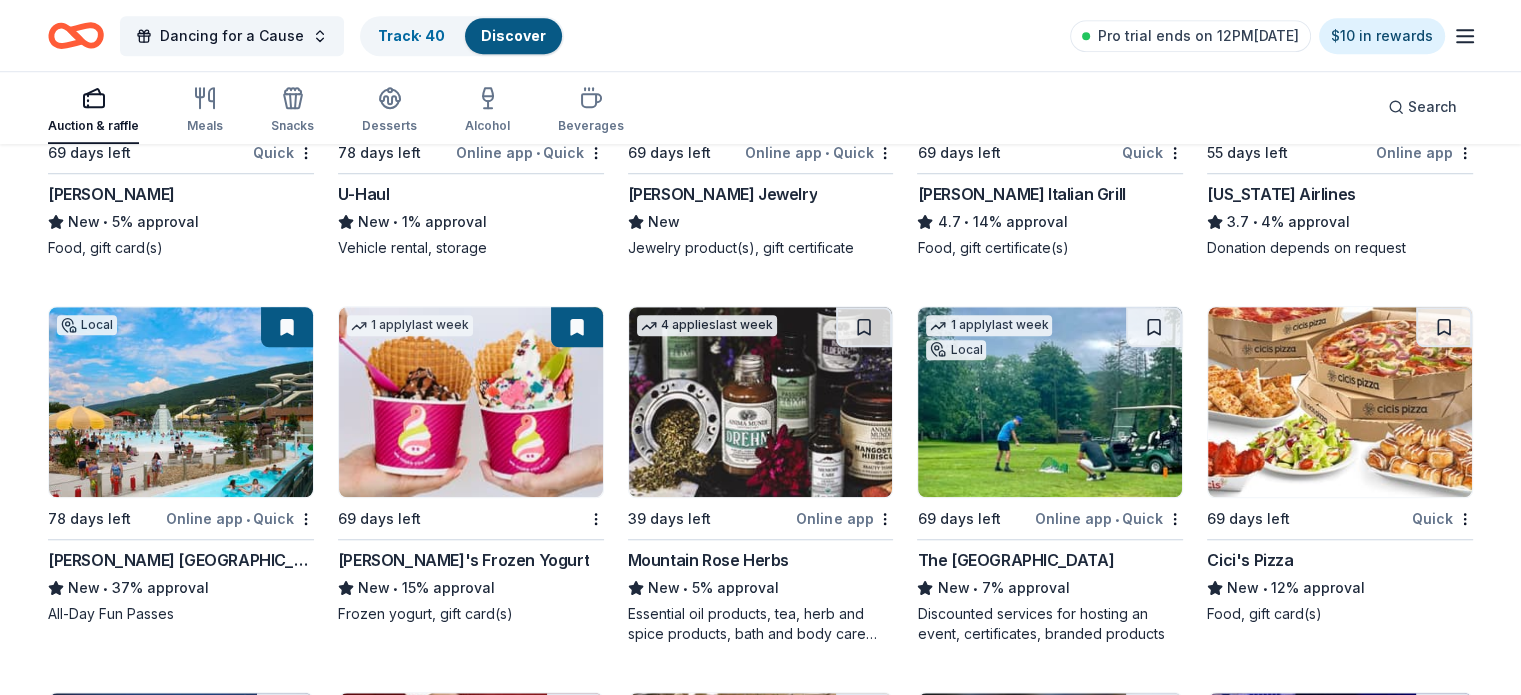 scroll, scrollTop: 9148, scrollLeft: 0, axis: vertical 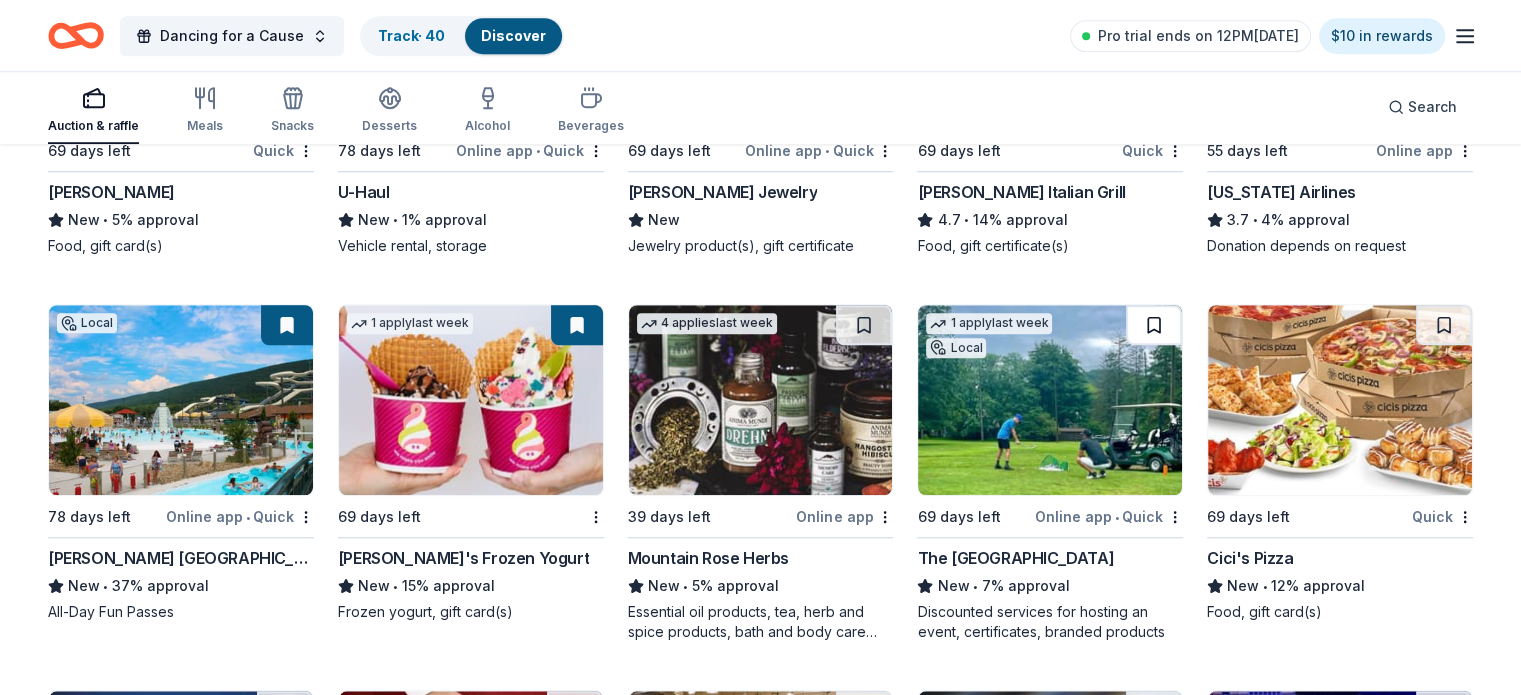 click at bounding box center (1154, 325) 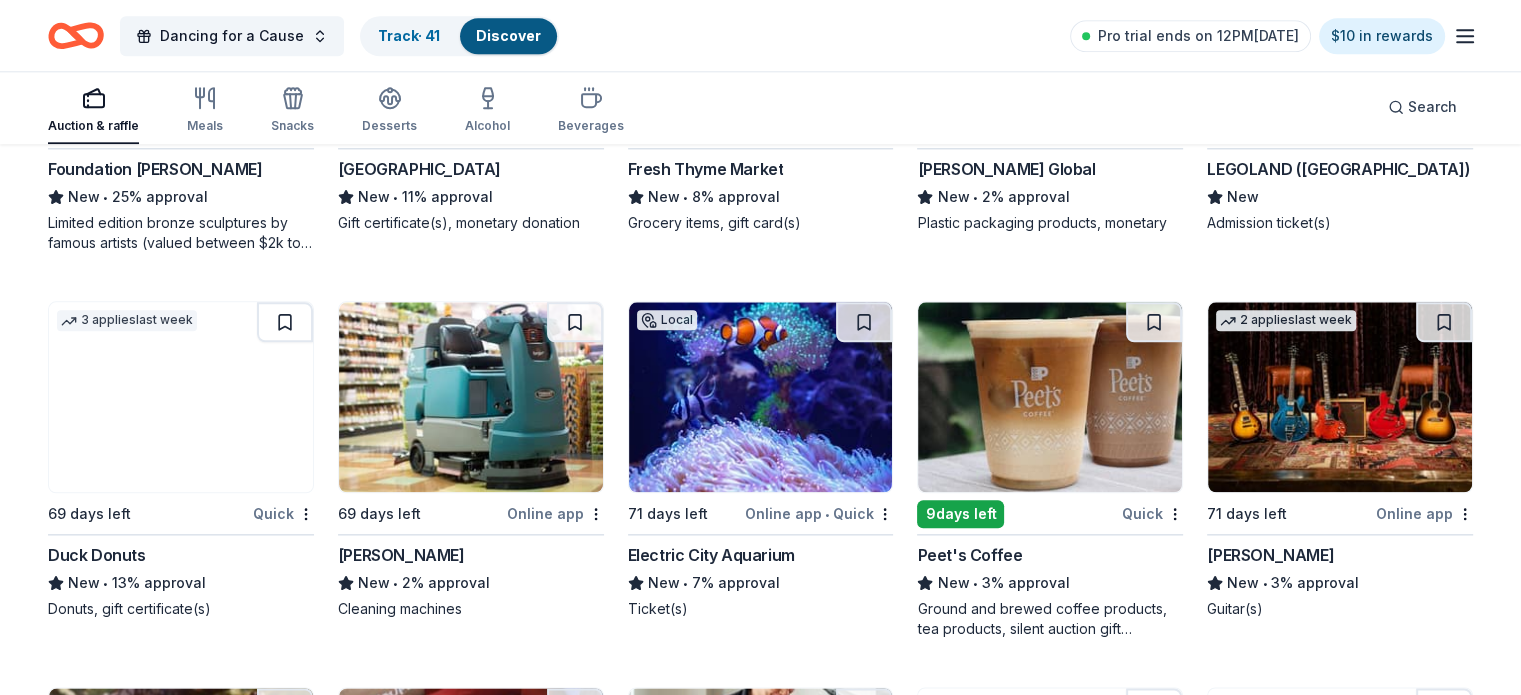 scroll, scrollTop: 9926, scrollLeft: 0, axis: vertical 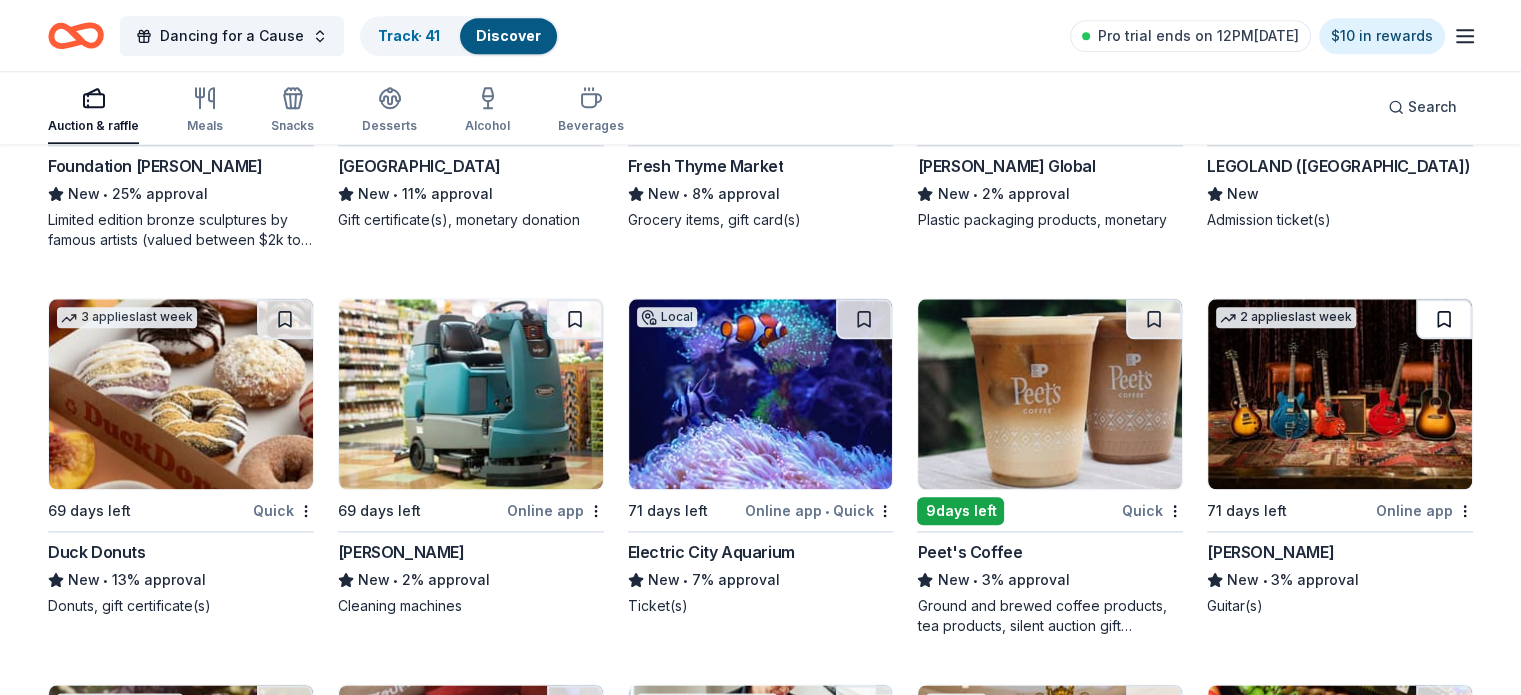 click at bounding box center [1444, 319] 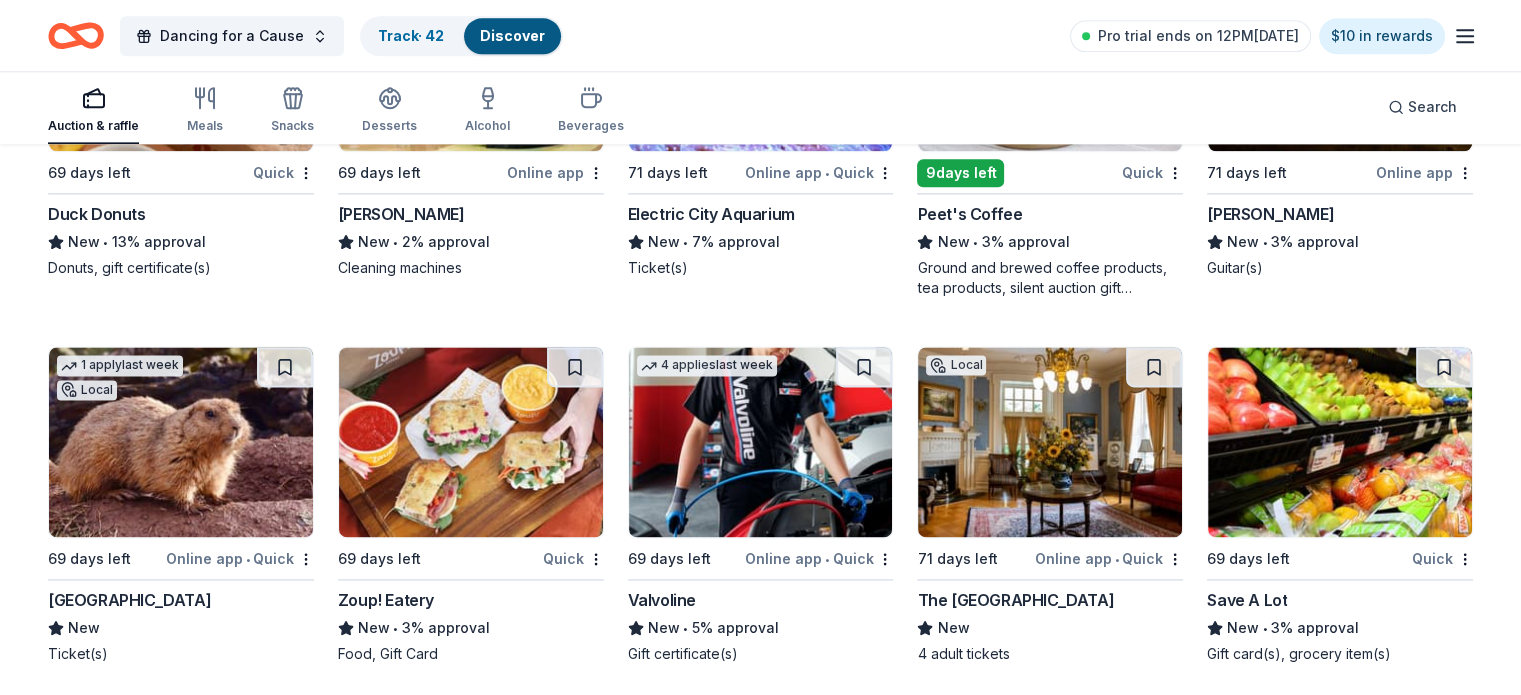 scroll, scrollTop: 10264, scrollLeft: 0, axis: vertical 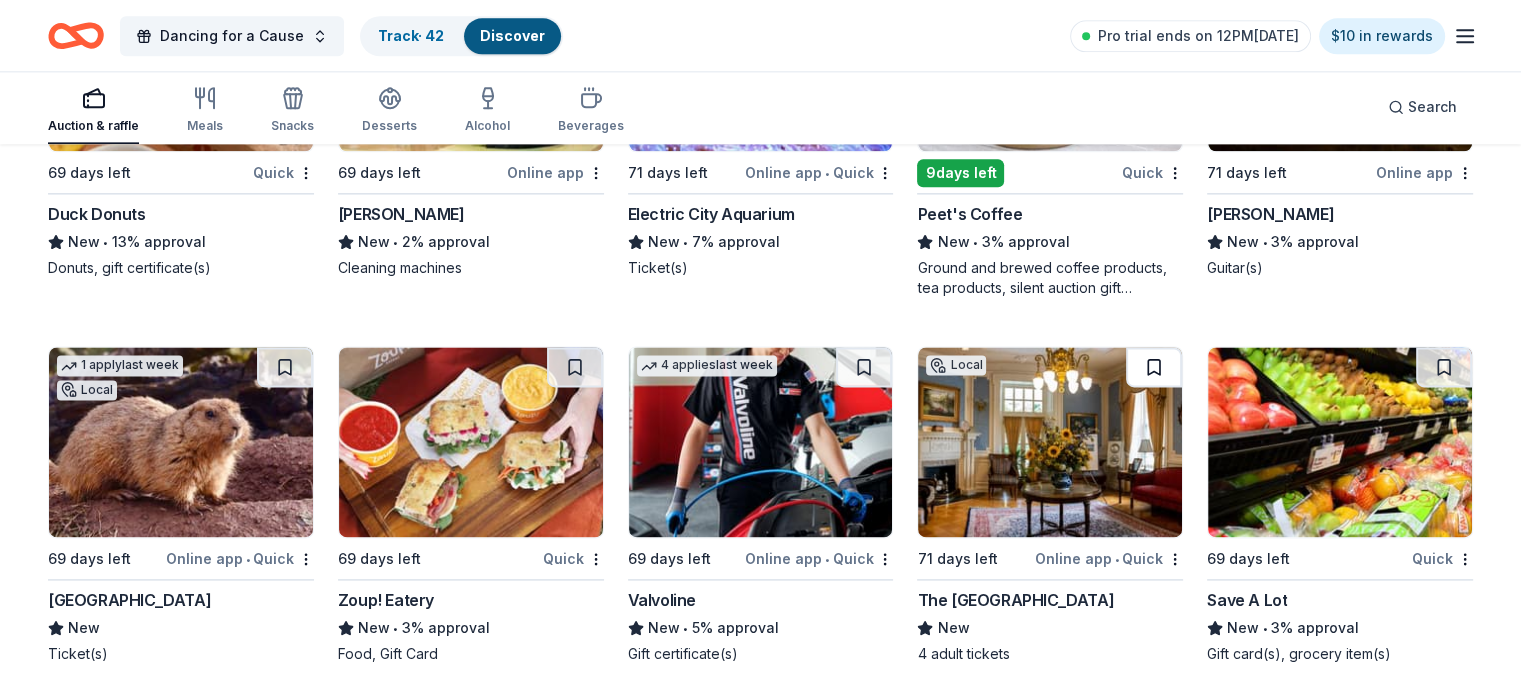 click at bounding box center [1154, 367] 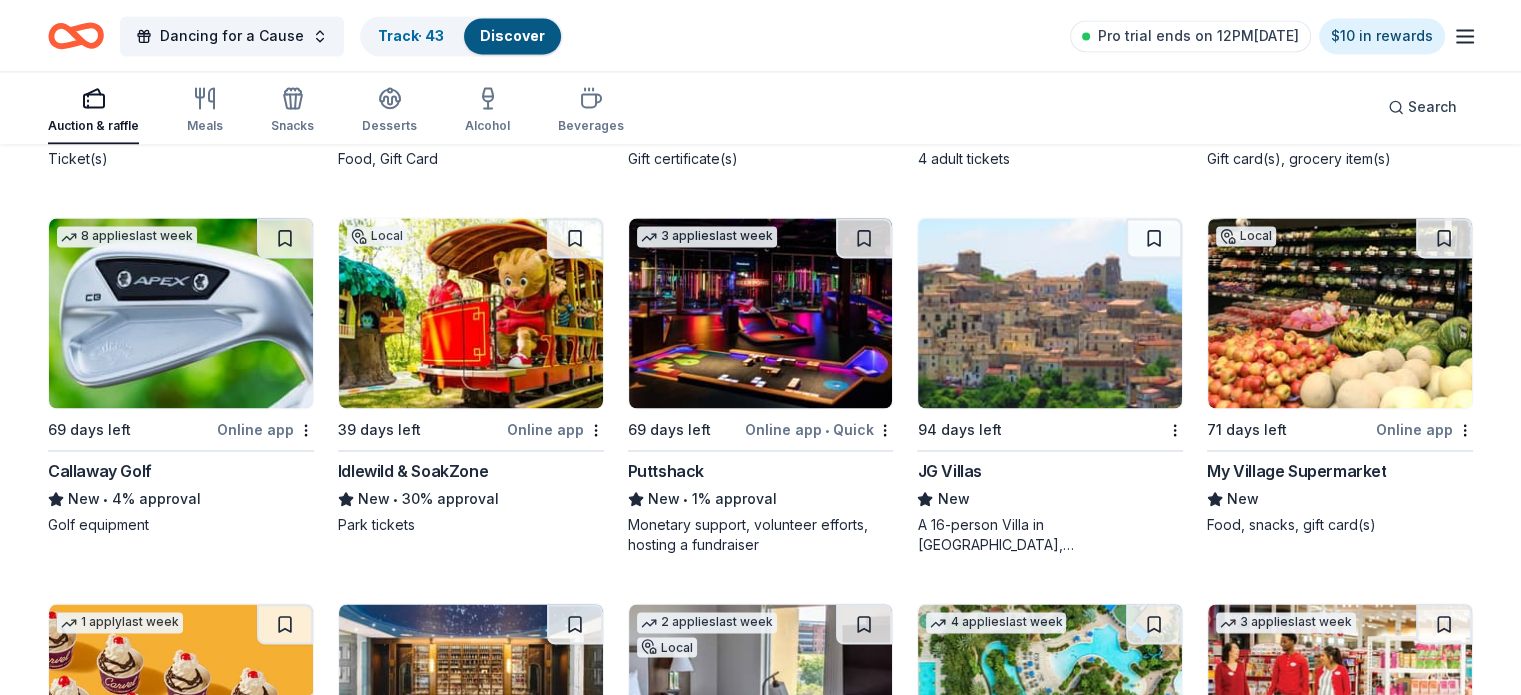 scroll, scrollTop: 10762, scrollLeft: 0, axis: vertical 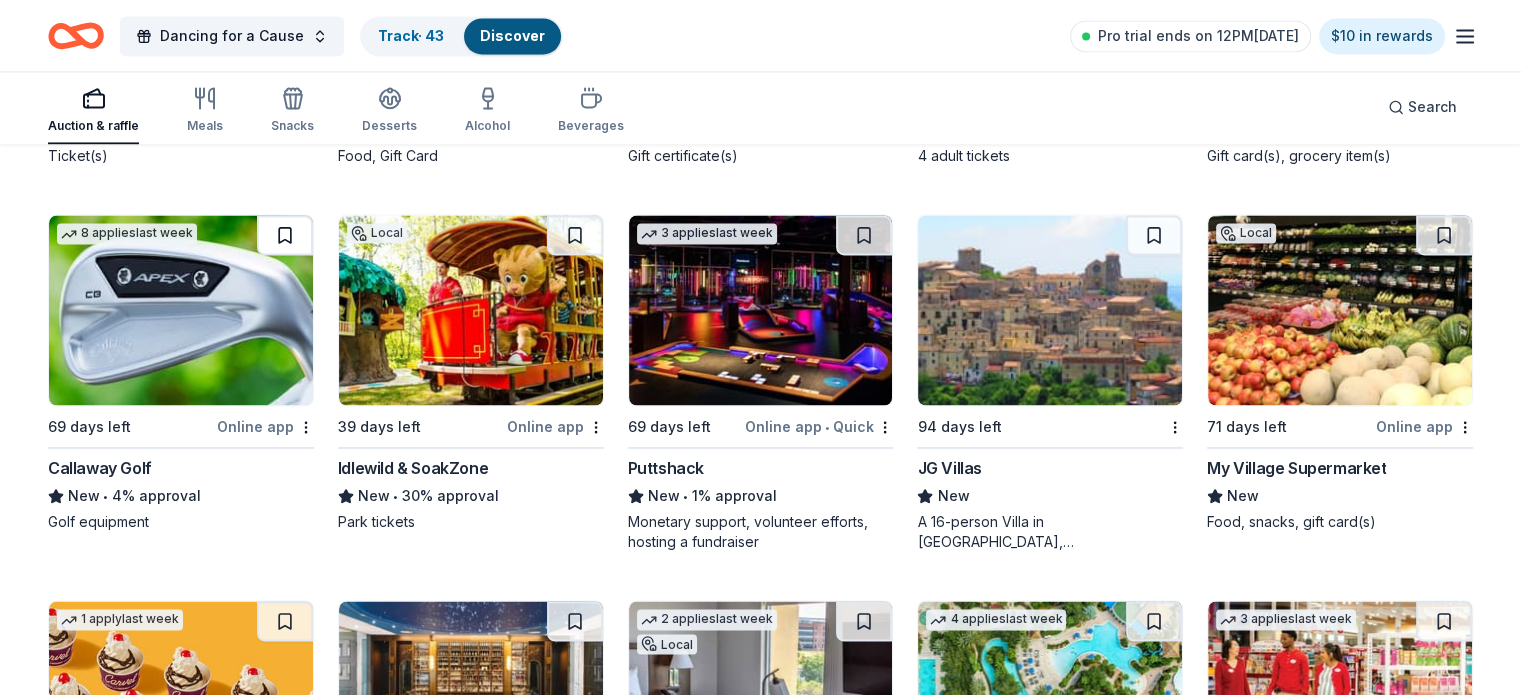 click at bounding box center [285, 235] 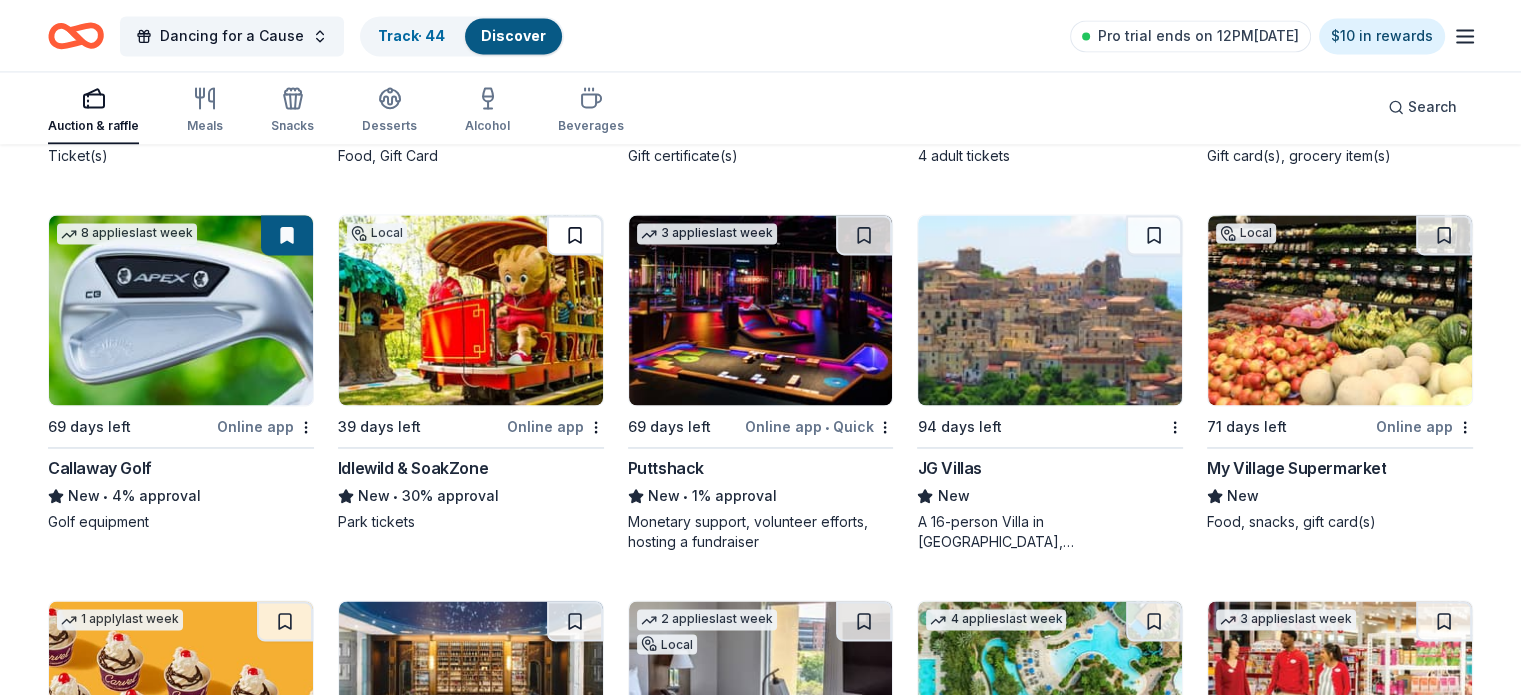 click at bounding box center (575, 235) 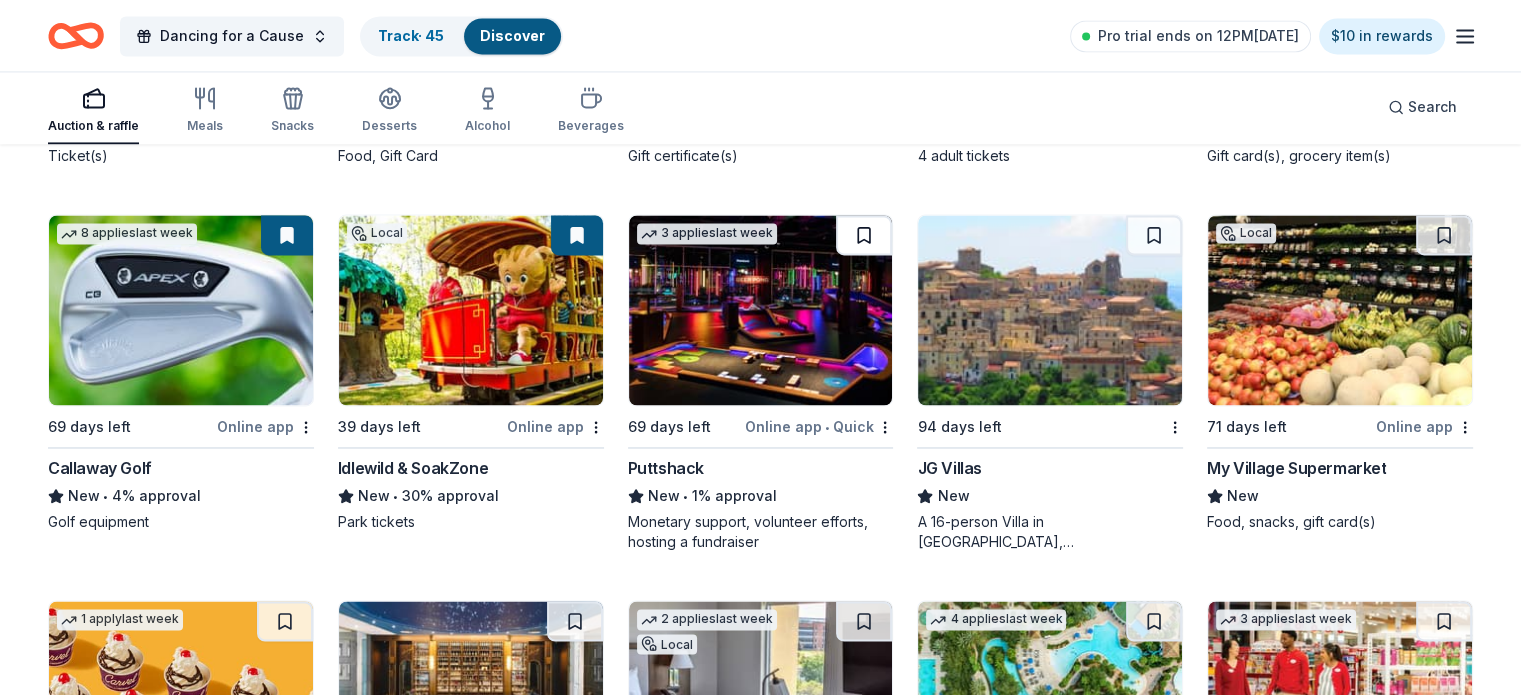 click at bounding box center (864, 235) 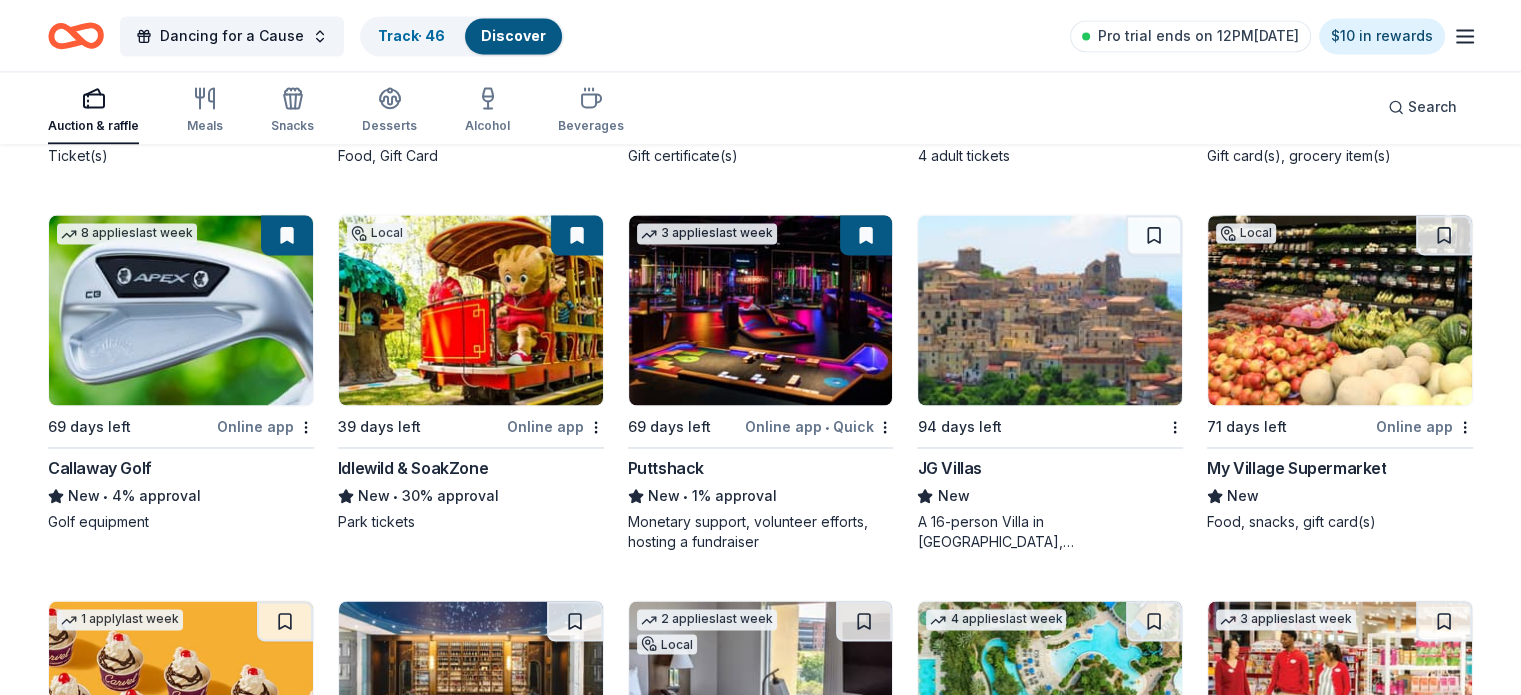scroll, scrollTop: 11076, scrollLeft: 0, axis: vertical 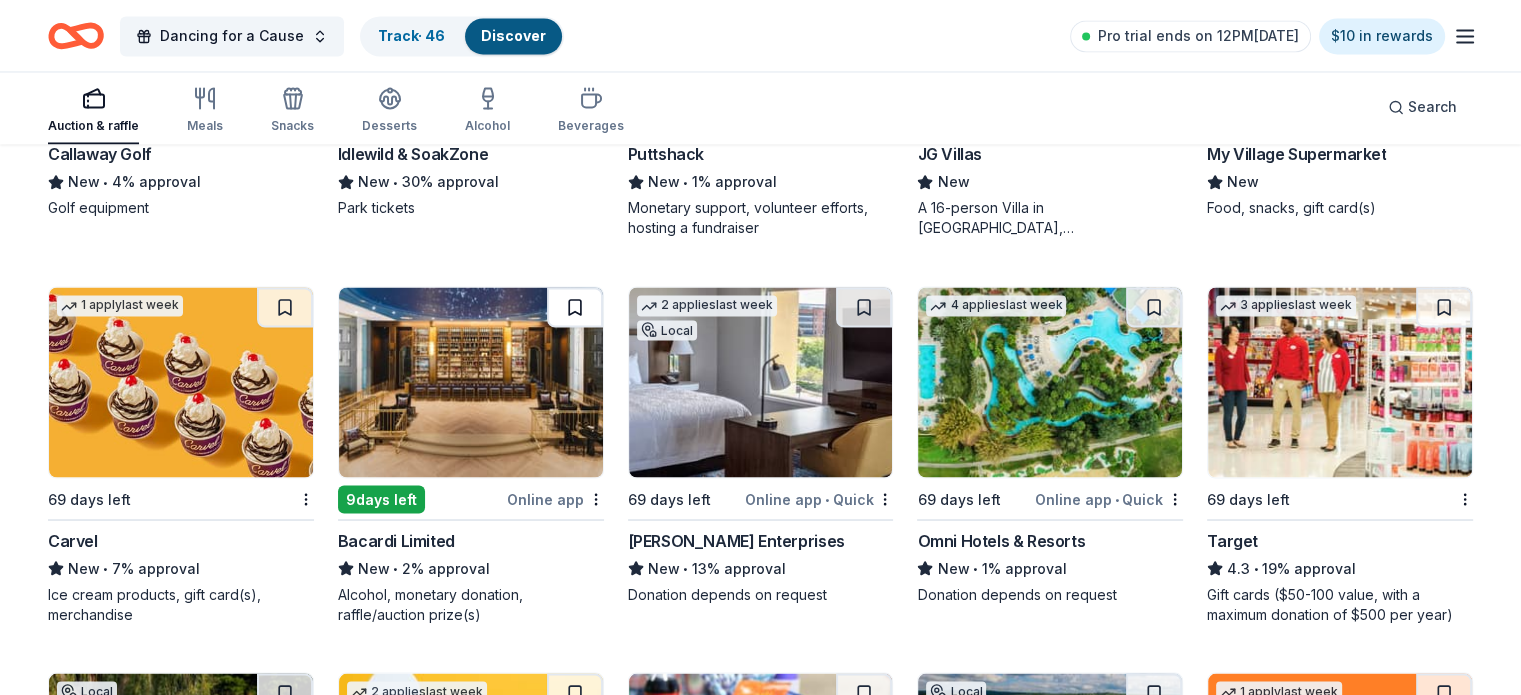 click at bounding box center [575, 307] 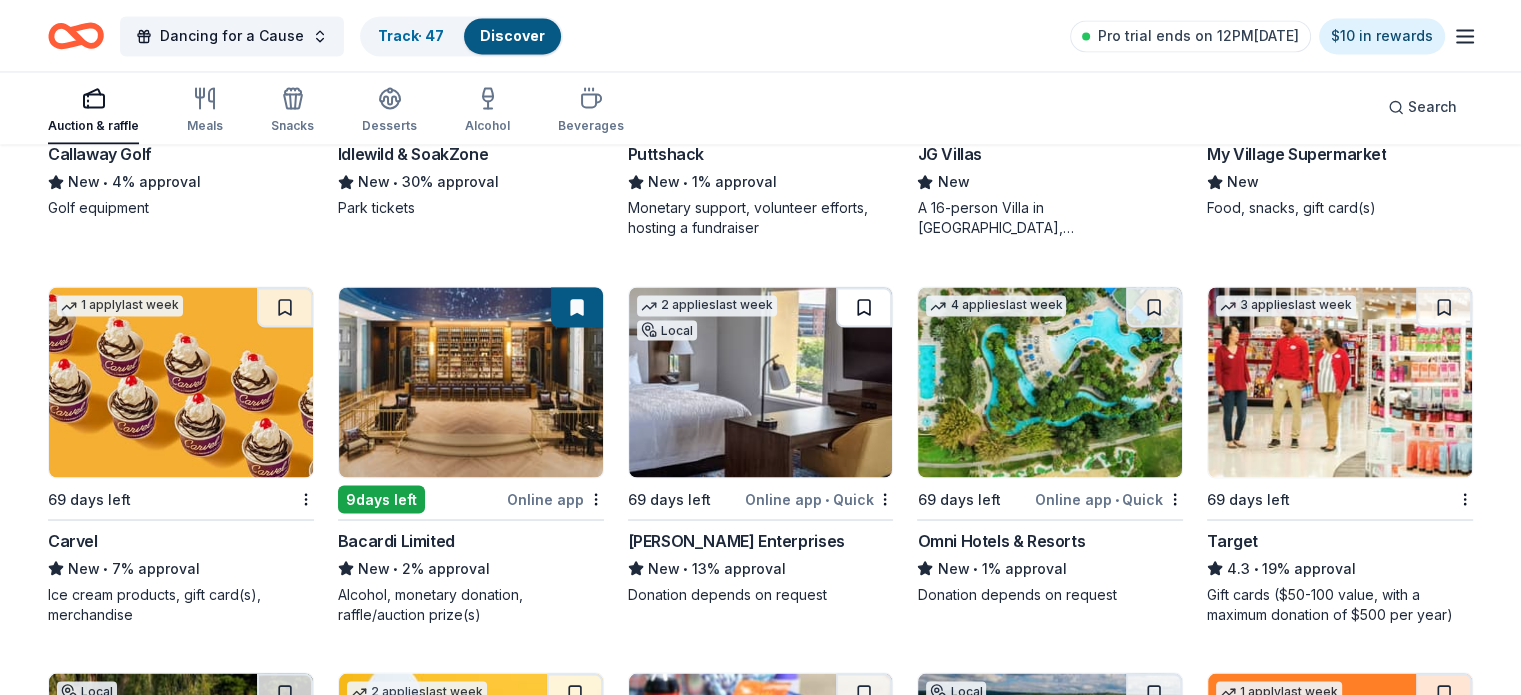 click at bounding box center [864, 307] 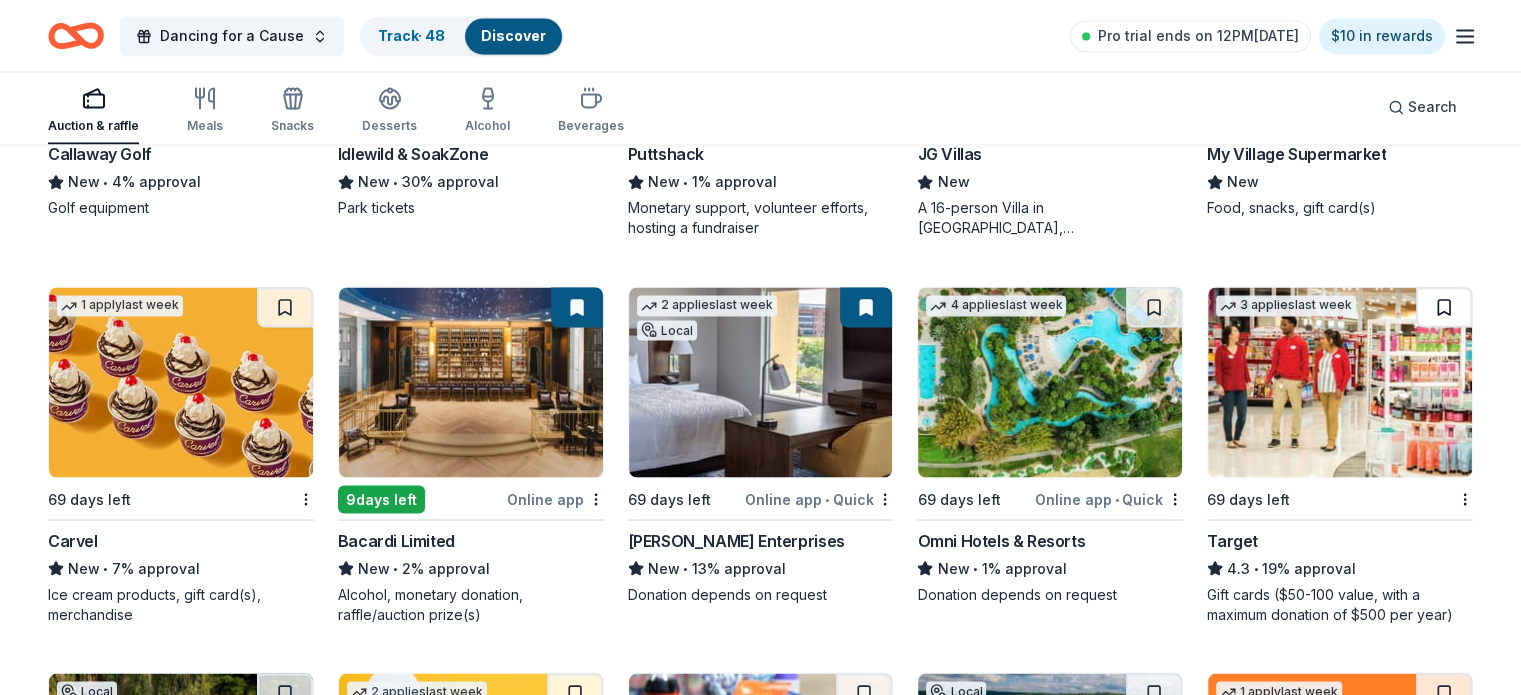 click at bounding box center [1444, 307] 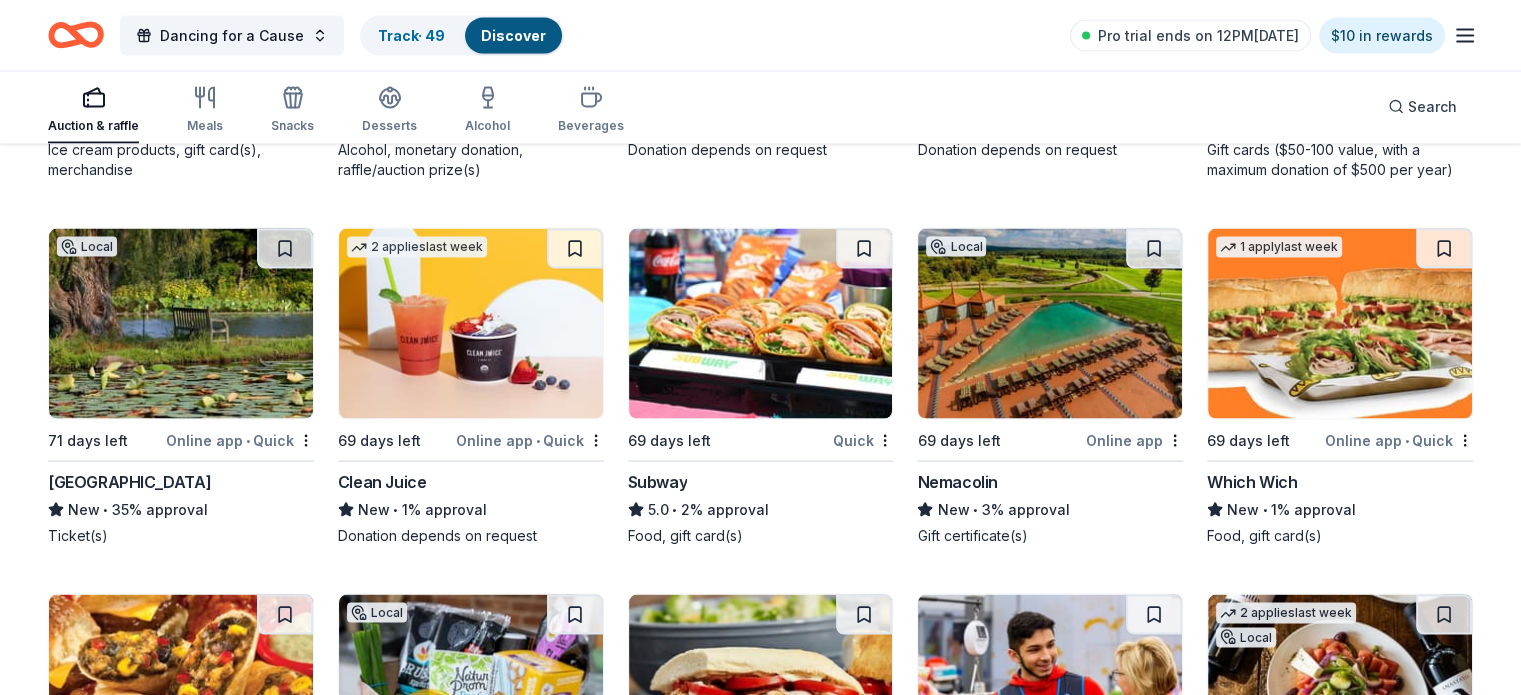 scroll, scrollTop: 11522, scrollLeft: 0, axis: vertical 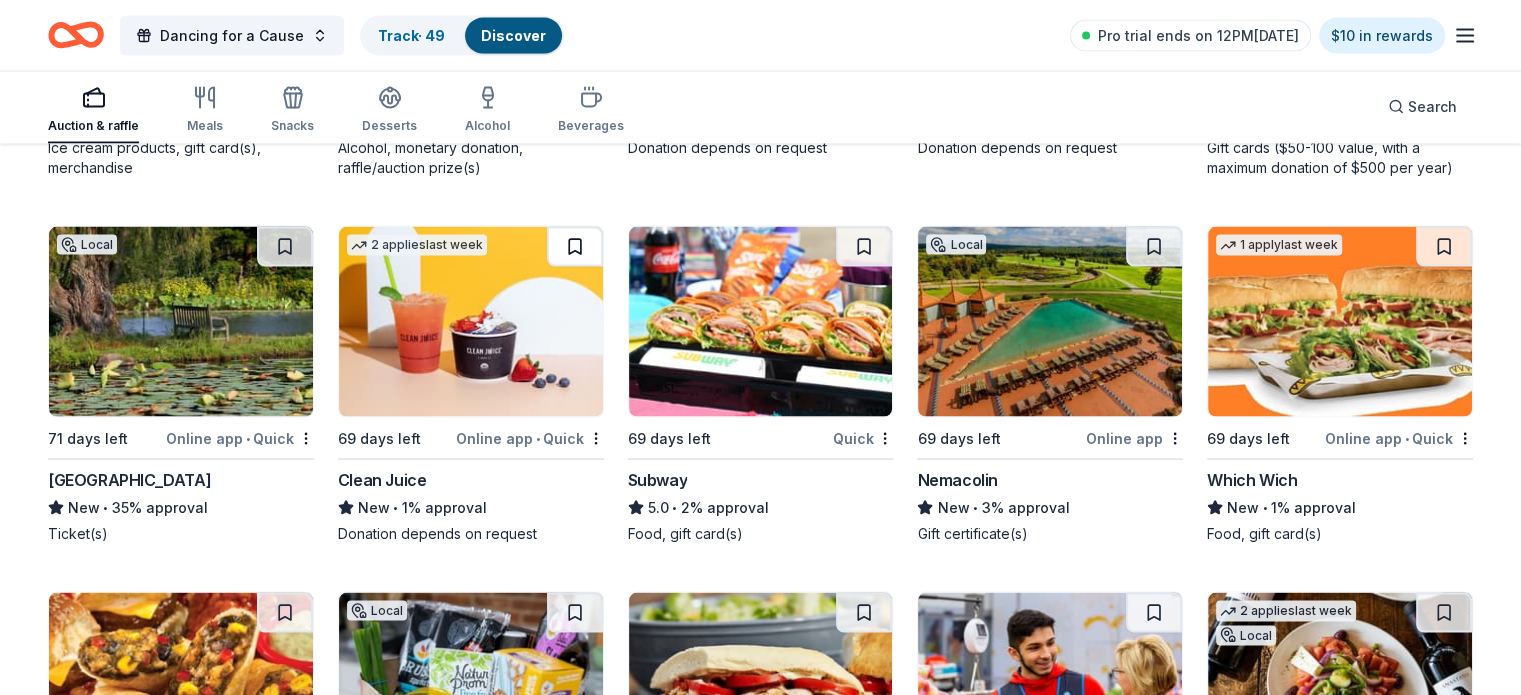 click at bounding box center [575, 247] 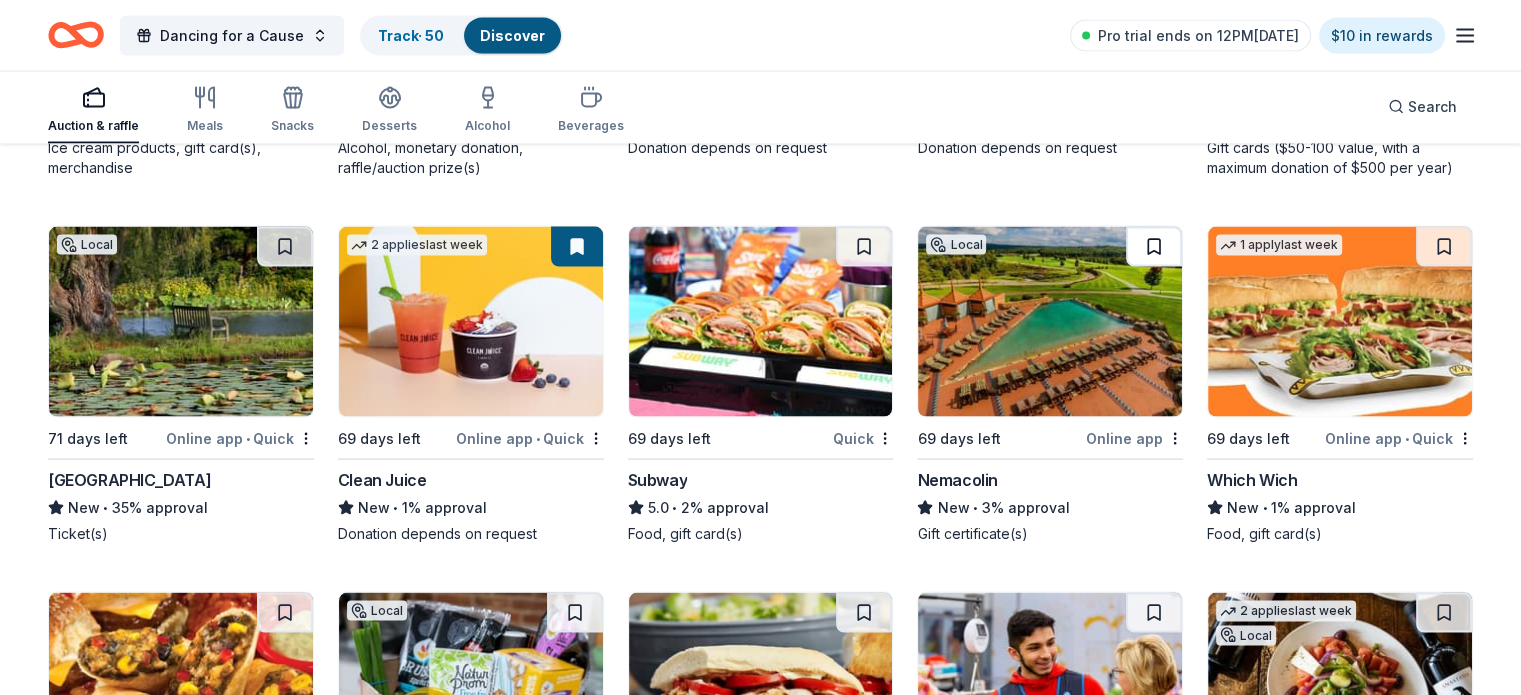 click at bounding box center [1154, 247] 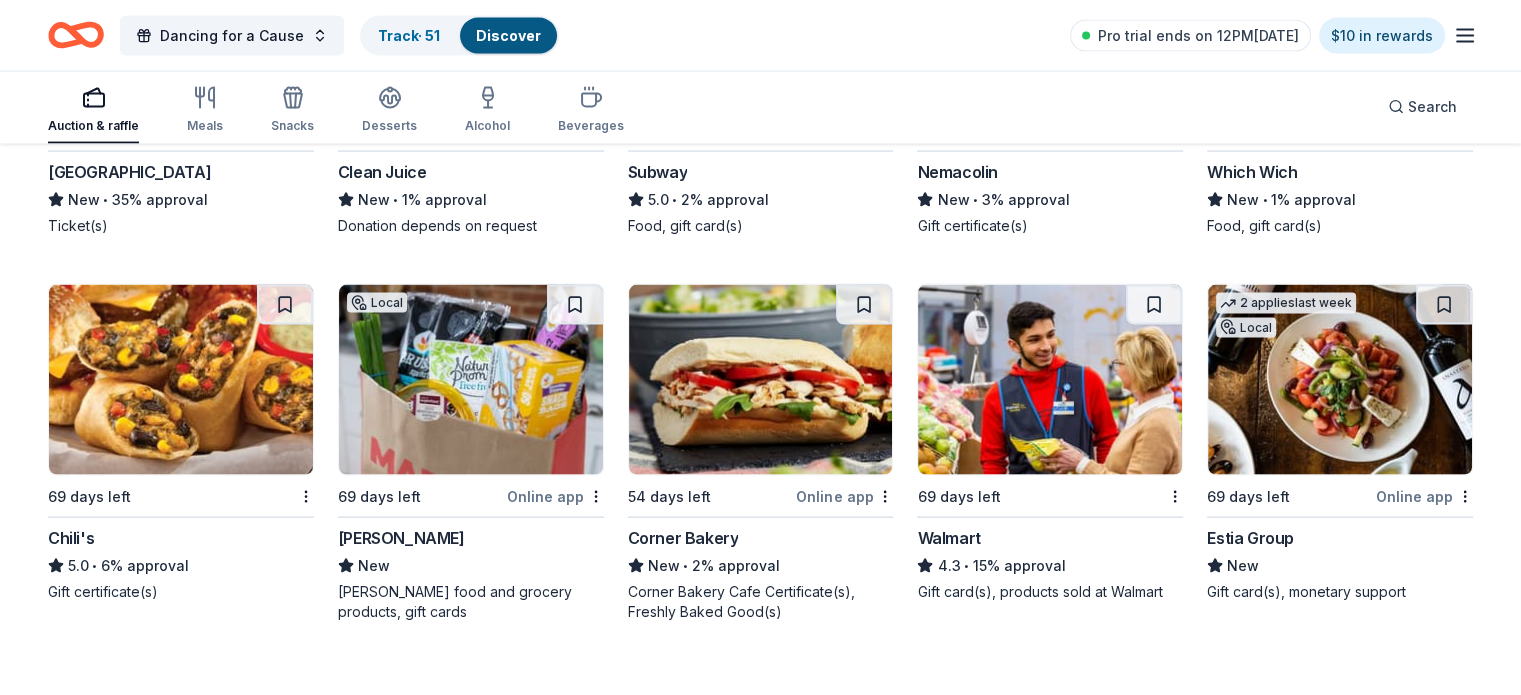scroll, scrollTop: 11831, scrollLeft: 0, axis: vertical 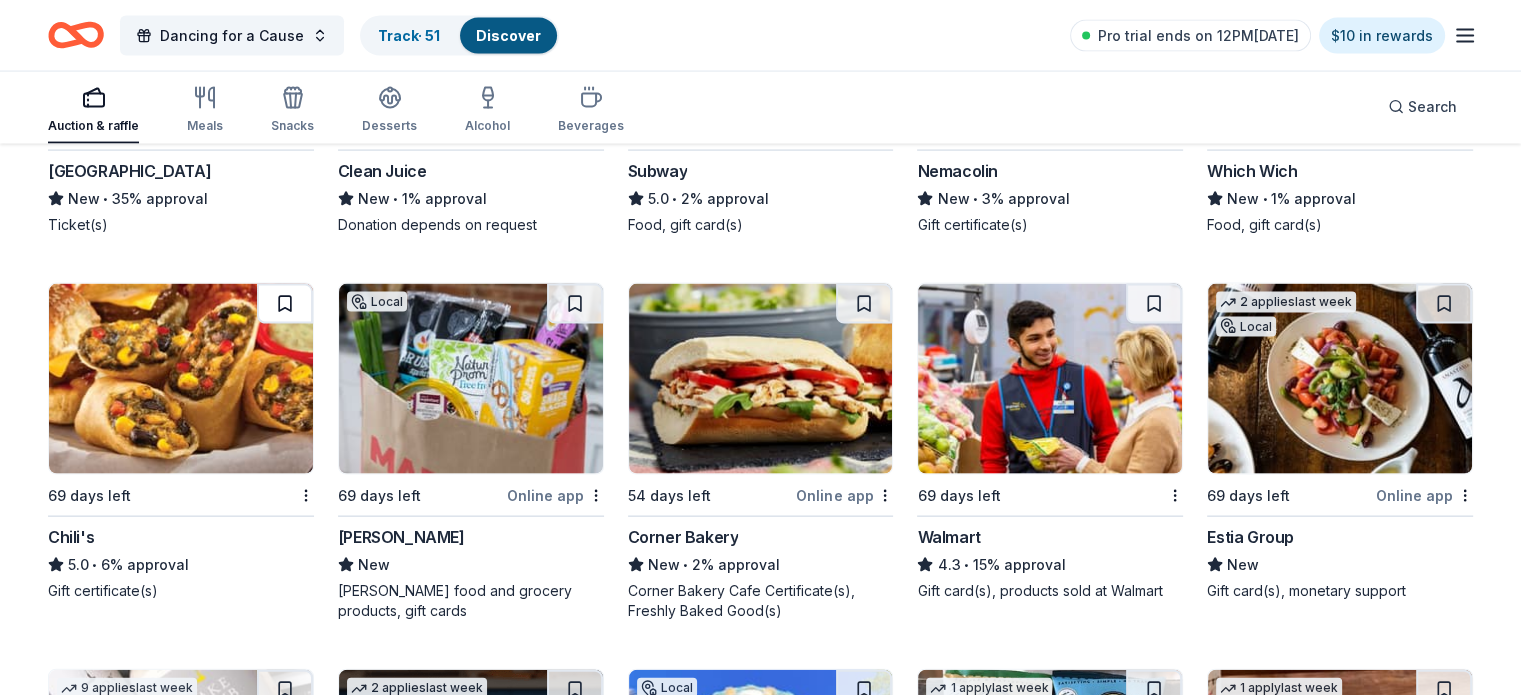 click at bounding box center [285, 304] 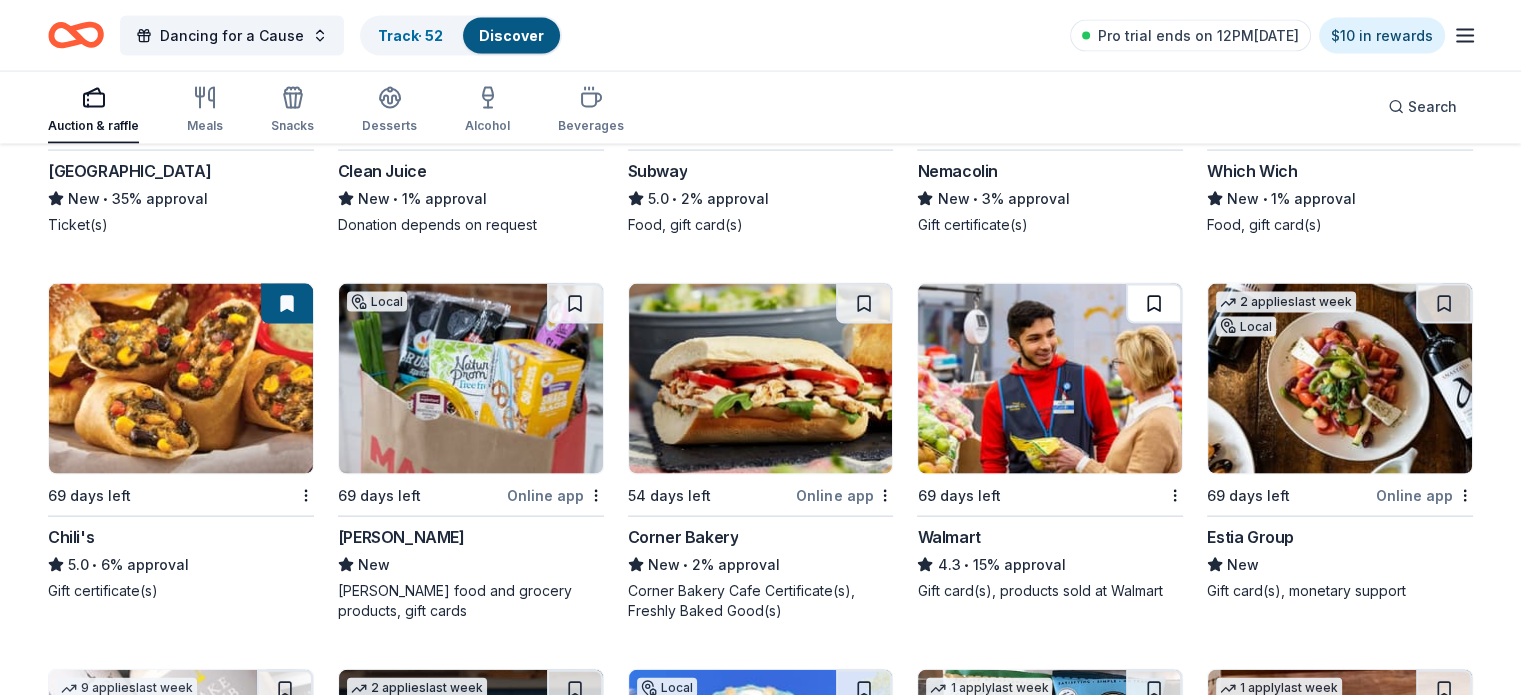 click at bounding box center [1154, 304] 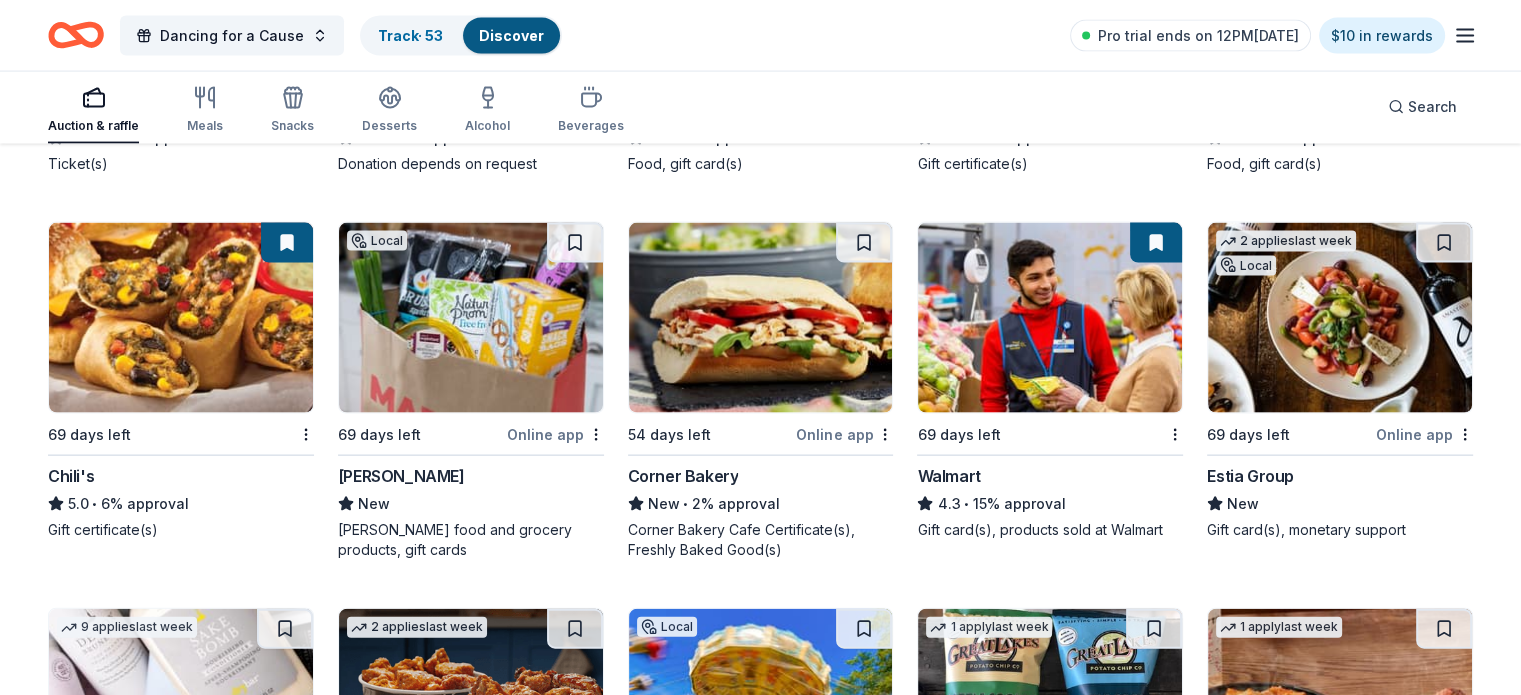 scroll, scrollTop: 11894, scrollLeft: 0, axis: vertical 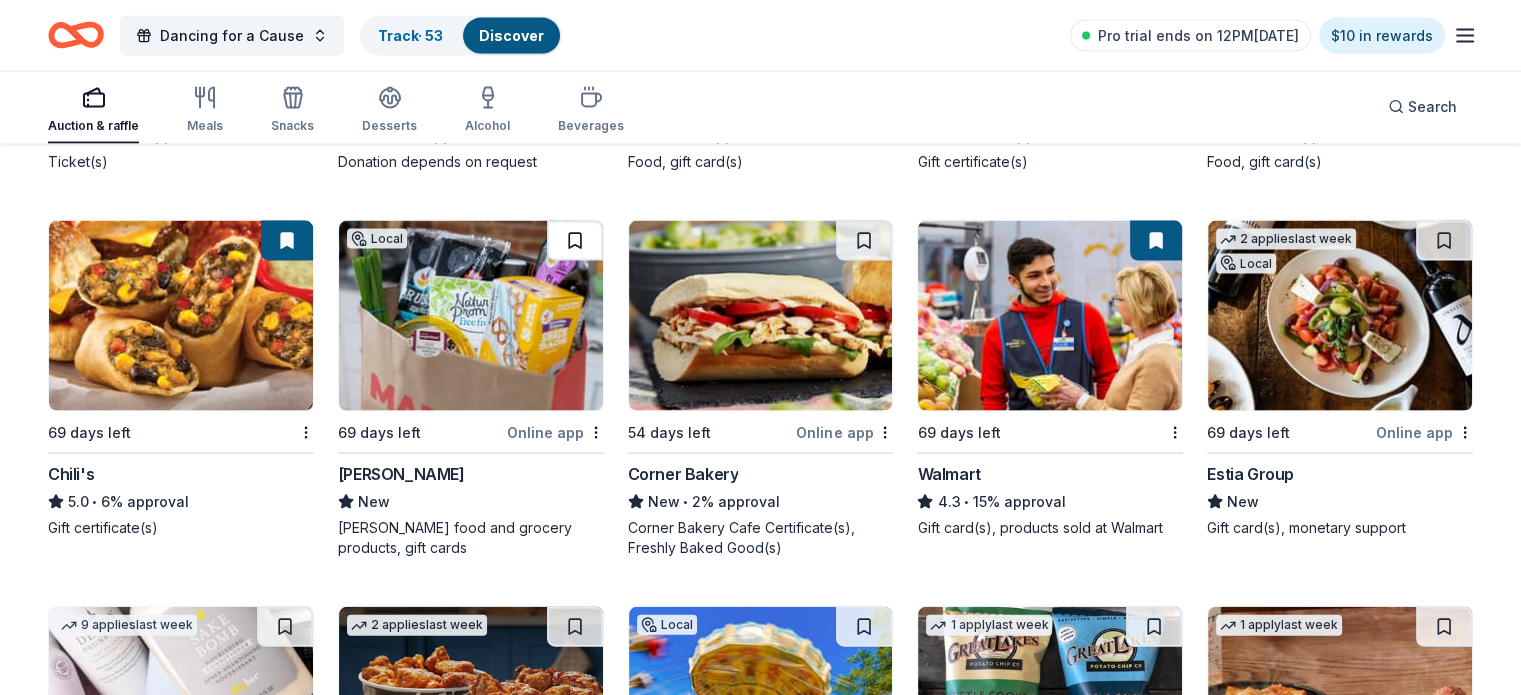 click at bounding box center [575, 241] 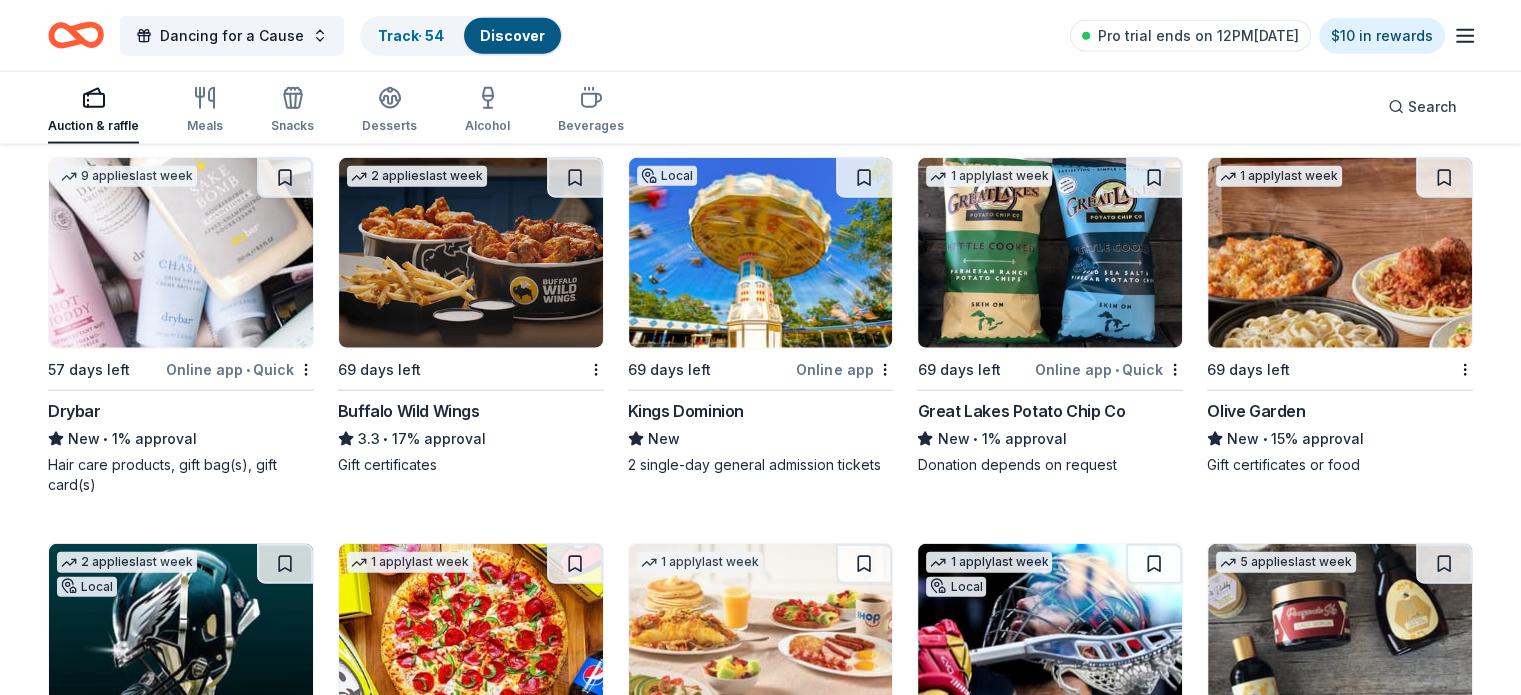 scroll, scrollTop: 12304, scrollLeft: 0, axis: vertical 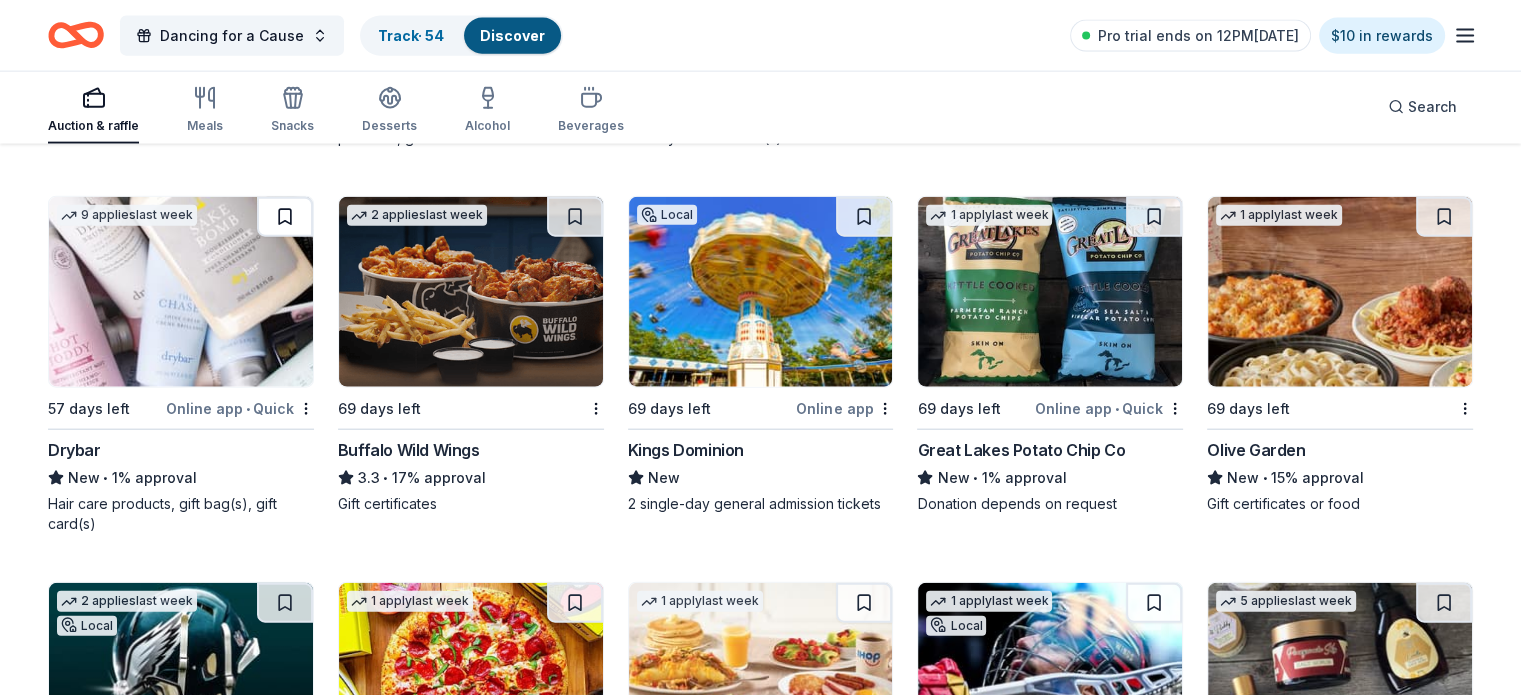 click at bounding box center [285, 217] 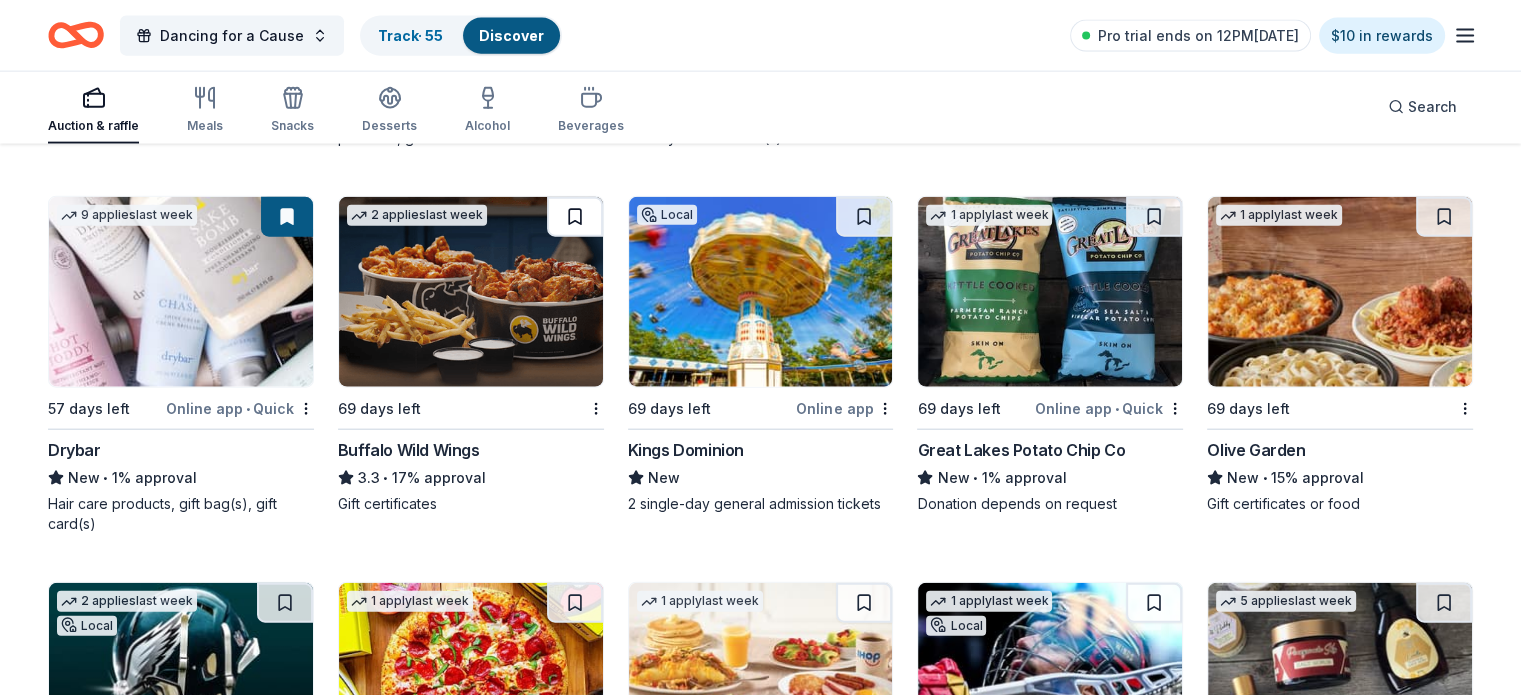 click at bounding box center (575, 217) 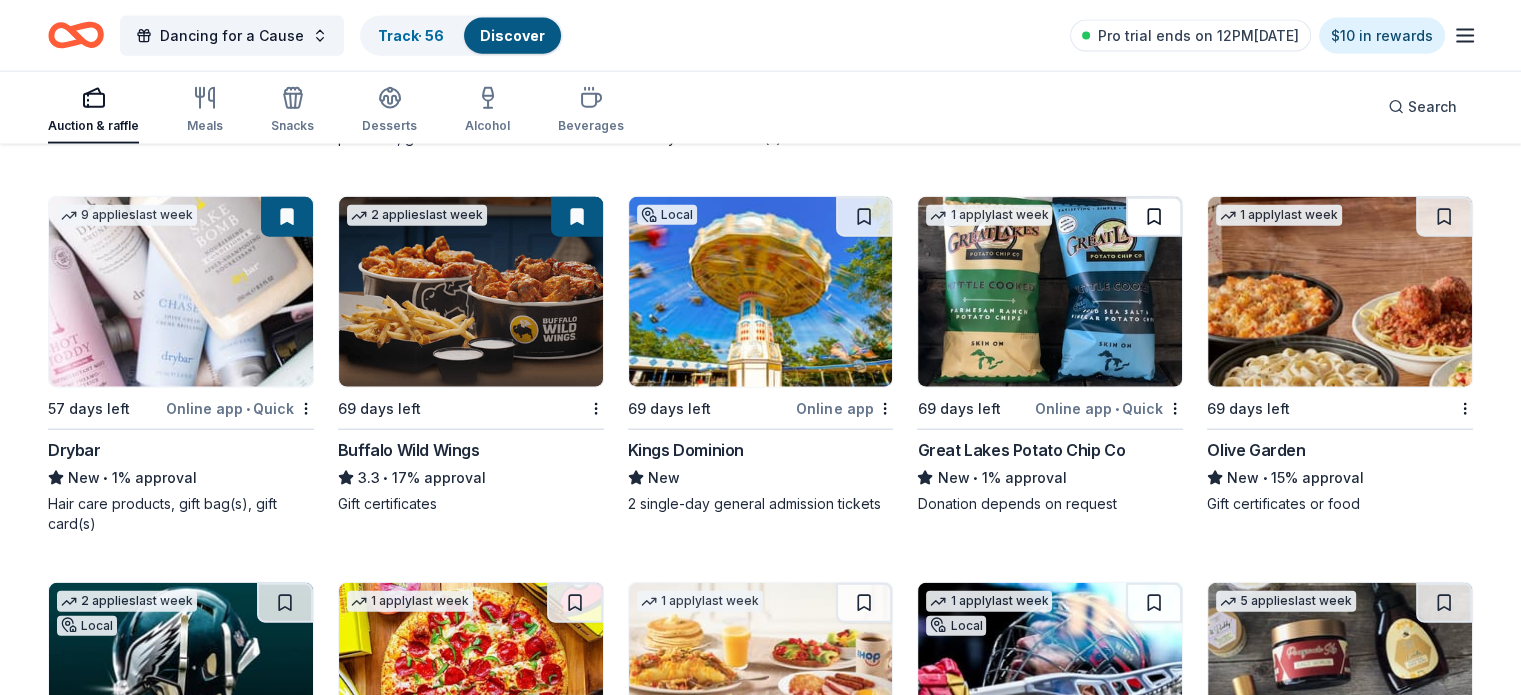 click at bounding box center [1154, 217] 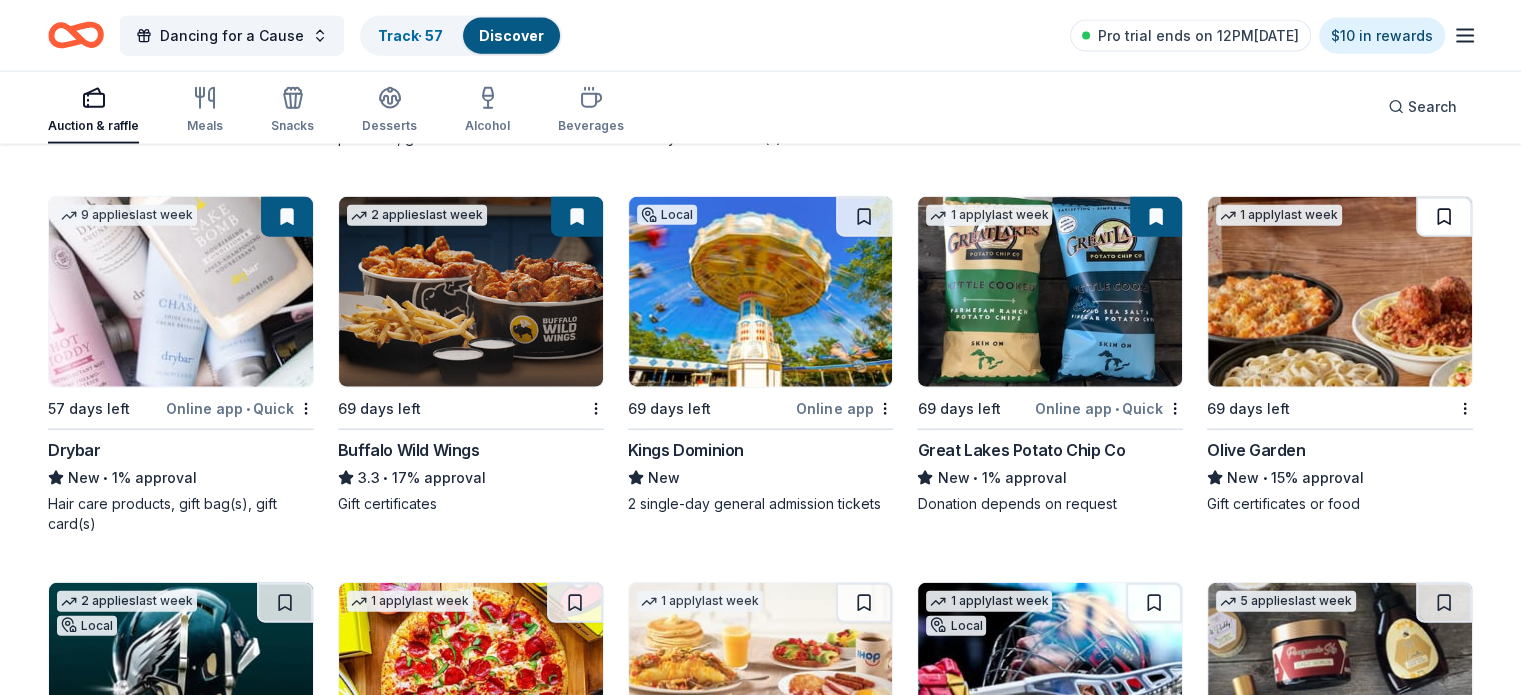click at bounding box center [1444, 217] 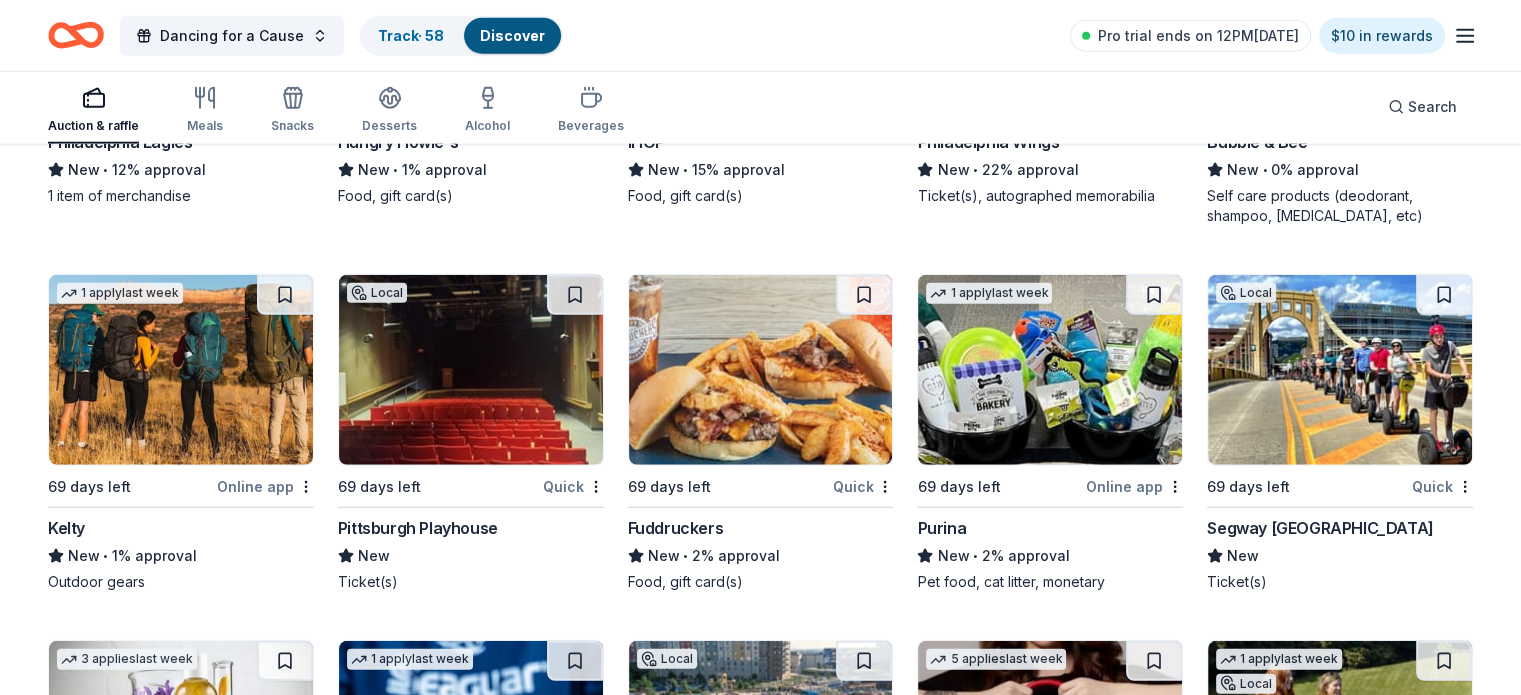 scroll, scrollTop: 12999, scrollLeft: 0, axis: vertical 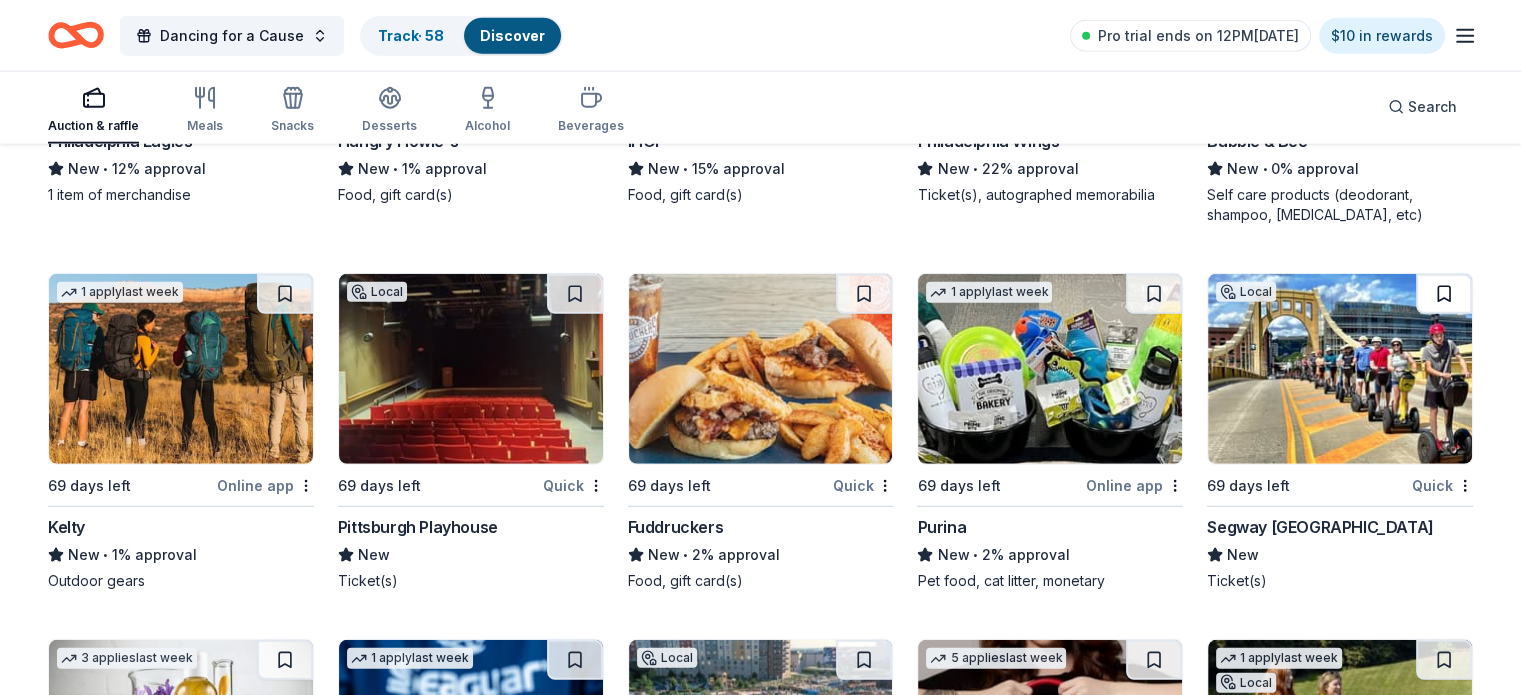 click at bounding box center [1444, 294] 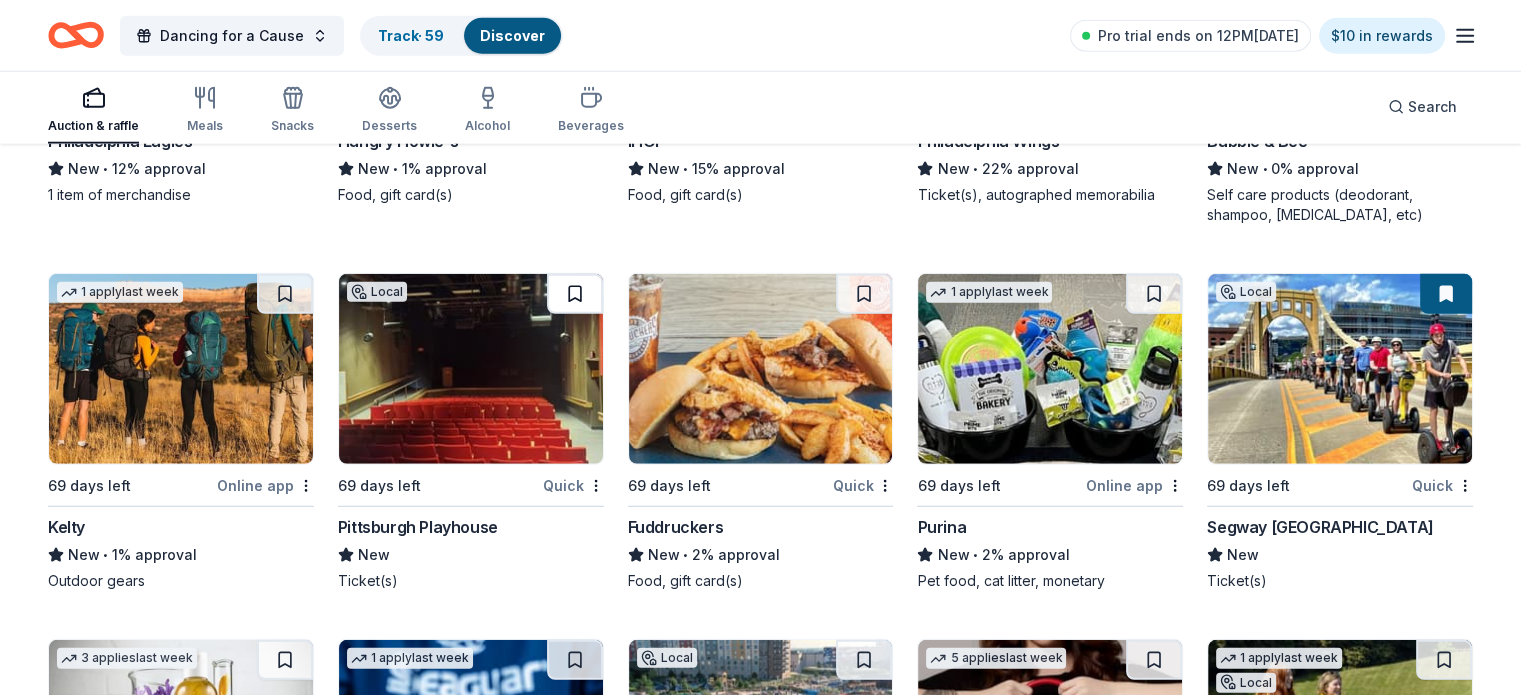 click at bounding box center (575, 294) 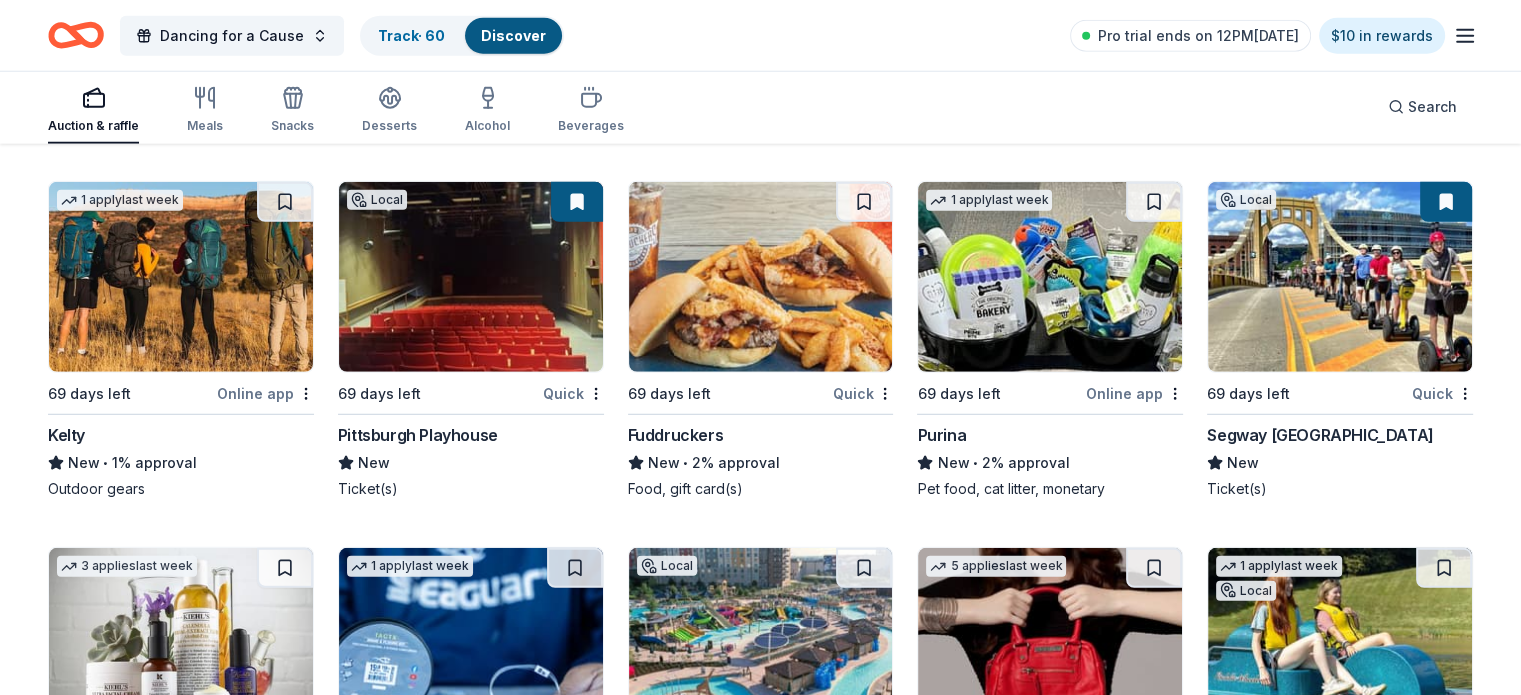 scroll, scrollTop: 13092, scrollLeft: 0, axis: vertical 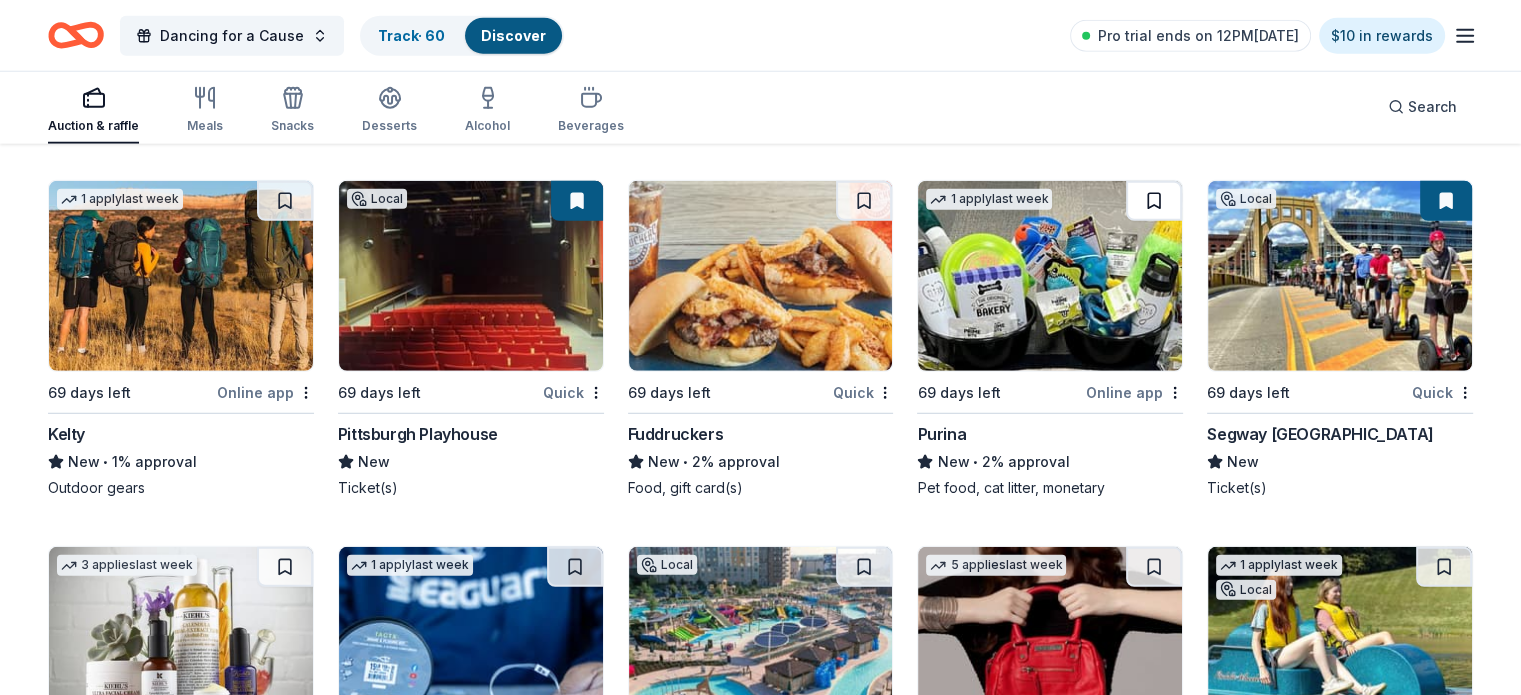click at bounding box center [1154, 201] 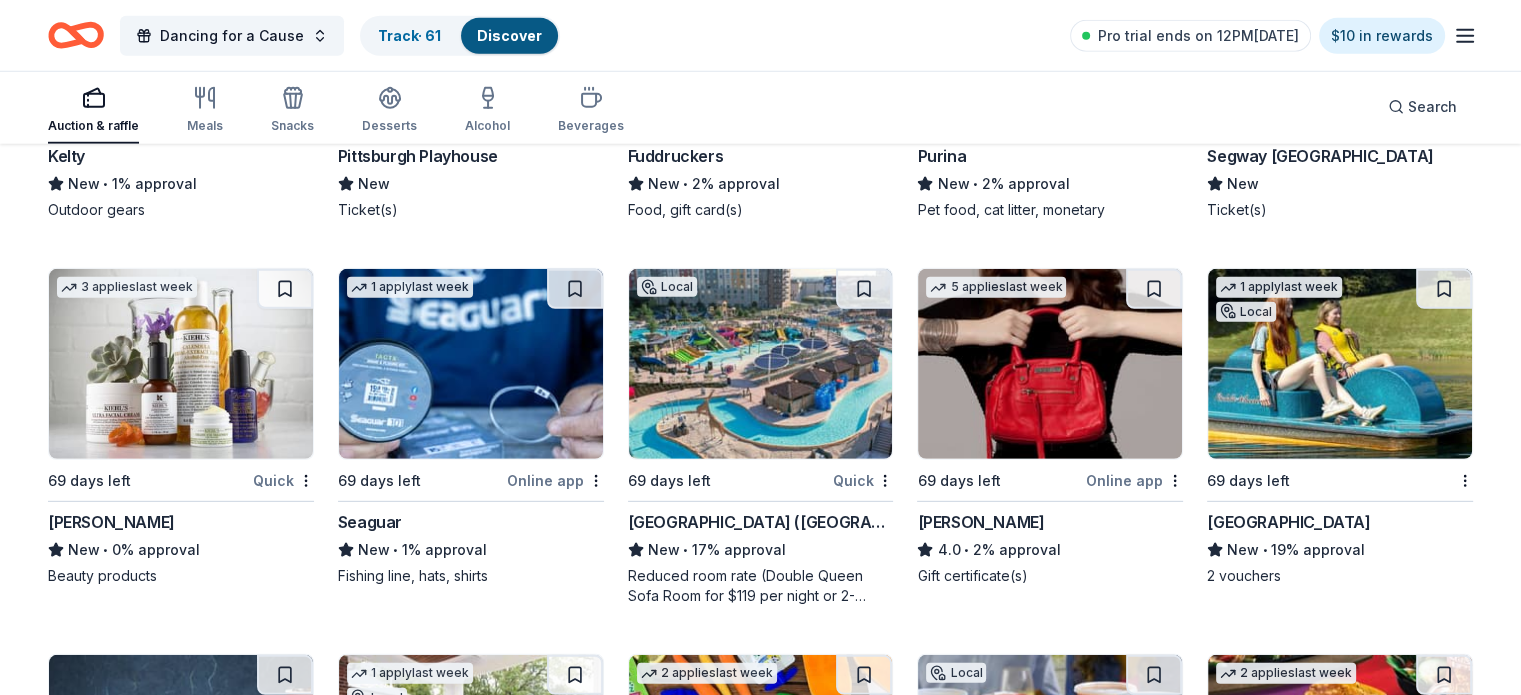 scroll, scrollTop: 13371, scrollLeft: 0, axis: vertical 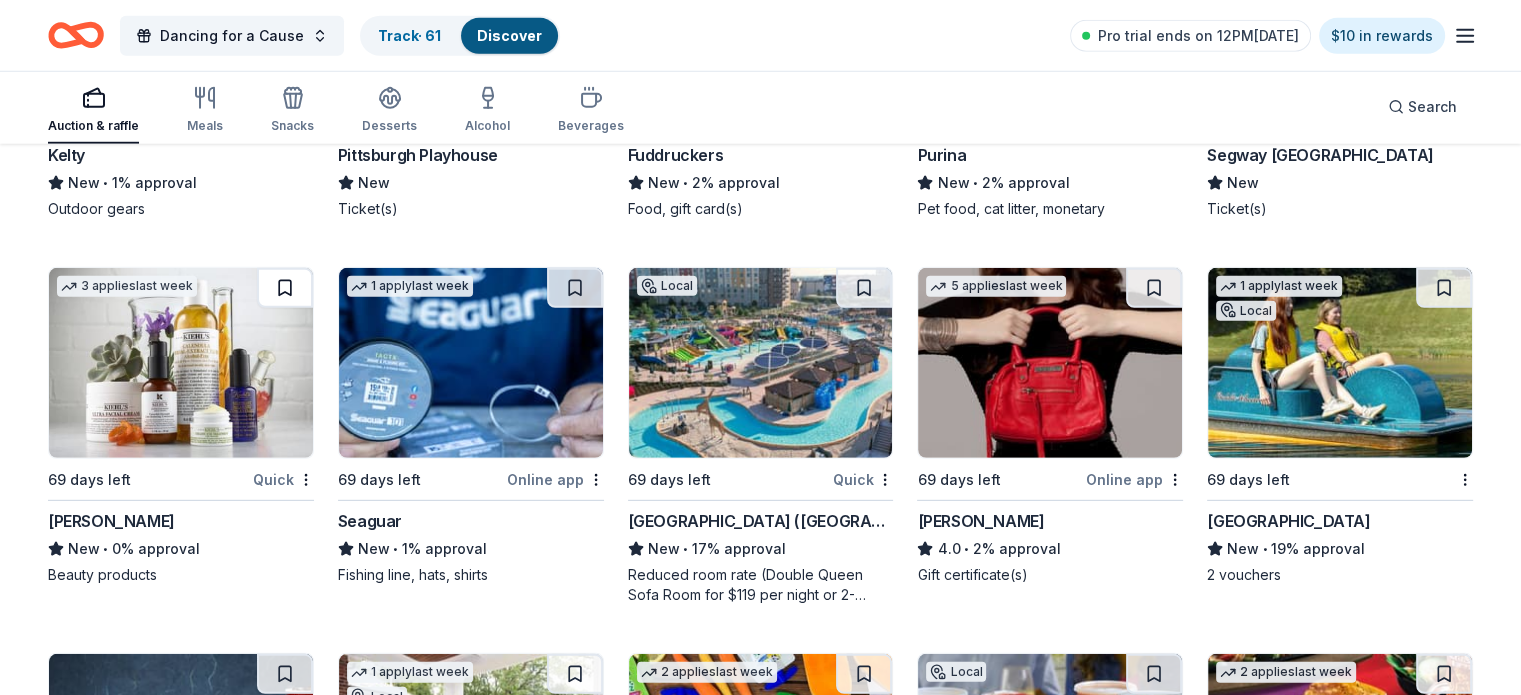 click at bounding box center (285, 288) 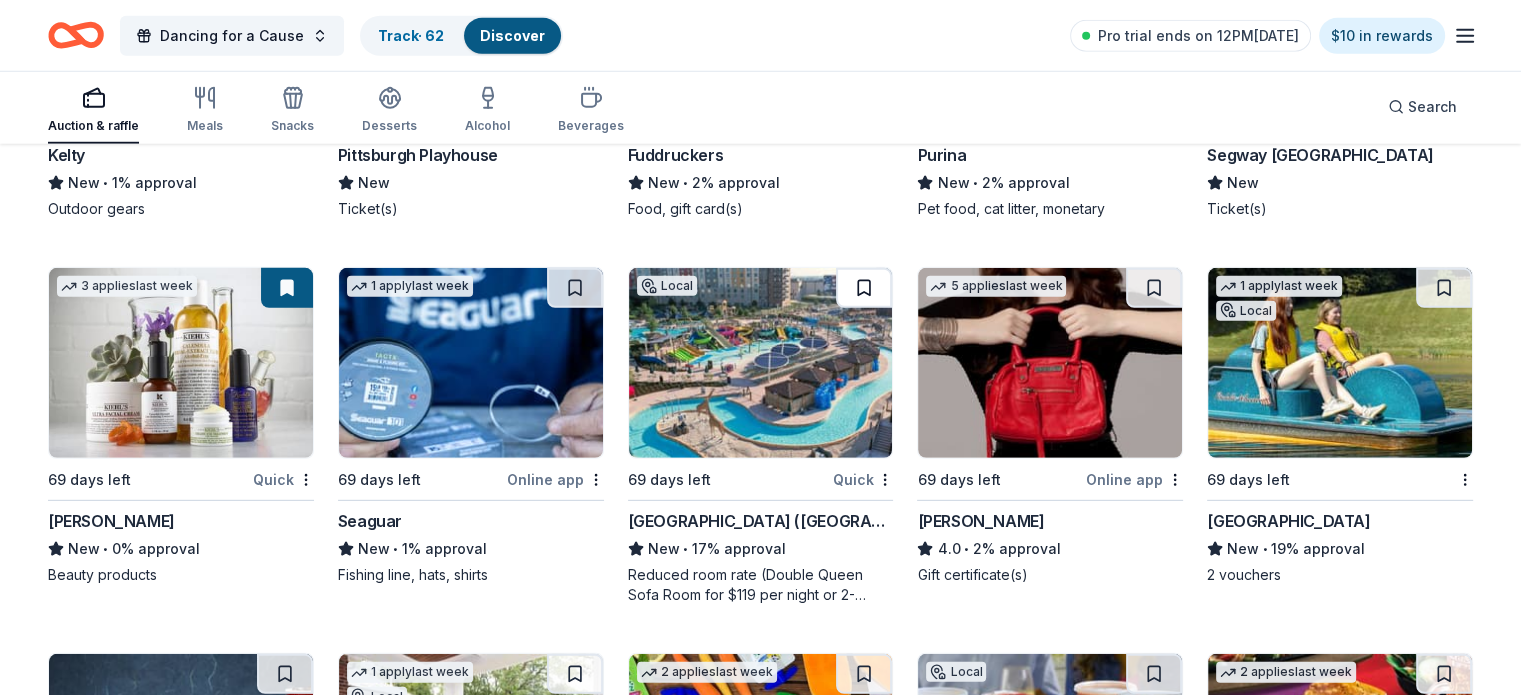 click at bounding box center [864, 288] 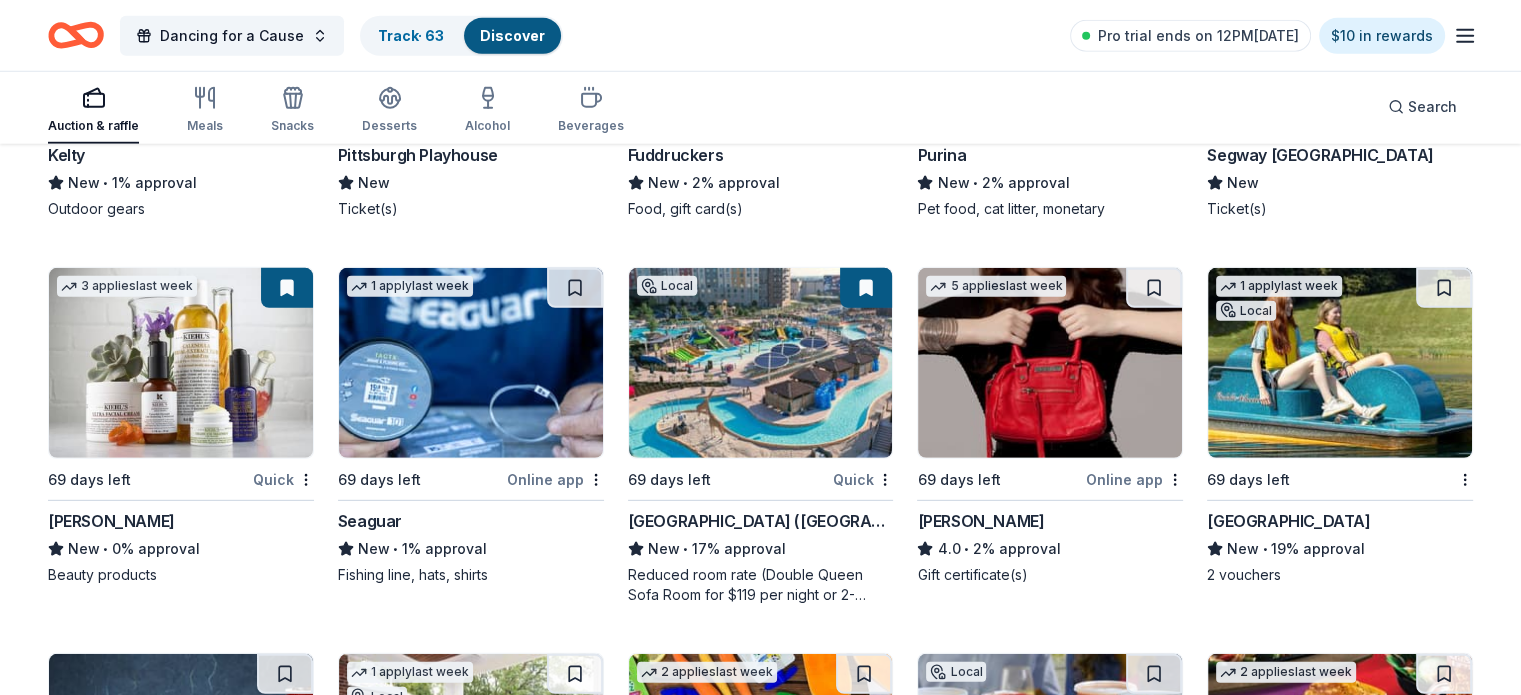 click at bounding box center [1340, 363] 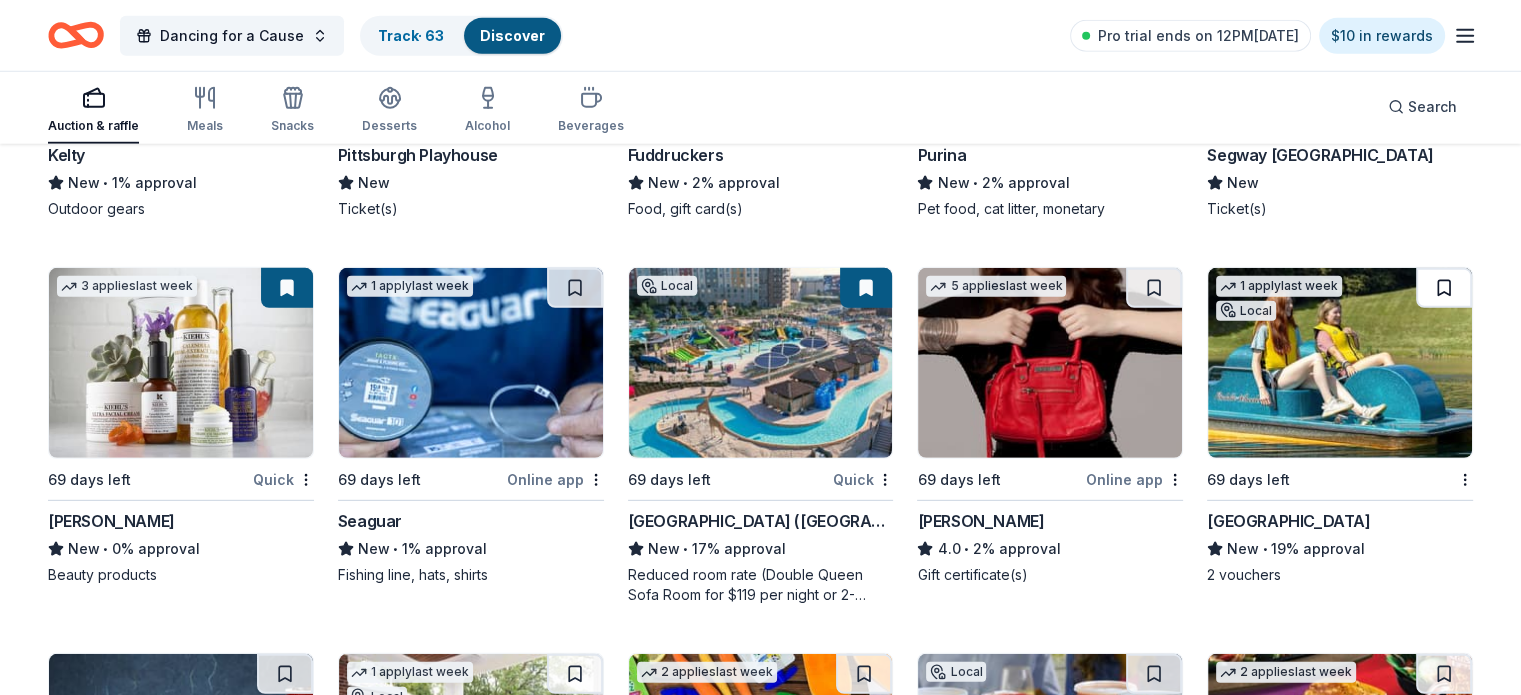 click at bounding box center [1444, 288] 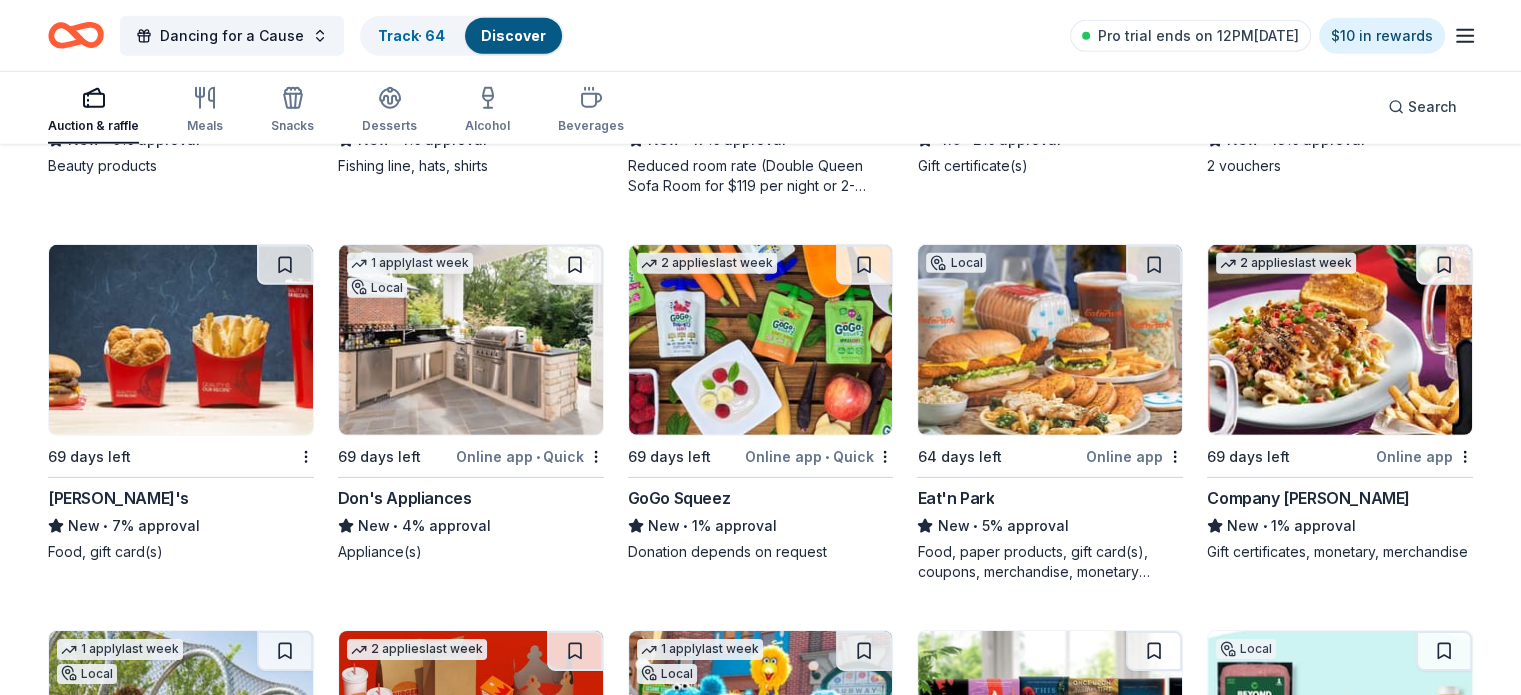 scroll, scrollTop: 13783, scrollLeft: 0, axis: vertical 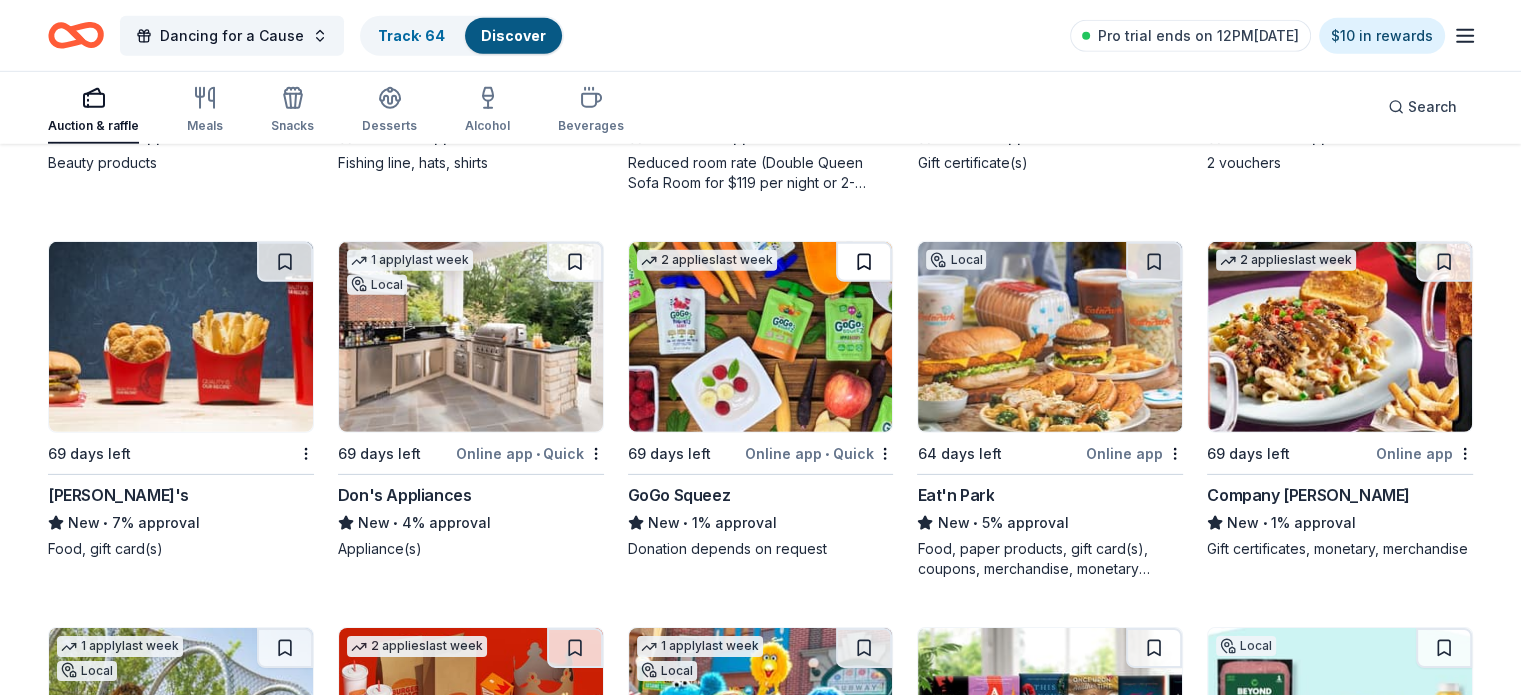 click at bounding box center [864, 262] 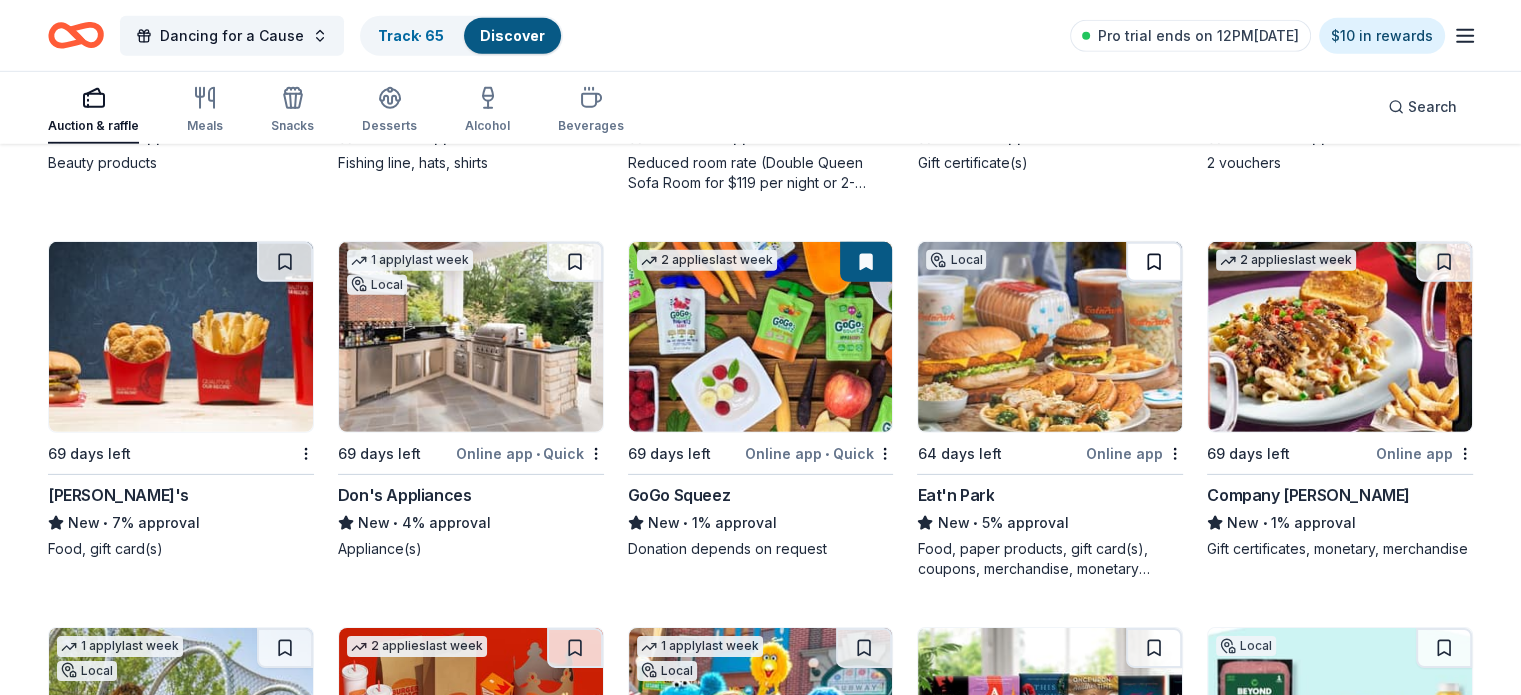 click at bounding box center [1154, 262] 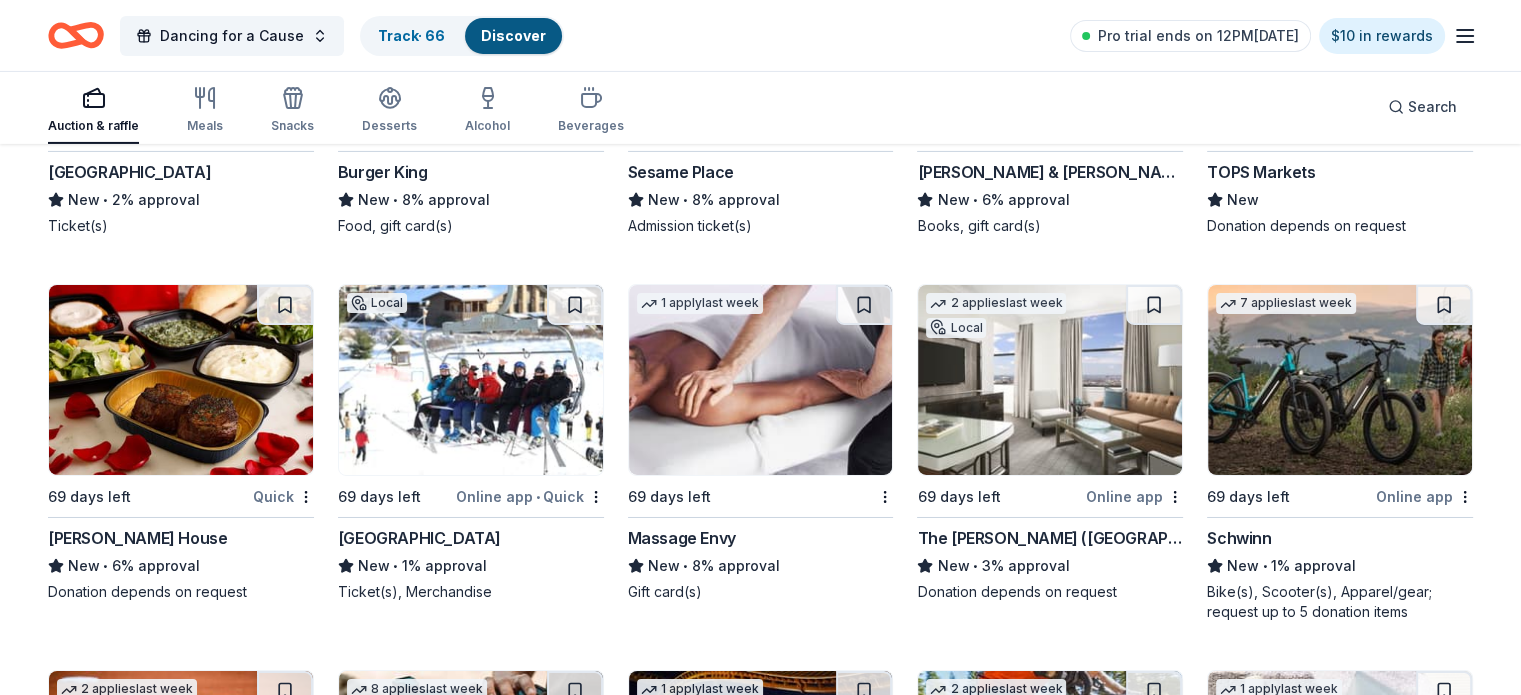 scroll, scrollTop: 14494, scrollLeft: 0, axis: vertical 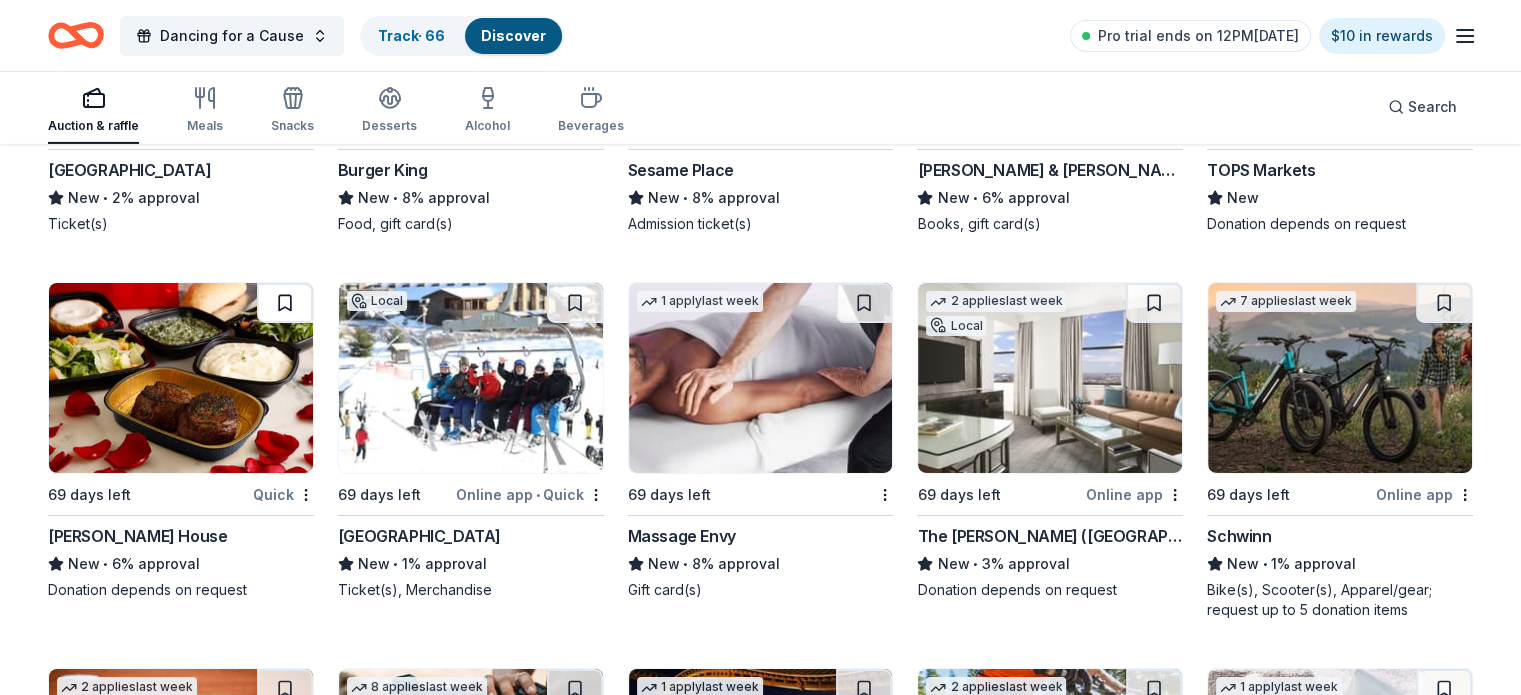 click at bounding box center (285, 303) 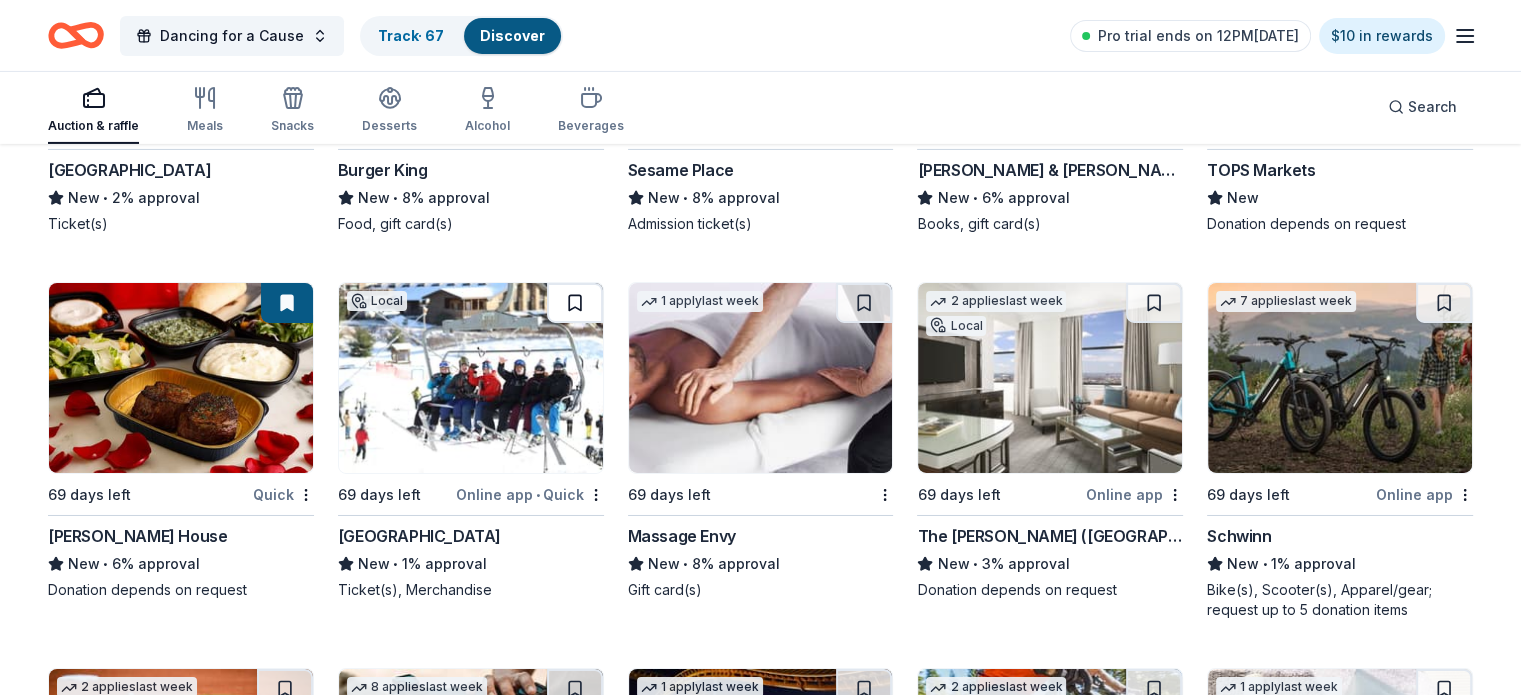 click at bounding box center [575, 303] 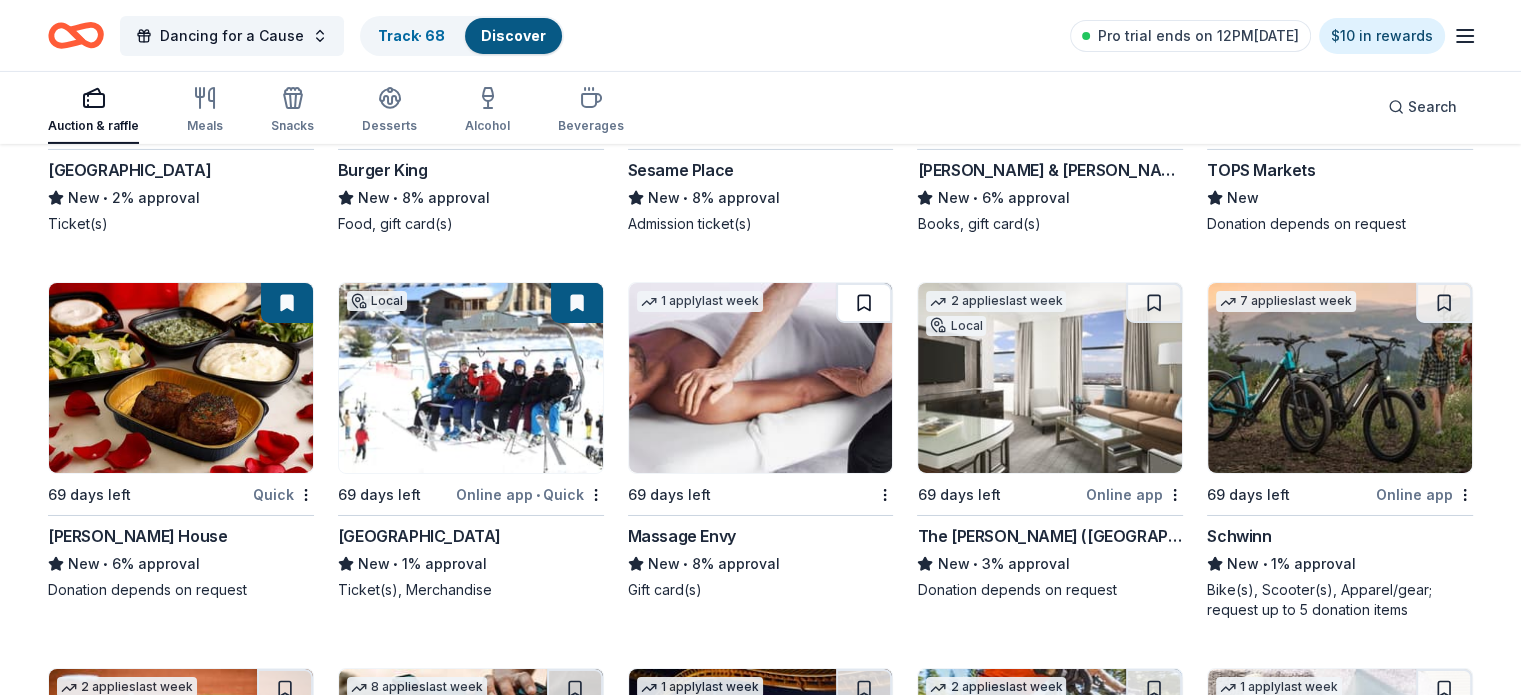 click at bounding box center [864, 303] 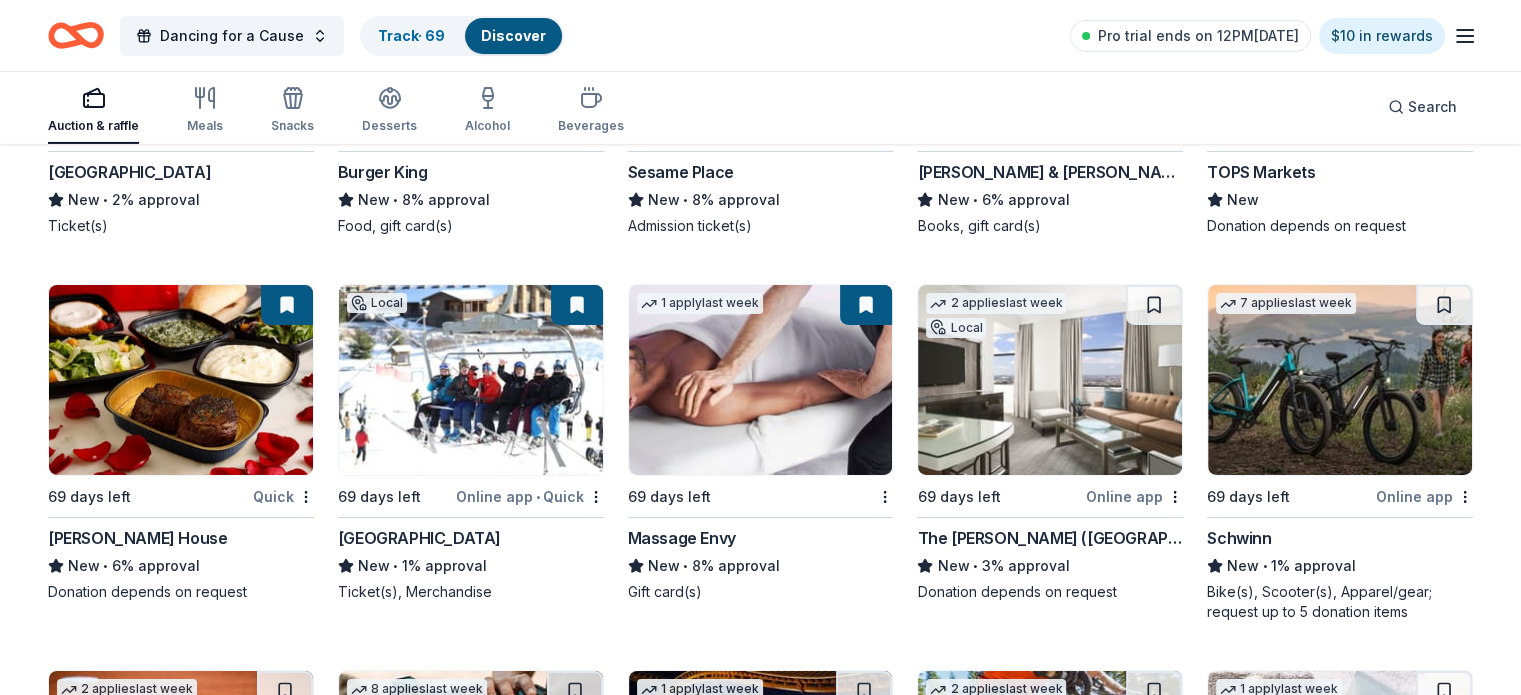 scroll, scrollTop: 14490, scrollLeft: 0, axis: vertical 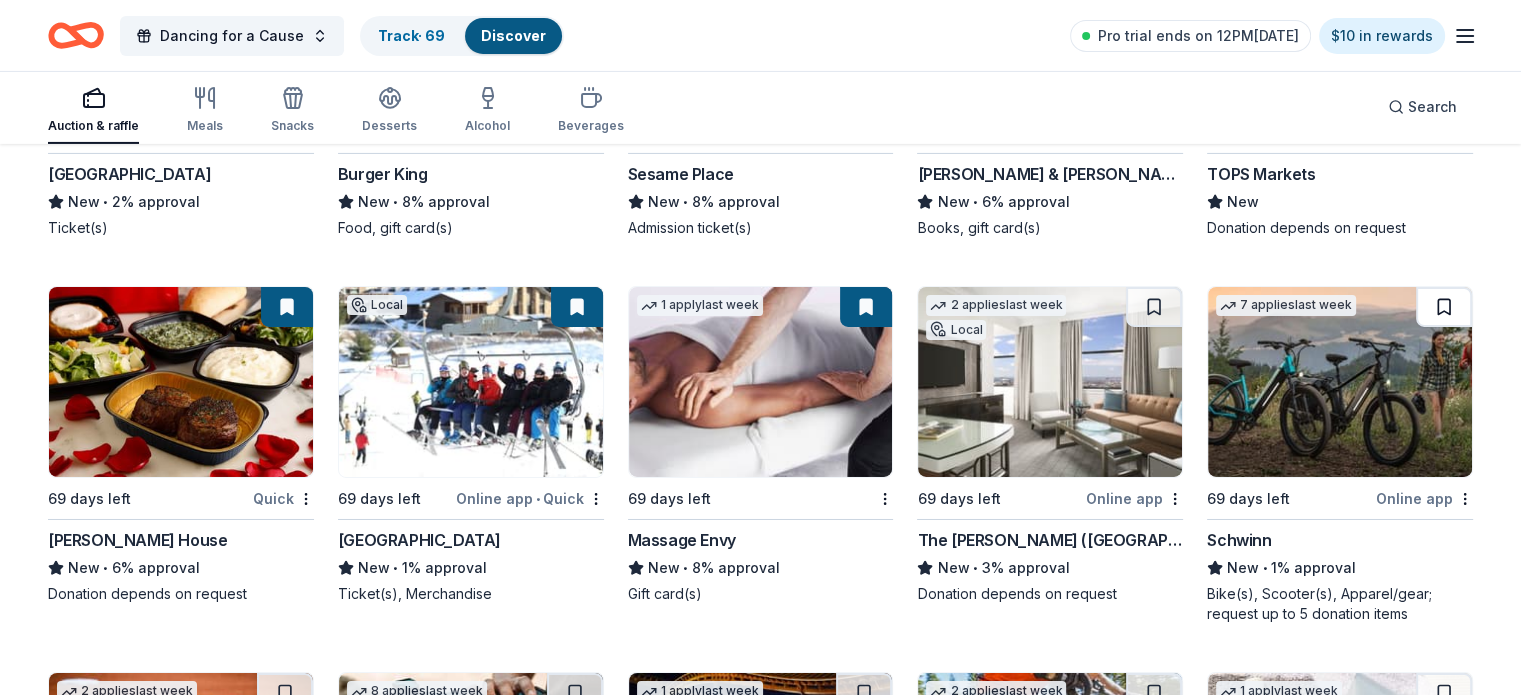 click at bounding box center (1444, 307) 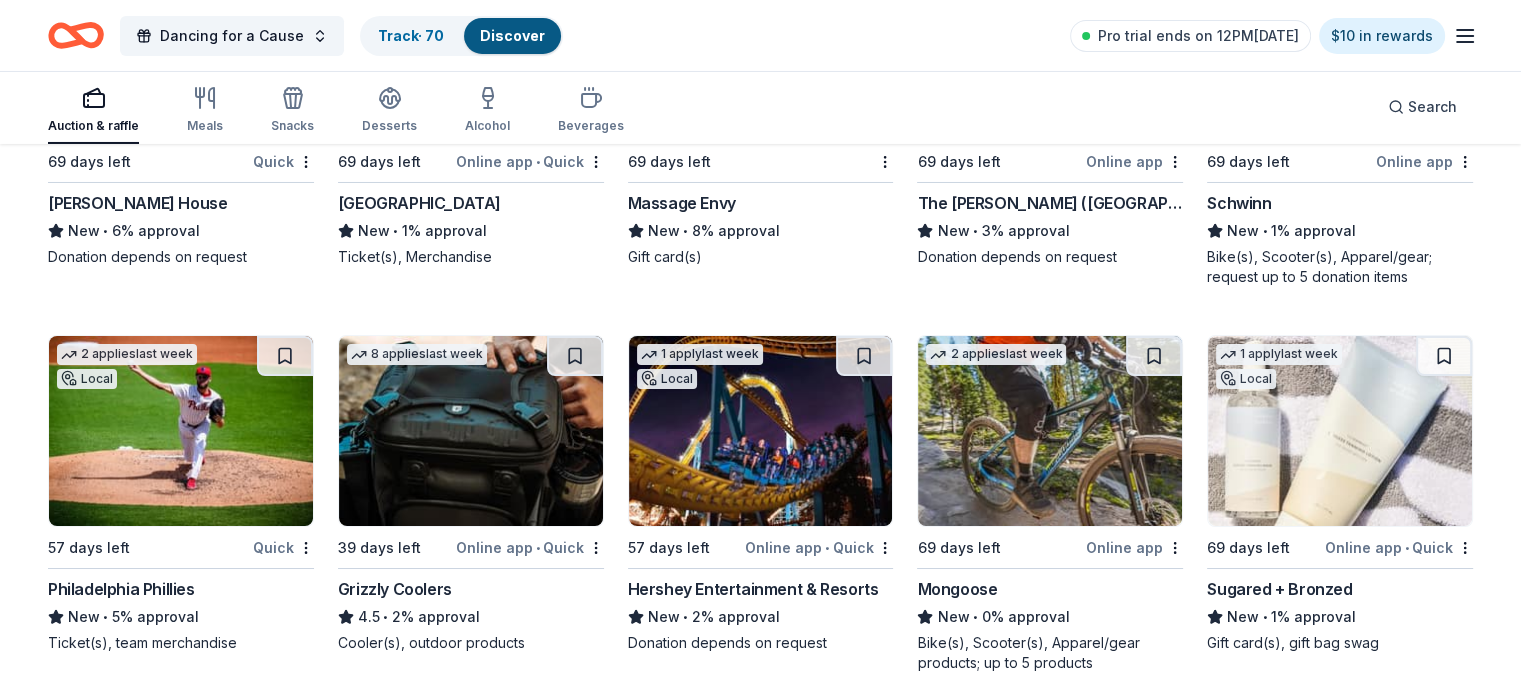scroll, scrollTop: 14828, scrollLeft: 0, axis: vertical 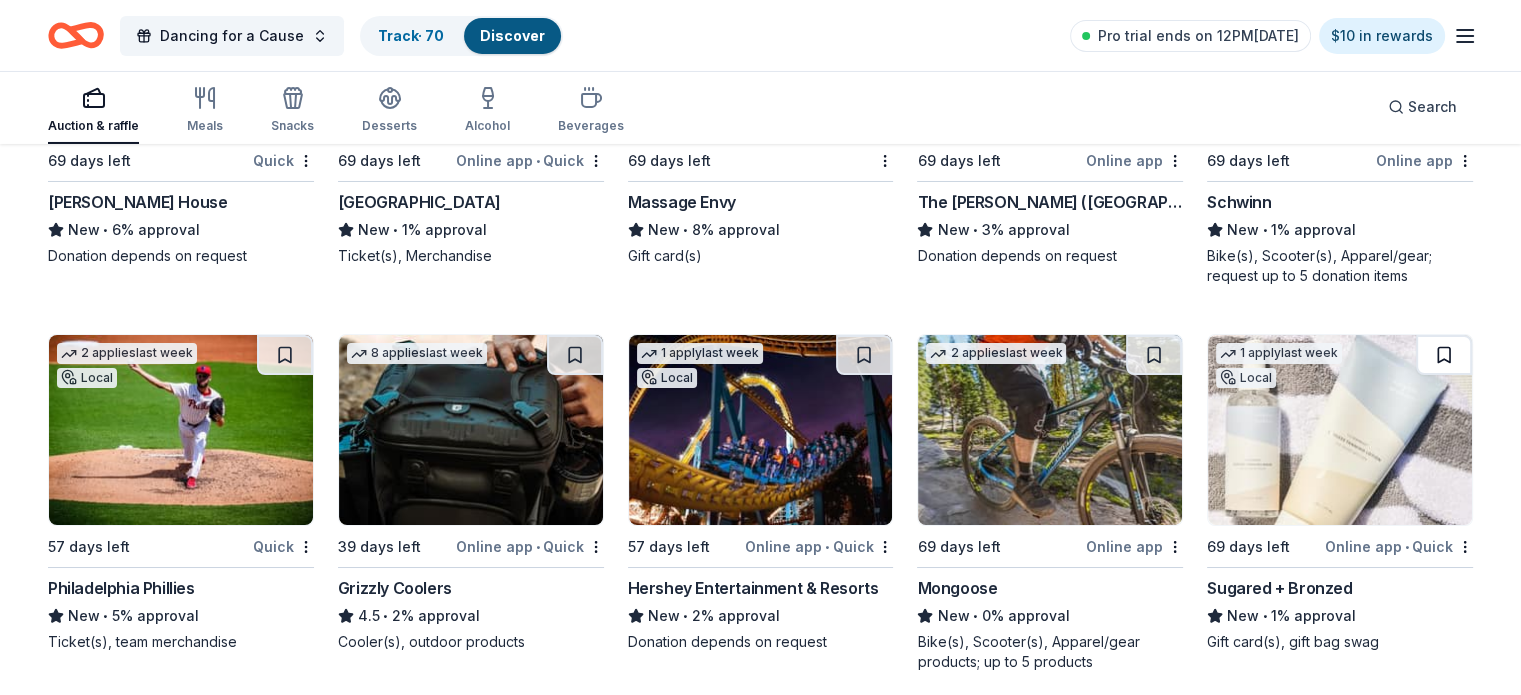 click at bounding box center [1444, 355] 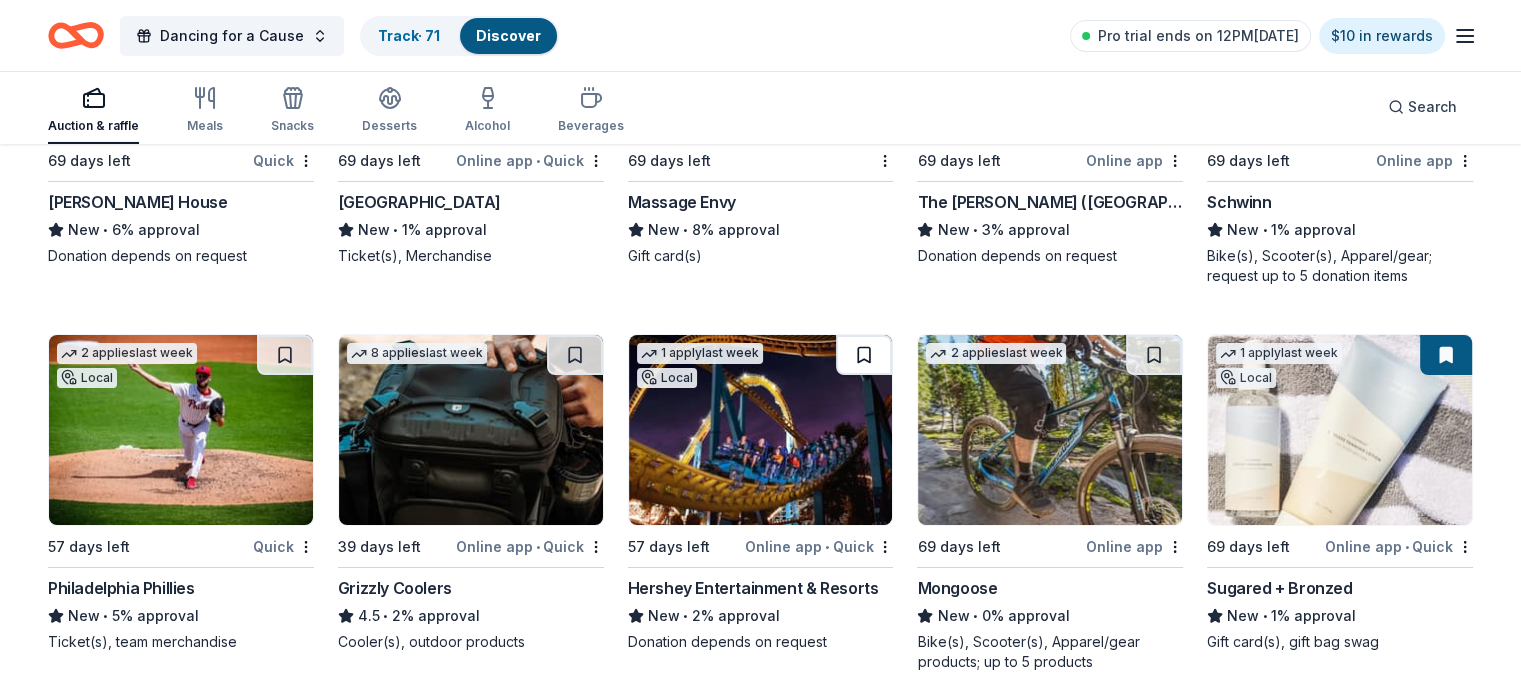 click at bounding box center (864, 355) 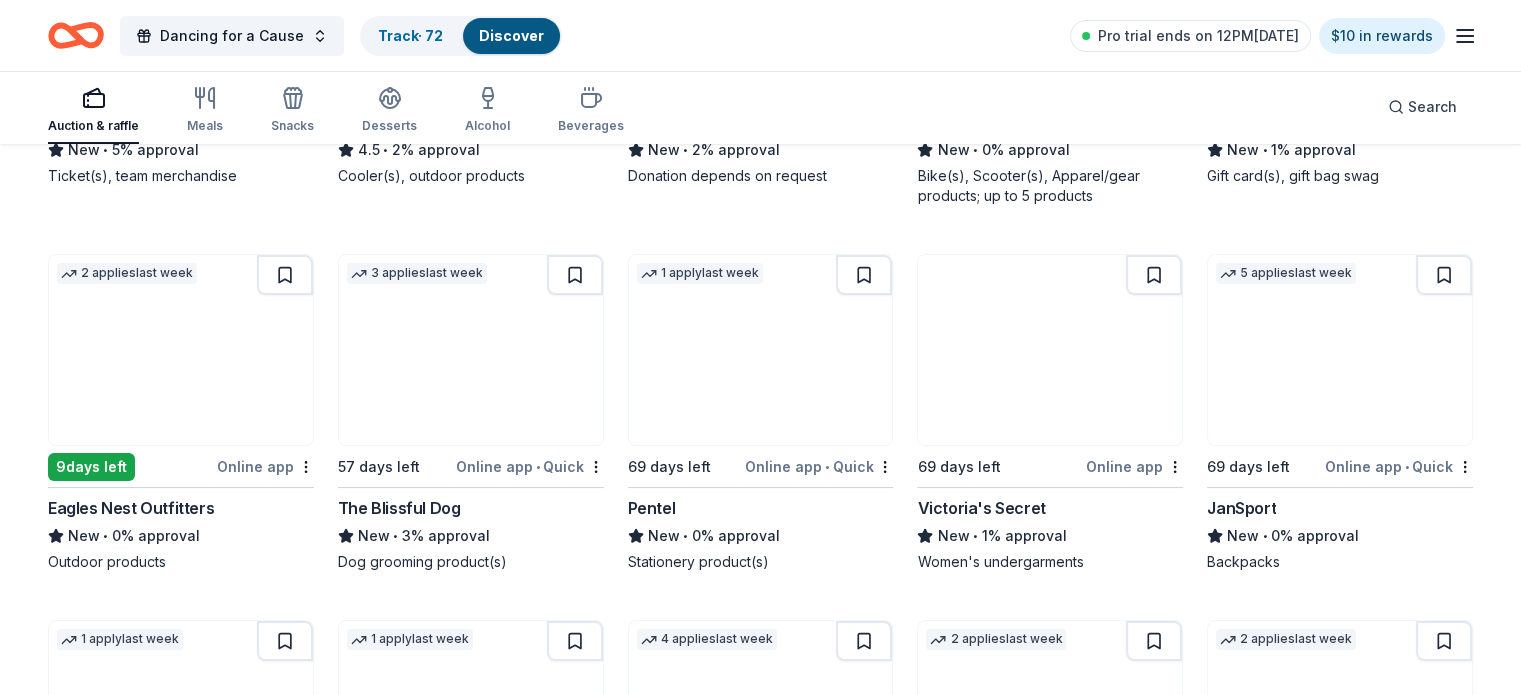 scroll, scrollTop: 15296, scrollLeft: 0, axis: vertical 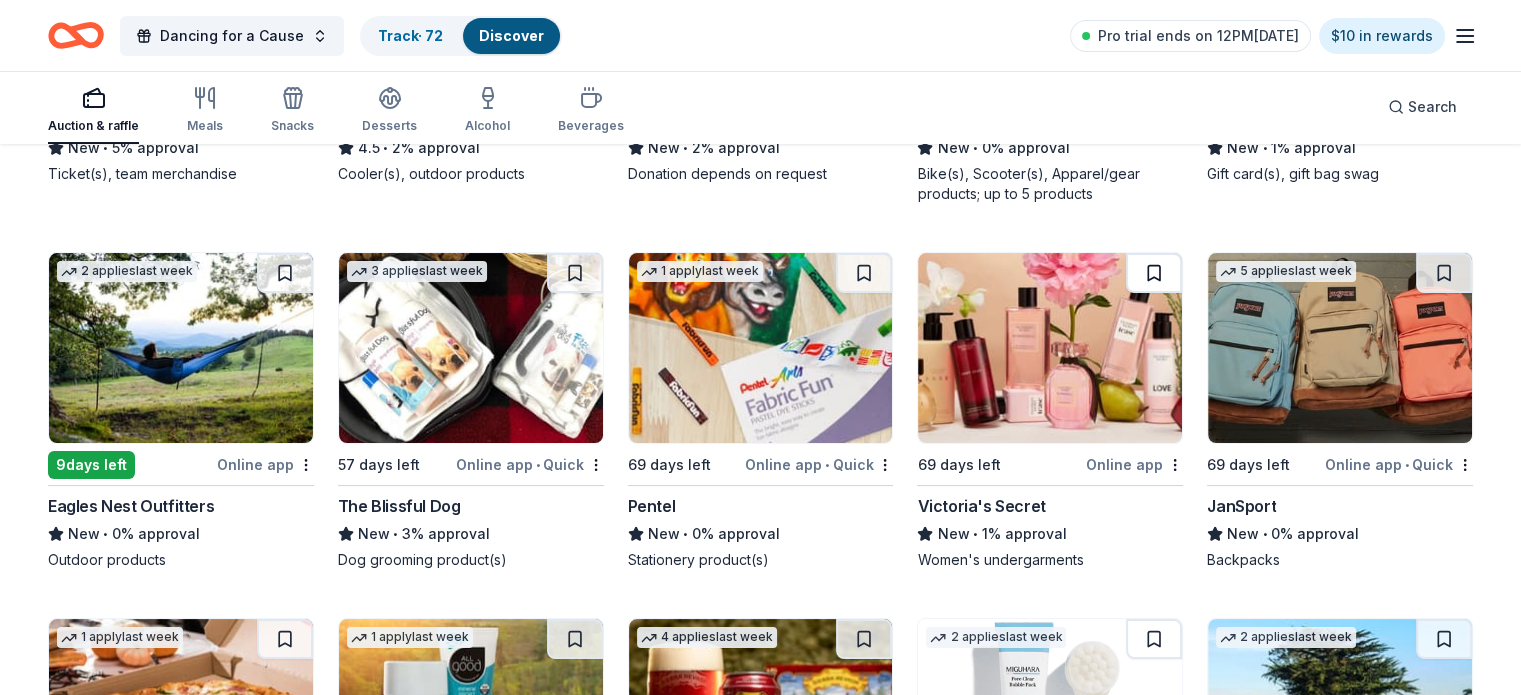 click at bounding box center [1154, 273] 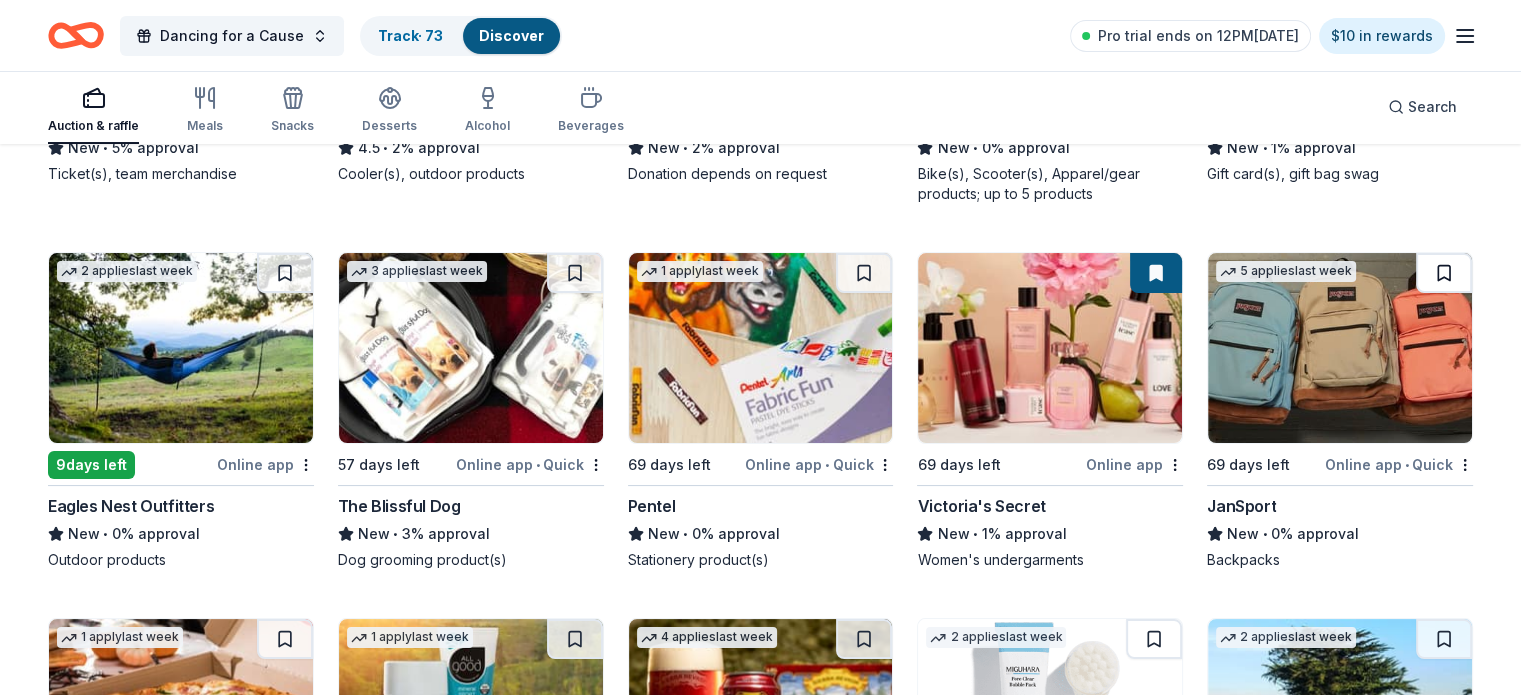 click at bounding box center (1444, 273) 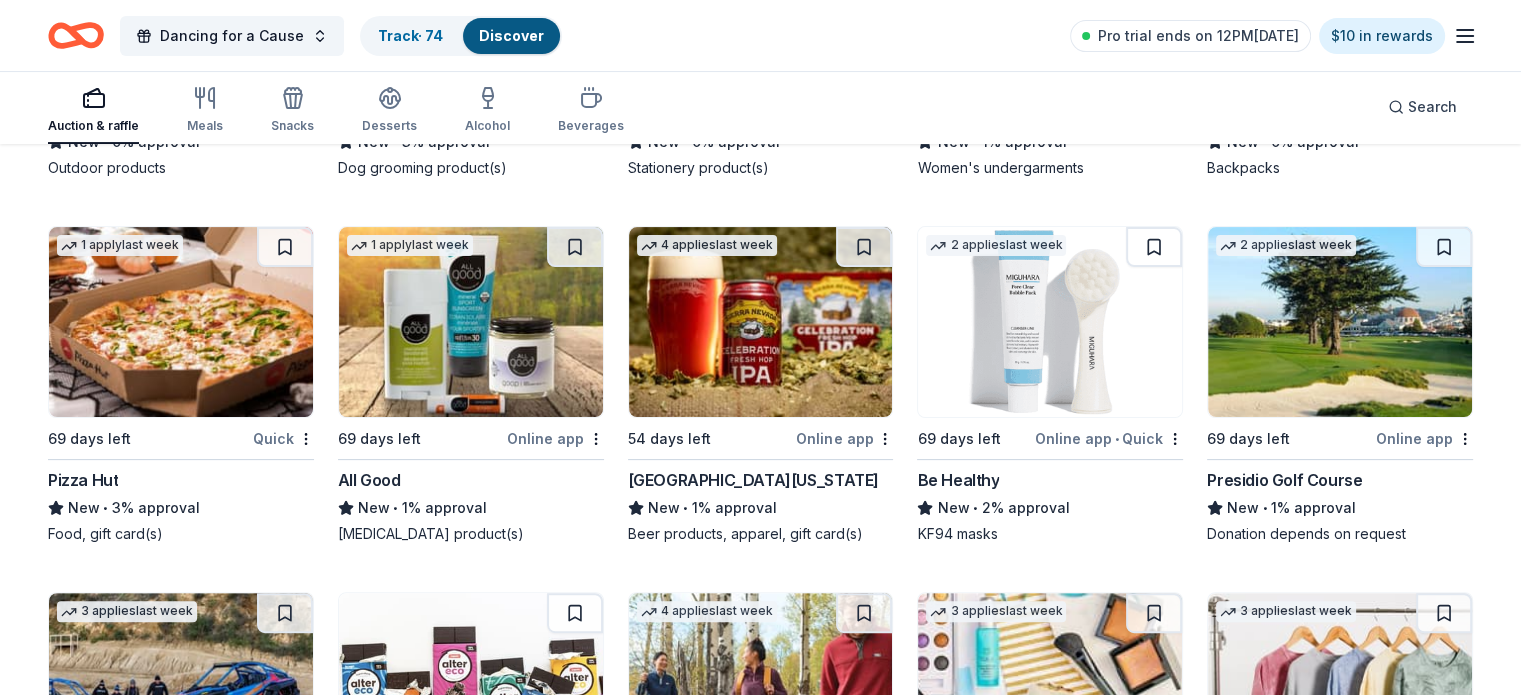 scroll, scrollTop: 15689, scrollLeft: 0, axis: vertical 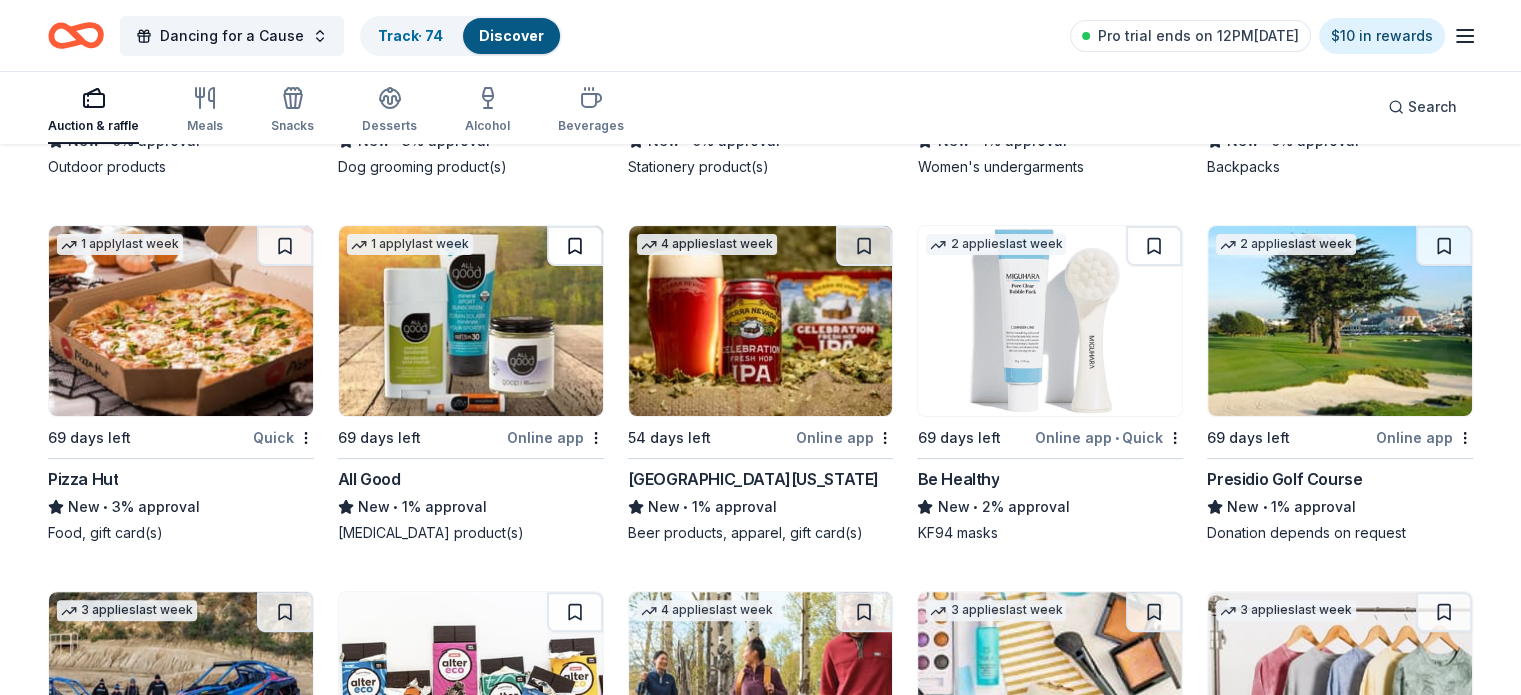 click at bounding box center (575, 246) 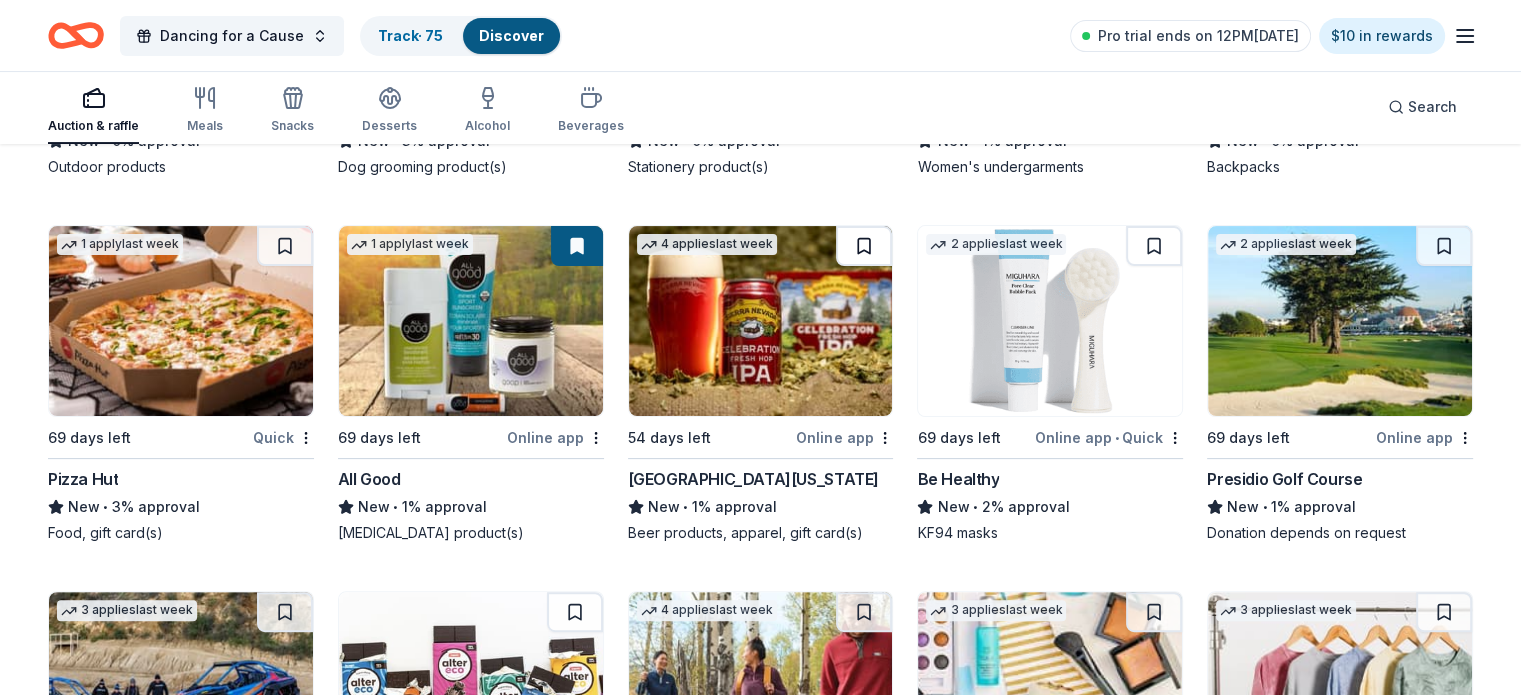 click at bounding box center [864, 246] 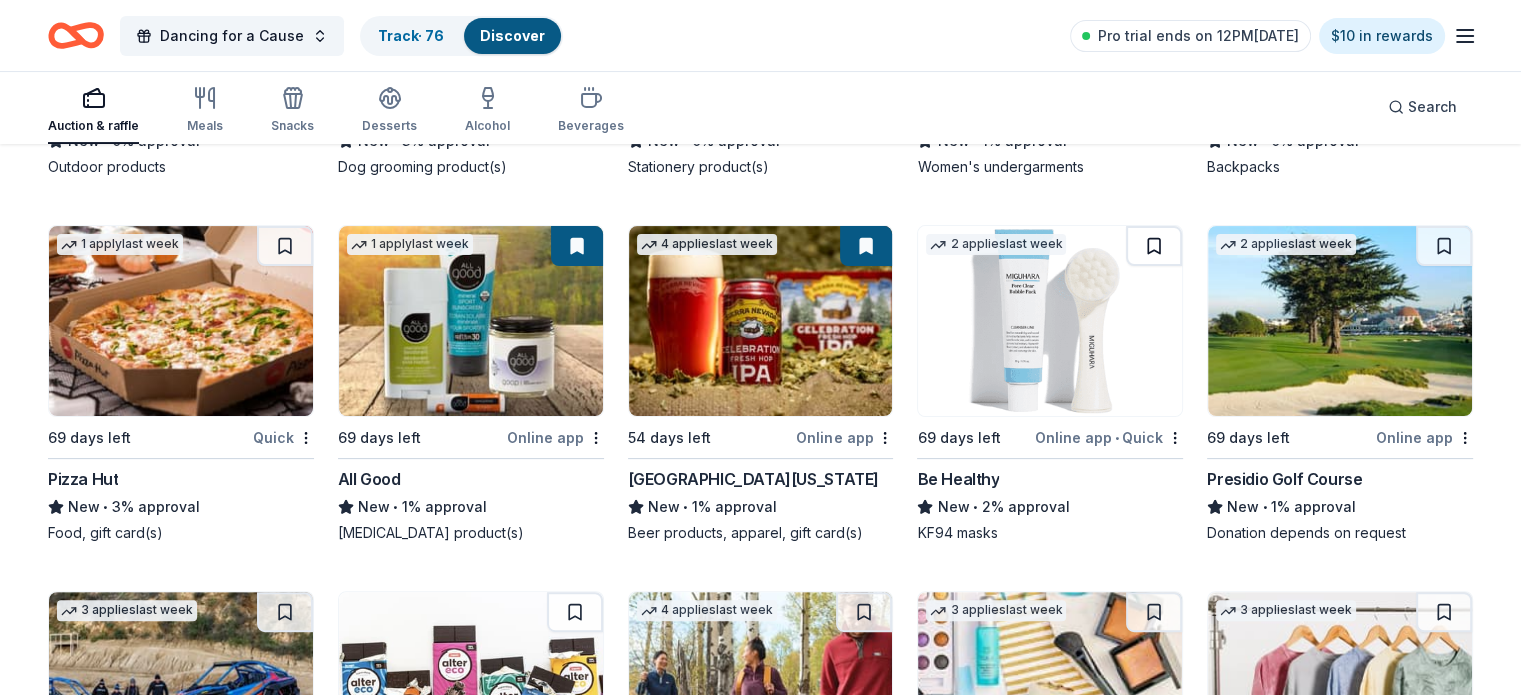 click at bounding box center [1154, 246] 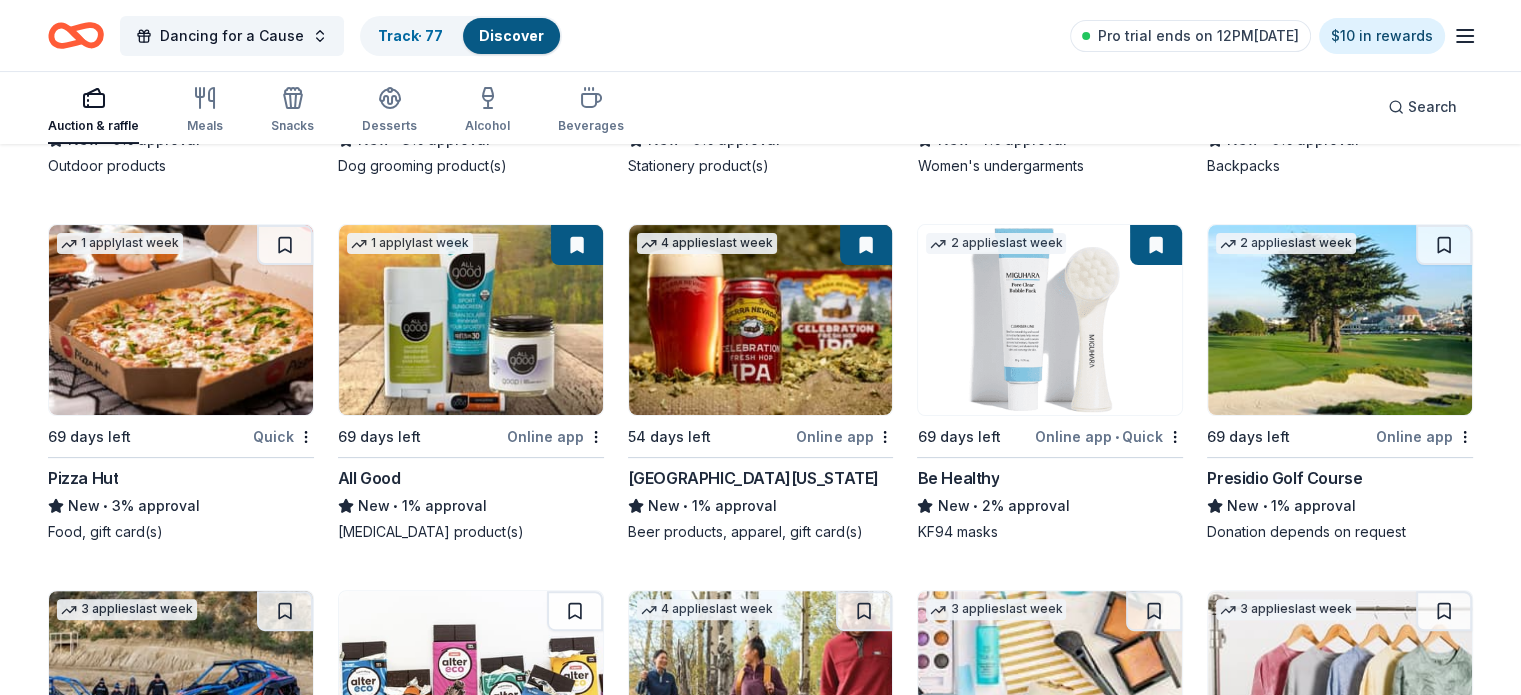 scroll, scrollTop: 15689, scrollLeft: 0, axis: vertical 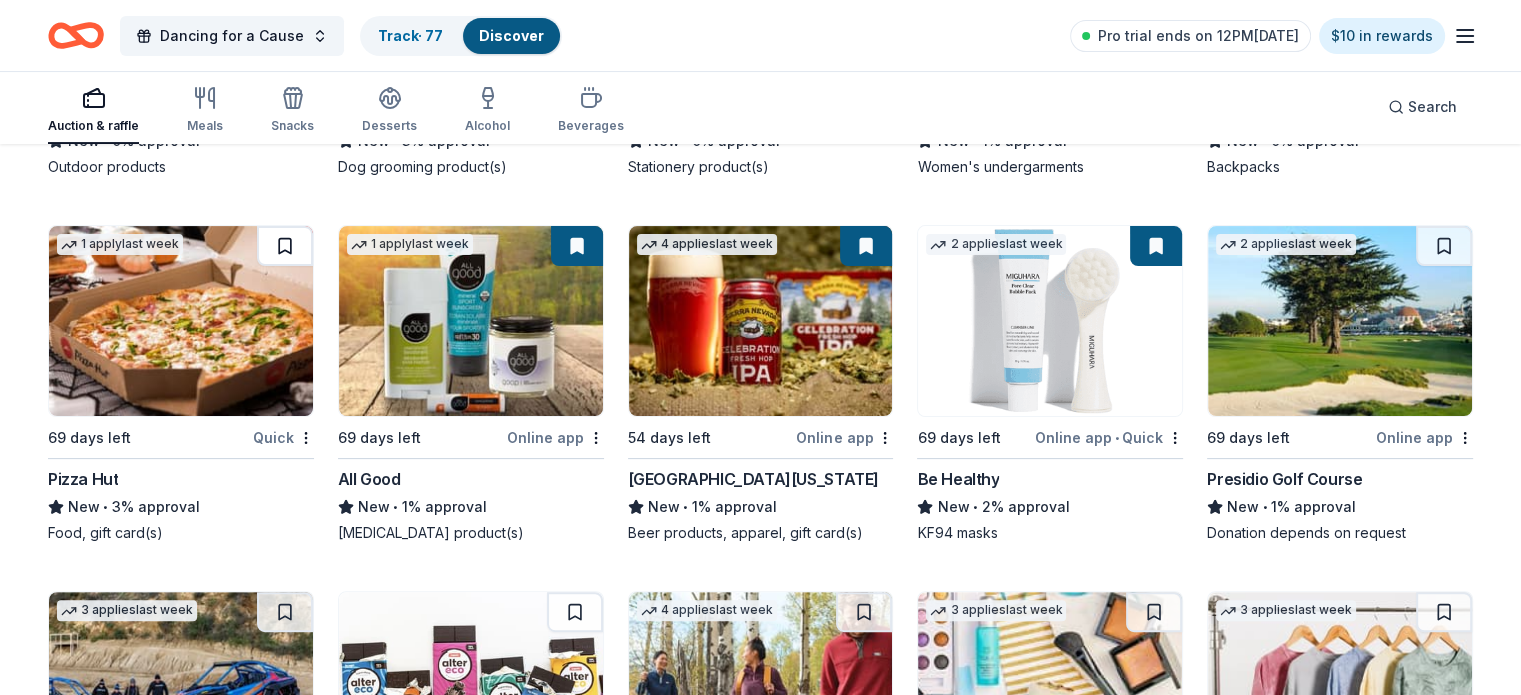 click at bounding box center [285, 246] 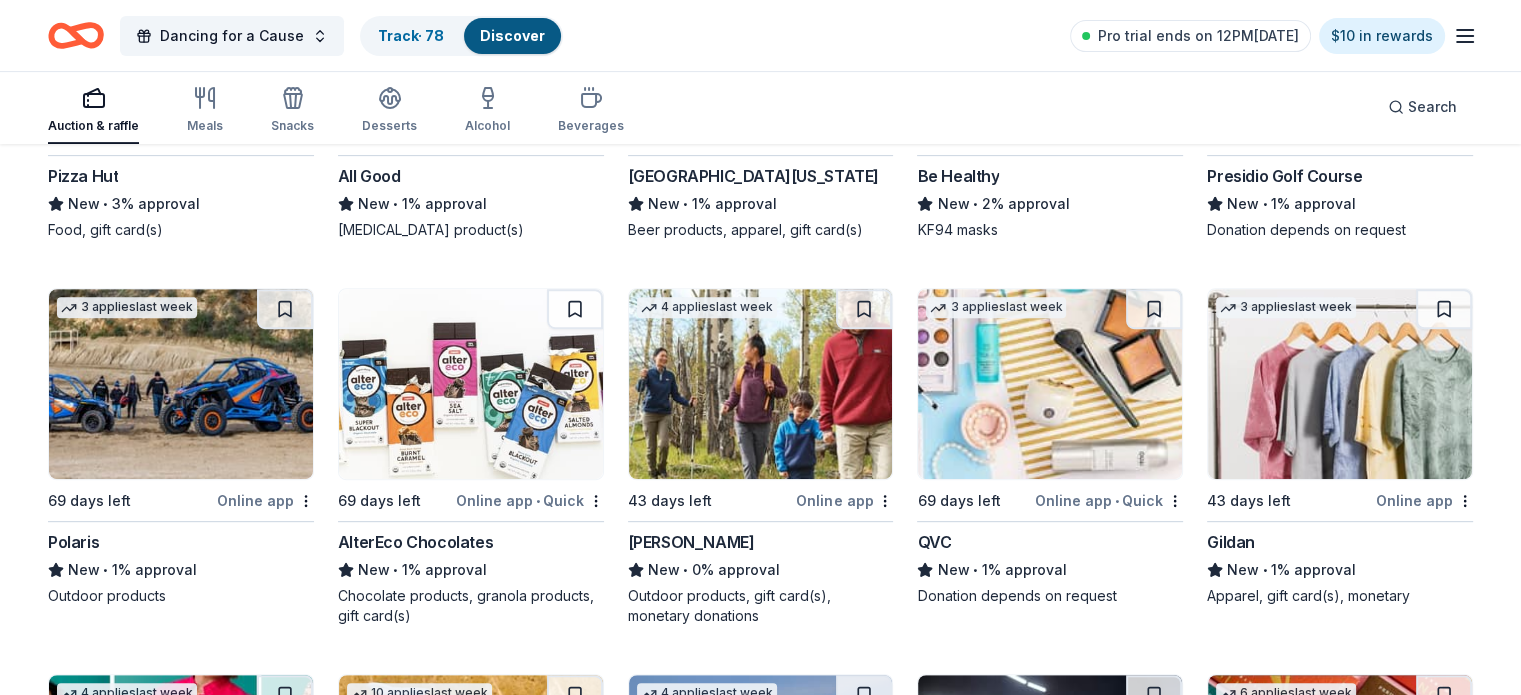 scroll, scrollTop: 15993, scrollLeft: 0, axis: vertical 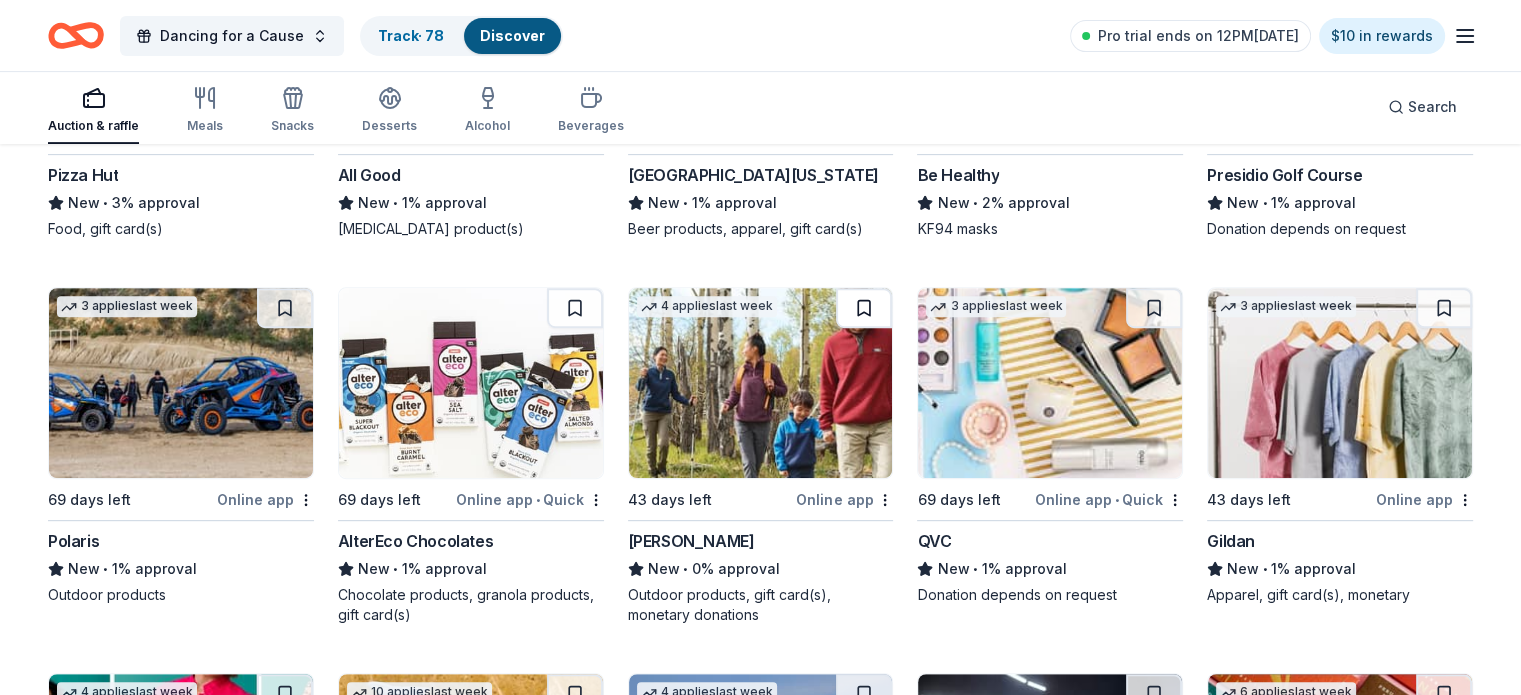 click at bounding box center (864, 308) 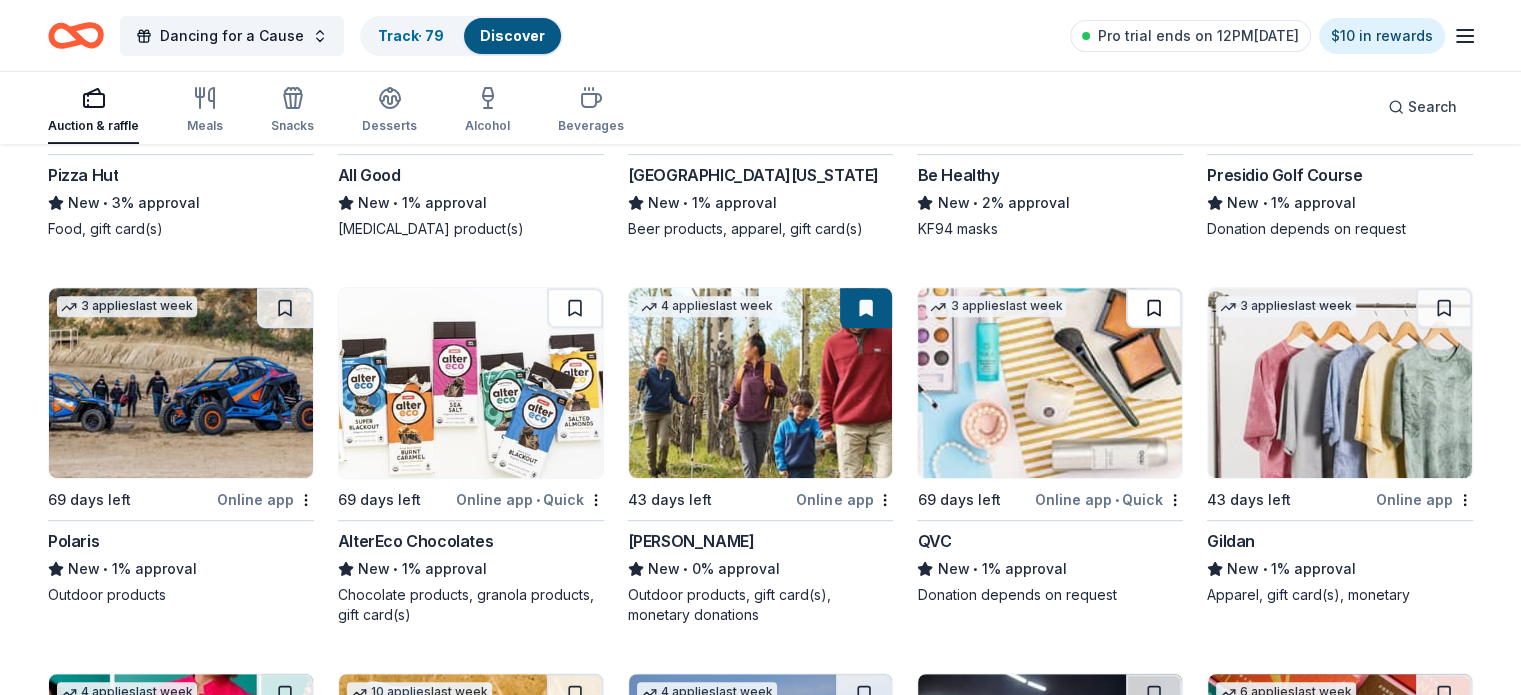 click at bounding box center [1154, 308] 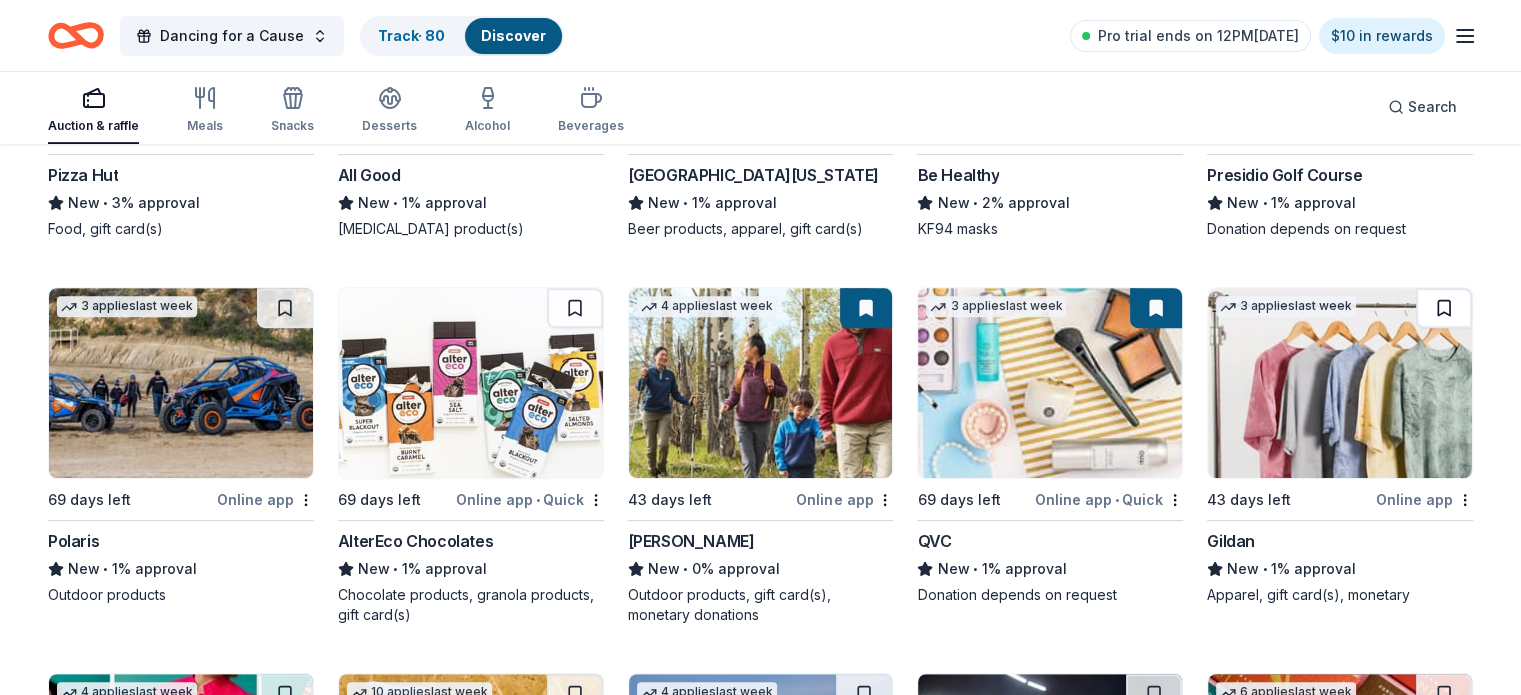 click at bounding box center (1444, 308) 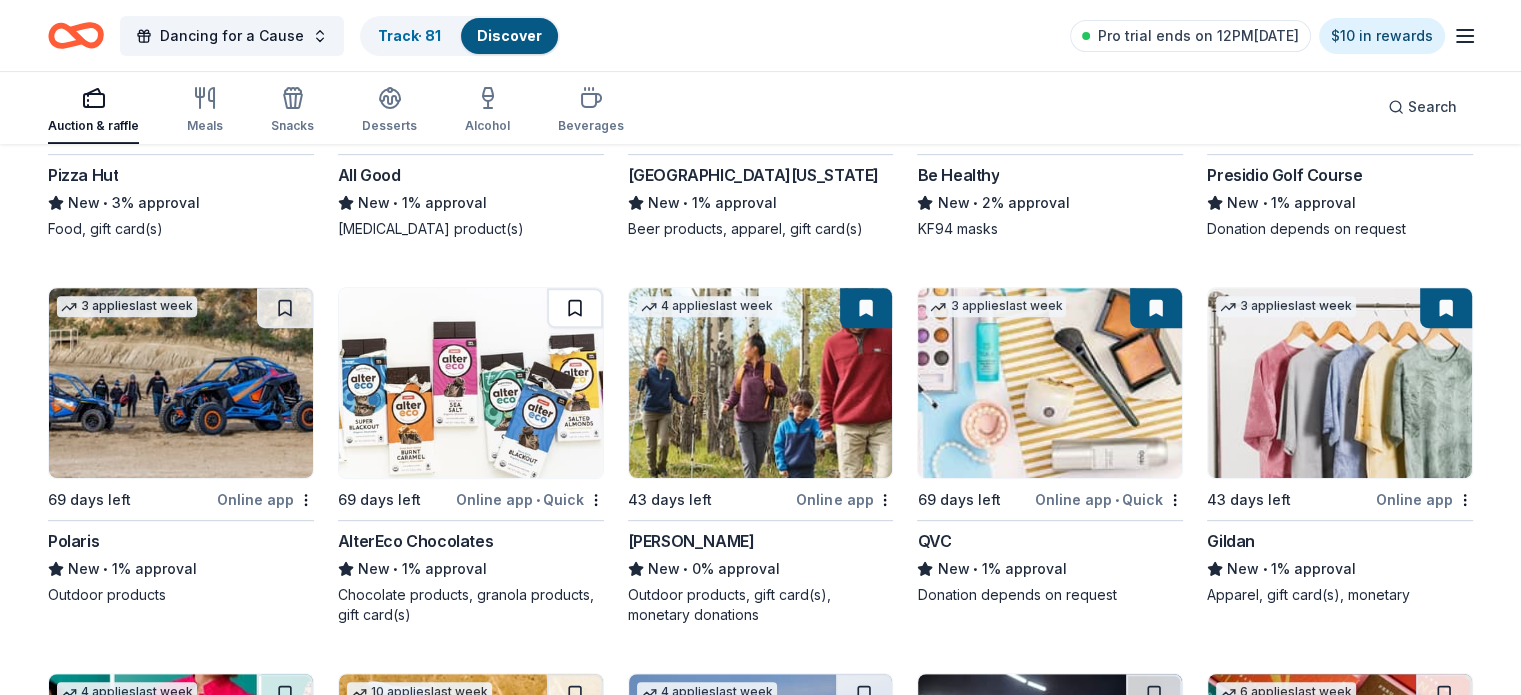 click at bounding box center (575, 308) 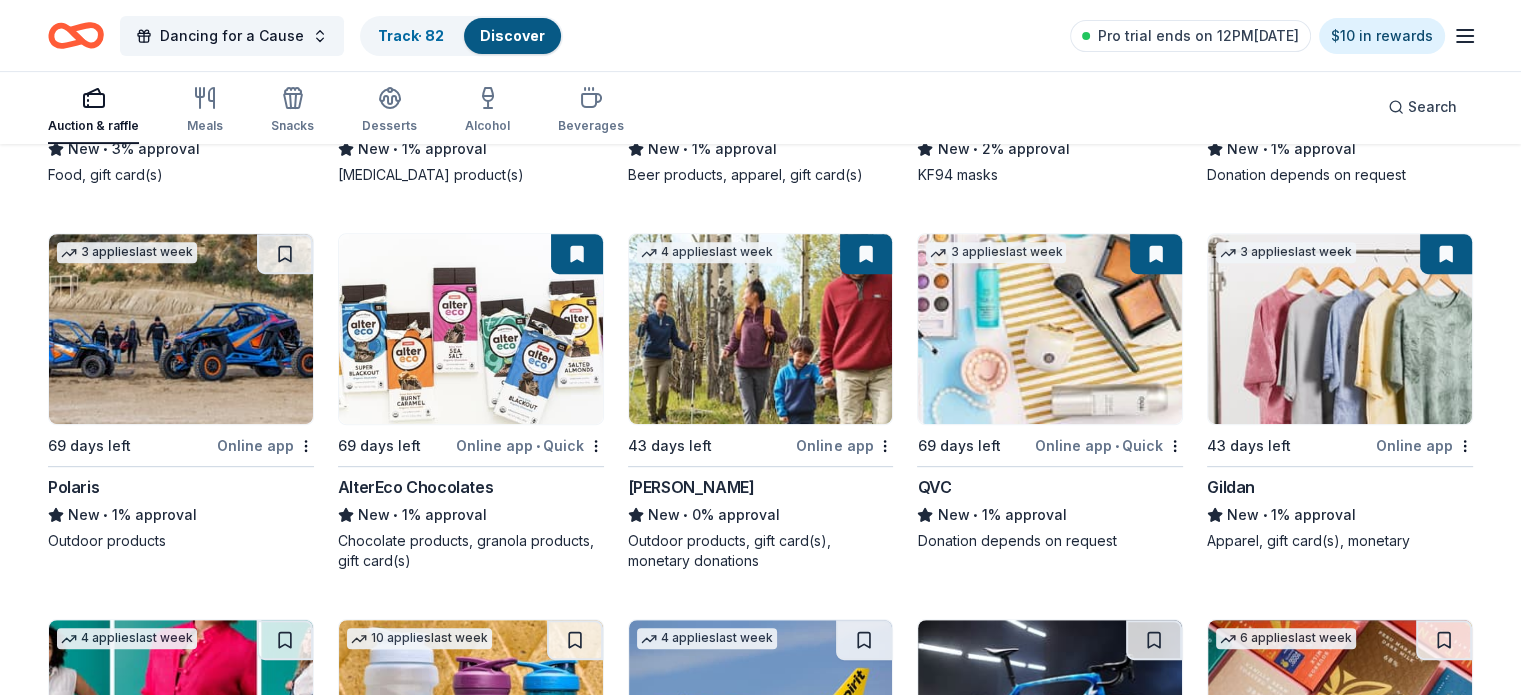 scroll, scrollTop: 16048, scrollLeft: 0, axis: vertical 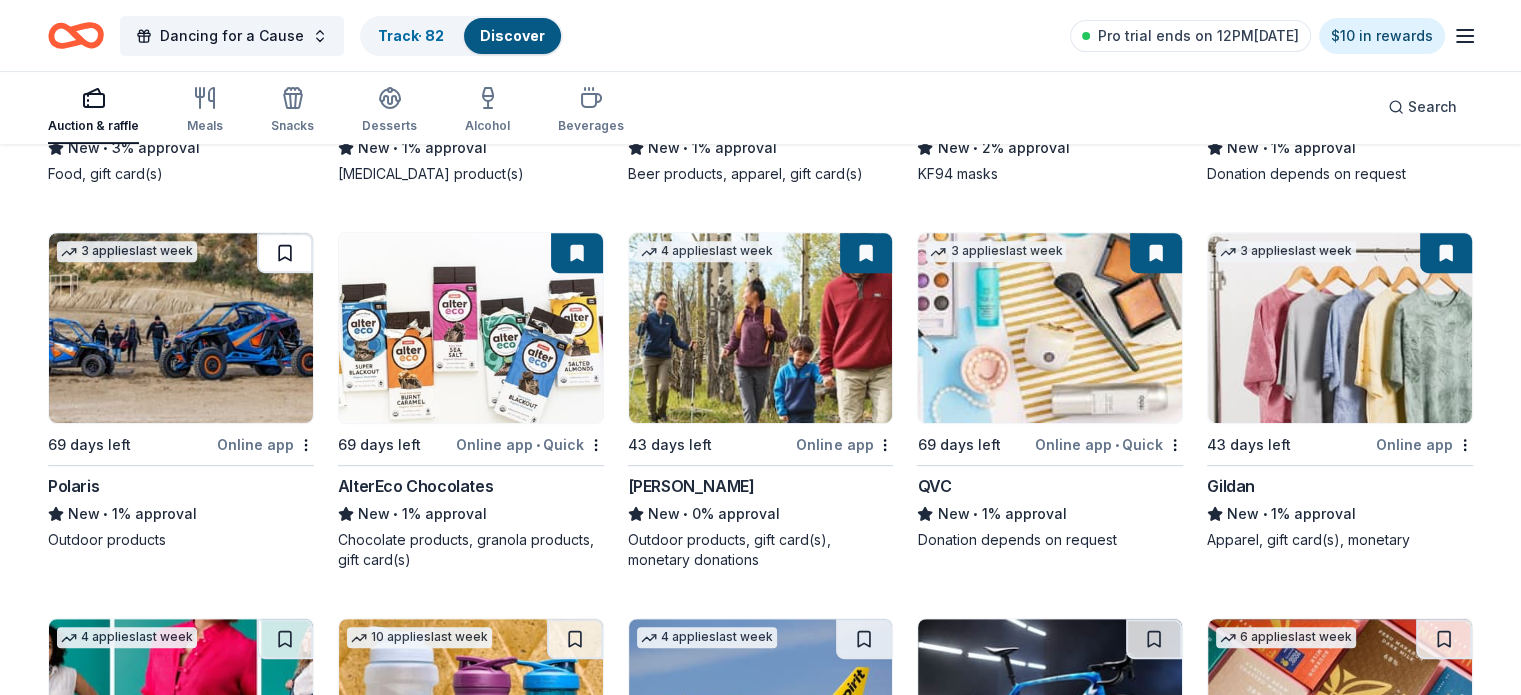 click at bounding box center (285, 253) 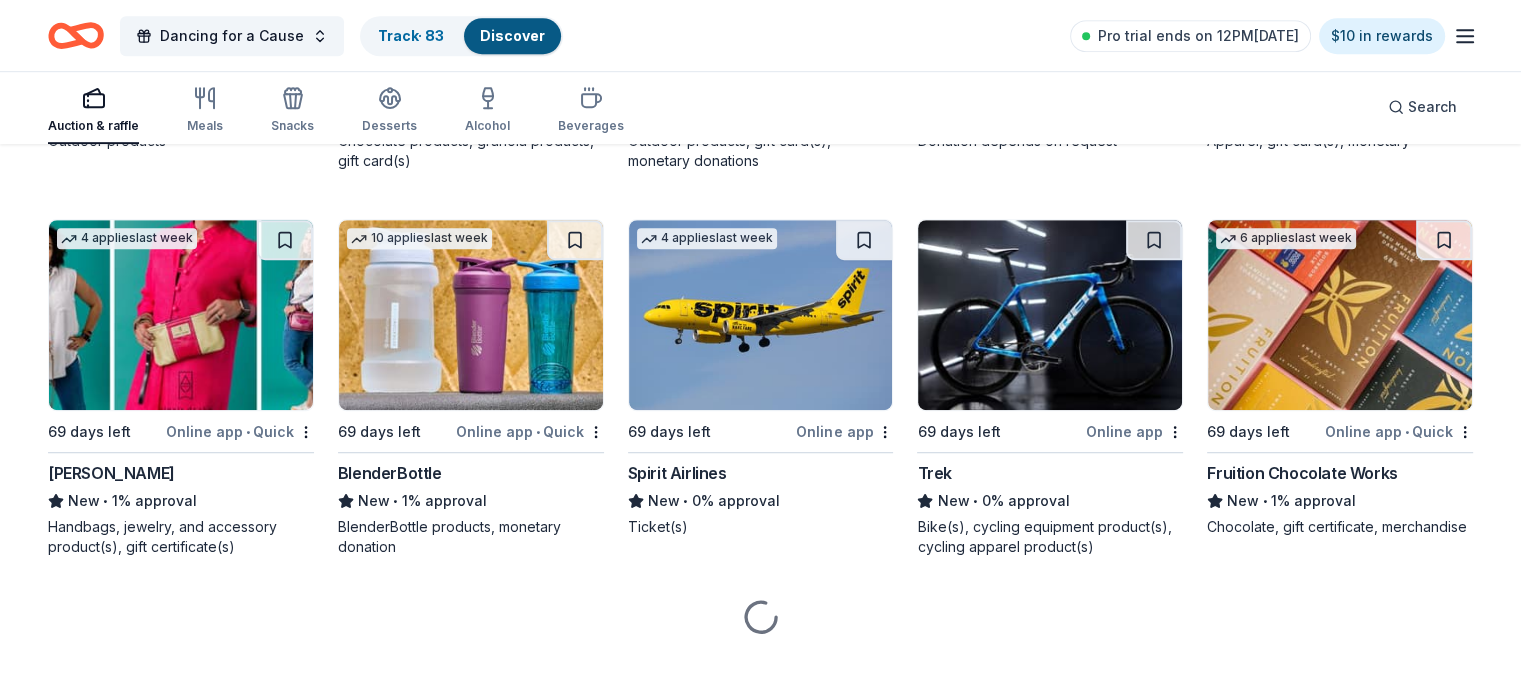 scroll, scrollTop: 16448, scrollLeft: 0, axis: vertical 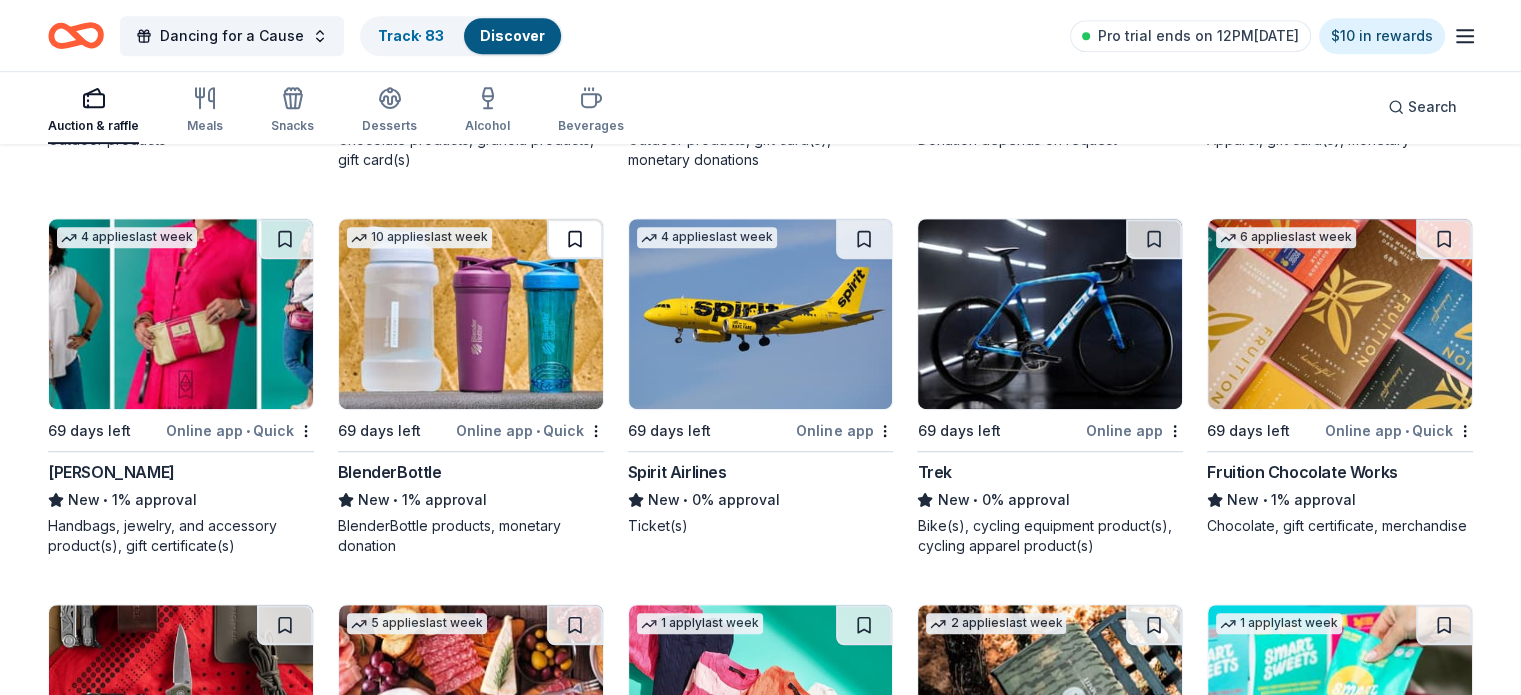 click at bounding box center [575, 239] 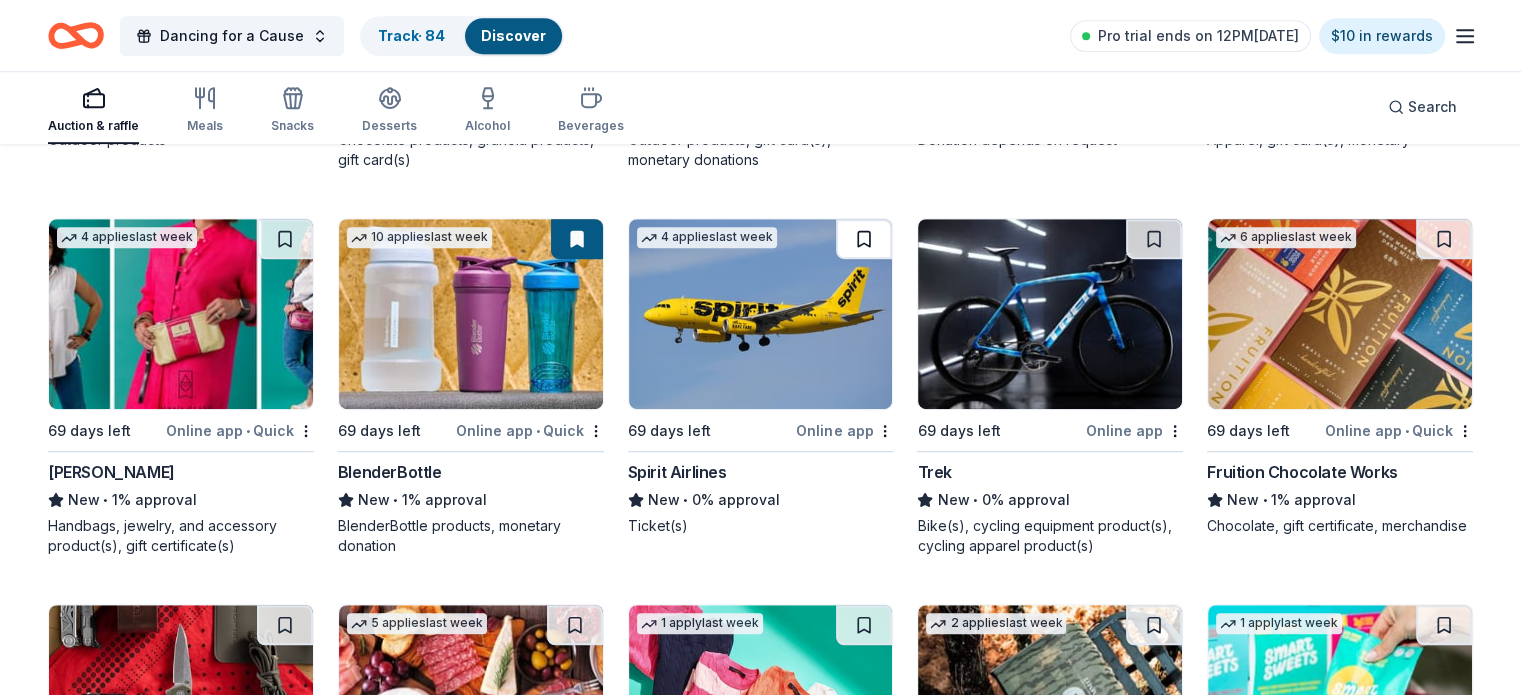 click at bounding box center [864, 239] 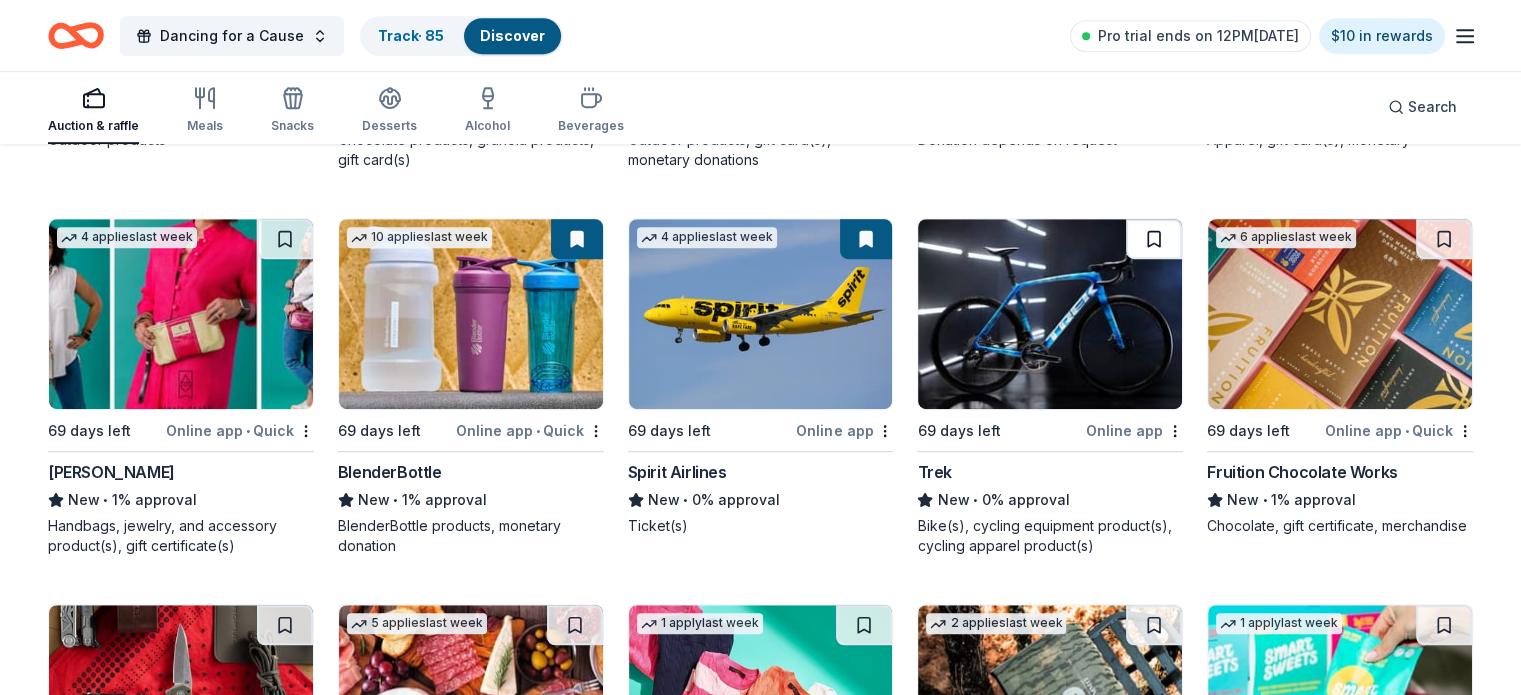 click at bounding box center [1154, 239] 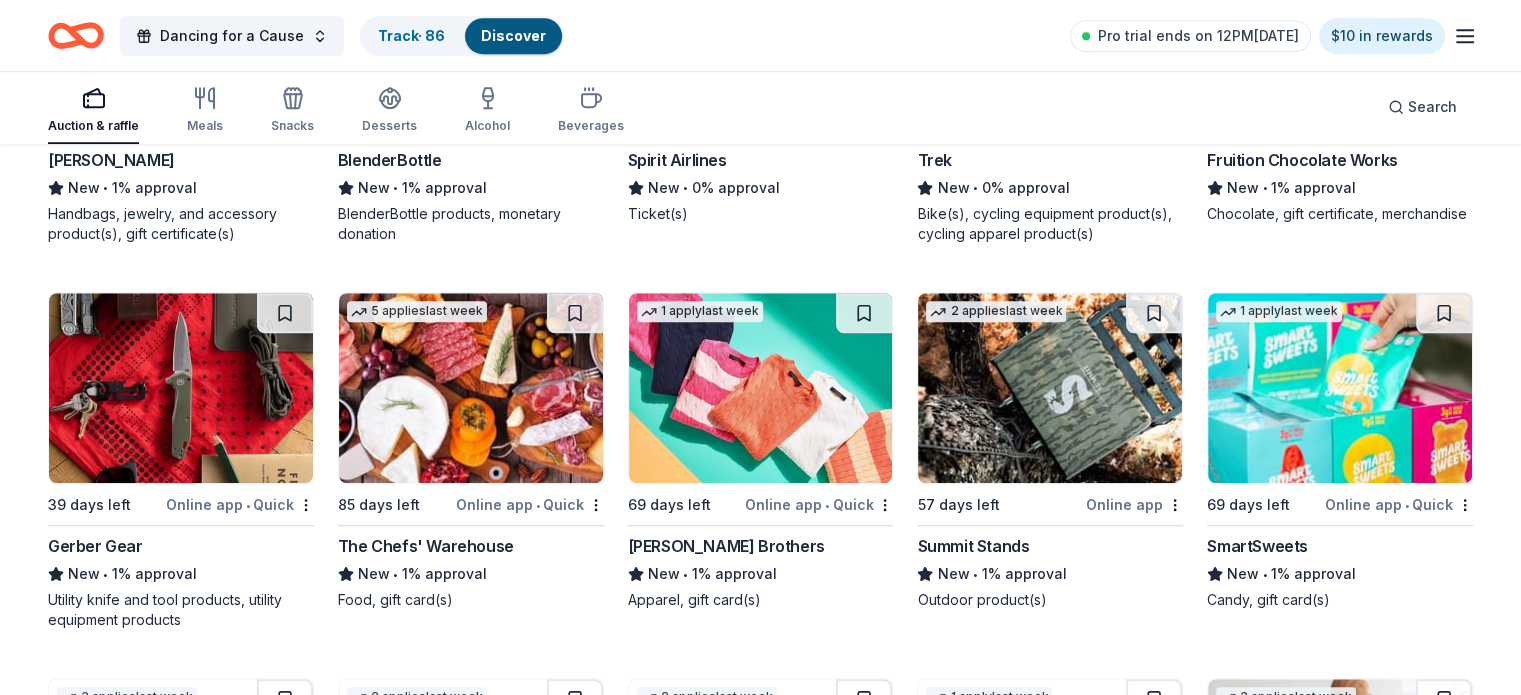 scroll, scrollTop: 16761, scrollLeft: 0, axis: vertical 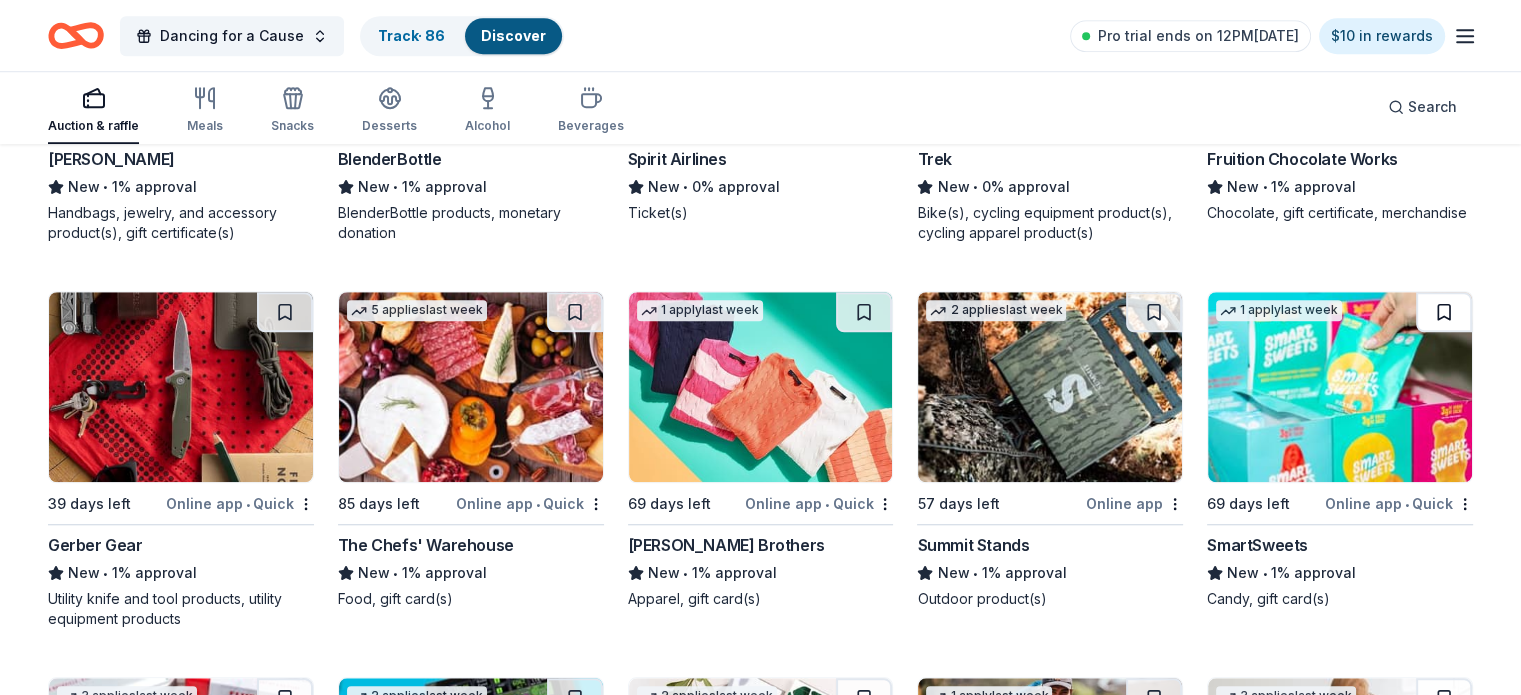 click at bounding box center (1444, 312) 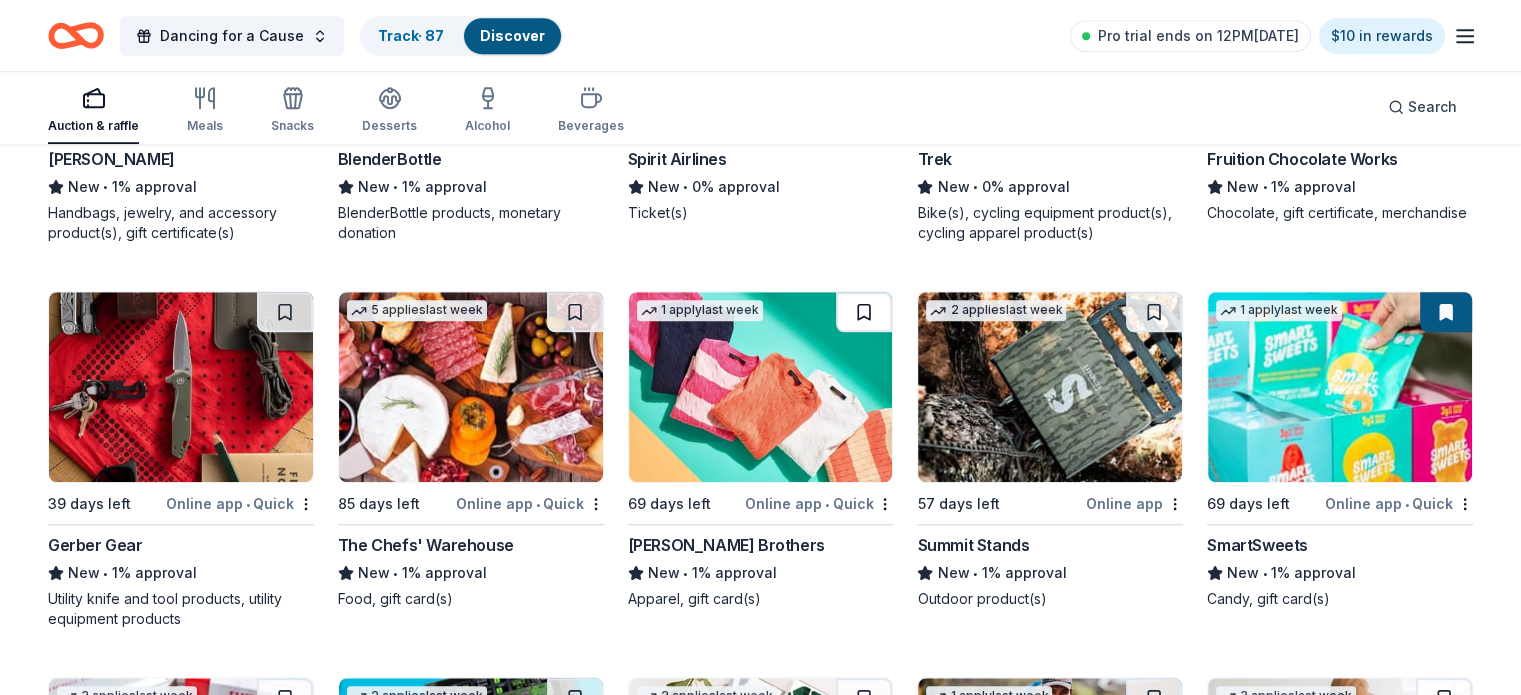 click at bounding box center (864, 312) 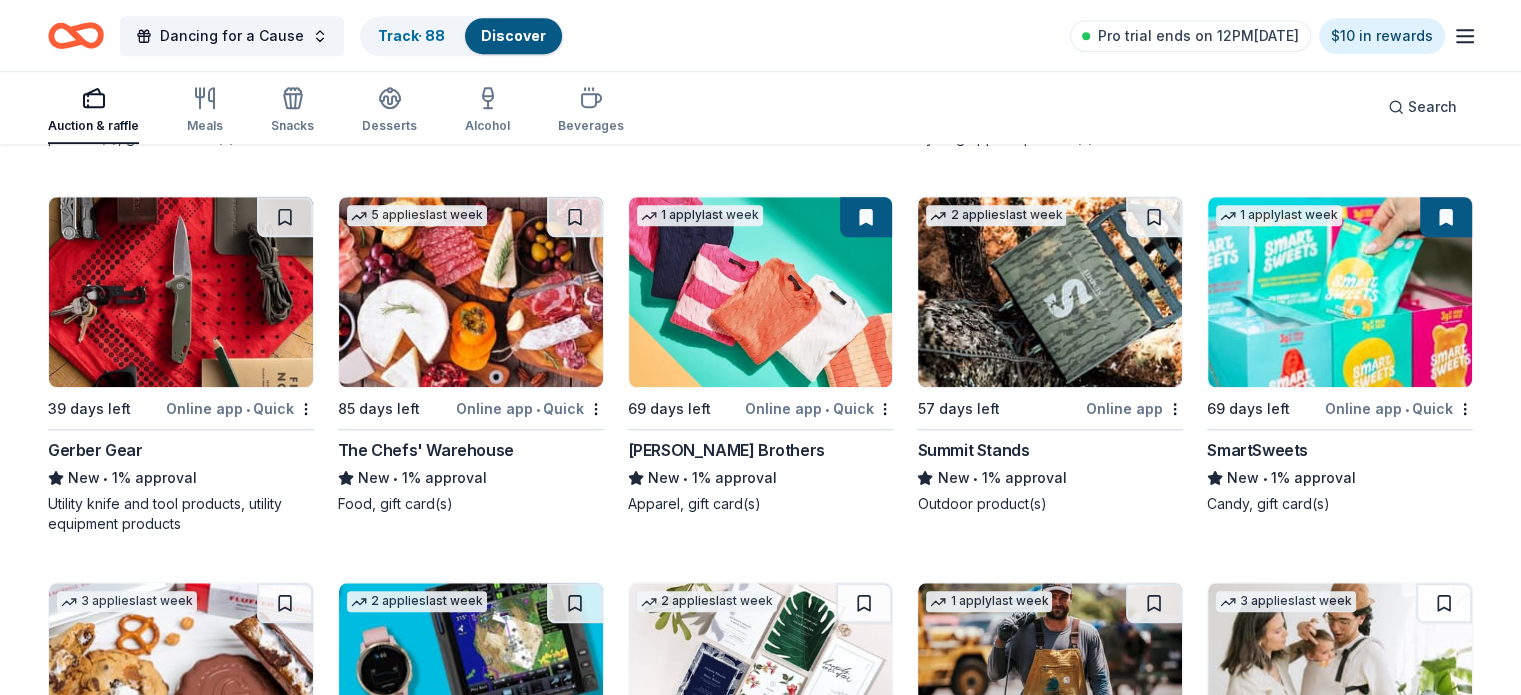 scroll, scrollTop: 16858, scrollLeft: 0, axis: vertical 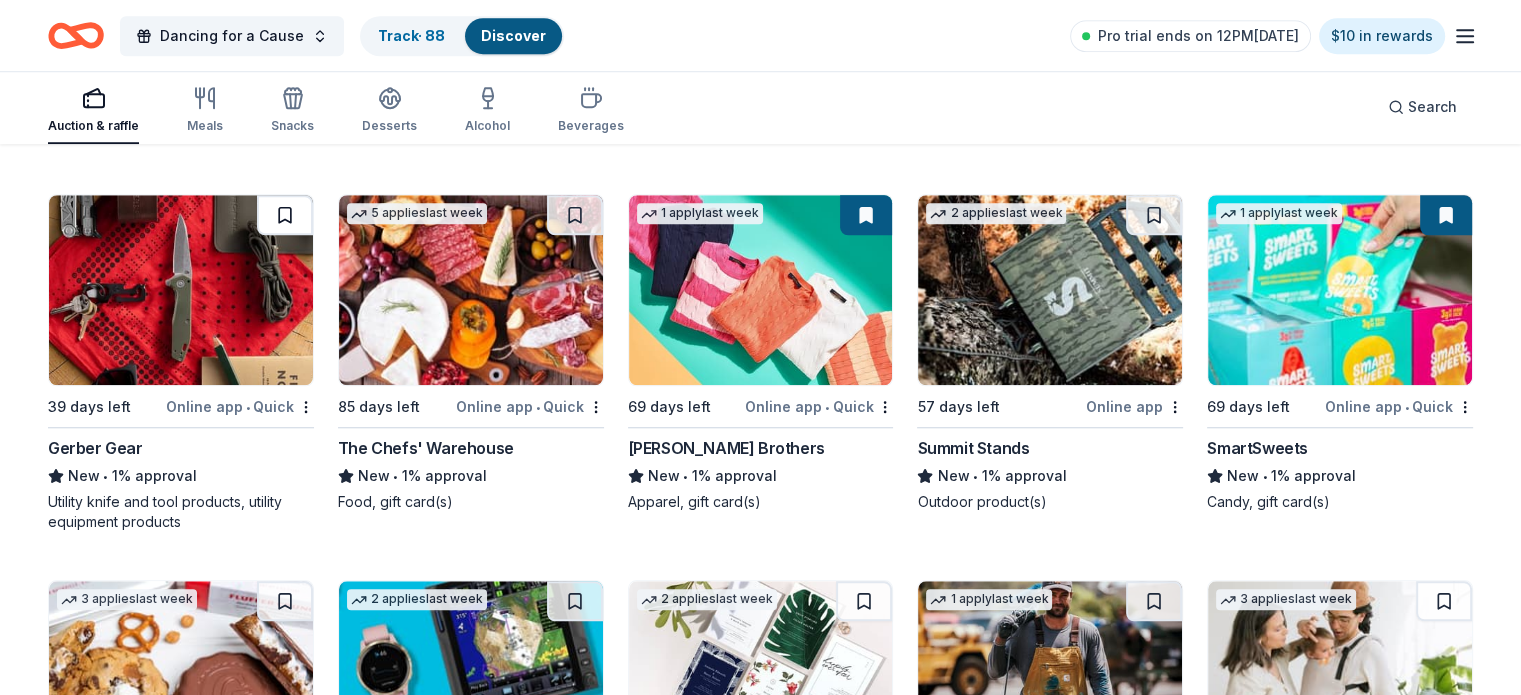 click at bounding box center (285, 215) 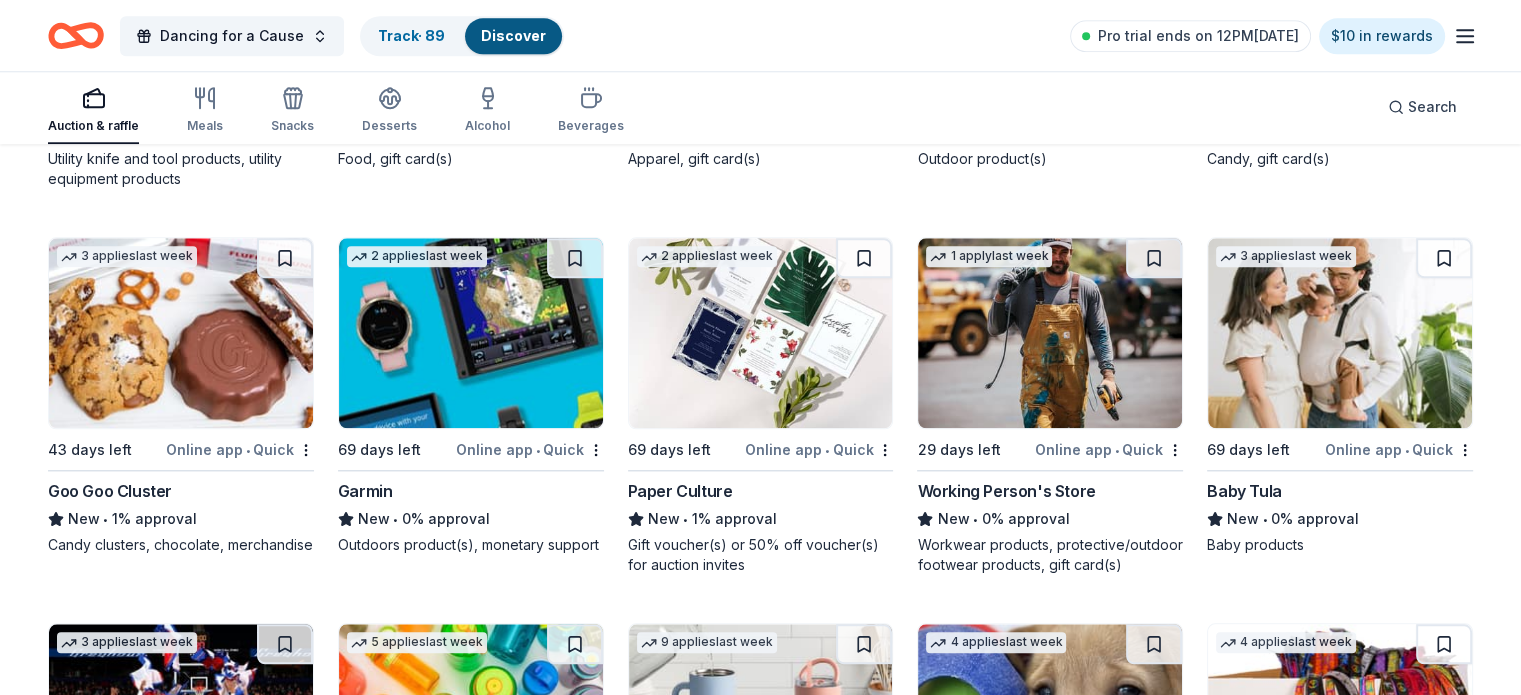scroll, scrollTop: 17229, scrollLeft: 0, axis: vertical 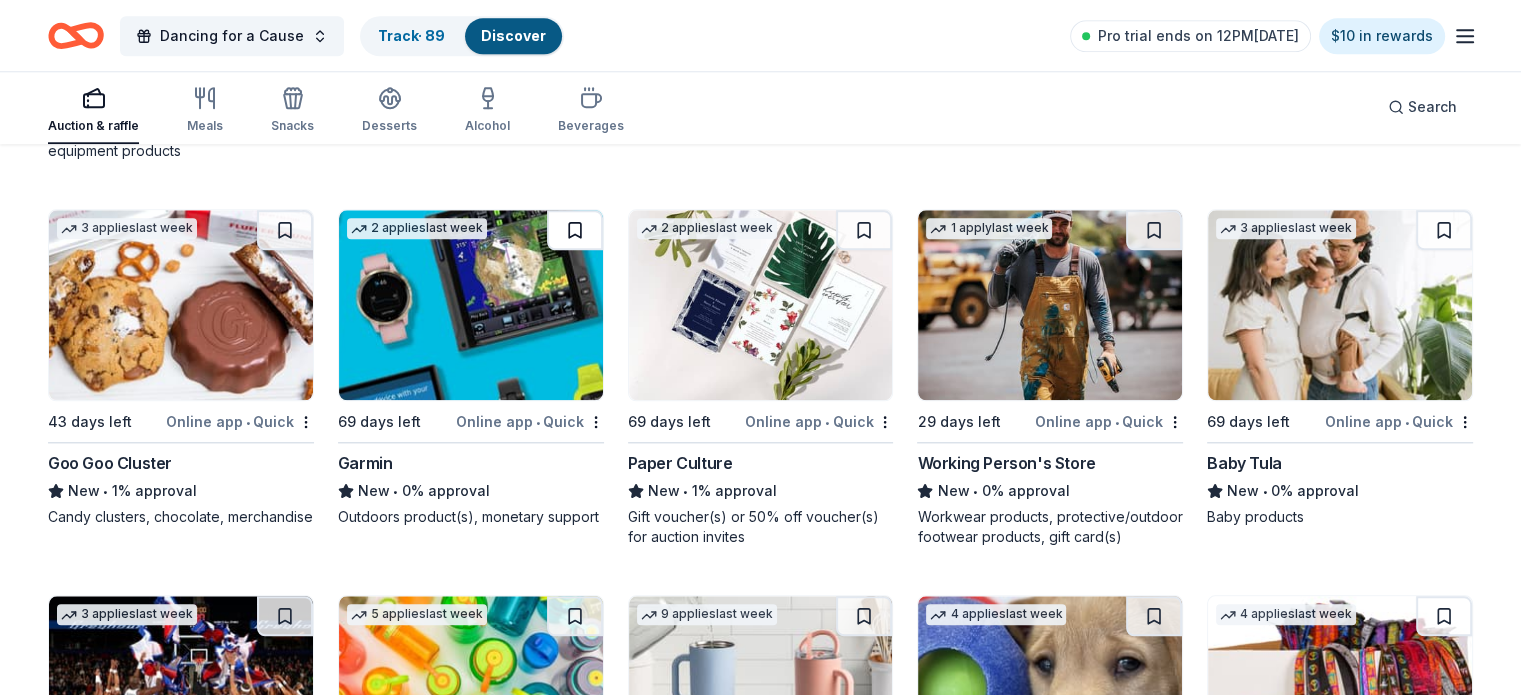 click at bounding box center (575, 230) 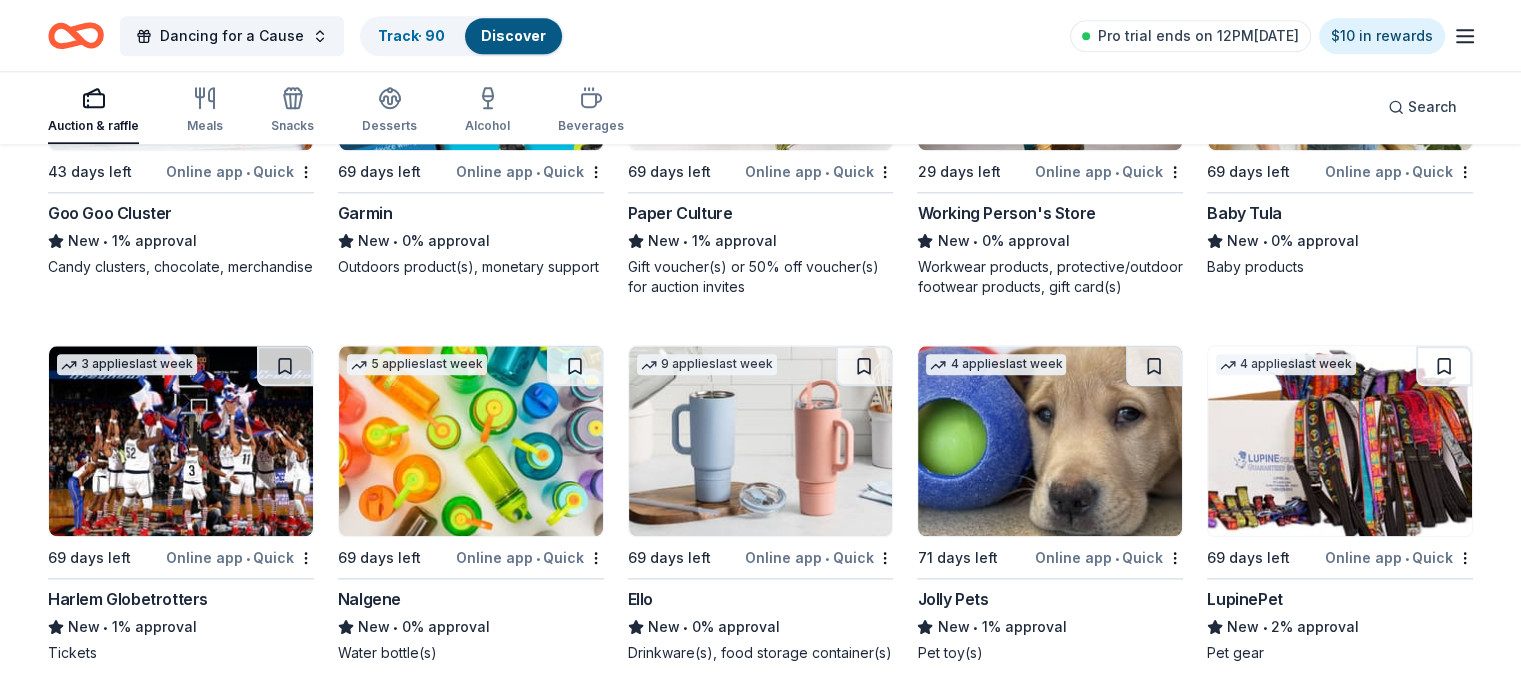scroll, scrollTop: 17480, scrollLeft: 0, axis: vertical 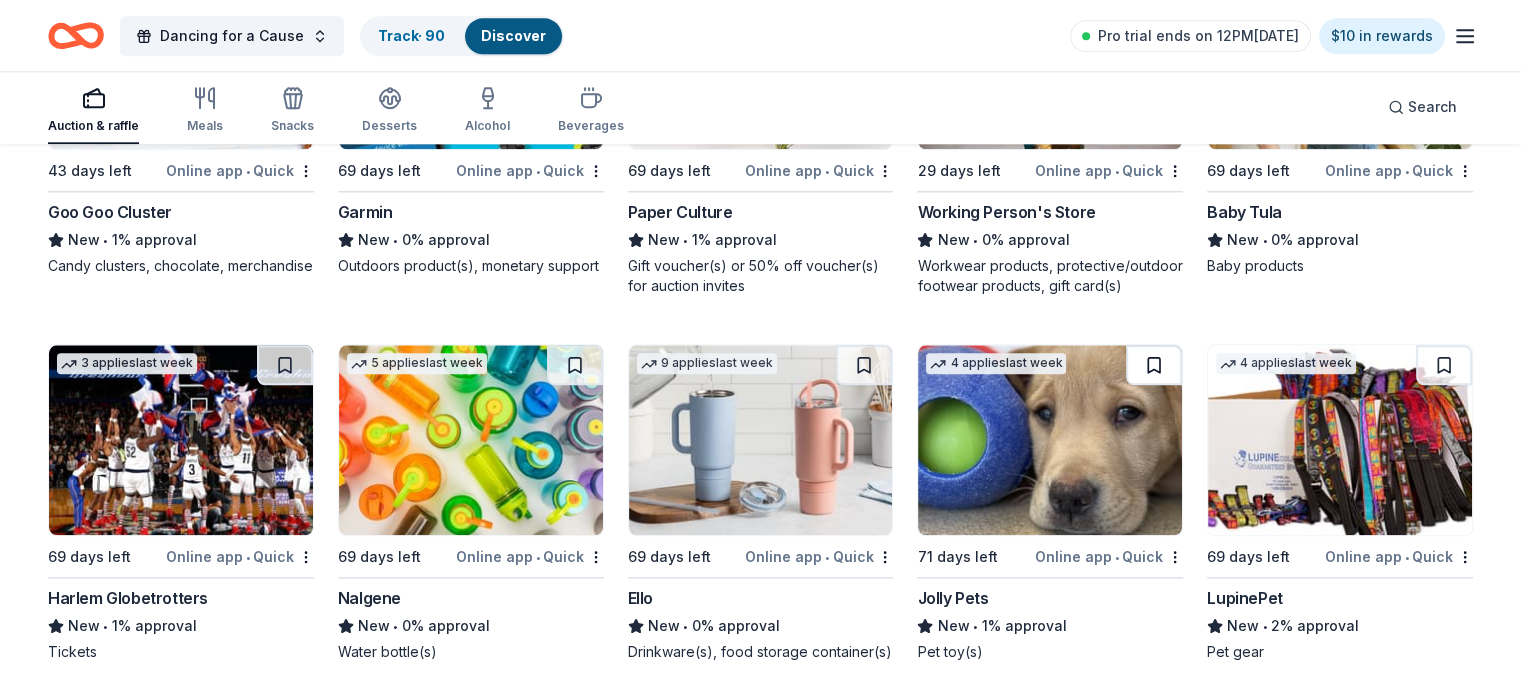 click at bounding box center (1154, 365) 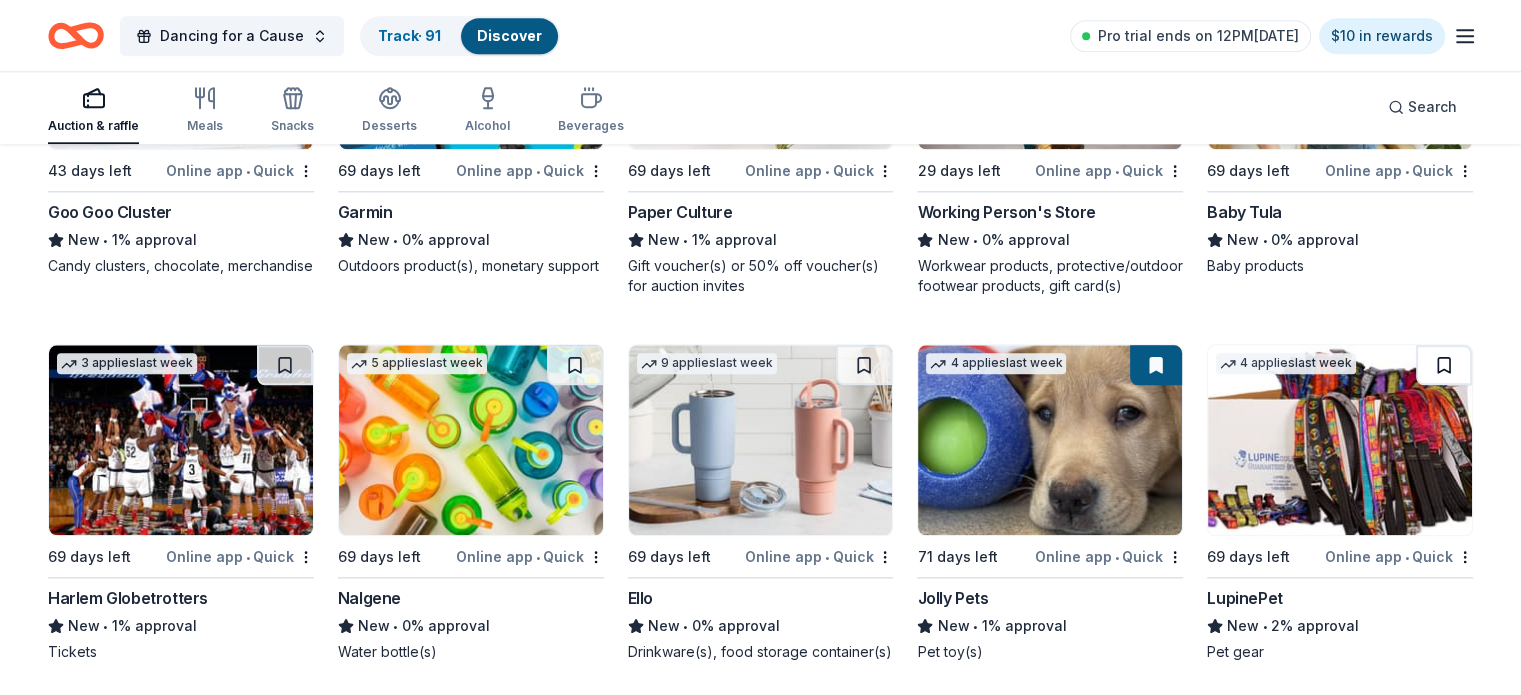 click at bounding box center (1444, 365) 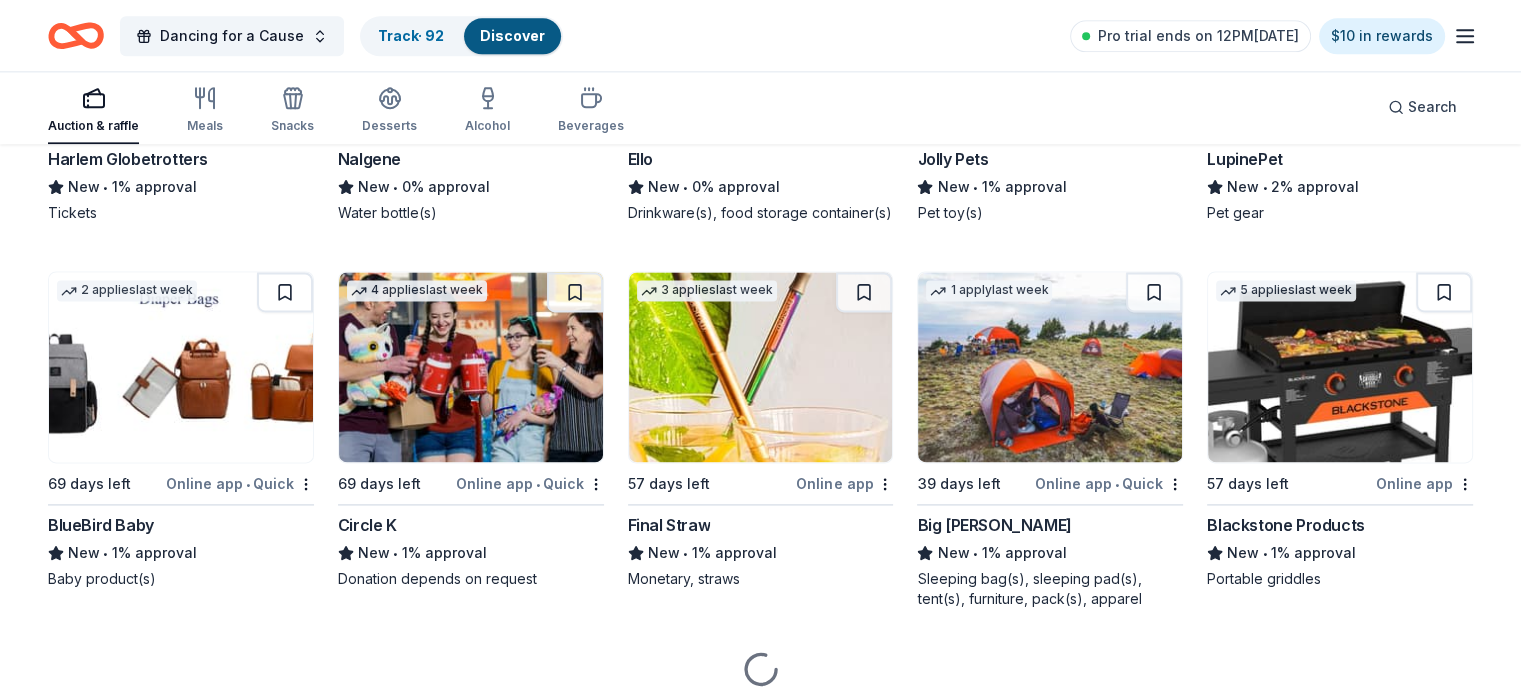 scroll, scrollTop: 17920, scrollLeft: 0, axis: vertical 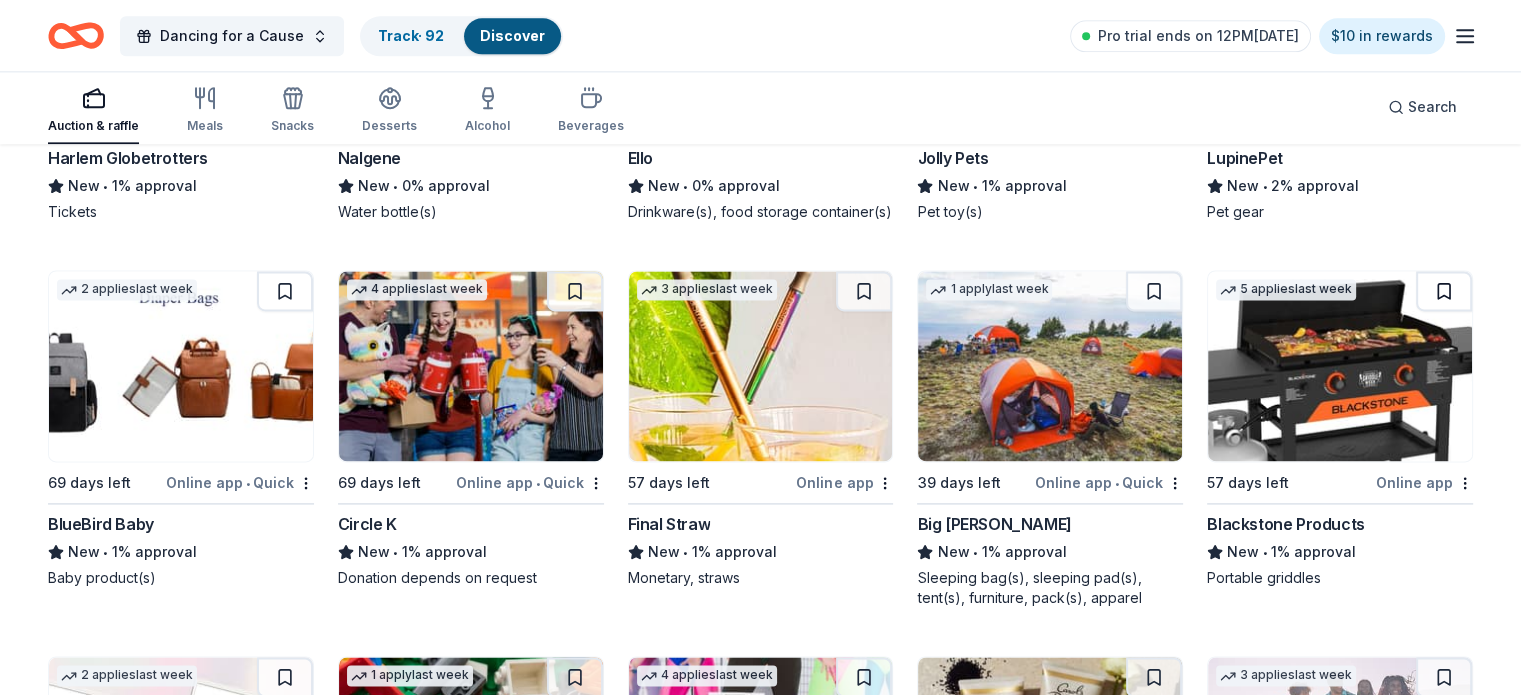 click at bounding box center (1444, 291) 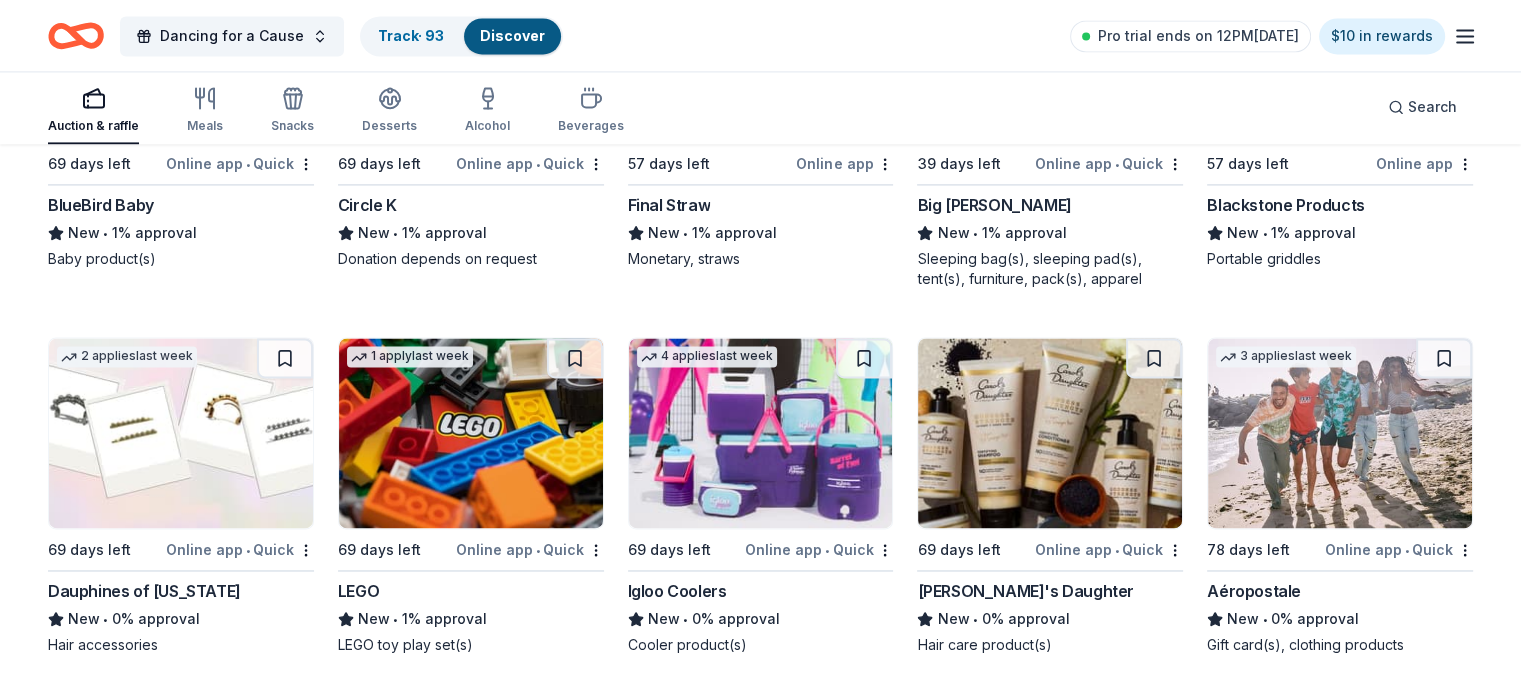 scroll, scrollTop: 18240, scrollLeft: 0, axis: vertical 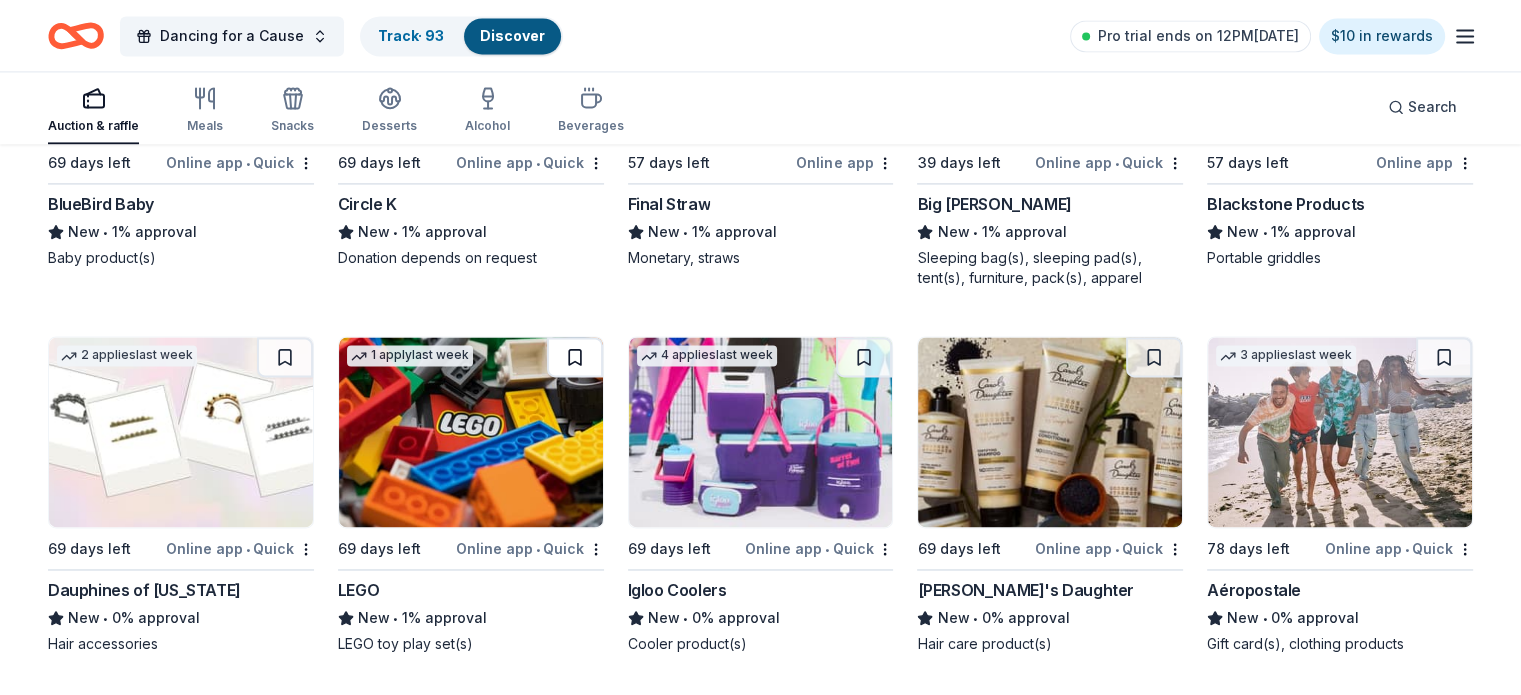 click at bounding box center (575, 357) 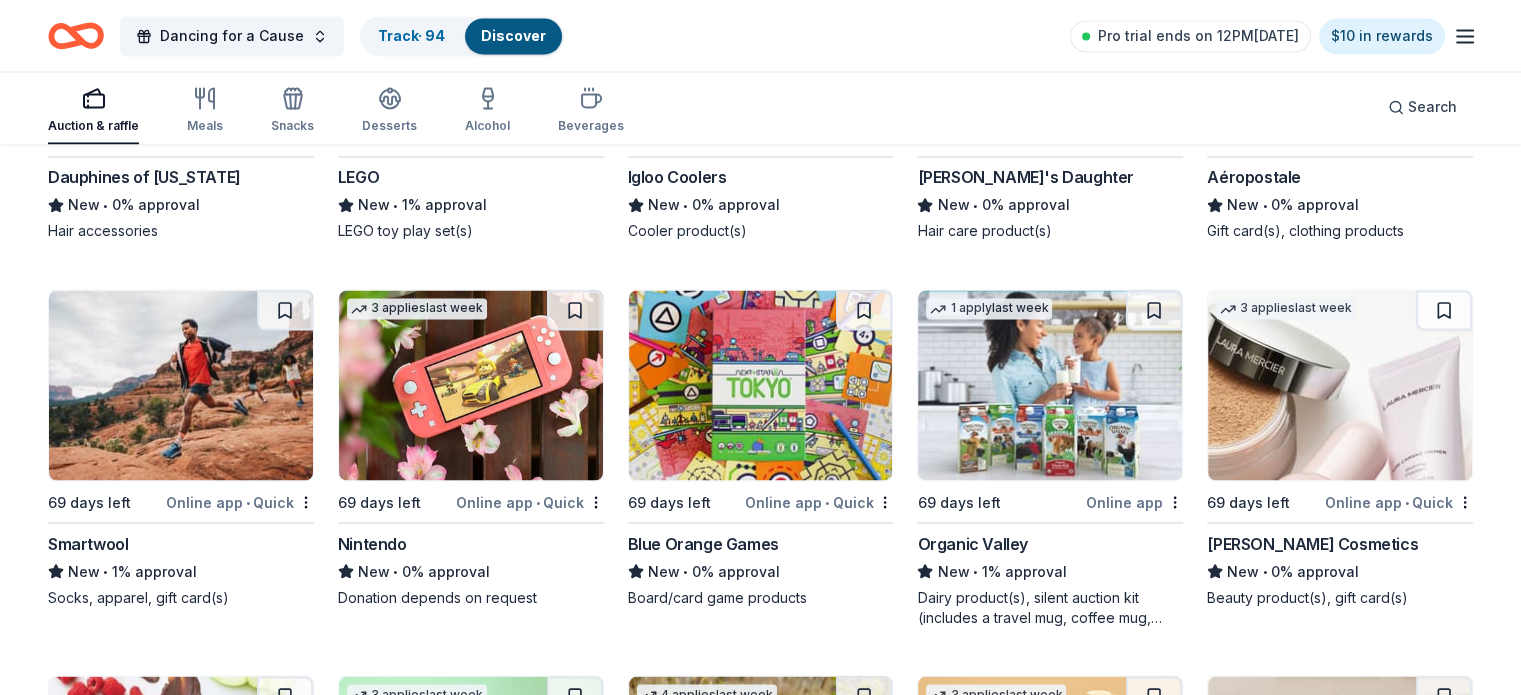 scroll, scrollTop: 18658, scrollLeft: 0, axis: vertical 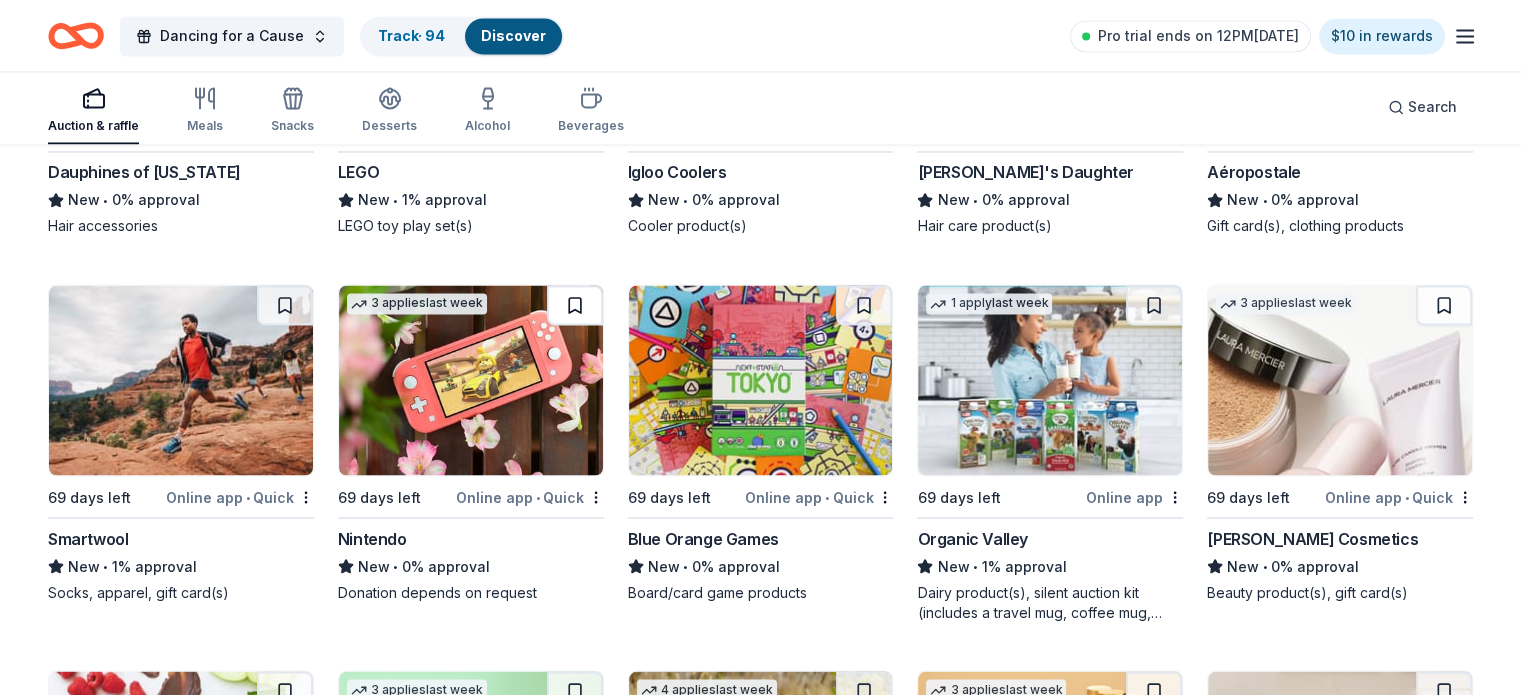 click at bounding box center [575, 305] 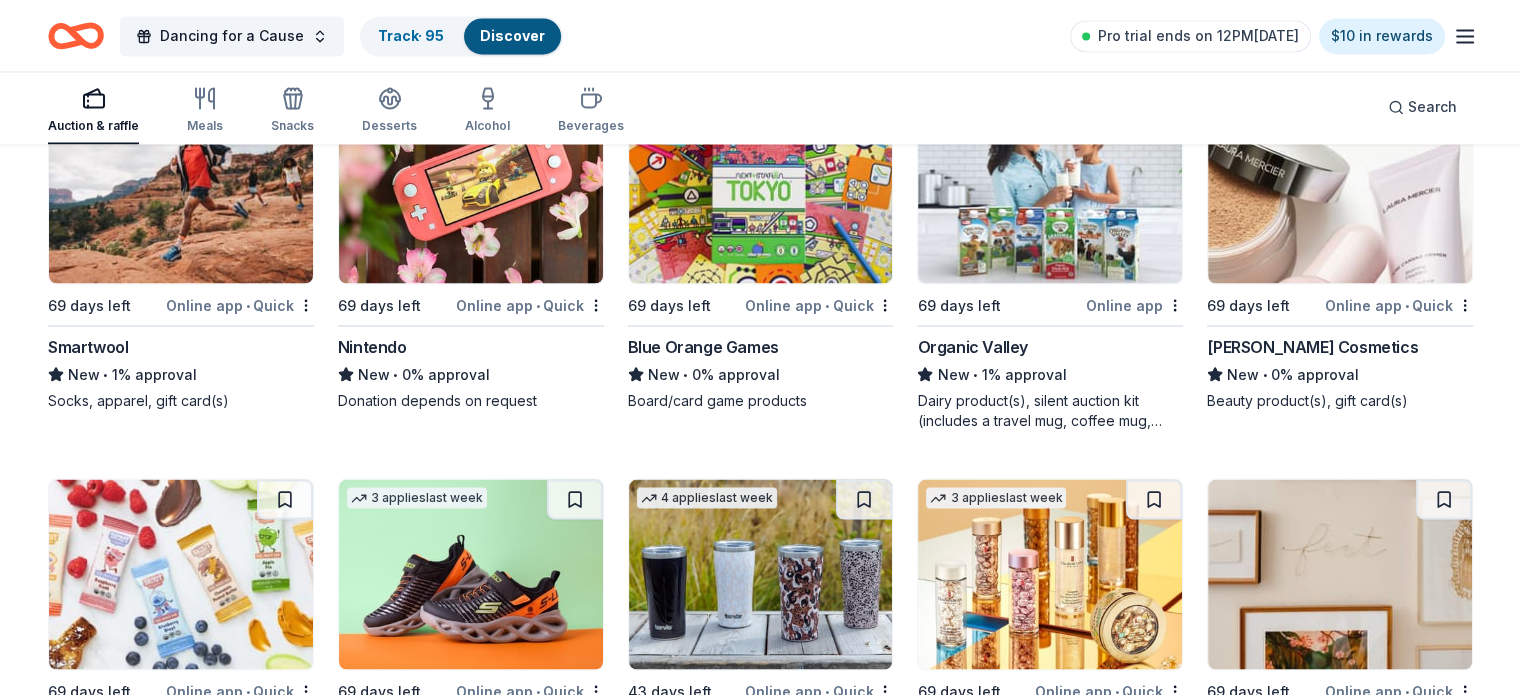 scroll, scrollTop: 18772, scrollLeft: 0, axis: vertical 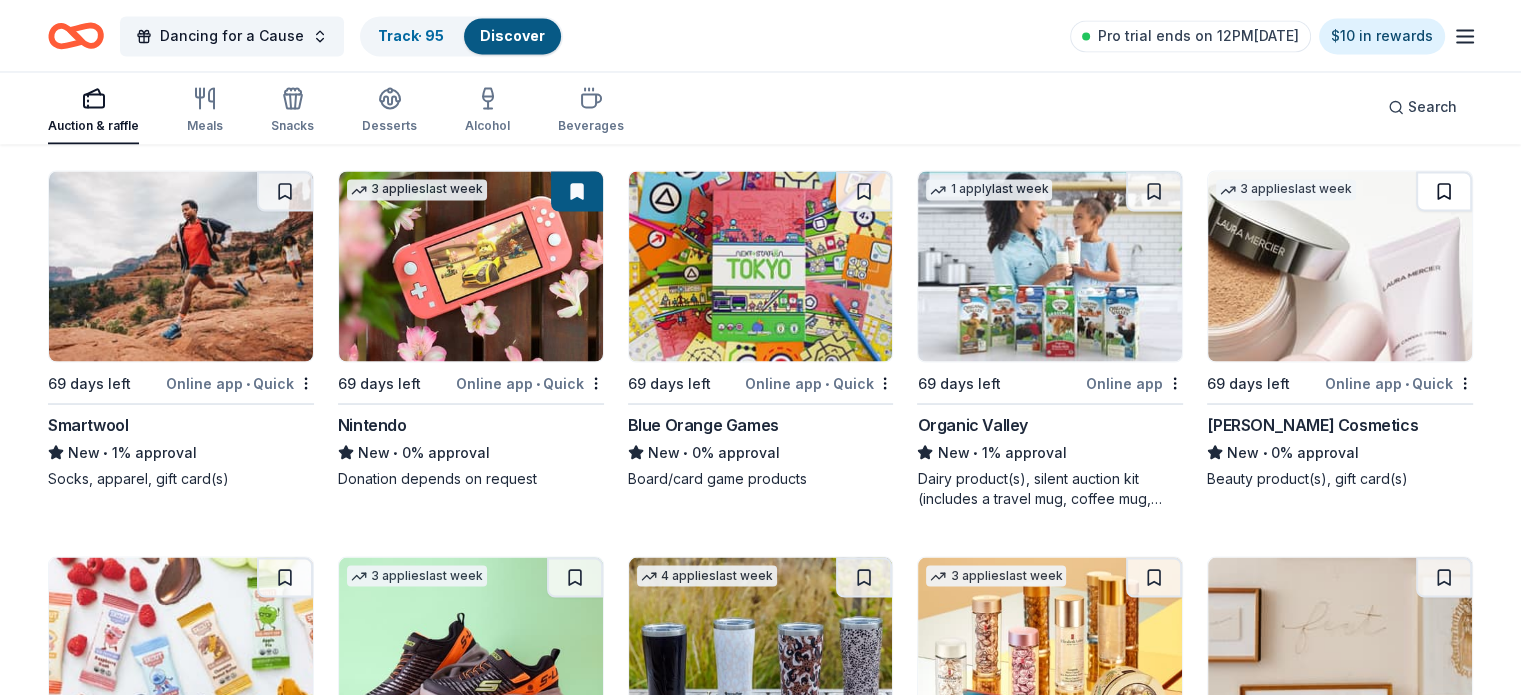 click at bounding box center [1444, 191] 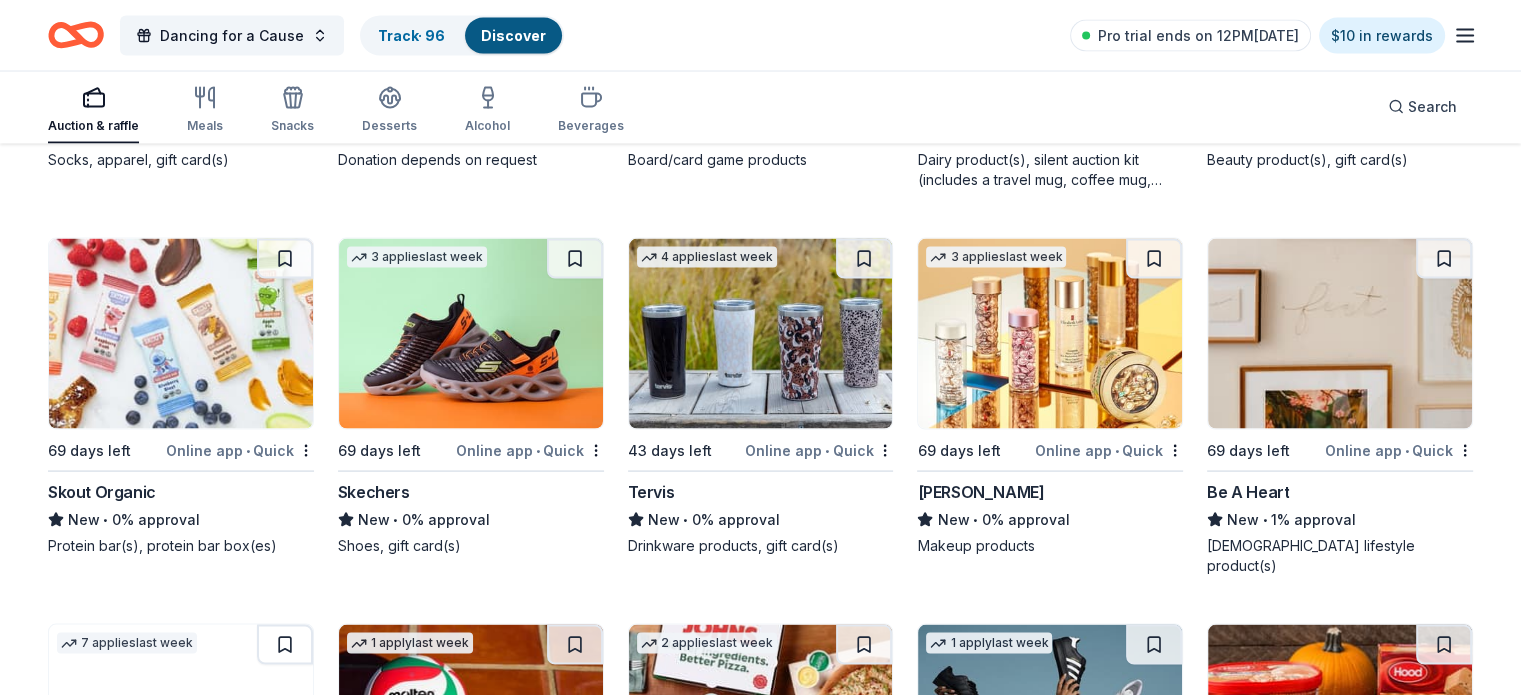 scroll, scrollTop: 19091, scrollLeft: 0, axis: vertical 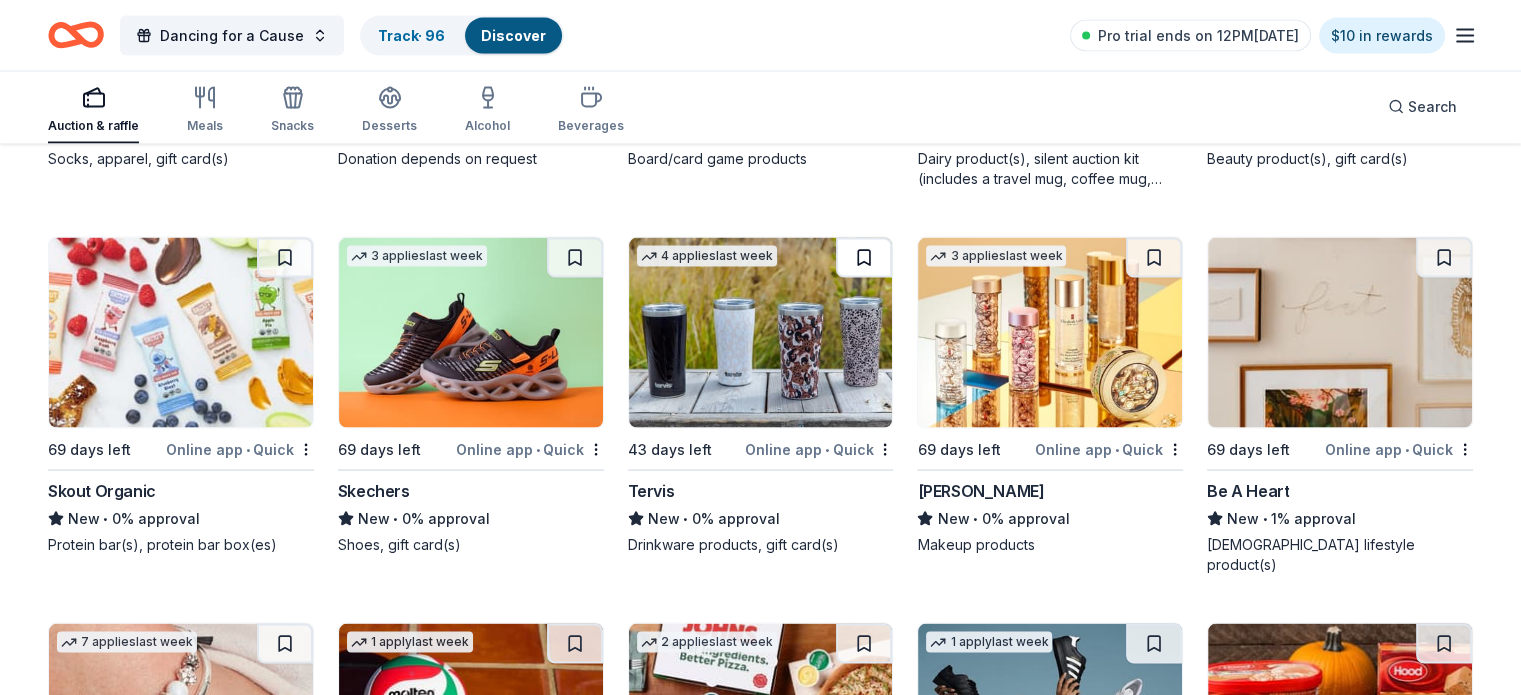 click at bounding box center (864, 258) 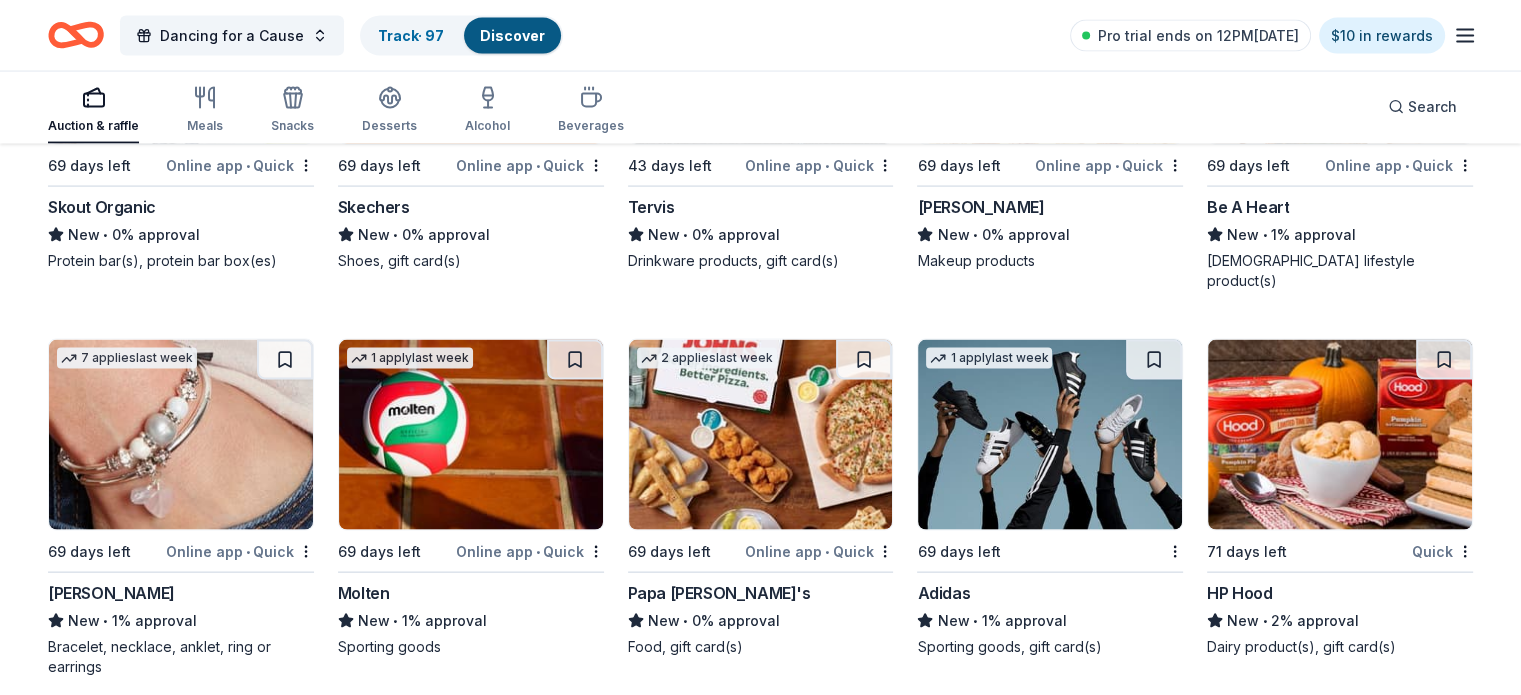 scroll, scrollTop: 19369, scrollLeft: 0, axis: vertical 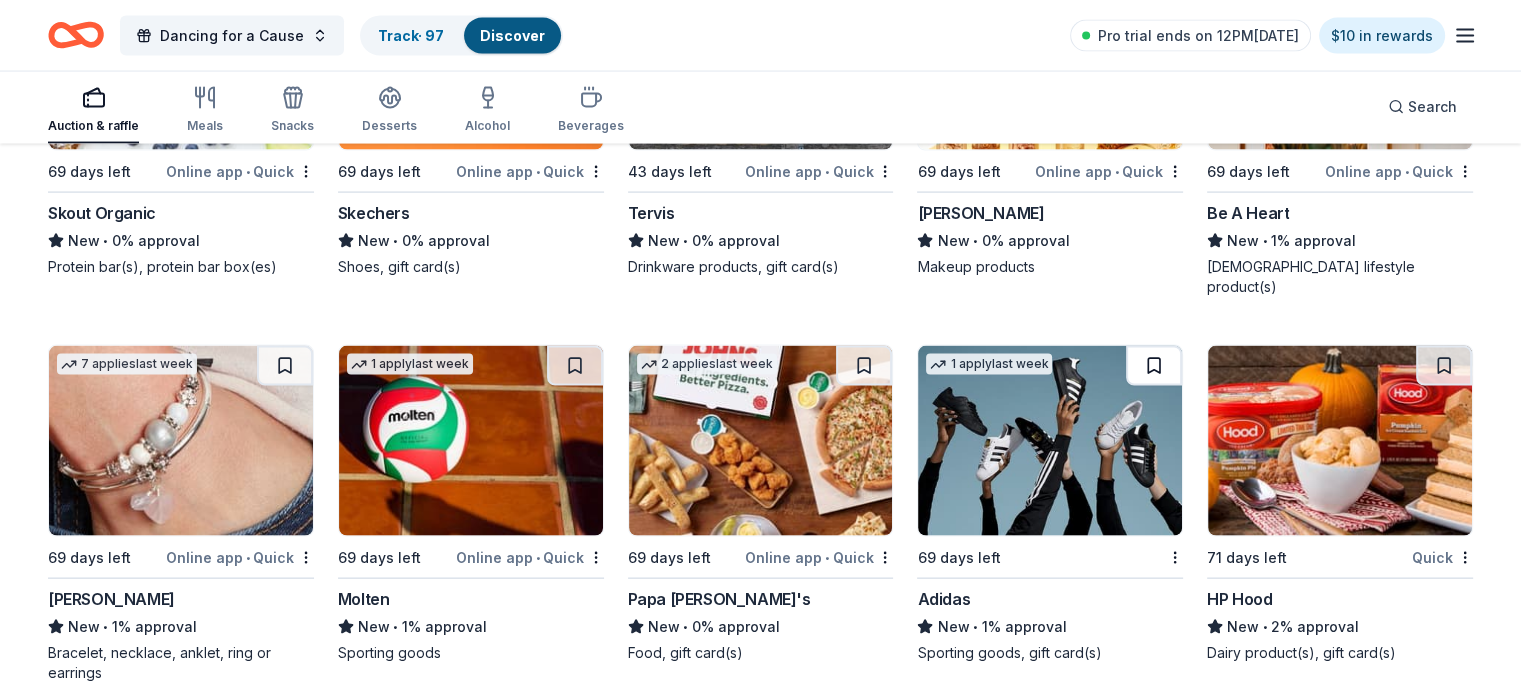 click at bounding box center [1154, 366] 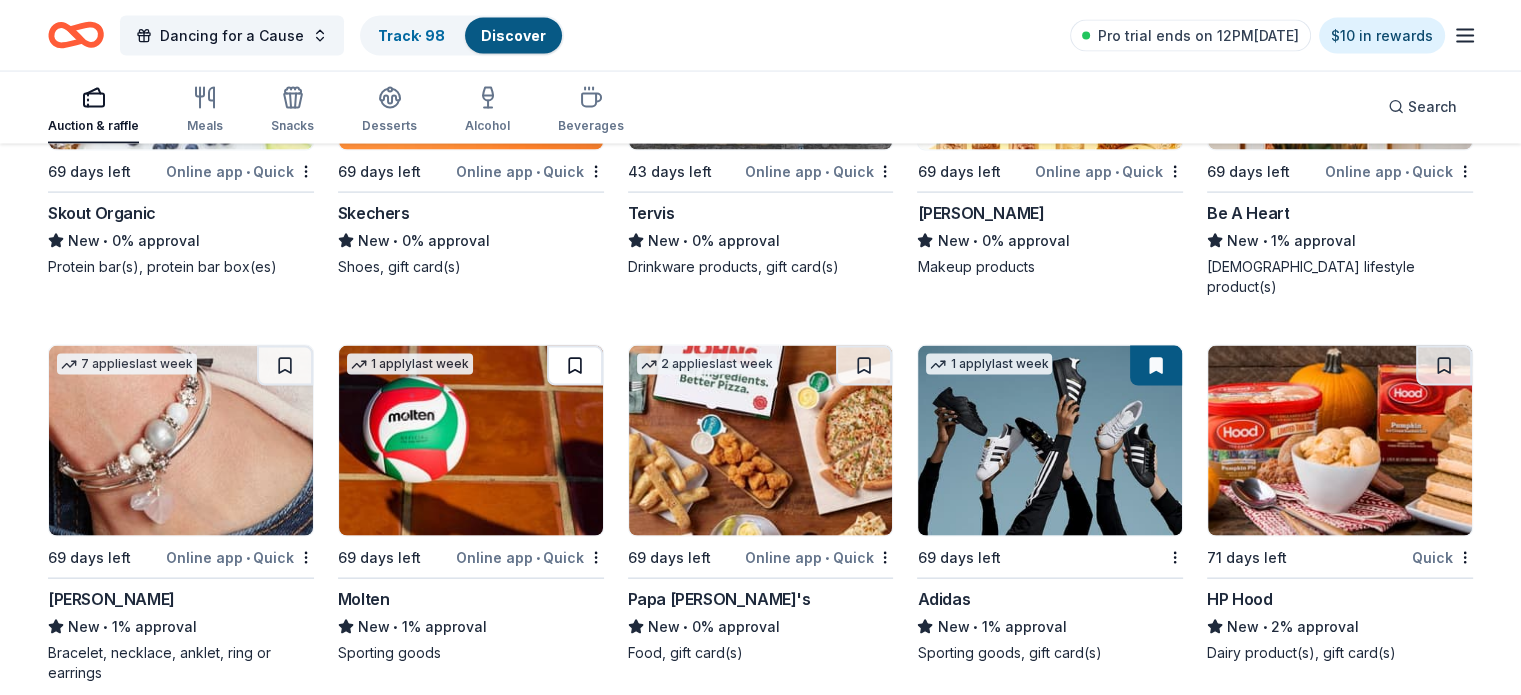 click at bounding box center [575, 366] 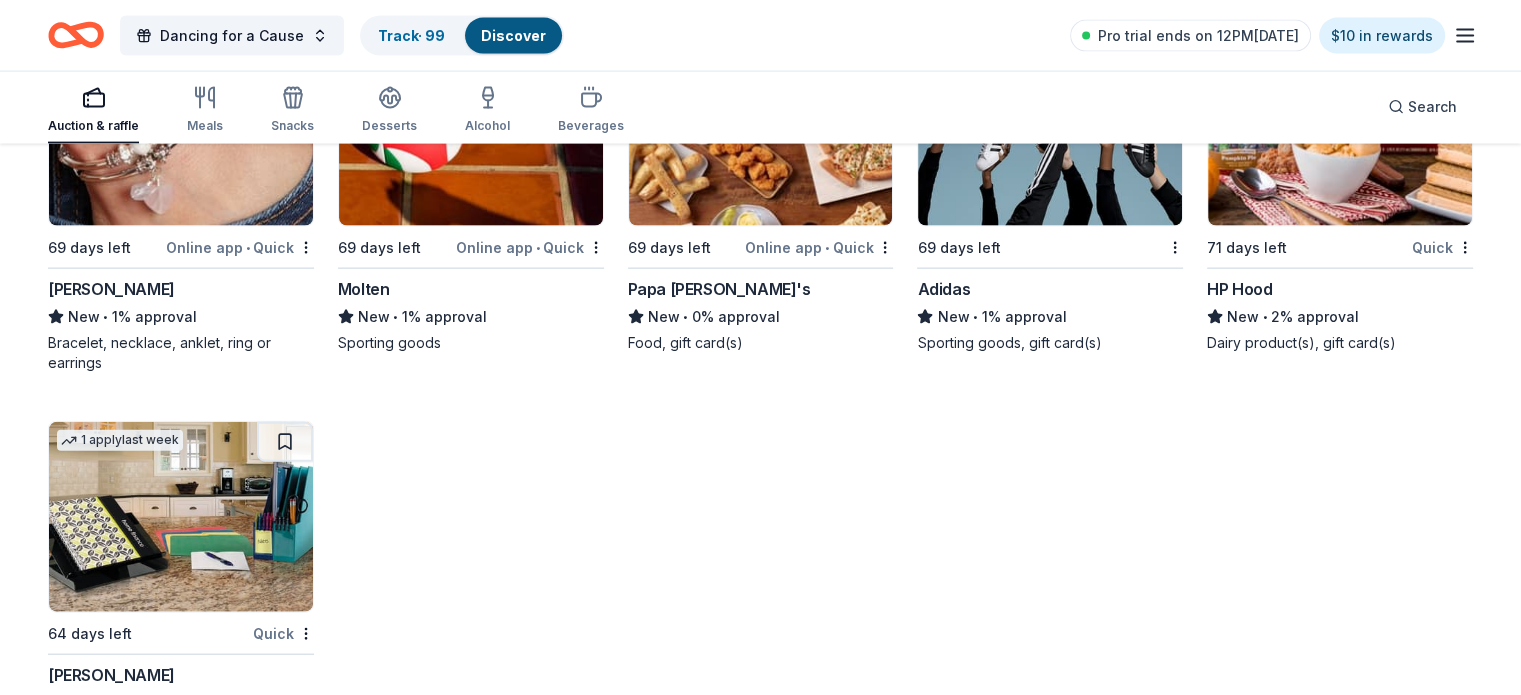 scroll, scrollTop: 19751, scrollLeft: 0, axis: vertical 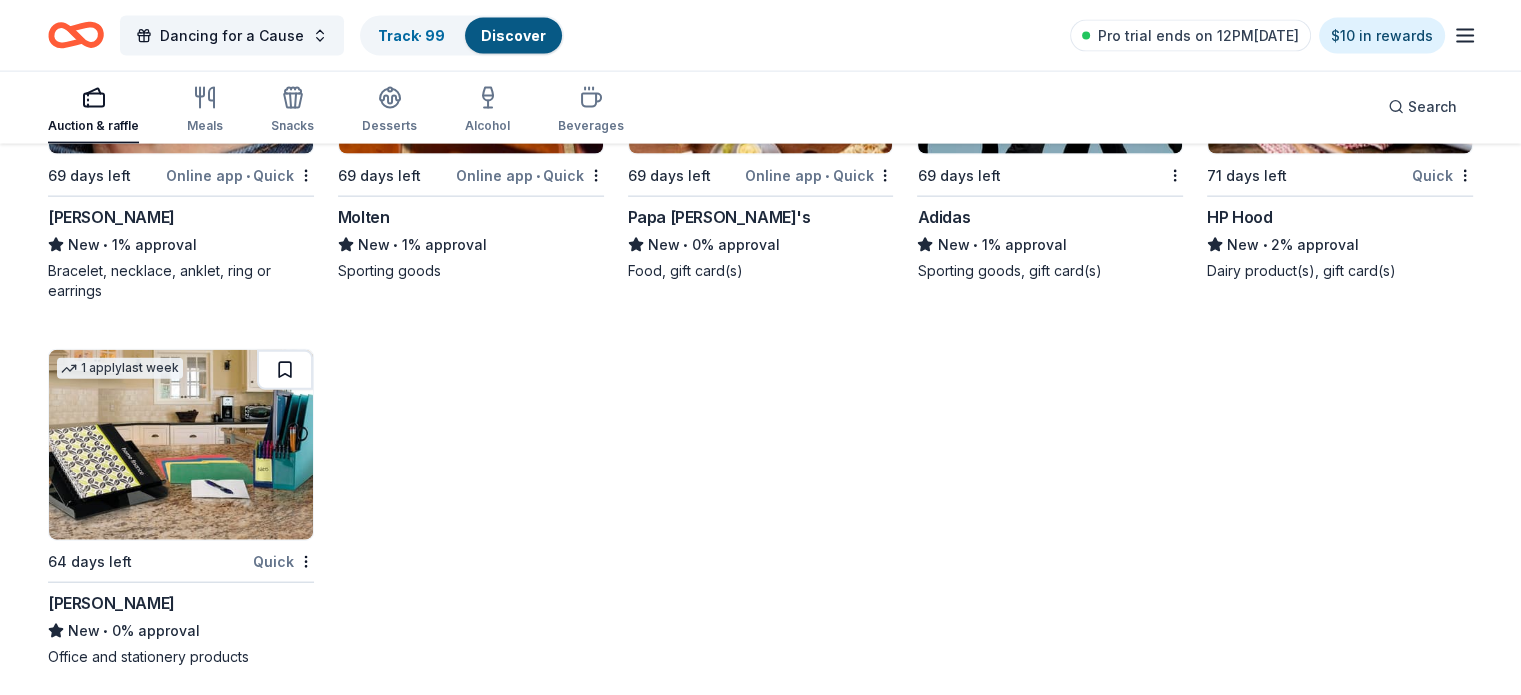 click at bounding box center (285, 370) 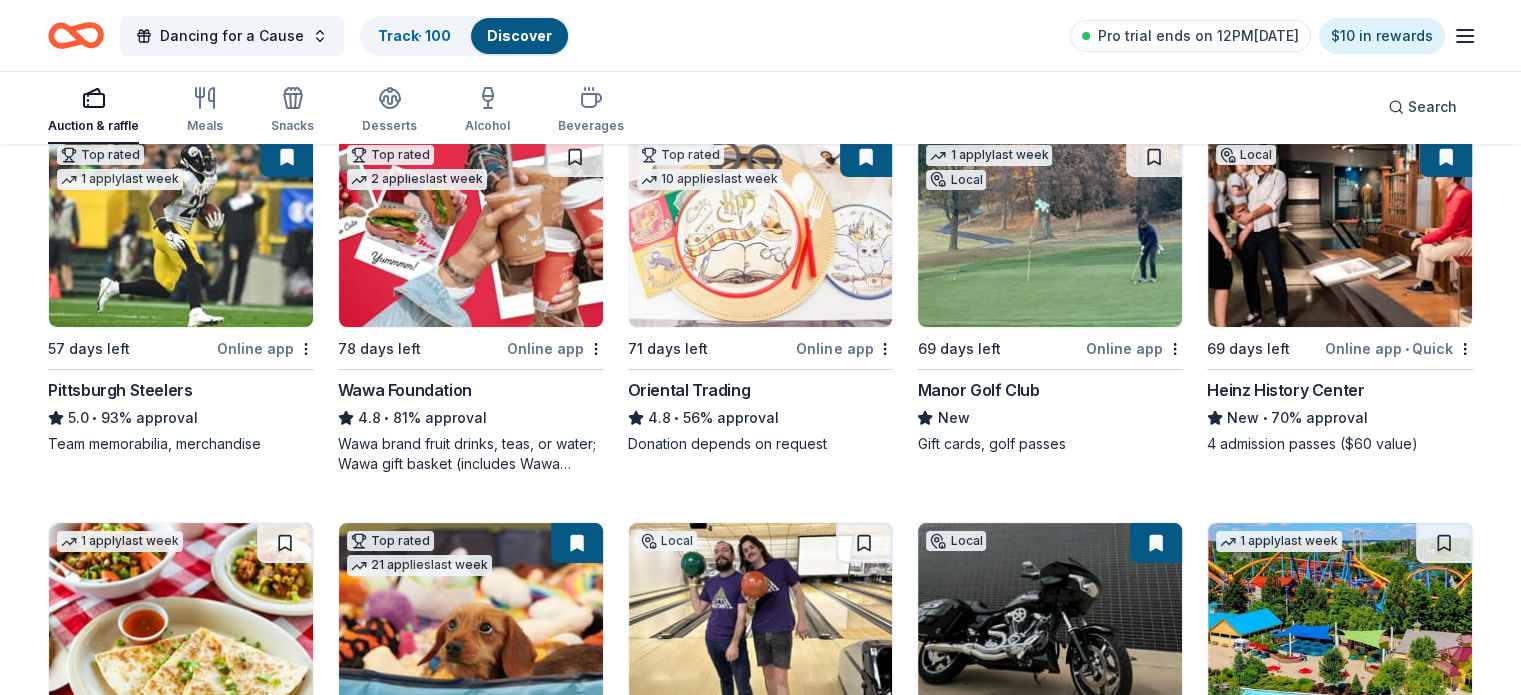 scroll, scrollTop: 0, scrollLeft: 0, axis: both 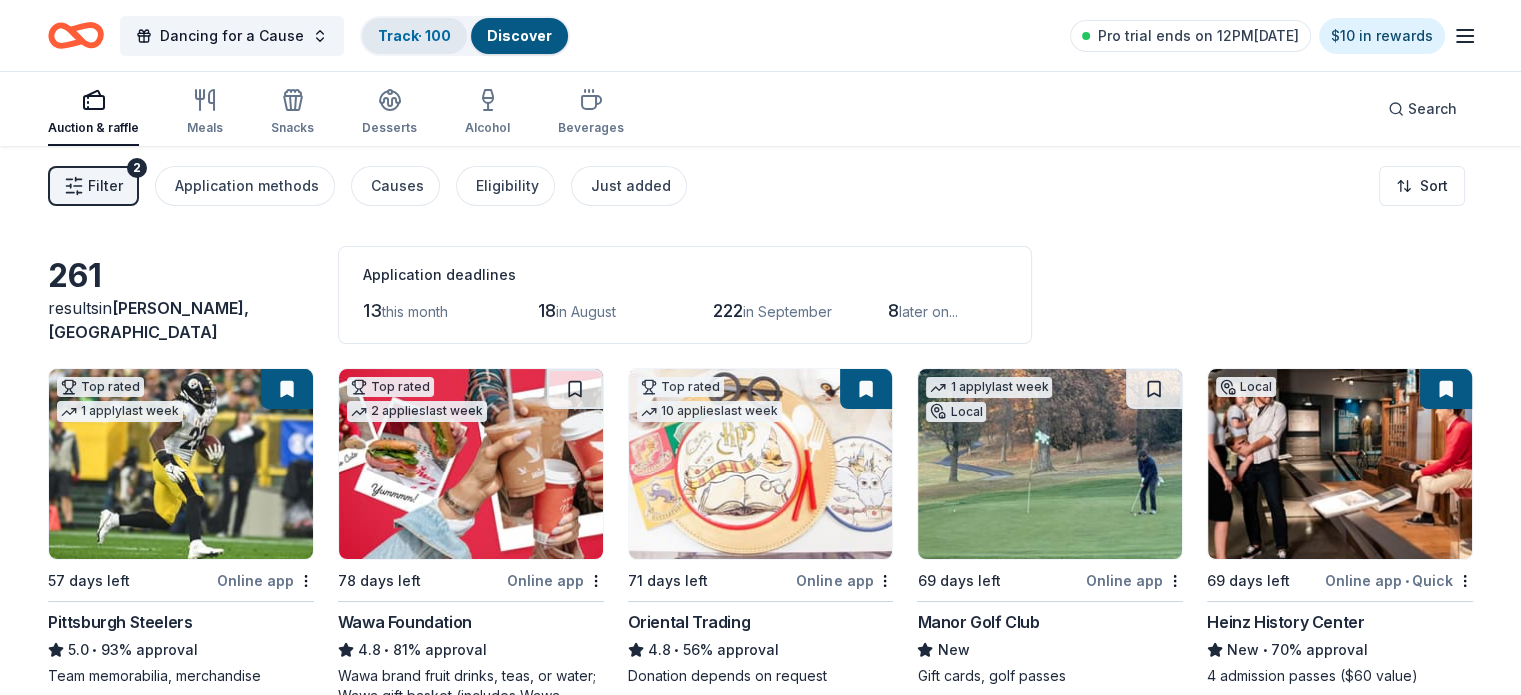 click on "Track  · 100" at bounding box center (414, 36) 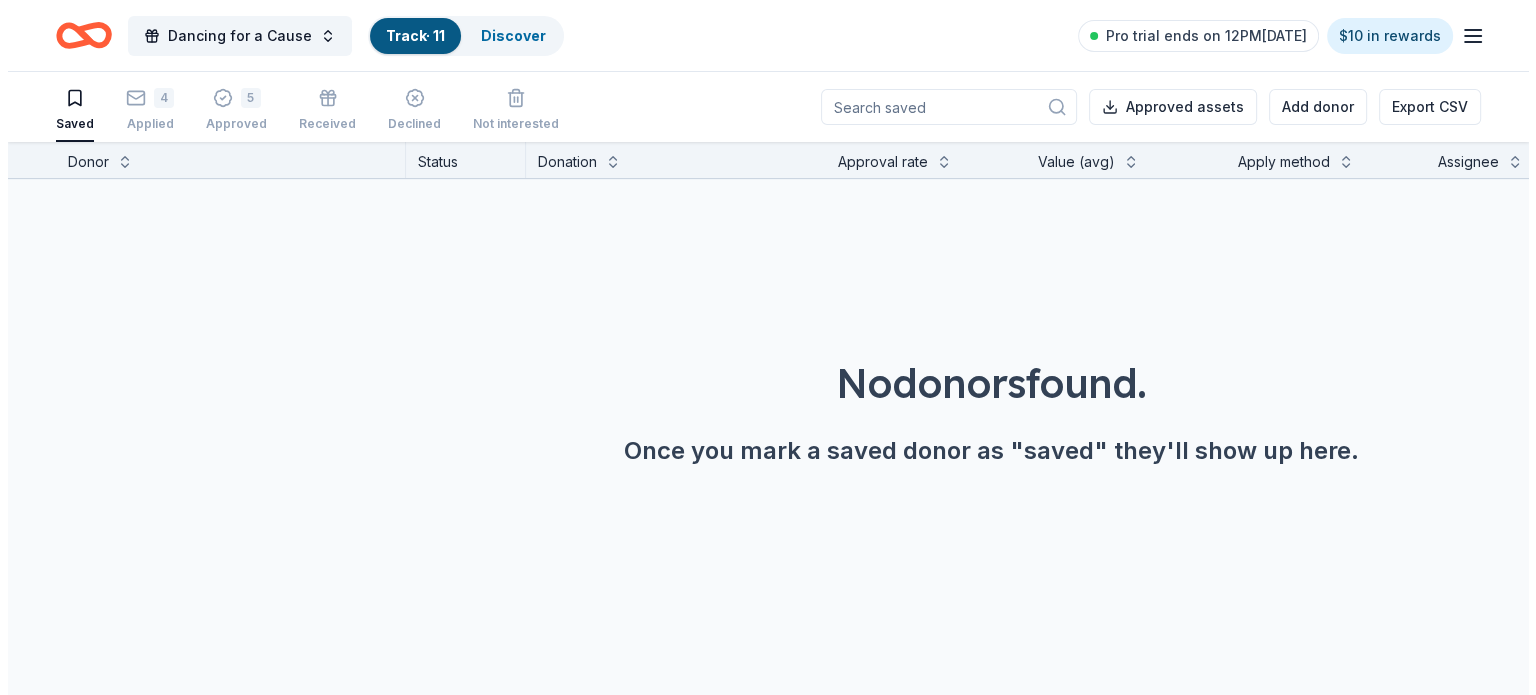 scroll, scrollTop: 0, scrollLeft: 0, axis: both 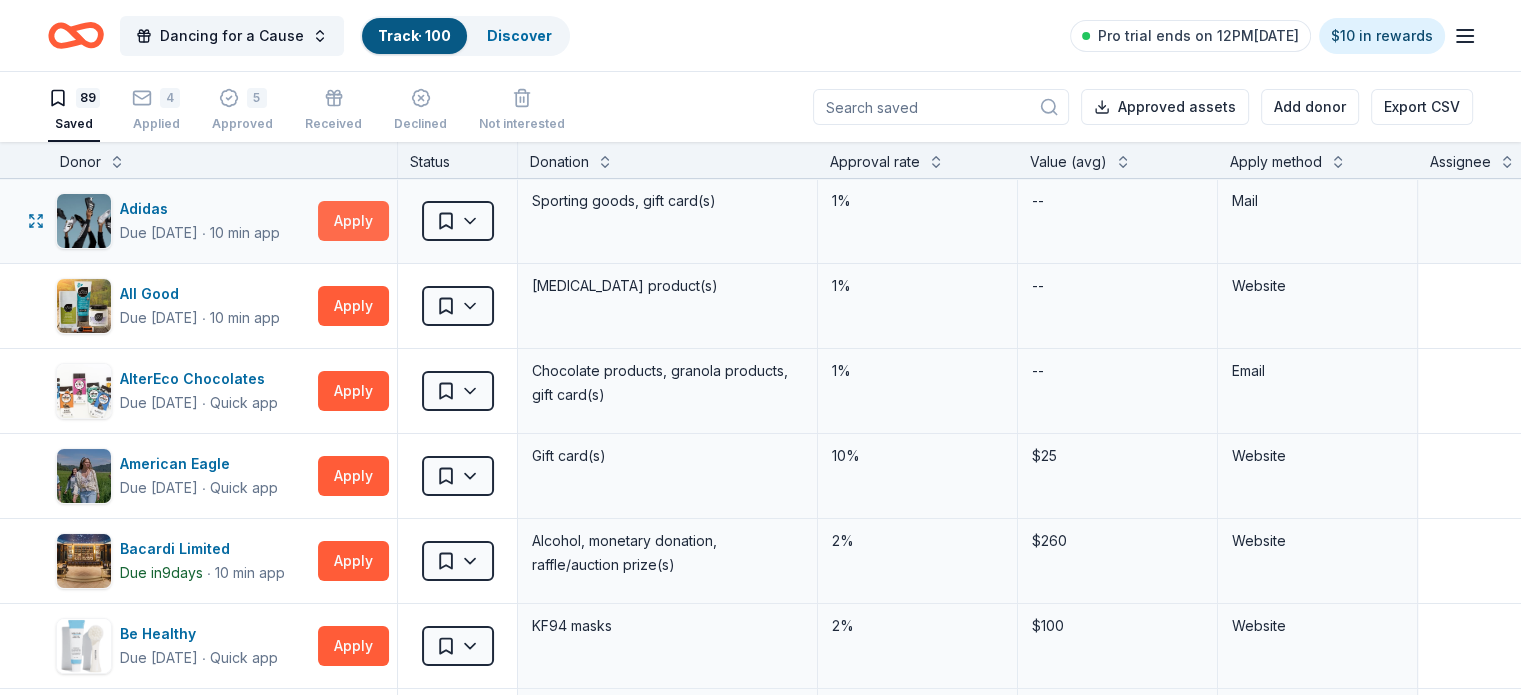 click on "Apply" at bounding box center [353, 221] 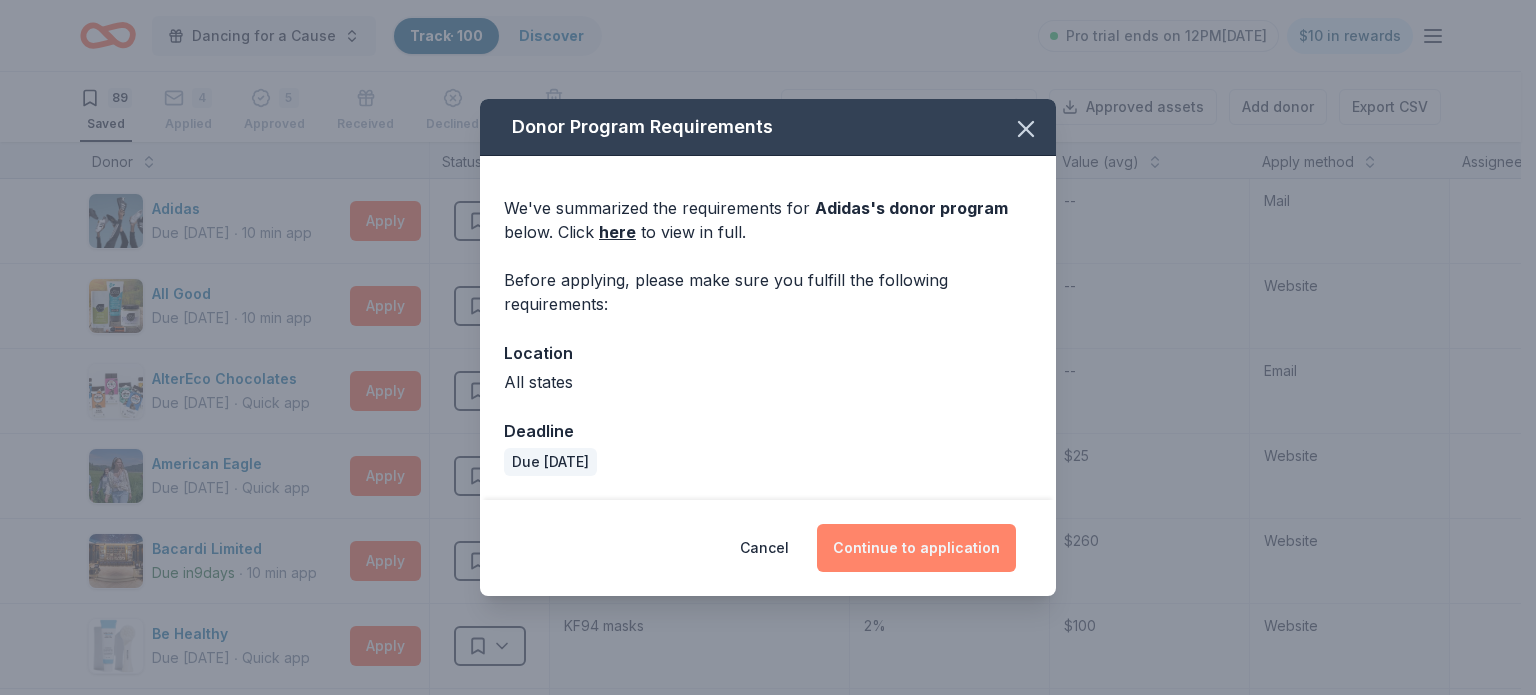 click on "Continue to application" at bounding box center [916, 548] 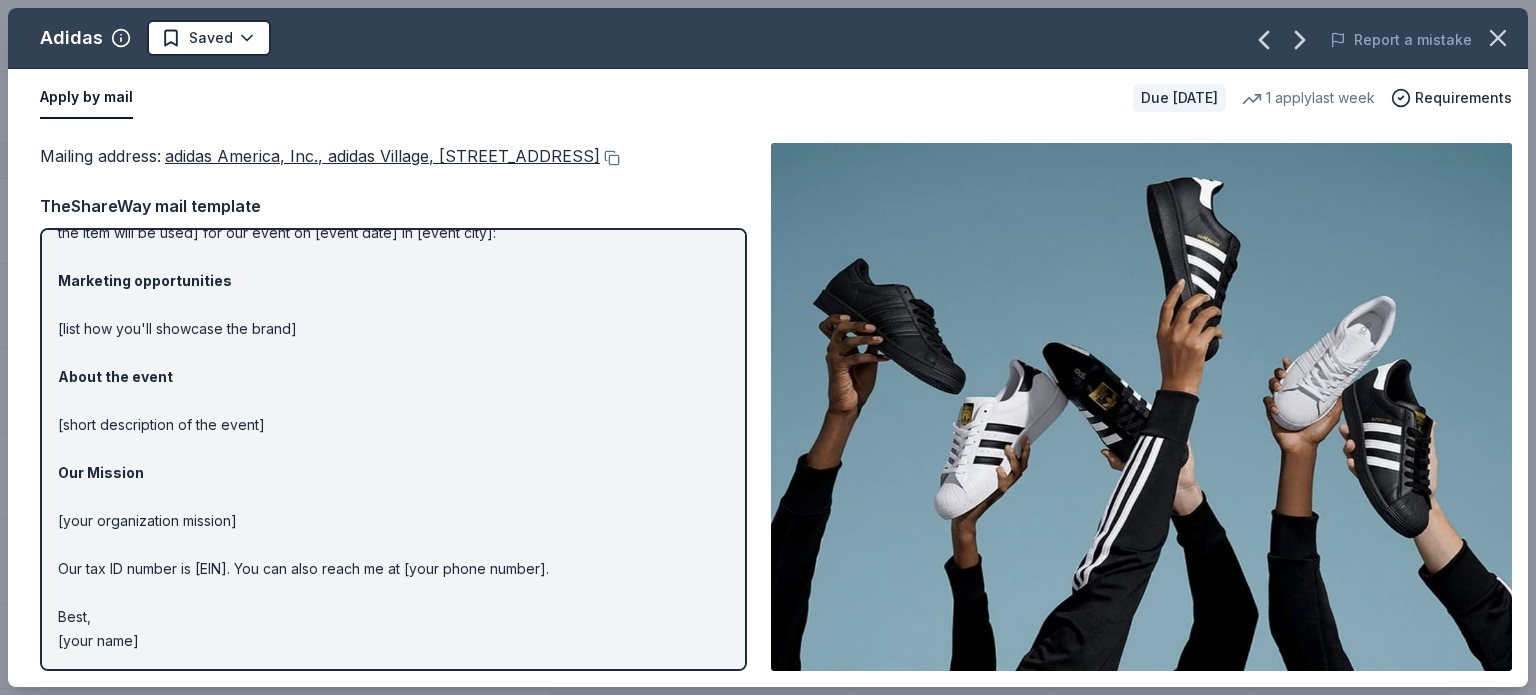 scroll, scrollTop: 0, scrollLeft: 0, axis: both 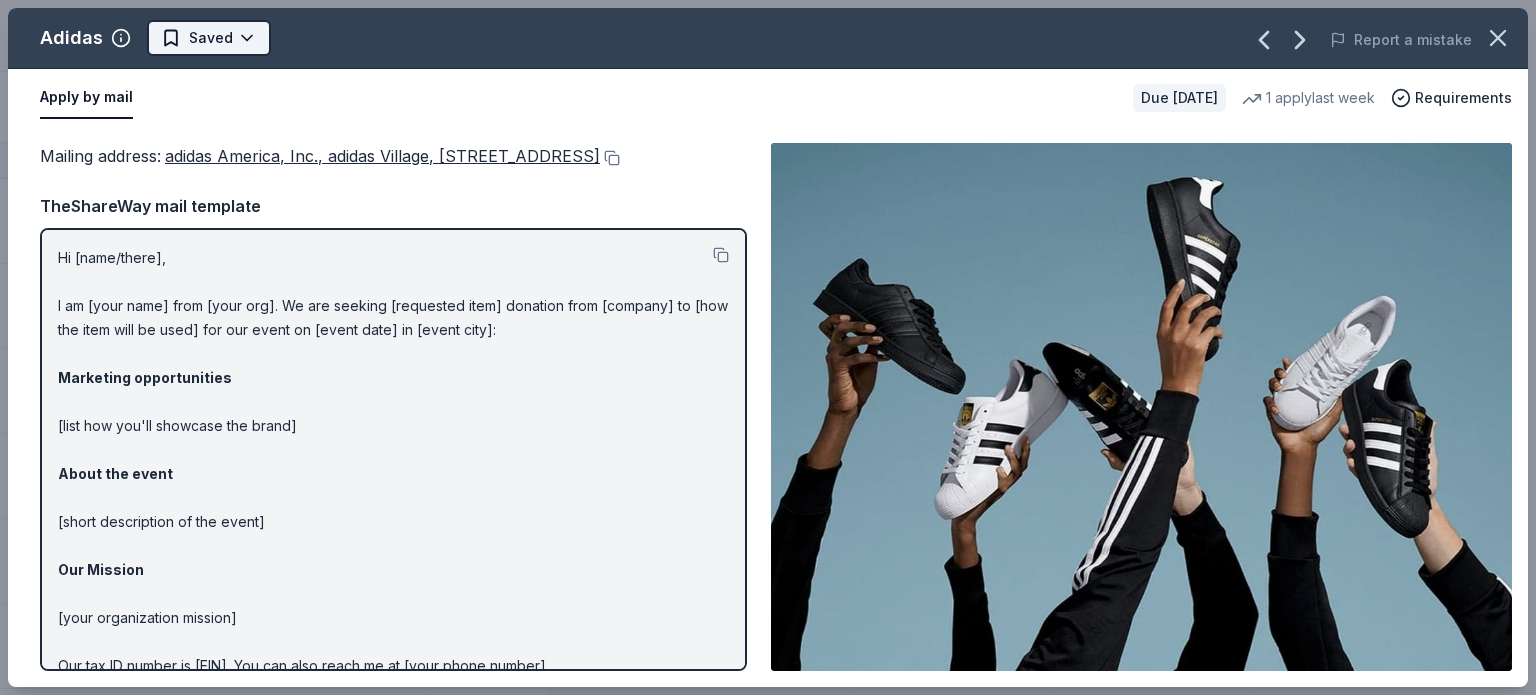 click on "Dancing for a Cause Track  · 100 Discover Pro trial ends on 12PM[DATE] $10 in rewards 89 Saved 4 Applied 5 Approved Received Declined Not interested  Approved assets Add donor Export CSV Donor Status Donation Approval rate Value (avg) Apply method Assignee Notes Adidas Due [DATE] ∙ 10 min app Apply Saved Sporting goods, gift card(s) 1% -- Mail All Good Due [DATE] ∙ 10 min app Apply Saved [MEDICAL_DATA] product(s) 1% -- Website AlterEco Chocolates Due [DATE] ∙ Quick app Apply Saved Chocolate products, granola products, gift card(s) 1% -- Email American Eagle Due [DATE] ∙ Quick app Apply Saved Gift card(s) 10% $25 Website Bacardi Limited Due [DATE] ∙ 10 min app Apply Saved Alcohol, monetary donation, raffle/auction prize(s) 2% $260 Website Be Healthy Due [DATE] ∙ Quick app Apply Saved KF94 masks 2% $100 Website [GEOGRAPHIC_DATA] Due [DATE] ∙ 10 min app Apply Saved 2 vouchers 19% $115 Mail Benihana Due [DATE] ∙ 10 min app Apply Saved Gift certificate(s) 22% 9" at bounding box center (768, 347) 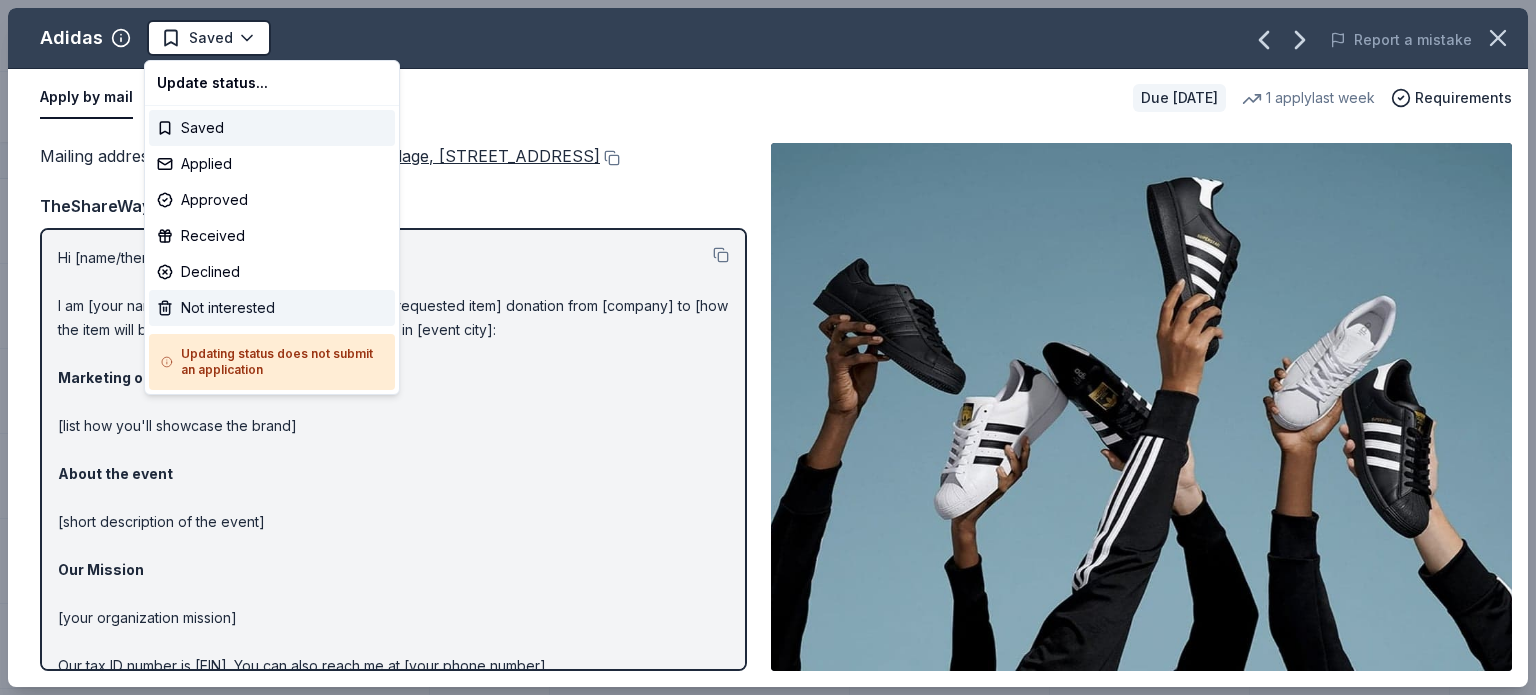 click on "Not interested" at bounding box center (272, 308) 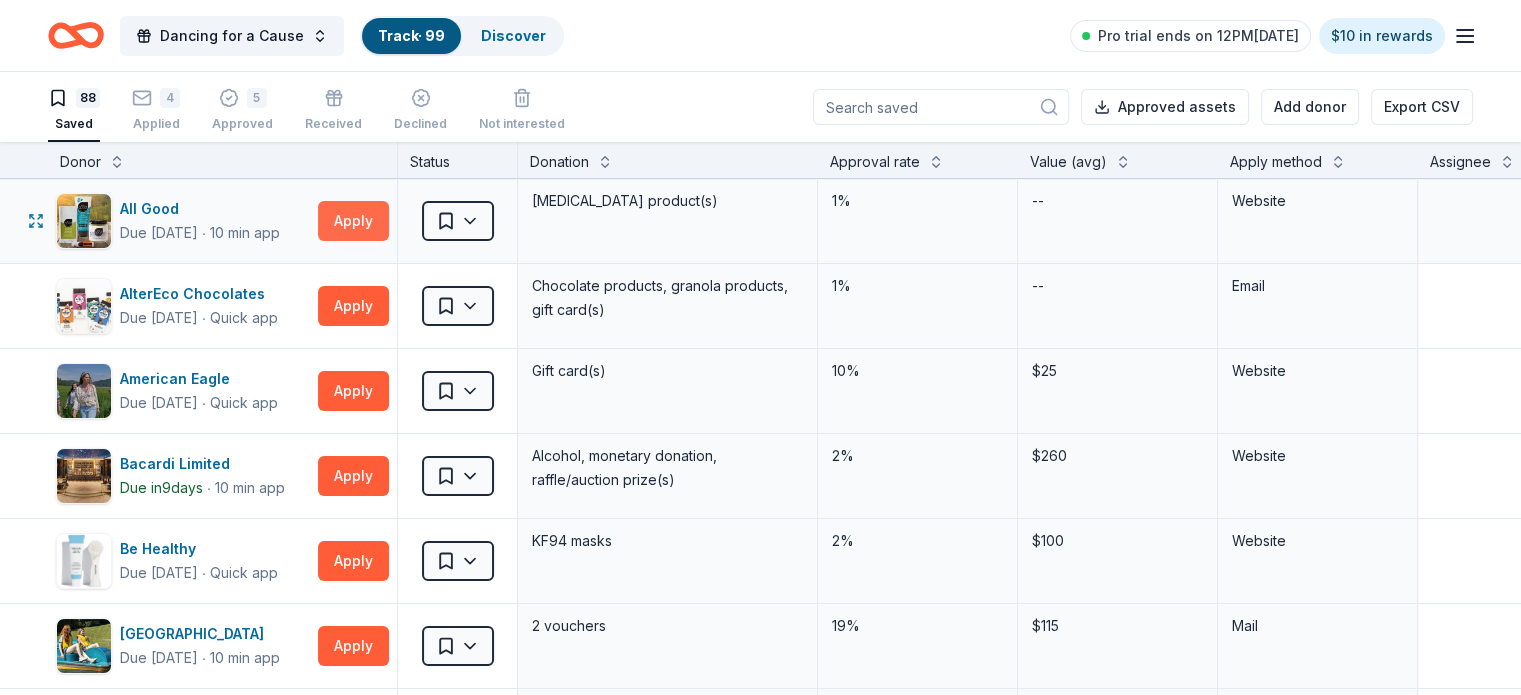 click on "Apply" at bounding box center (353, 221) 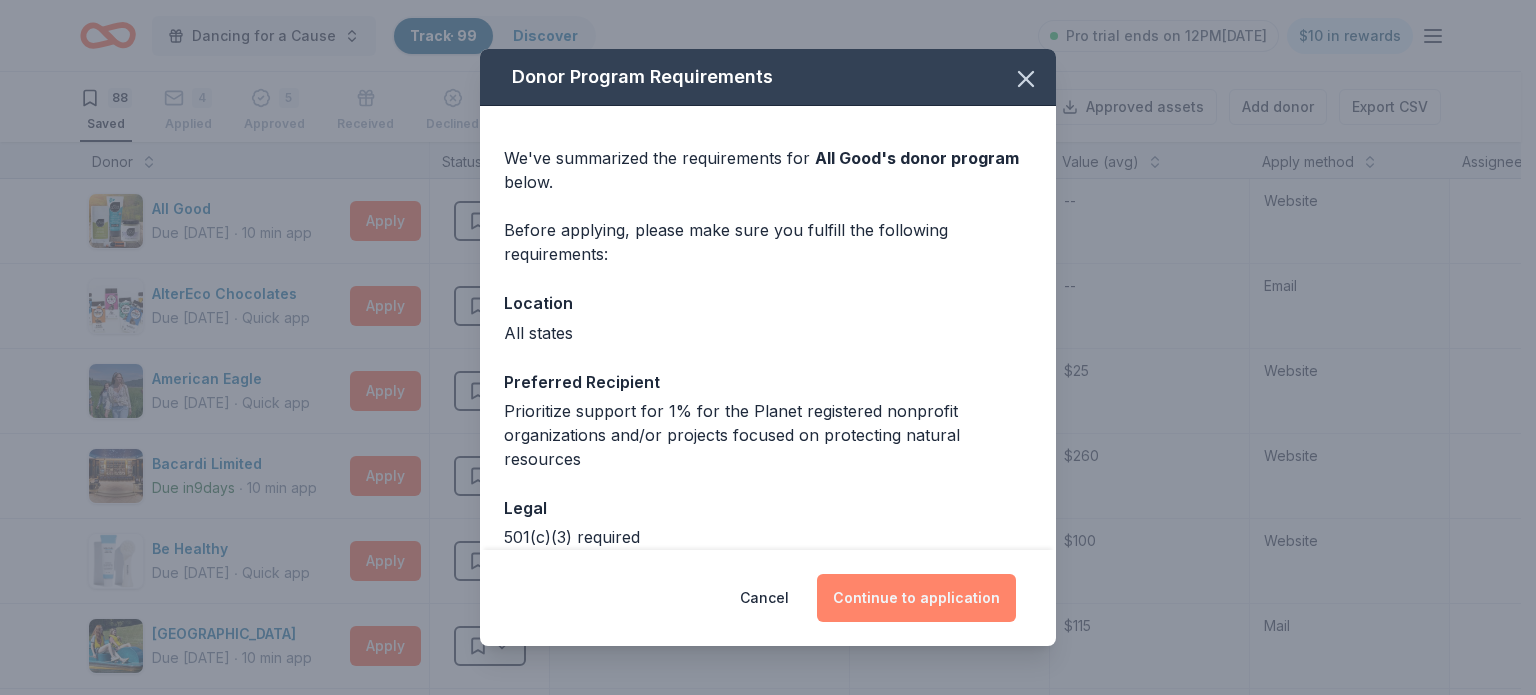 click on "Continue to application" at bounding box center [916, 598] 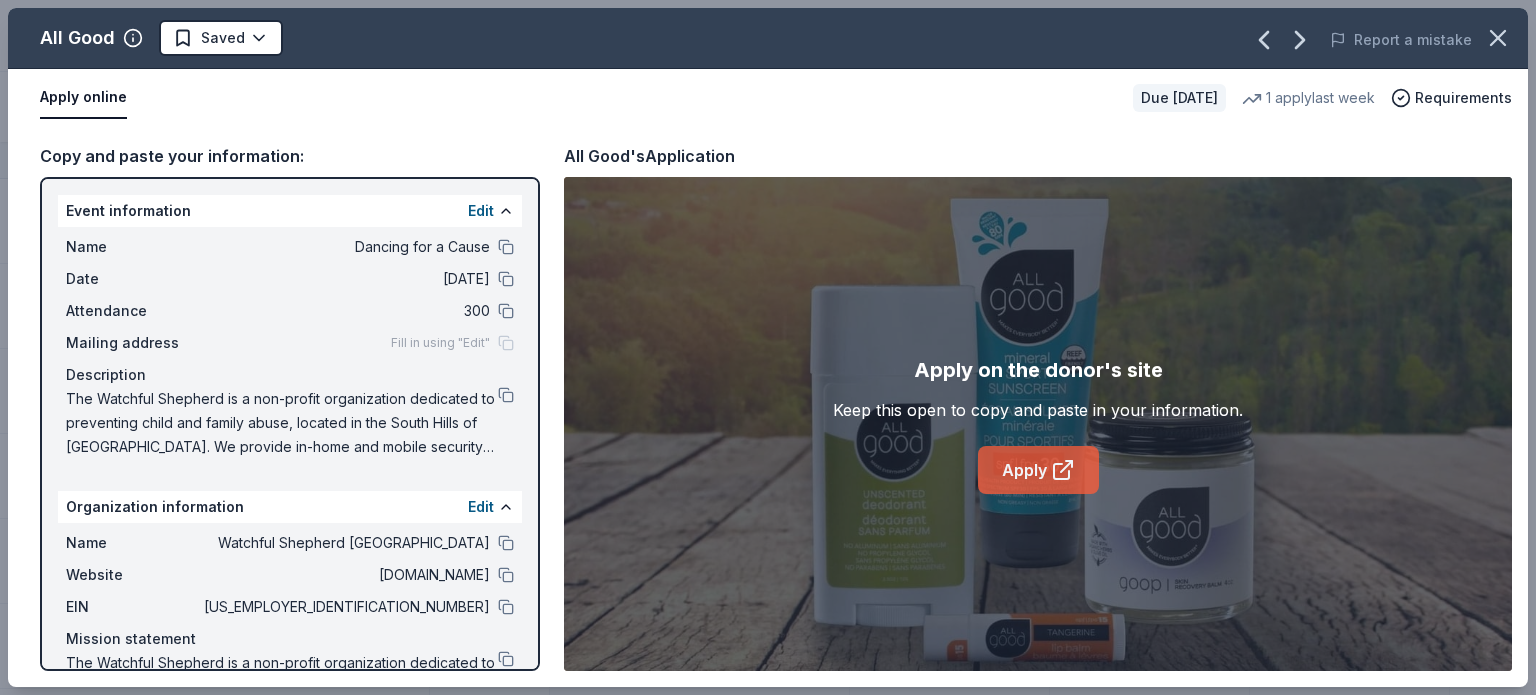 click on "Apply" at bounding box center (1038, 470) 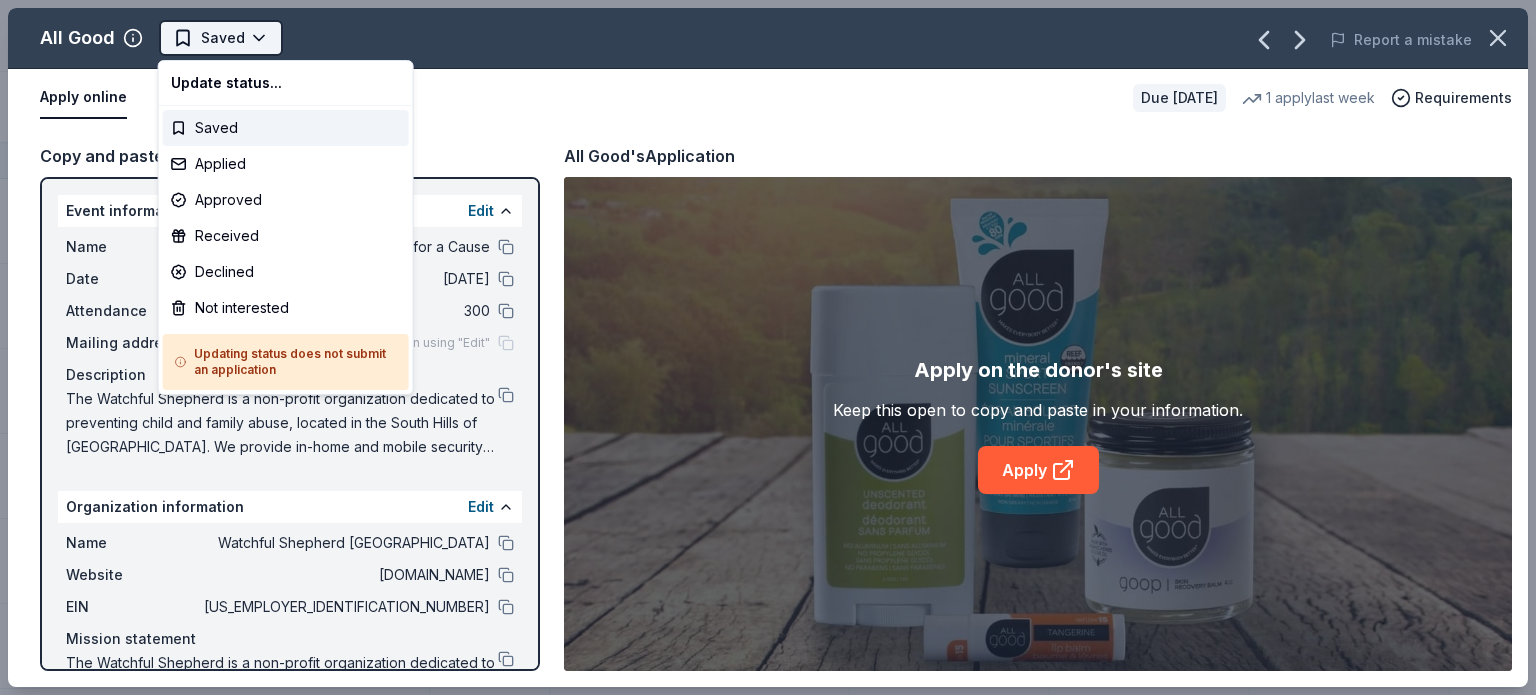 click on "Dancing for a Cause Track  · 99 Discover Pro trial ends on 12PM[DATE] $10 in rewards 88 Saved 4 Applied 5 Approved Received Declined Not interested  Approved assets Add donor Export CSV Donor Status Donation Approval rate Value (avg) Apply method Assignee Notes All Good Due [DATE] ∙ 10 min app Apply Saved [MEDICAL_DATA] product(s) 1% -- Website AlterEco Chocolates Due [DATE] ∙ Quick app Apply Saved Chocolate products, granola products, gift card(s) 1% -- Email American Eagle Due [DATE] ∙ Quick app Apply Saved Gift card(s) 10% $25 Website Bacardi Limited Due [DATE] ∙ 10 min app Apply Saved Alcohol, monetary donation, raffle/auction prize(s) 2% $260 Website Be Healthy Due [DATE] ∙ Quick app Apply Saved KF94 masks 2% $100 Website [GEOGRAPHIC_DATA] Due [DATE] ∙ 10 min app Apply Saved 2 vouchers 19% $115 Mail Benihana Due [DATE] ∙ 10 min app Apply Saved Gift certificate(s) 22% $20 Mail BJ's Wholesale Club Due [DATE] ∙ Quick app Apply Saved Gift card(s) 4% $38 9" at bounding box center [768, 347] 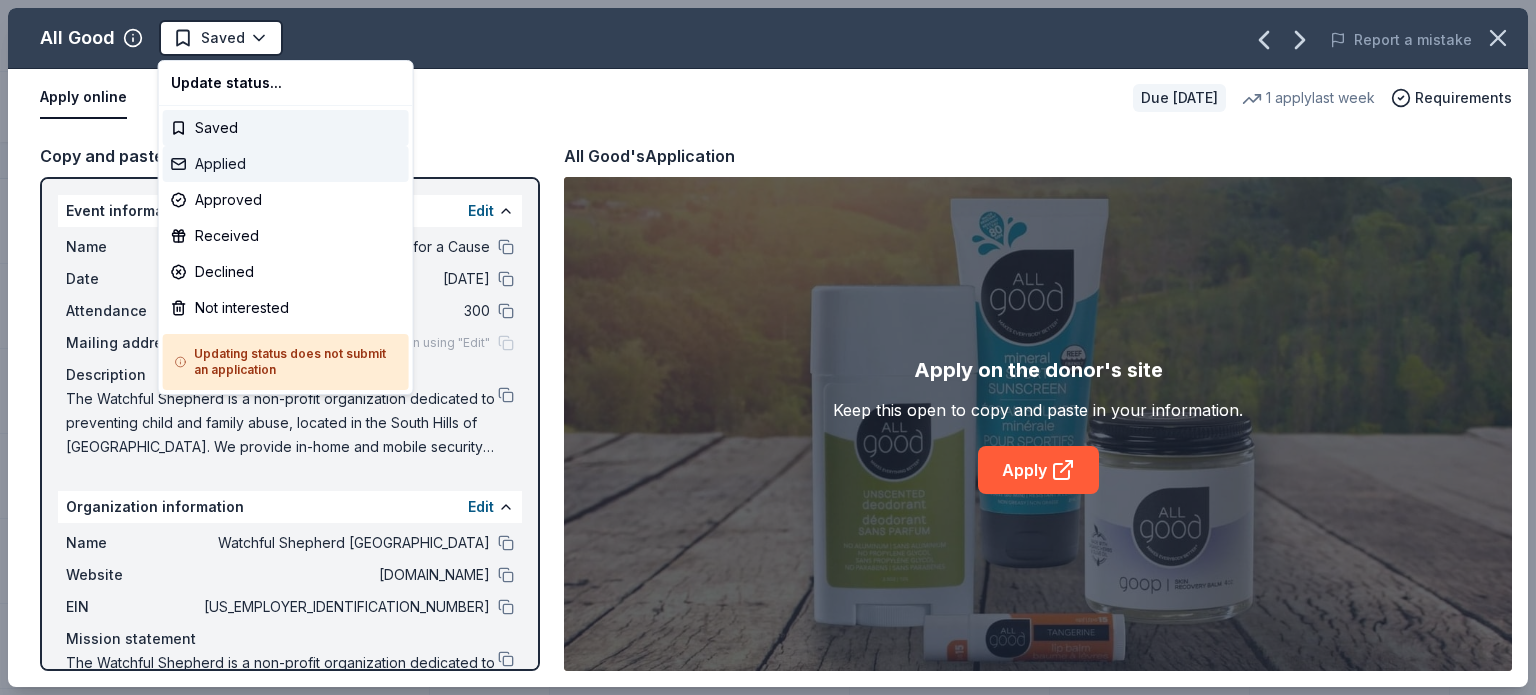 click on "Applied" at bounding box center [286, 164] 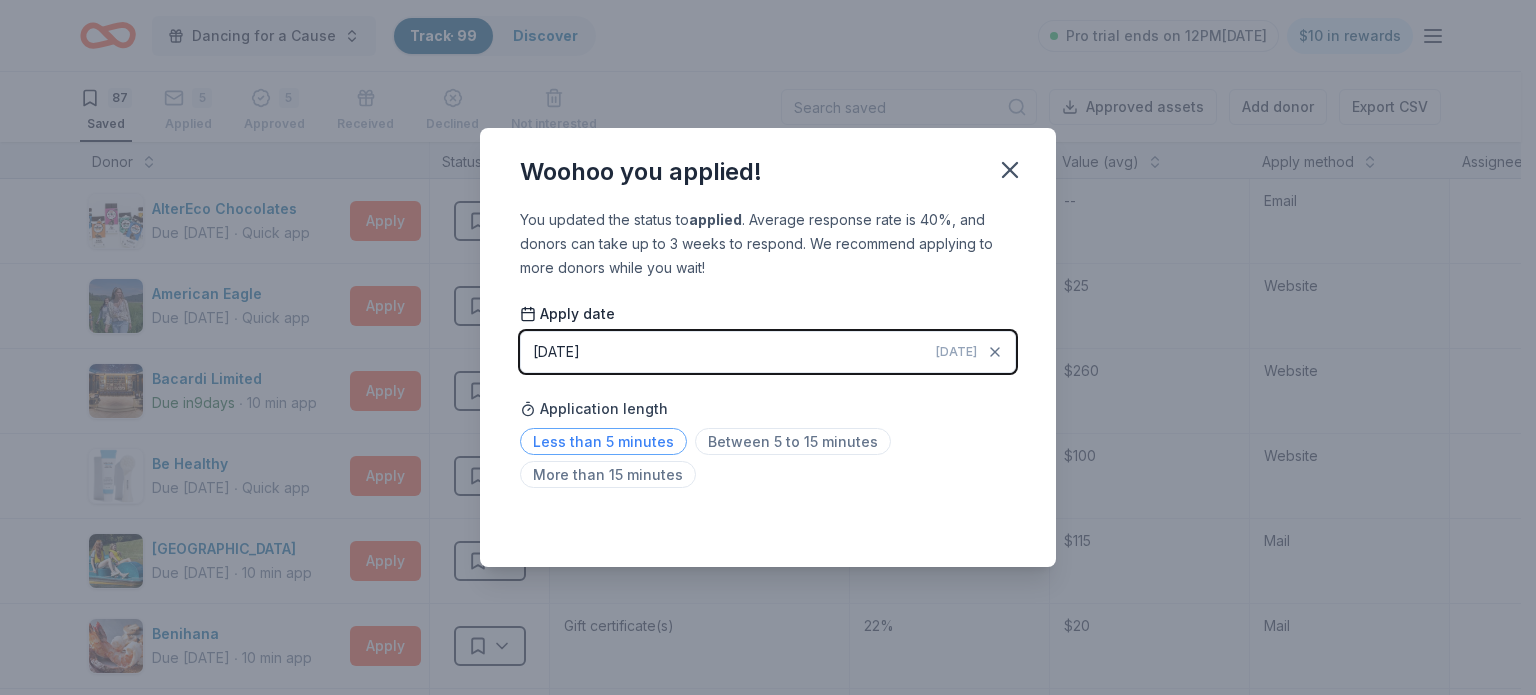 click on "Less than 5 minutes" at bounding box center (603, 441) 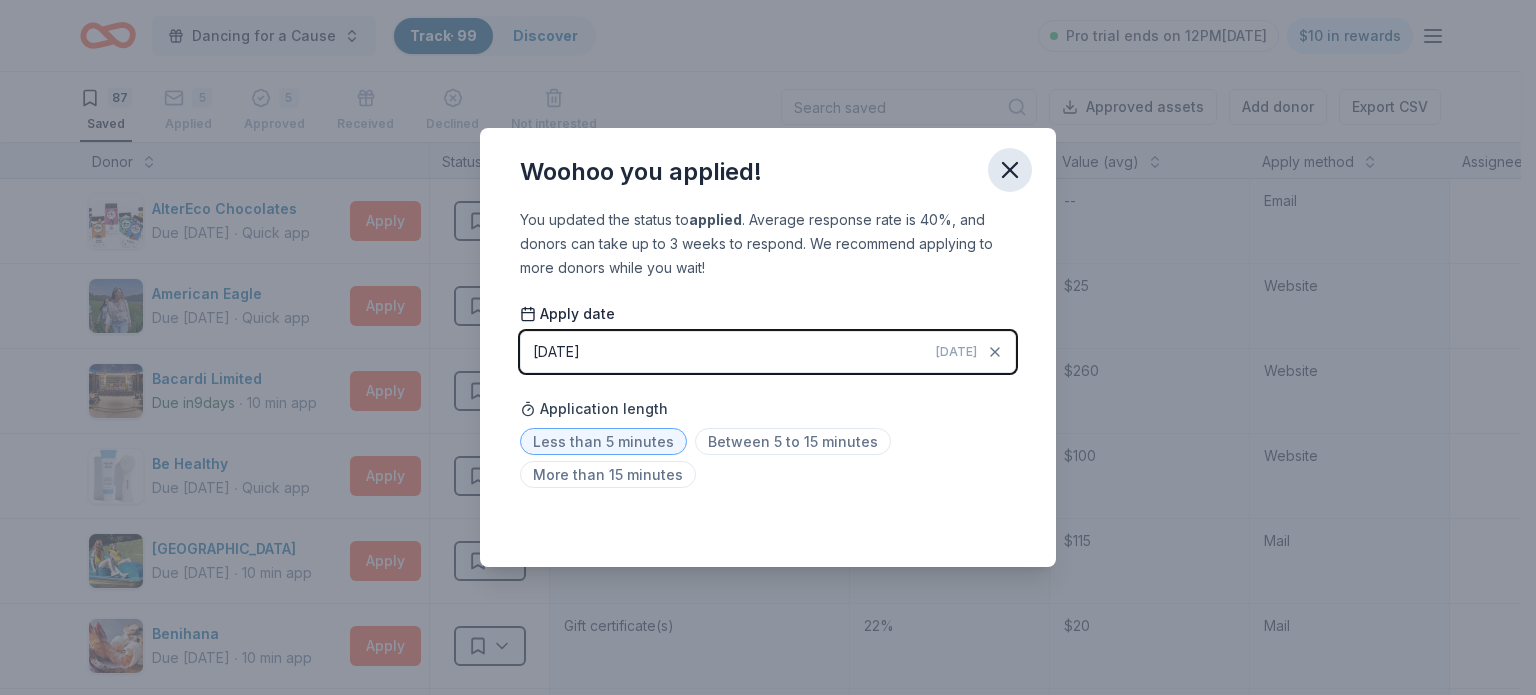 click 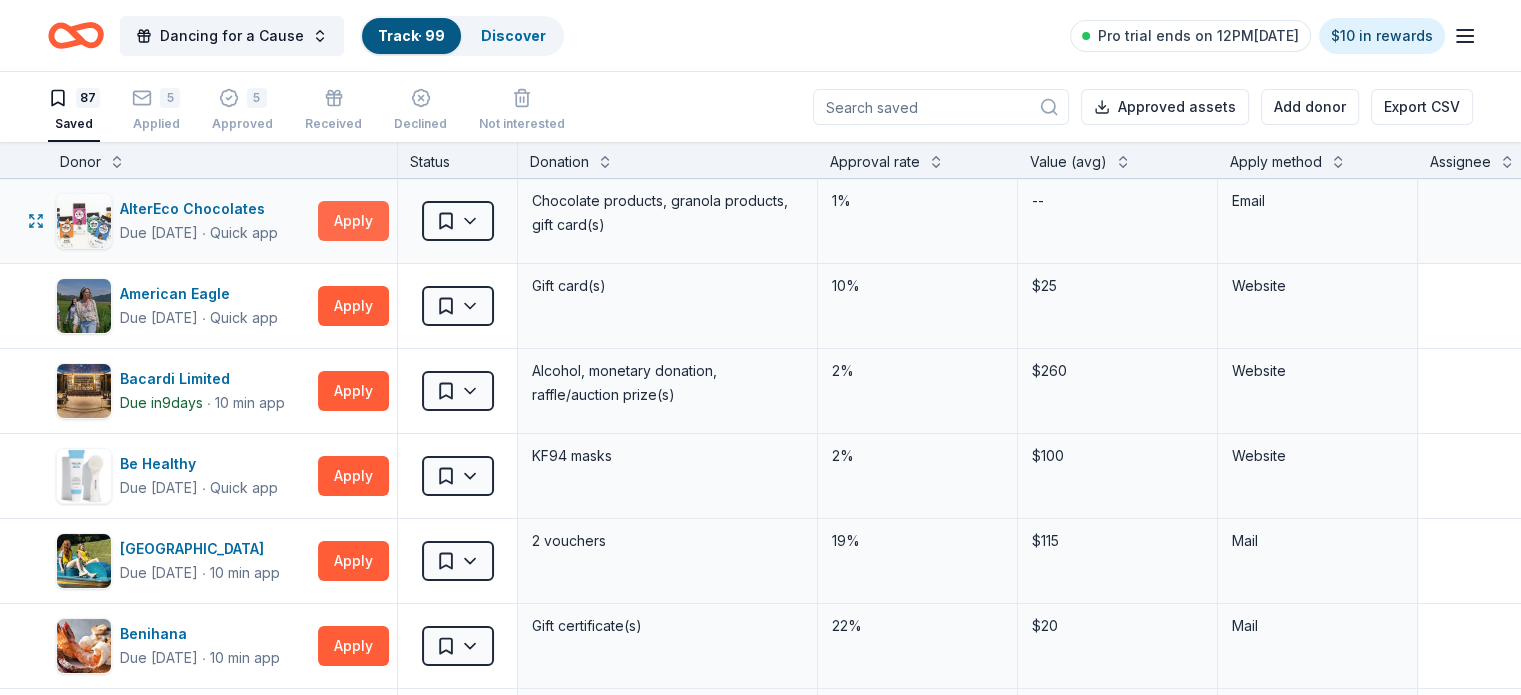 click on "Apply" at bounding box center [353, 221] 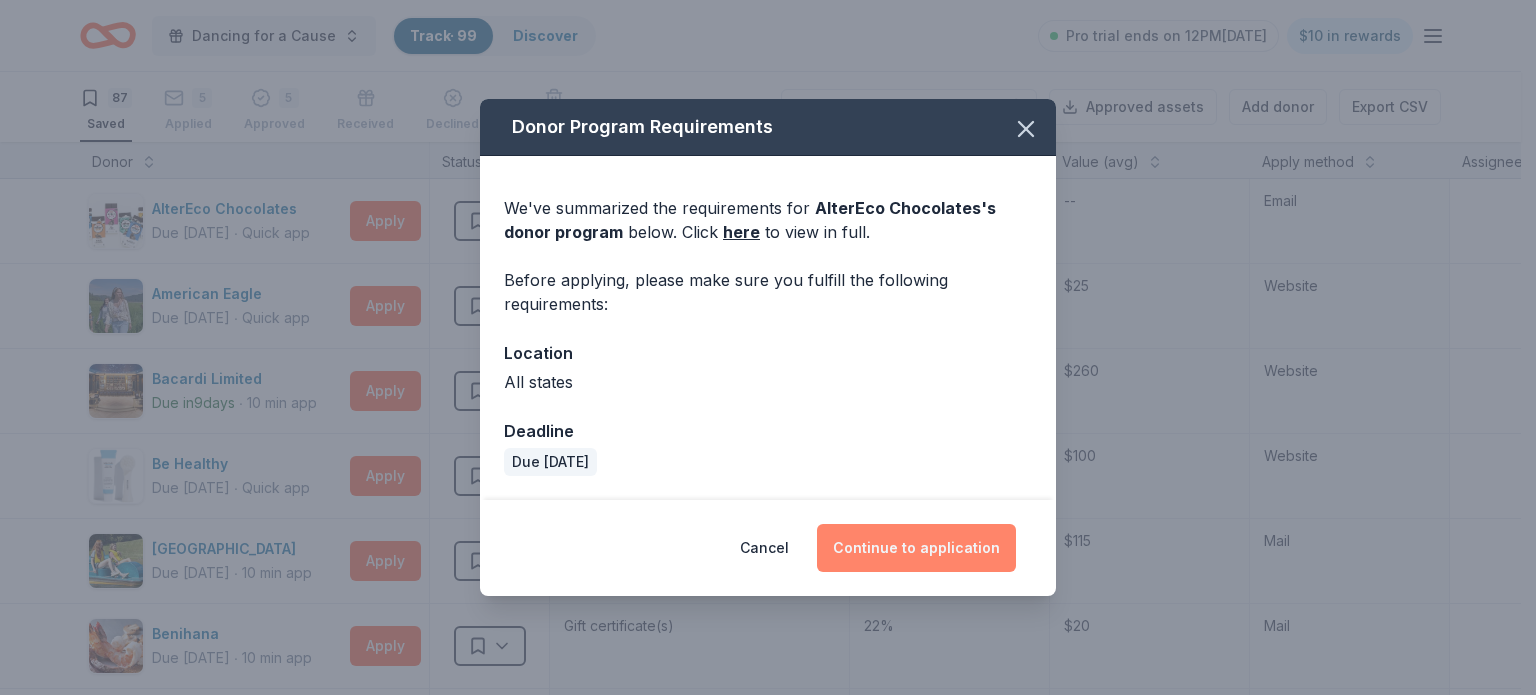 click on "Continue to application" at bounding box center [916, 548] 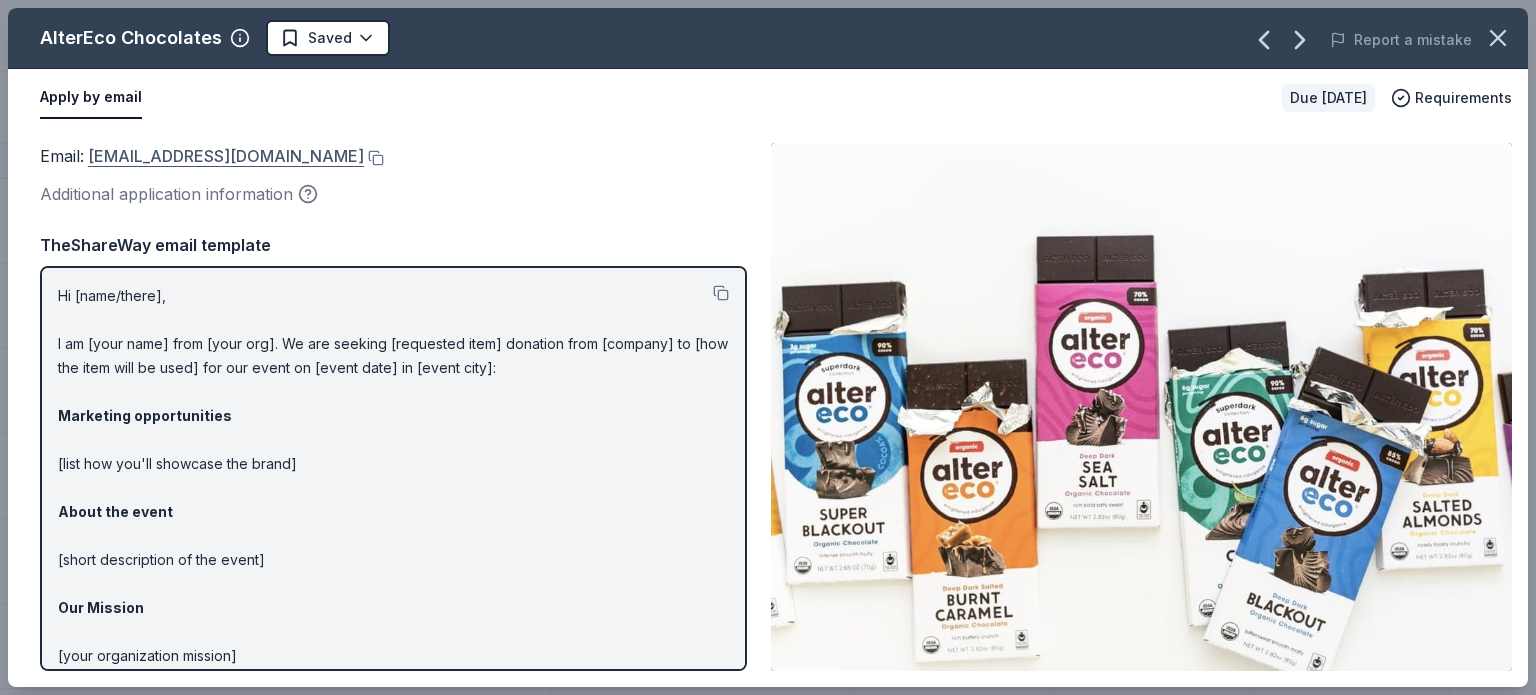 click on "[EMAIL_ADDRESS][DOMAIN_NAME]" at bounding box center (226, 156) 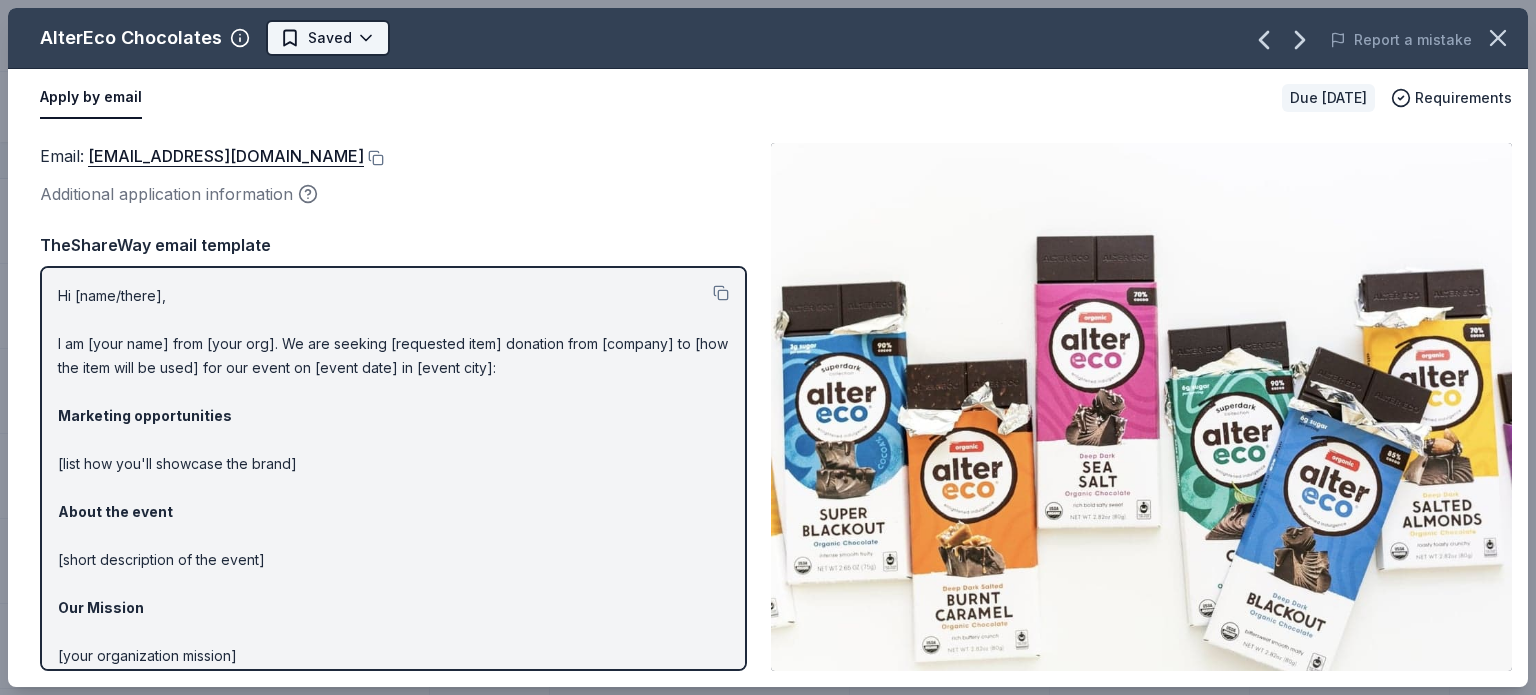 click on "Dancing for a Cause Track  · 99 Discover Pro trial ends on 12PM[DATE] $10 in rewards 87 Saved 5 Applied 5 Approved Received Declined Not interested  Approved assets Add donor Export CSV Donor Status Donation Approval rate Value (avg) Apply method Assignee Notes AlterEco Chocolates Due [DATE] ∙ Quick app Apply Saved Chocolate products, granola products, gift card(s) 1% -- Email American Eagle Due [DATE] ∙ Quick app Apply Saved Gift card(s) 10% $25 Website Bacardi Limited Due [DATE] ∙ 10 min app Apply Saved Alcohol, monetary donation, raffle/auction prize(s) 2% $260 Website Be Healthy Due [DATE] ∙ Quick app Apply Saved KF94 masks 2% $100 Website [GEOGRAPHIC_DATA] Due [DATE] ∙ 10 min app Apply Saved 2 vouchers 19% $115 Mail Benihana Due [DATE] ∙ 10 min app Apply Saved Gift certificate(s) 22% $20 Mail BJ's Wholesale Club Due [DATE] ∙ Quick app Apply Saved Gift card(s) 4% $38 Email Blackstone Products Due [DATE] ∙ 10 min app Apply Saved Portable griddles 9" at bounding box center (768, 347) 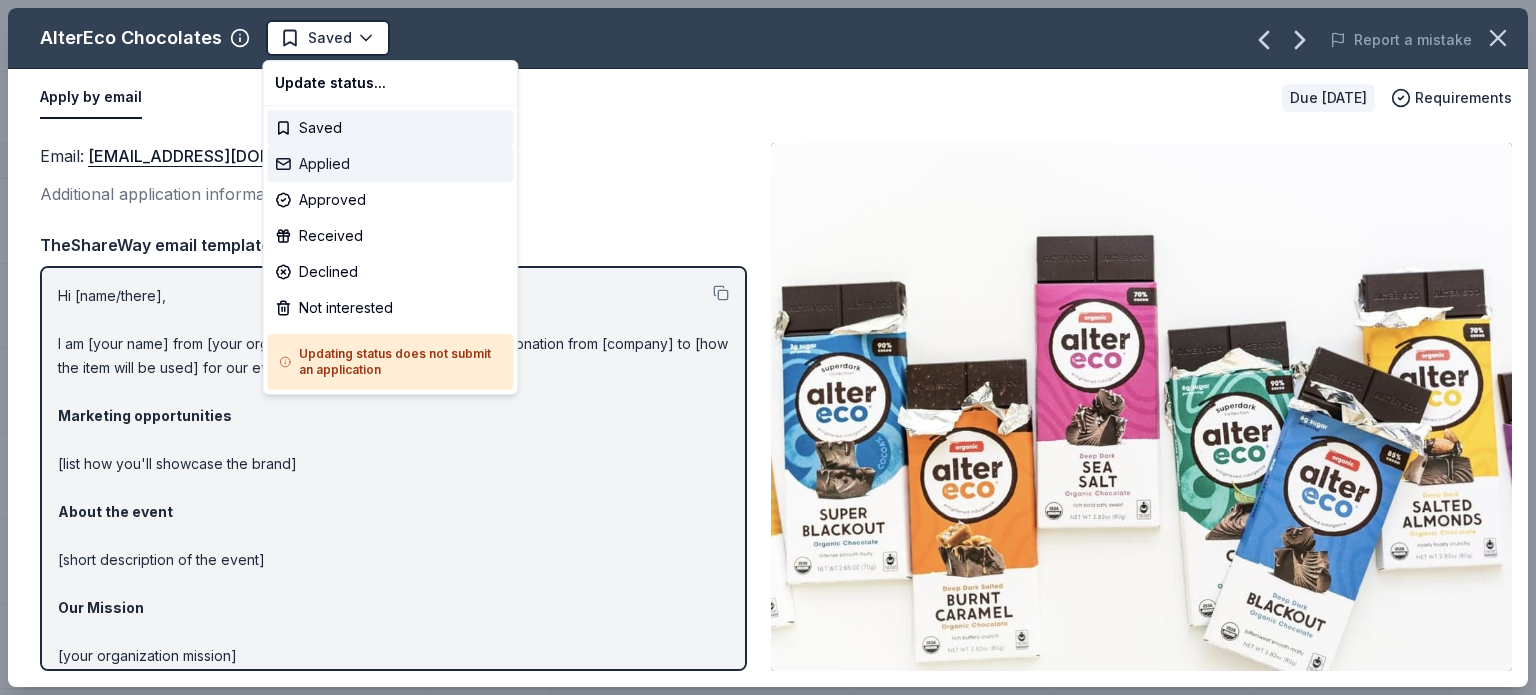 click on "Applied" at bounding box center [390, 164] 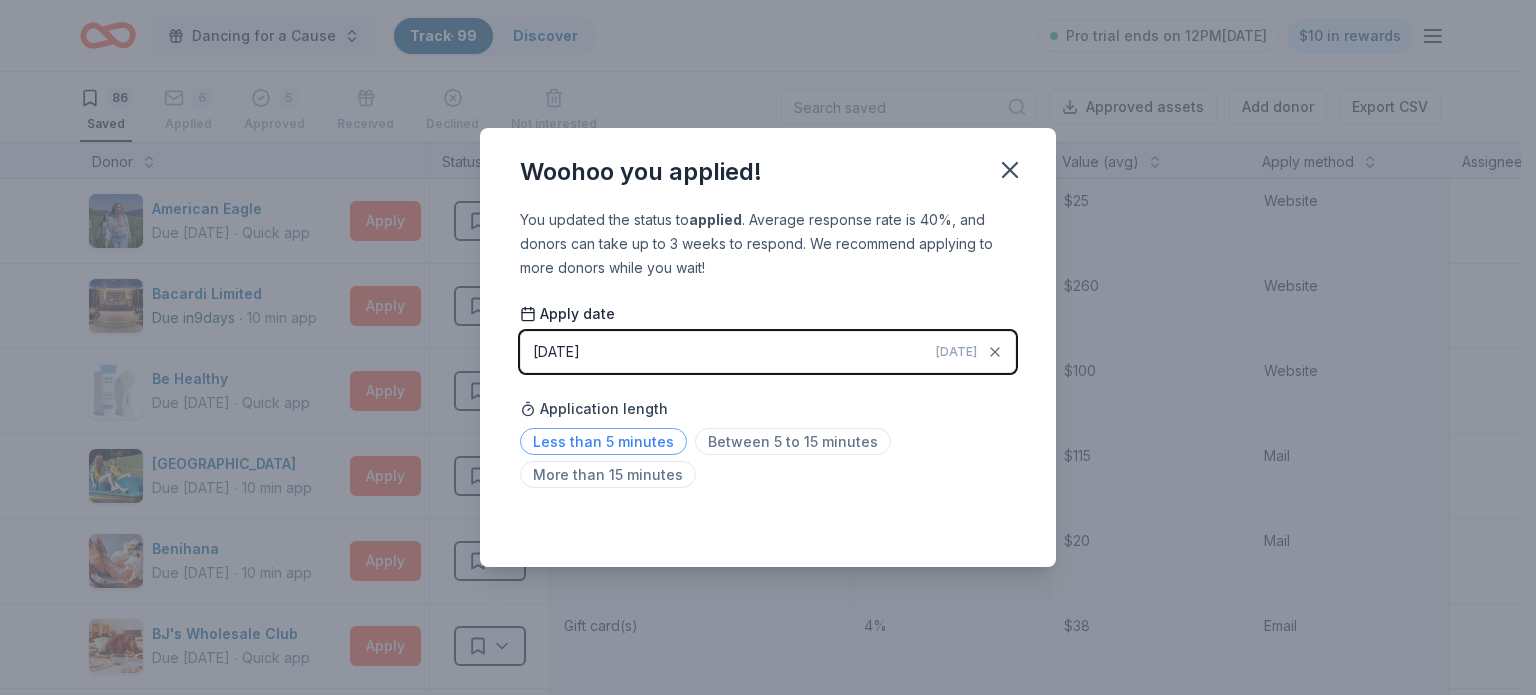 click on "Less than 5 minutes" at bounding box center [603, 441] 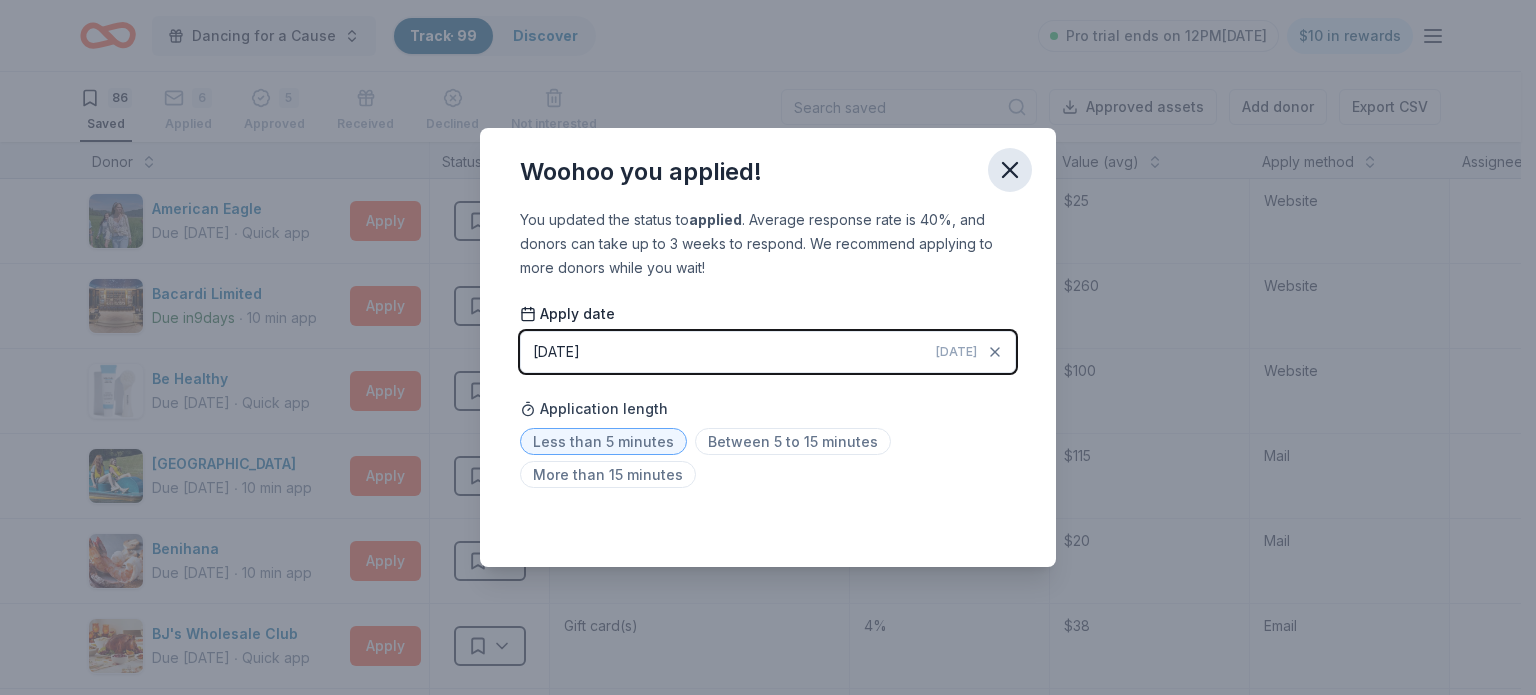click 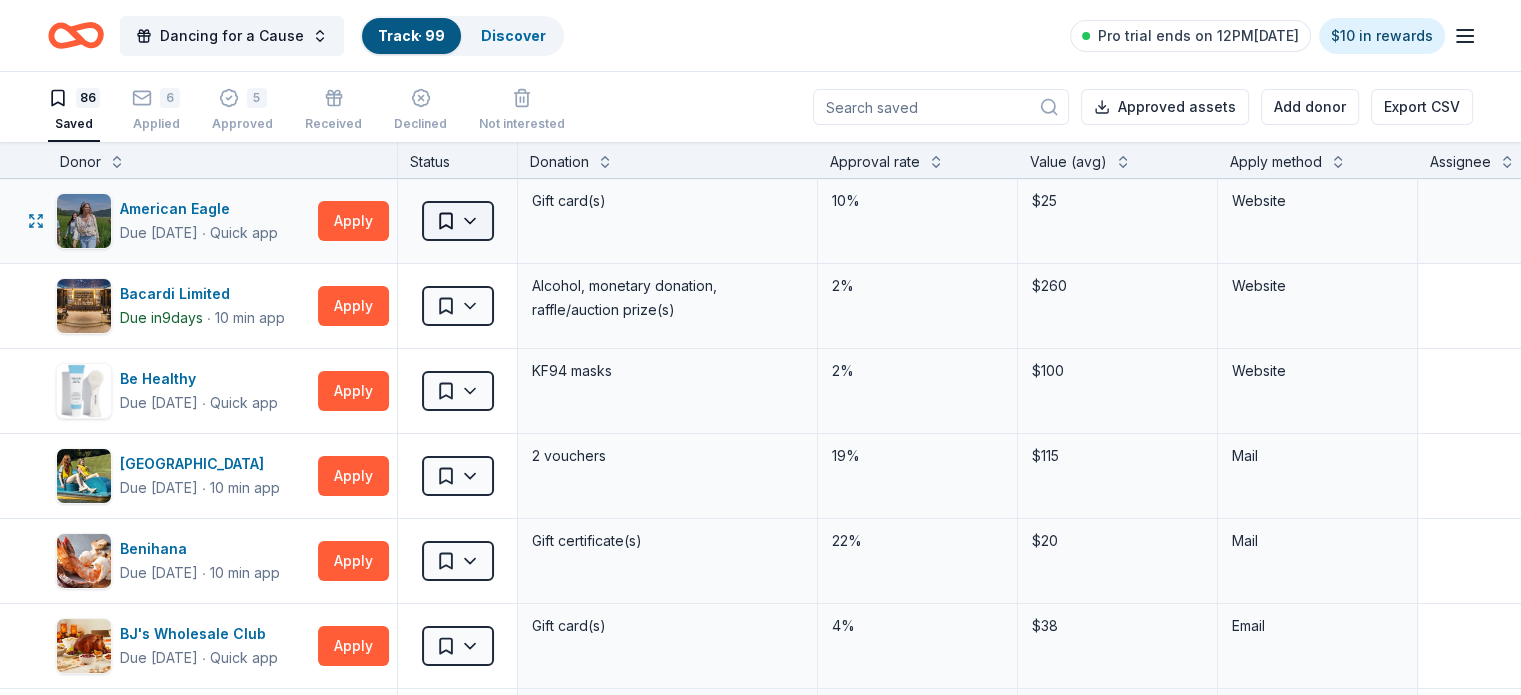 click on "Dancing for a Cause Track  · 99 Discover Pro trial ends on 12PM[DATE] $10 in rewards 86 Saved 6 Applied 5 Approved Received Declined Not interested  Approved assets Add donor Export CSV Donor Status Donation Approval rate Value (avg) Apply method Assignee Notes American Eagle Due [DATE] ∙ Quick app Apply Saved Gift card(s) 10% $25 Website Bacardi Limited Due [DATE] ∙ 10 min app Apply Saved Alcohol, monetary donation, raffle/auction prize(s) 2% $260 Website Be Healthy Due [DATE] ∙ Quick app Apply Saved KF94 masks 2% $100 Website [GEOGRAPHIC_DATA] Due [DATE] ∙ 10 min app Apply Saved 2 vouchers 19% $115 Mail Benihana Due [DATE] ∙ 10 min app Apply Saved Gift certificate(s) 22% $20 Mail BJ's Wholesale Club Due [DATE] ∙ Quick app Apply Saved Gift card(s) 4% $38 Email Blackstone Products Due [DATE] ∙ 10 min app Apply Saved Portable griddles 1% $350 Email BlenderBottle Due [DATE] ∙ Quick app Apply Saved BlenderBottle products, monetary donation 1% $90 Website" at bounding box center (760, 347) 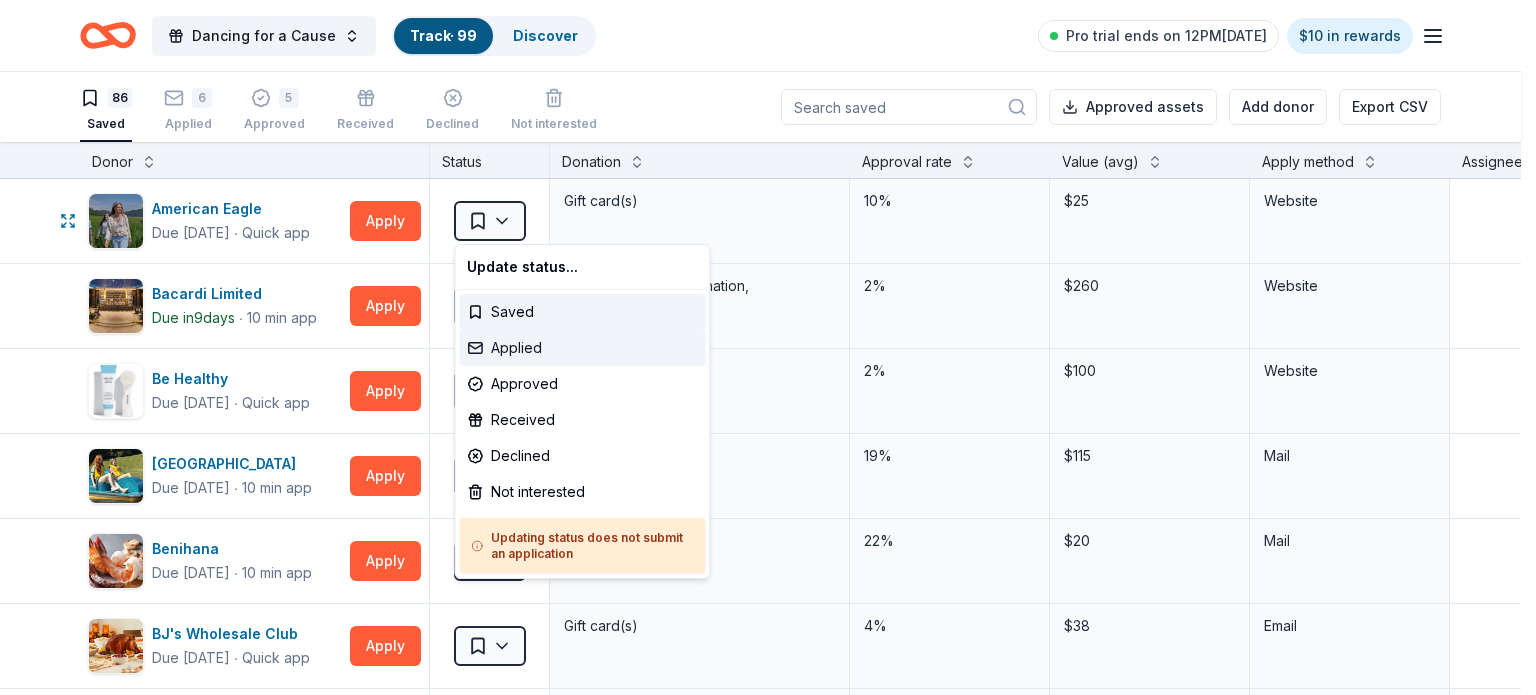 click on "Applied" at bounding box center (582, 348) 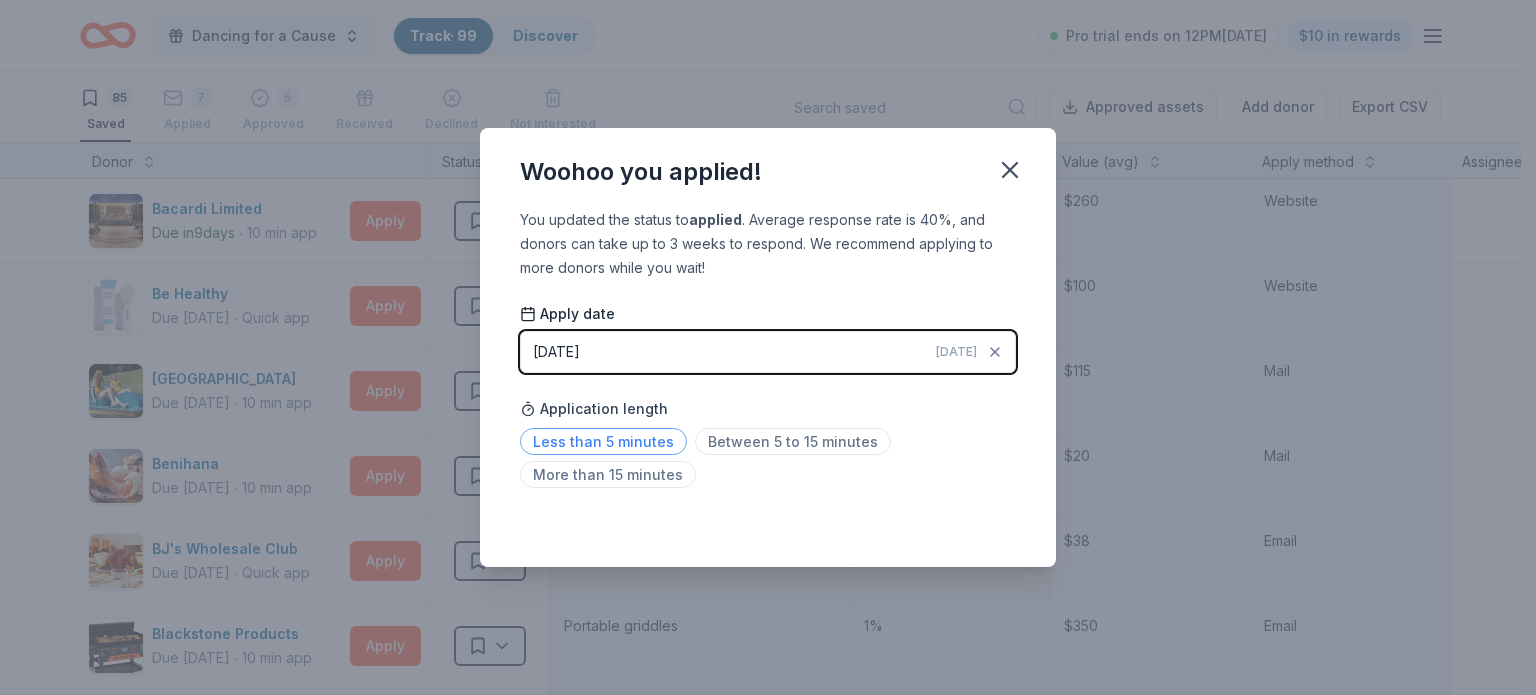 click on "Less than 5 minutes" at bounding box center (603, 441) 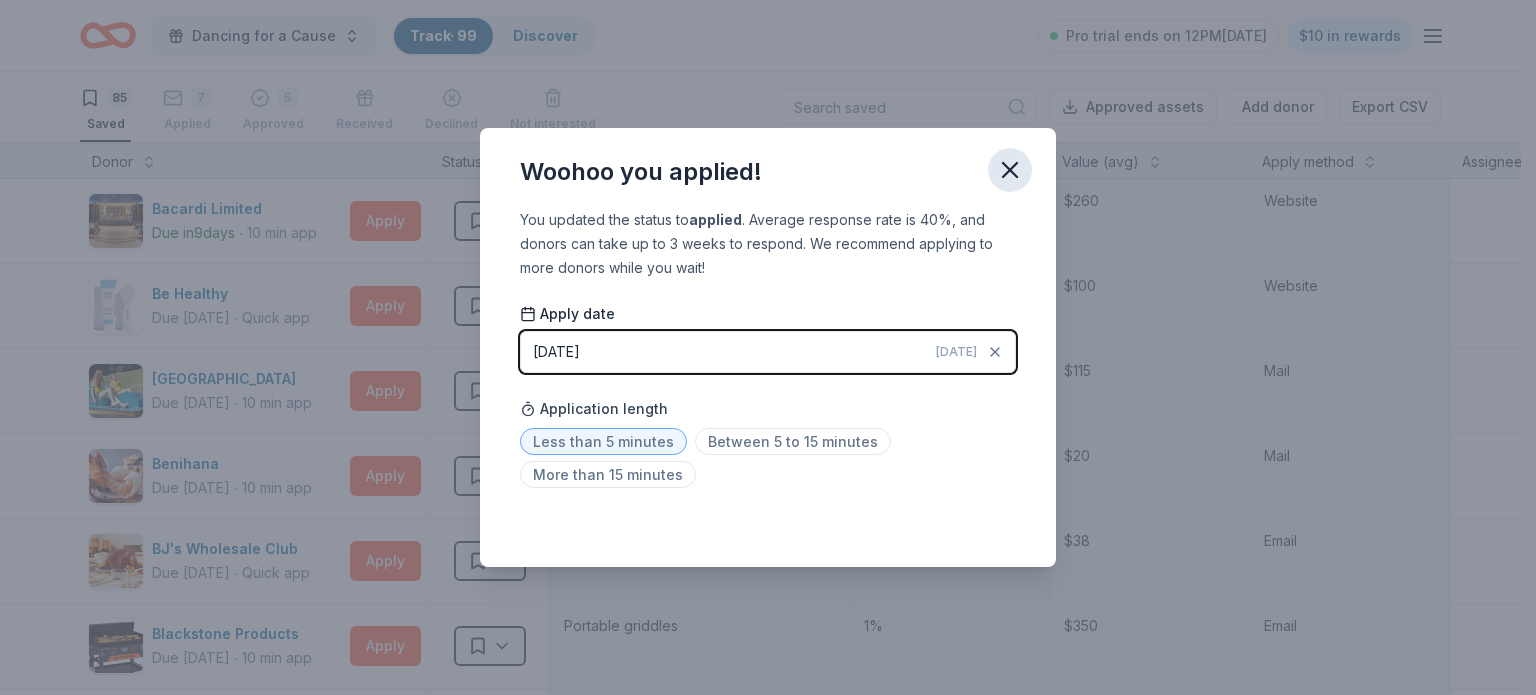 click 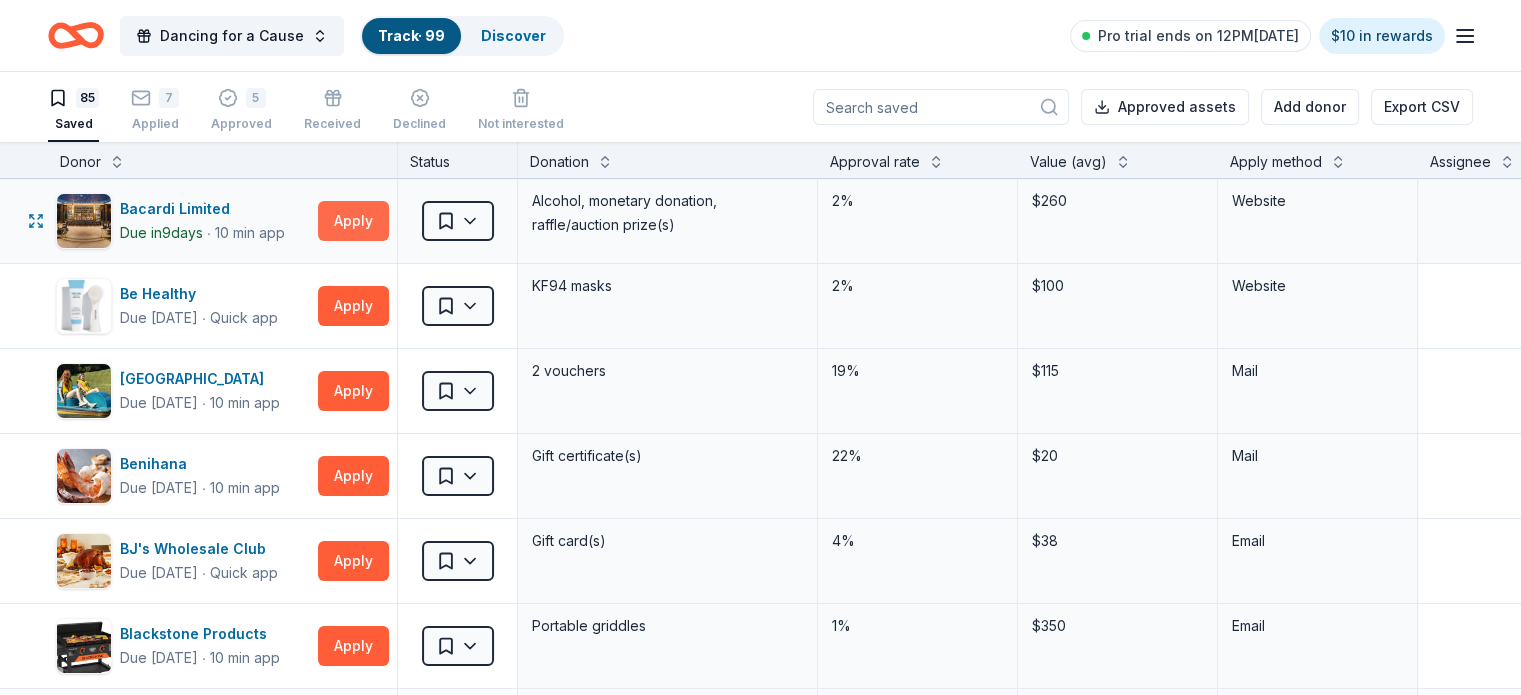 click on "Apply" at bounding box center [353, 221] 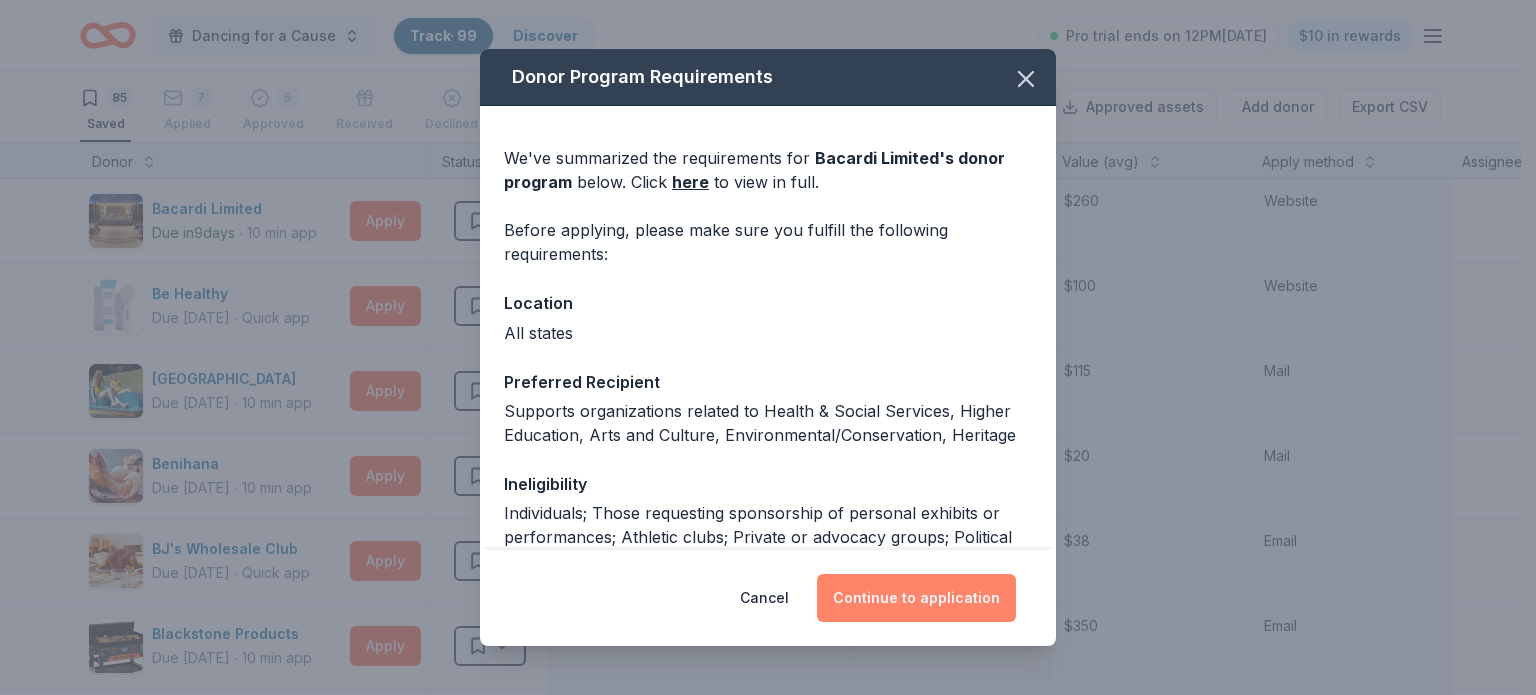 click on "Continue to application" at bounding box center (916, 598) 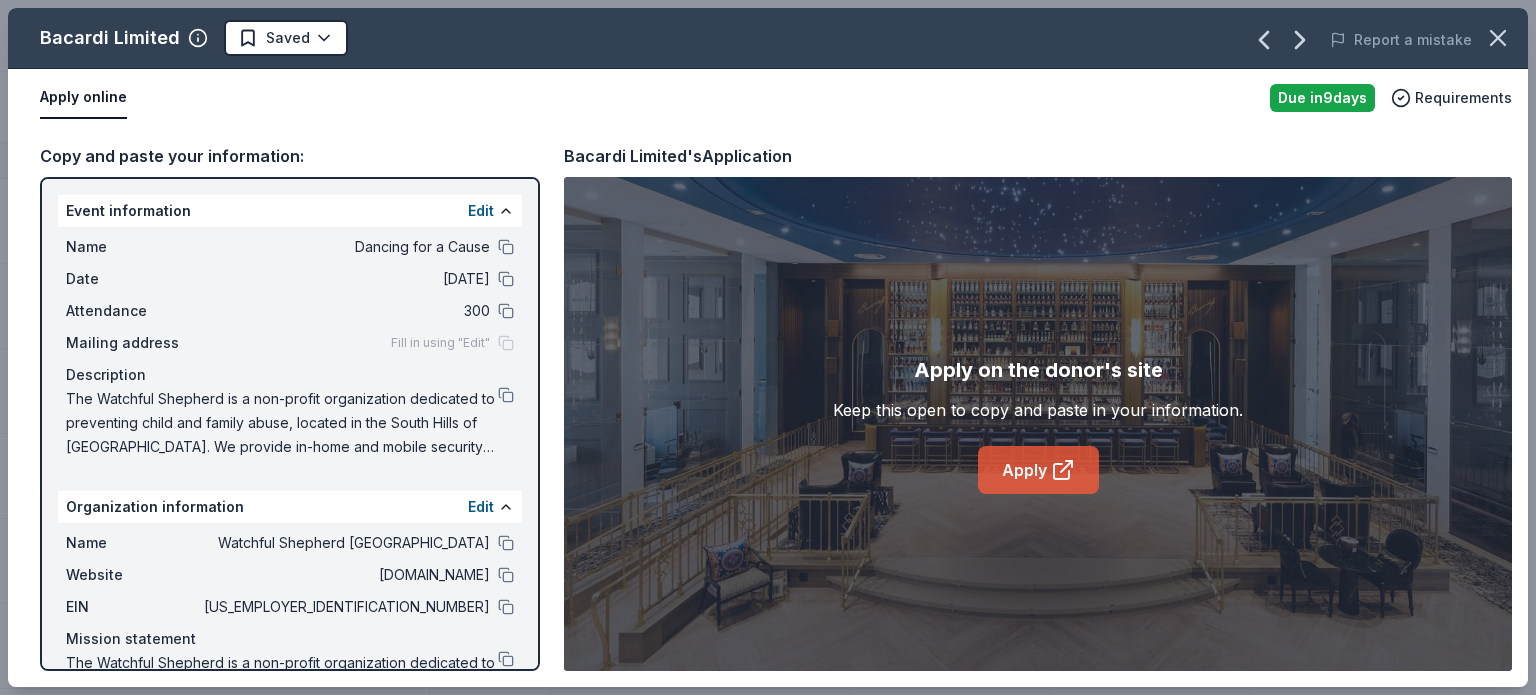 click on "Apply" at bounding box center (1038, 470) 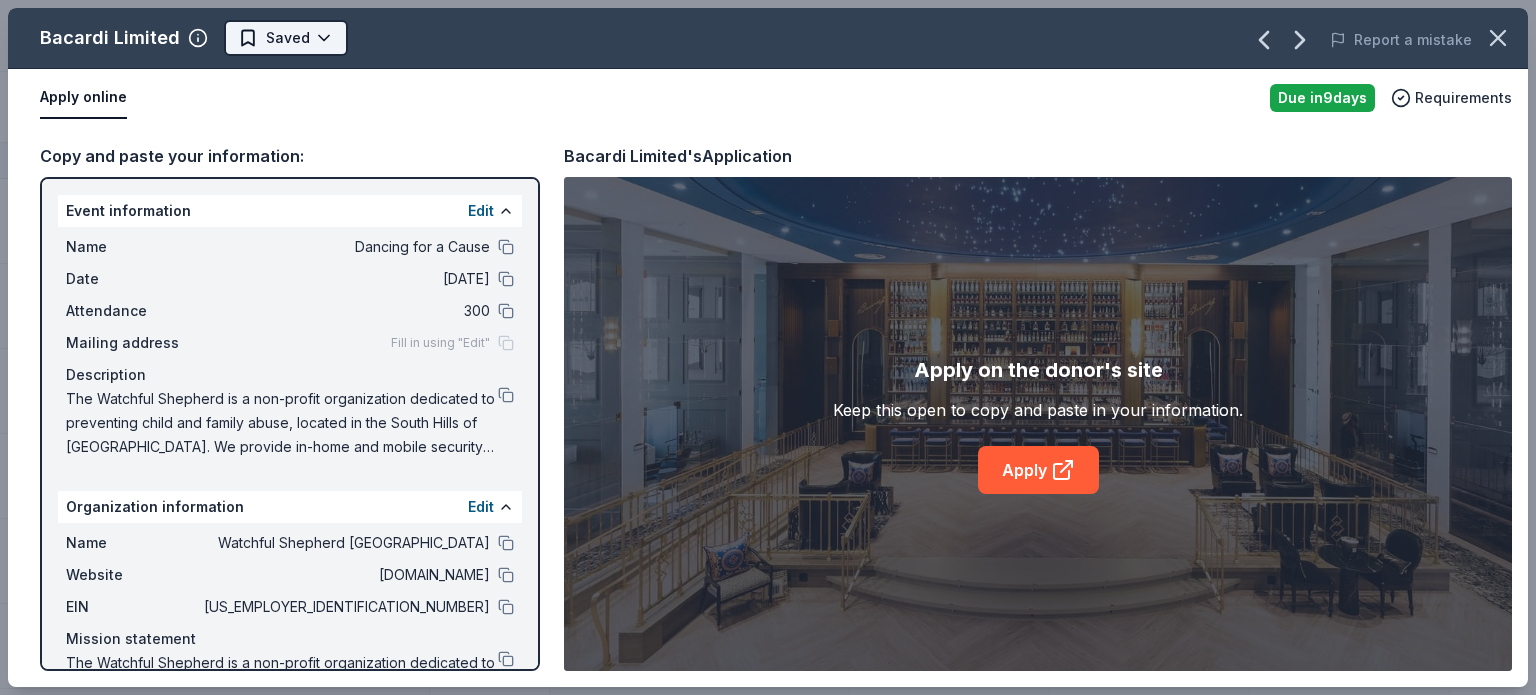 click on "Dancing for a Cause Track  · 99 Discover Pro trial ends on 12PM[DATE] $10 in rewards 85 Saved 7 Applied 5 Approved Received Declined Not interested  Approved assets Add donor Export CSV Donor Status Donation Approval rate Value (avg) Apply method Assignee Notes Bacardi Limited Due [DATE] ∙ 10 min app Apply Saved Alcohol, monetary donation, raffle/auction prize(s) 2% $260 Website Be Healthy Due [DATE] ∙ Quick app Apply Saved KF94 masks 2% $100 Website [GEOGRAPHIC_DATA] Due [DATE] ∙ 10 min app Apply Saved 2 vouchers 19% $115 Mail Benihana Due [DATE] ∙ 10 min app Apply Saved Gift certificate(s) 22% $20 Mail BJ's Wholesale Club Due [DATE] ∙ Quick app Apply Saved Gift card(s) 4% $38 Email Blackstone Products Due [DATE] ∙ 10 min app Apply Saved Portable griddles 1% $350 Email BlenderBottle Due [DATE] ∙ Quick app Apply Saved BlenderBottle products, monetary donation 1% $90 Website [PERSON_NAME] Brothers Due [DATE] ∙ Quick app Apply Saved Apparel, gift card(s) 1% --" at bounding box center [768, 347] 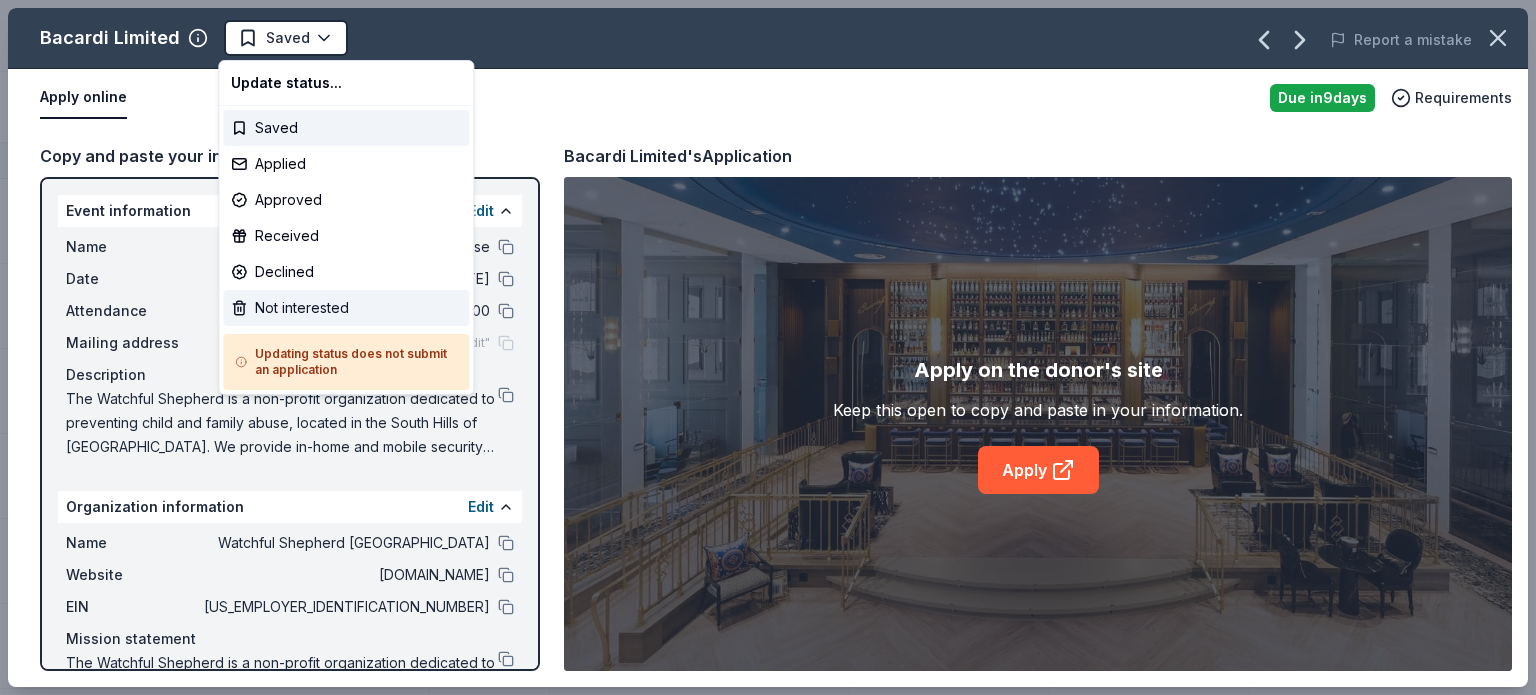 click on "Not interested" at bounding box center (346, 308) 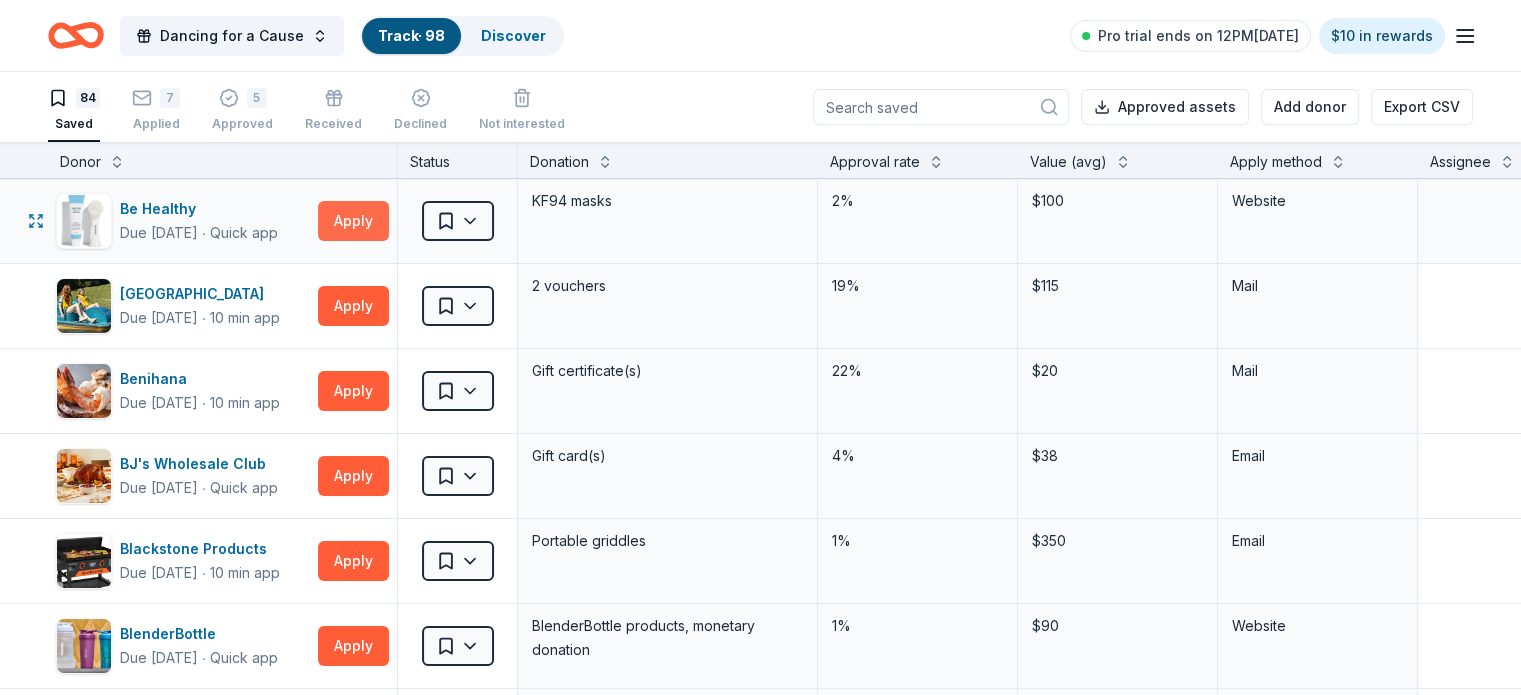 click on "Apply" at bounding box center (353, 221) 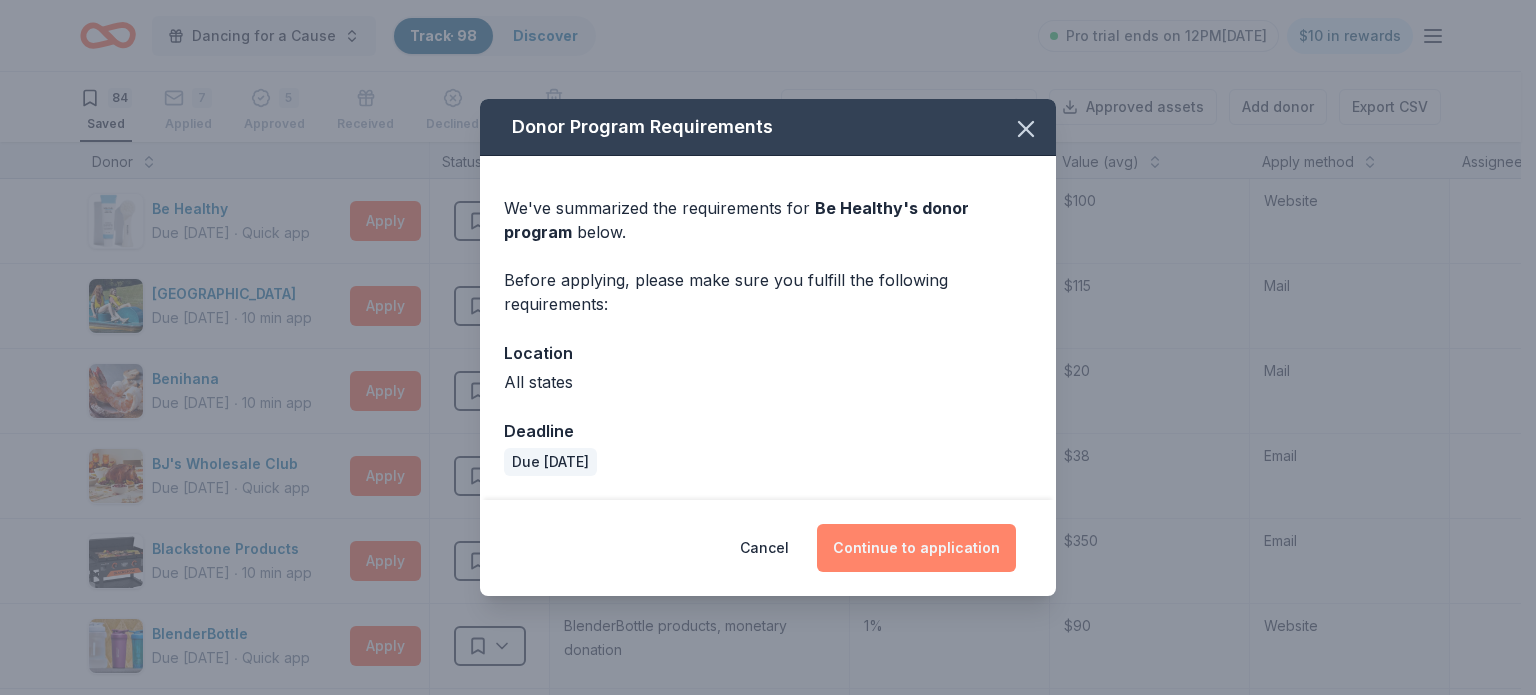 click on "Continue to application" at bounding box center [916, 548] 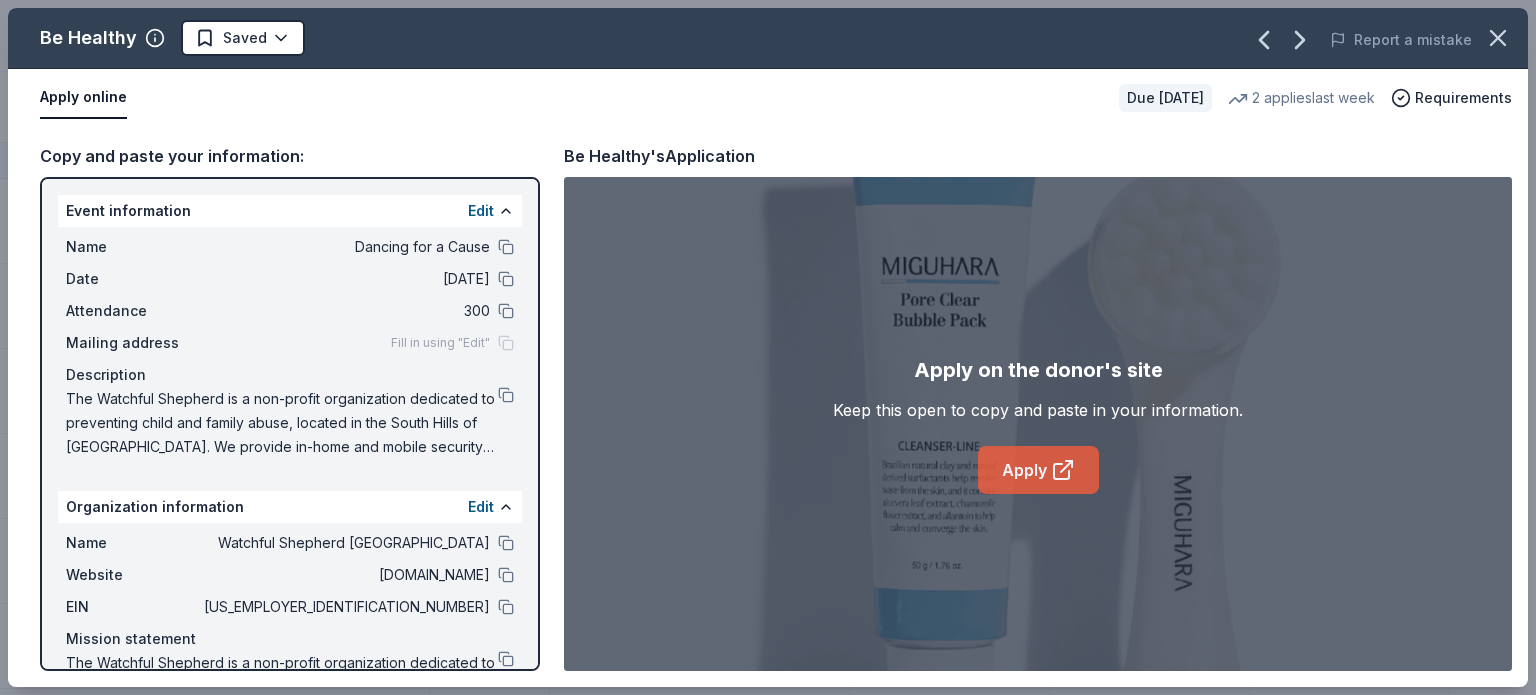 click on "Apply" at bounding box center (1038, 470) 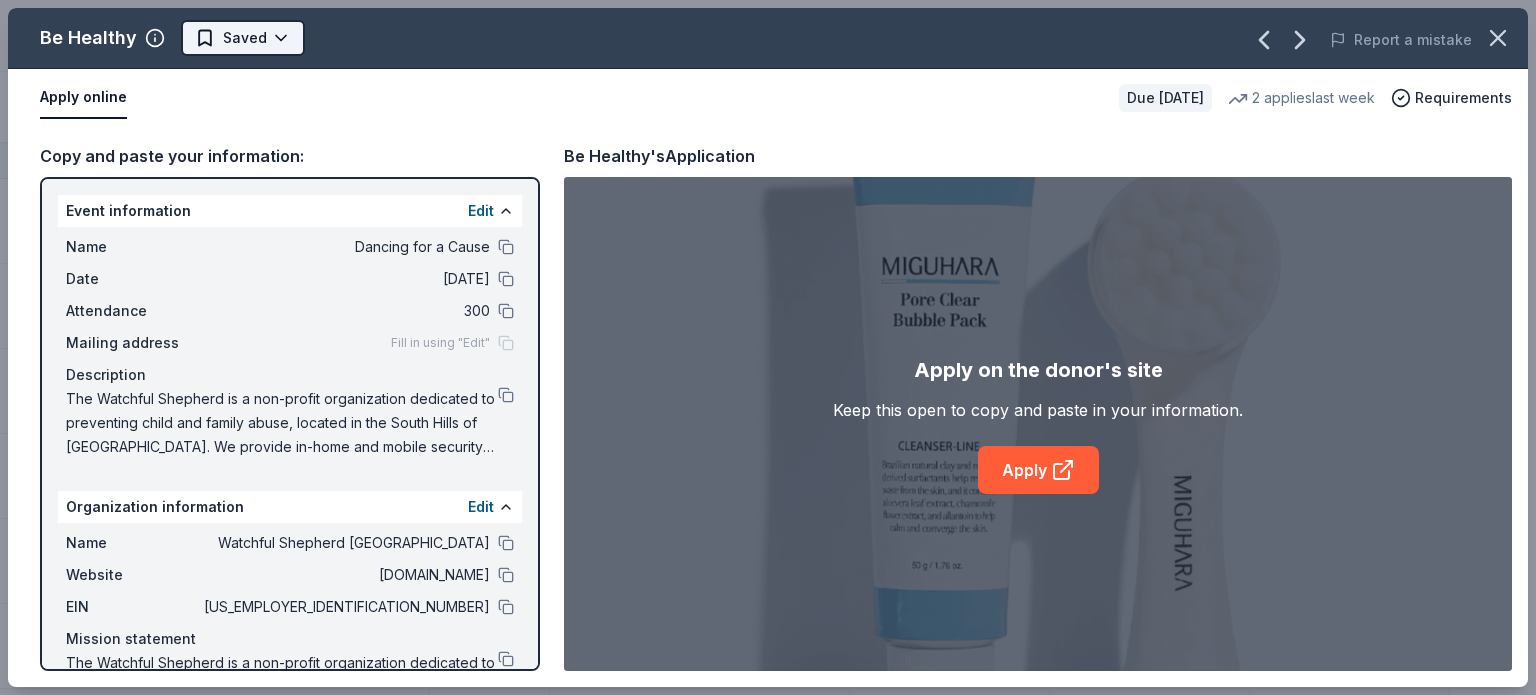 click on "Dancing for a Cause Track  · 98 Discover Pro trial ends on 12PM[DATE] $10 in rewards 84 Saved 7 Applied 5 Approved Received Declined Not interested  Approved assets Add donor Export CSV Donor Status Donation Approval rate Value (avg) Apply method Assignee Notes Be Healthy Due [DATE] ∙ Quick app Apply Saved KF94 masks 2% $100 Website [GEOGRAPHIC_DATA] Due [DATE] ∙ 10 min app Apply Saved 2 vouchers 19% $115 Mail Benihana Due [DATE] ∙ 10 min app Apply Saved Gift certificate(s) 22% $20 Mail BJ's Wholesale Club Due [DATE] ∙ Quick app Apply Saved Gift card(s) 4% $38 Email Blackstone Products Due [DATE] ∙ 10 min app Apply Saved Portable griddles 1% $350 Email BlenderBottle Due [DATE] ∙ Quick app Apply Saved BlenderBottle products, monetary donation 1% $90 Website [PERSON_NAME] Brothers Due [DATE] ∙ Quick app Apply Saved Apparel, gift card(s) 1% -- Website Buffalo Wild Wings Due [DATE] ∙ 10 min app Apply Saved Gift certificates 17% $50 In person Callaway Golf ∙ 4%" at bounding box center [768, 347] 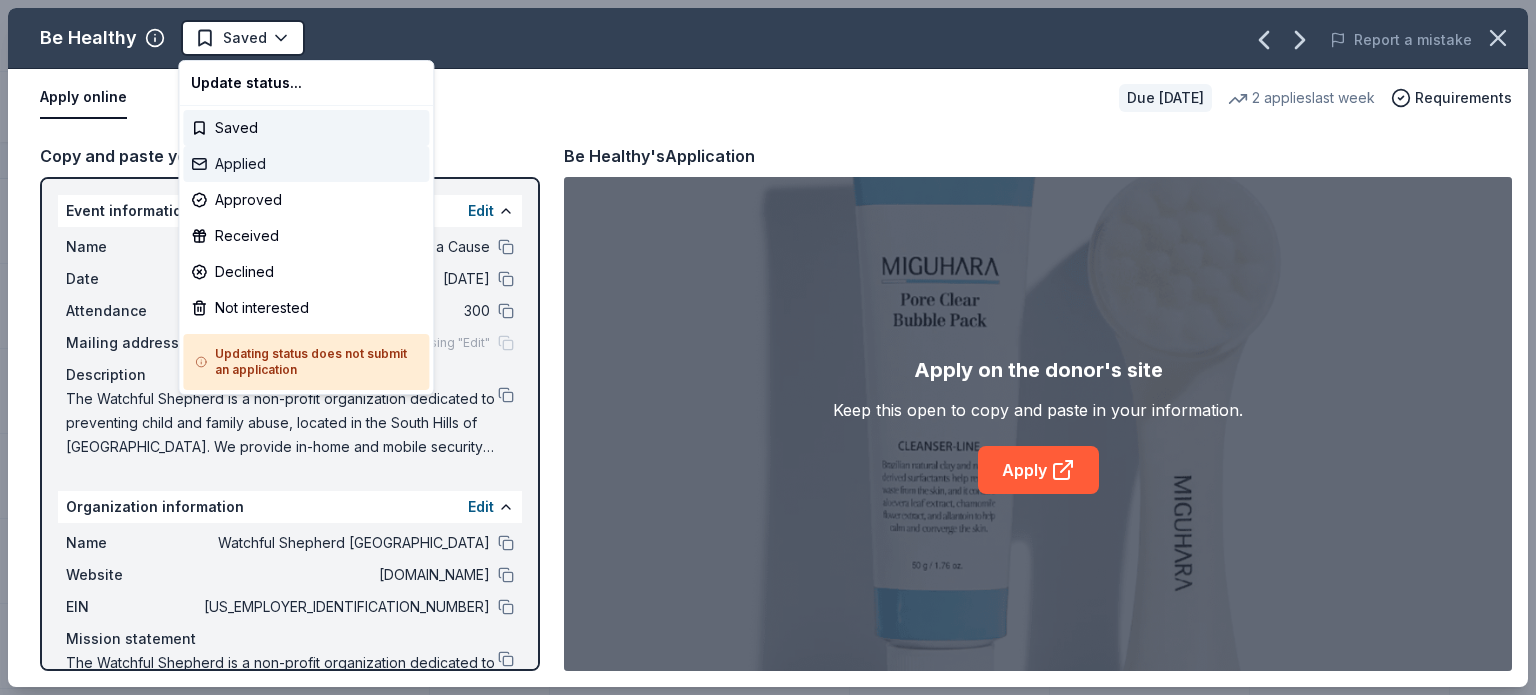 click on "Applied" at bounding box center (306, 164) 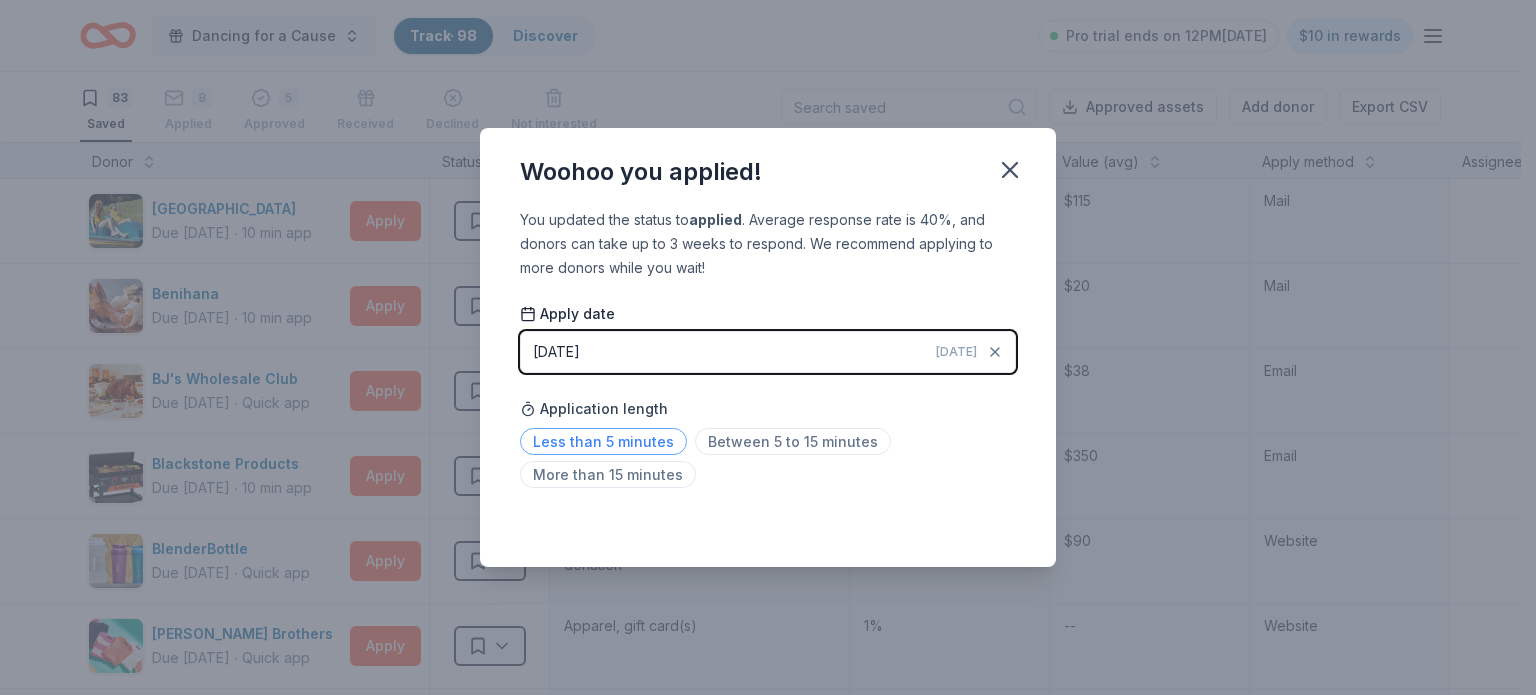 click on "Less than 5 minutes" at bounding box center (603, 441) 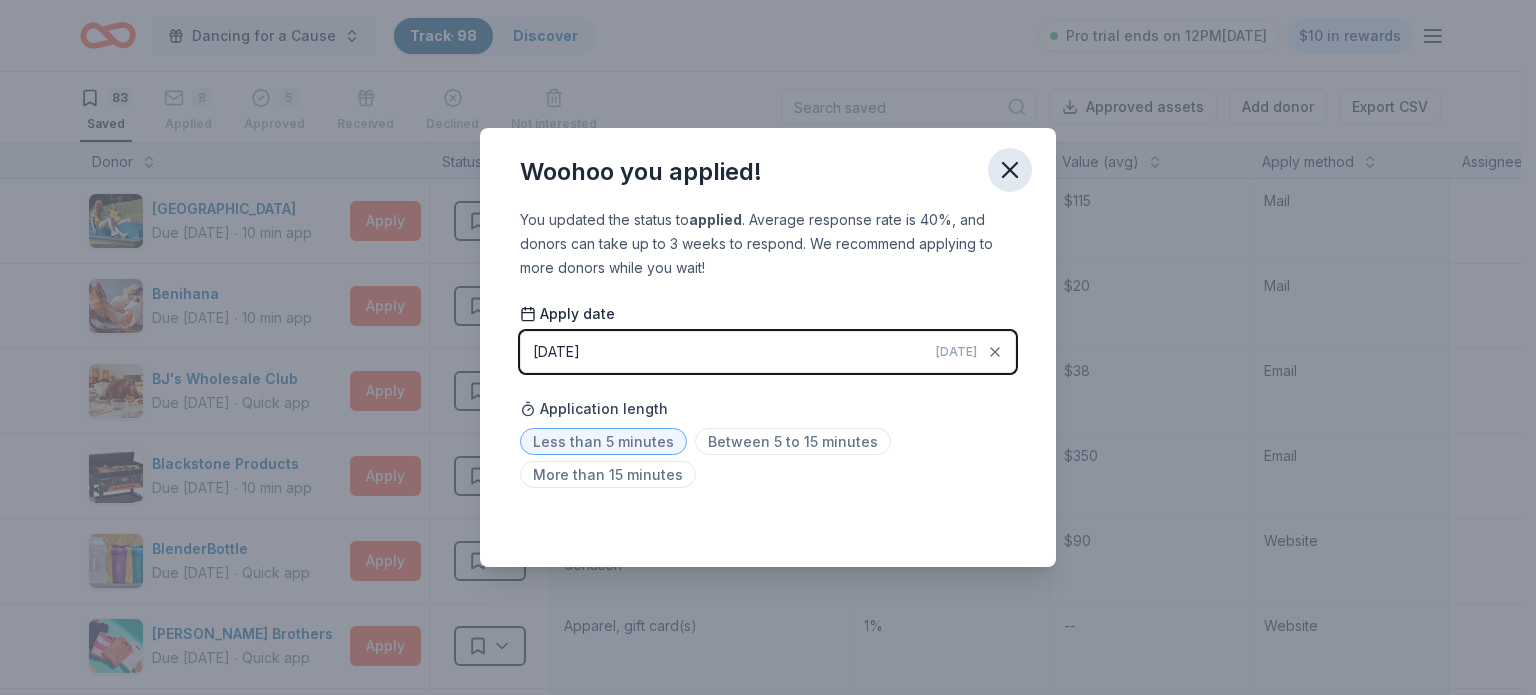 click 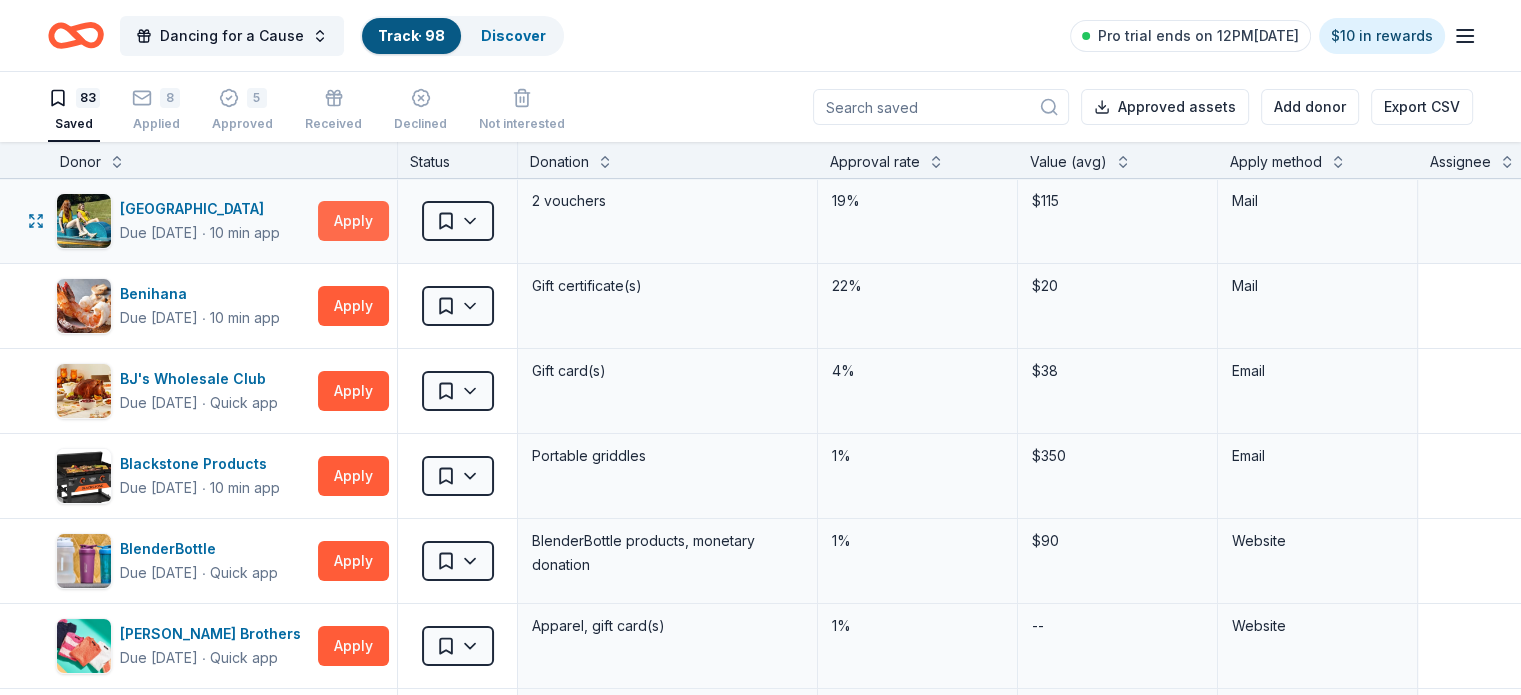 click on "Apply" at bounding box center (353, 221) 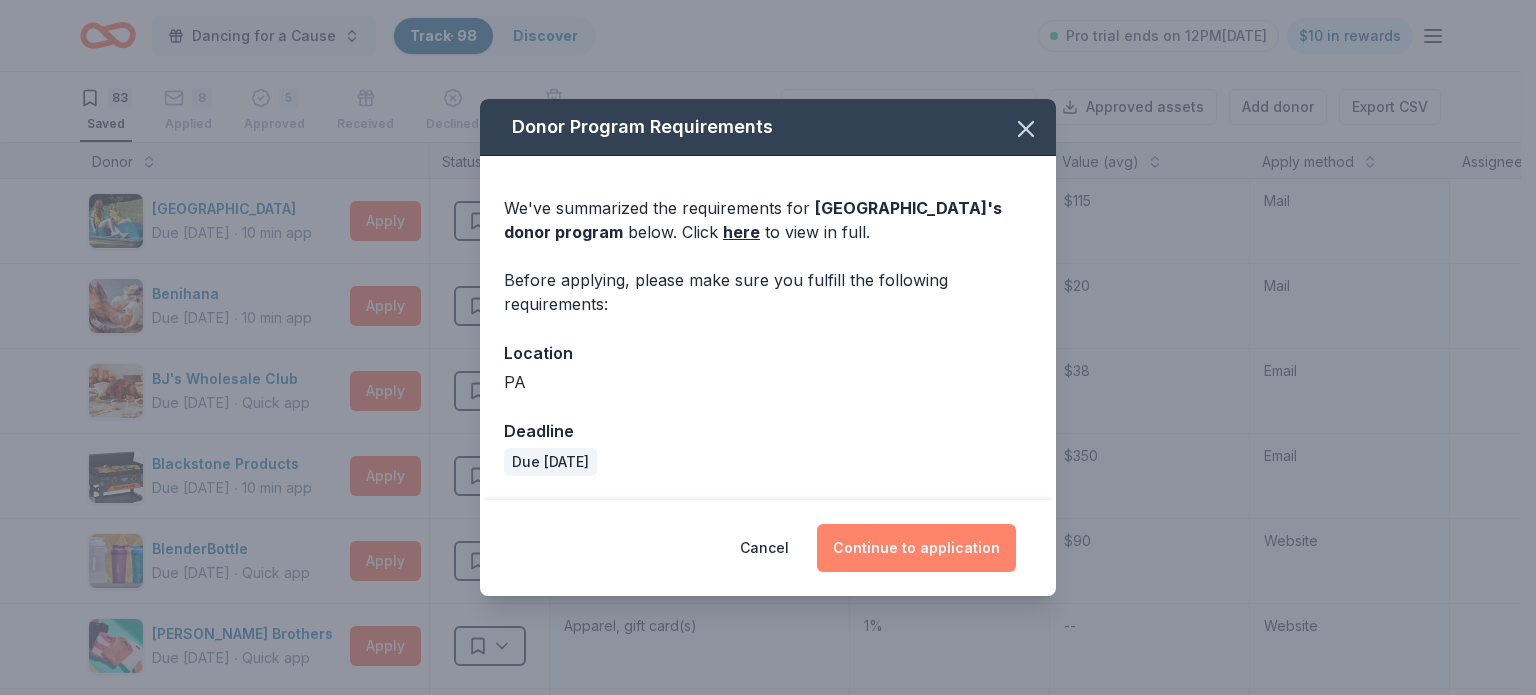 click on "Continue to application" at bounding box center (916, 548) 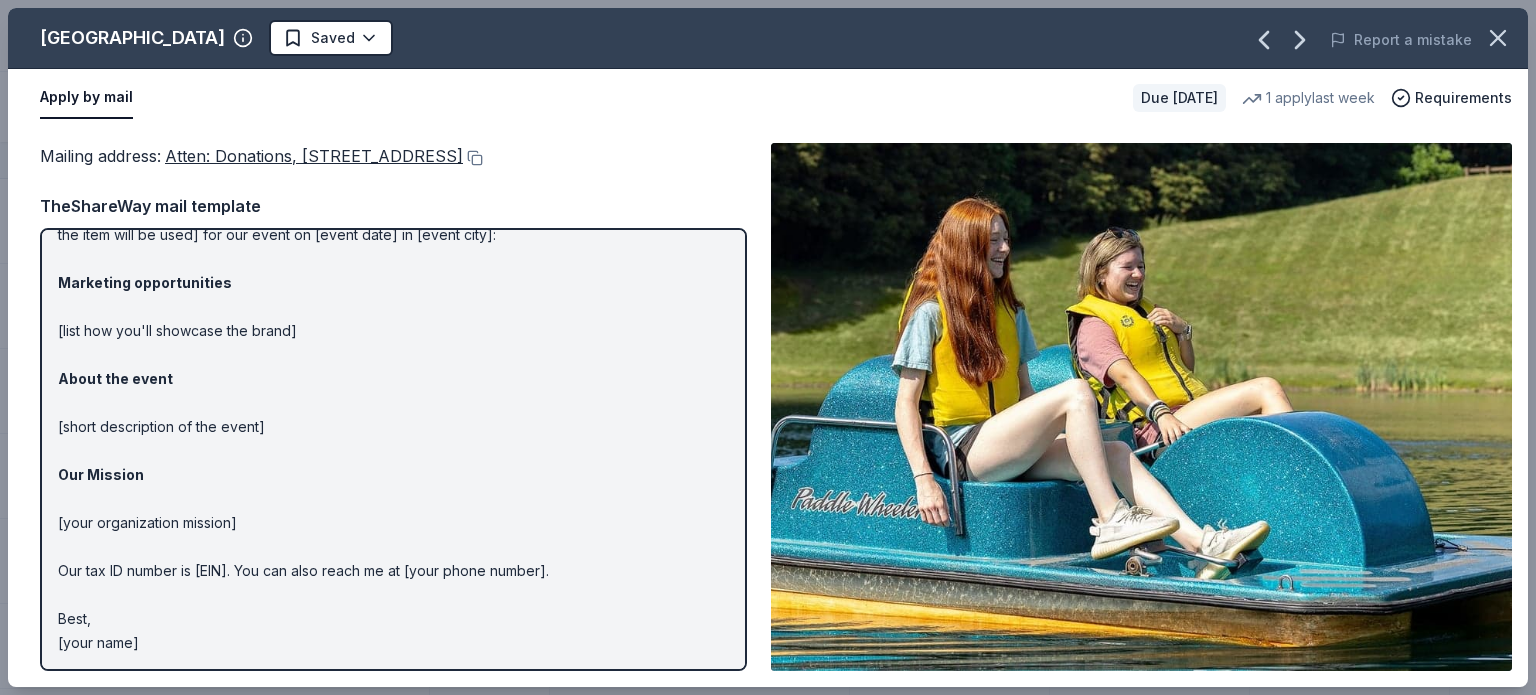 scroll, scrollTop: 0, scrollLeft: 0, axis: both 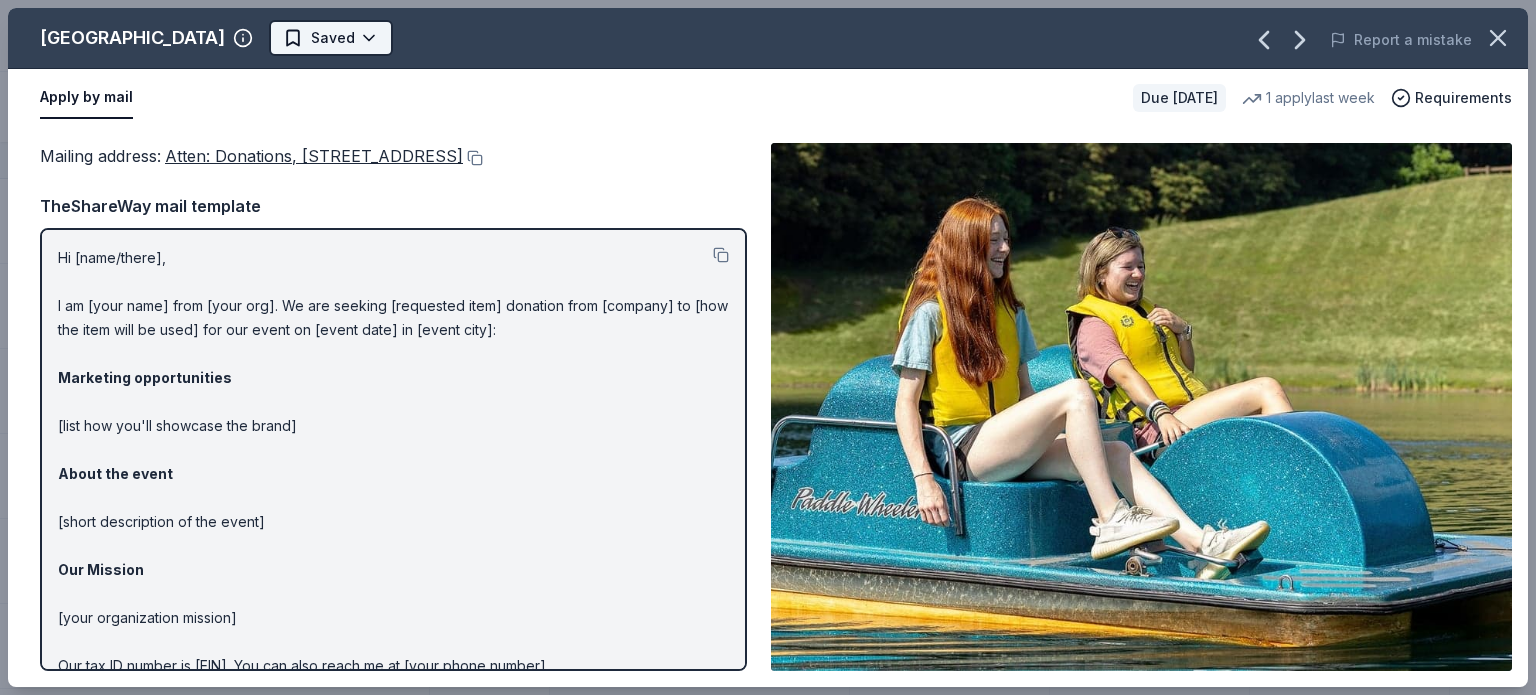 click on "Dancing for a Cause Track  · 98 Discover Pro trial ends on 12PM[DATE] $10 in rewards 83 Saved 8 Applied 5 Approved Received Declined Not interested  Approved assets Add donor Export CSV Donor Status Donation Approval rate Value (avg) Apply method Assignee Notes [GEOGRAPHIC_DATA] Due [DATE] ∙ 10 min app Apply Saved 2 vouchers 19% $115 Mail Benihana Due [DATE] ∙ 10 min app Apply Saved Gift certificate(s) 22% $20 Mail BJ's Wholesale Club Due [DATE] ∙ Quick app Apply Saved Gift card(s) 4% $38 Email Blackstone Products Due [DATE] ∙ 10 min app Apply Saved Portable griddles 1% $350 Email BlenderBottle Due [DATE] ∙ Quick app Apply Saved BlenderBottle products, monetary donation 1% $90 Website [PERSON_NAME] Brothers Due [DATE] ∙ Quick app Apply Saved Apparel, gift card(s) 1% -- Website Buffalo Wild Wings Due [DATE] ∙ 10 min app Apply Saved Gift certificates 17% $50 In person Callaway Golf Due [DATE] ∙ 10 min app Apply Saved Golf equipment 4% $270 Website ∙ Quick app" at bounding box center (768, 347) 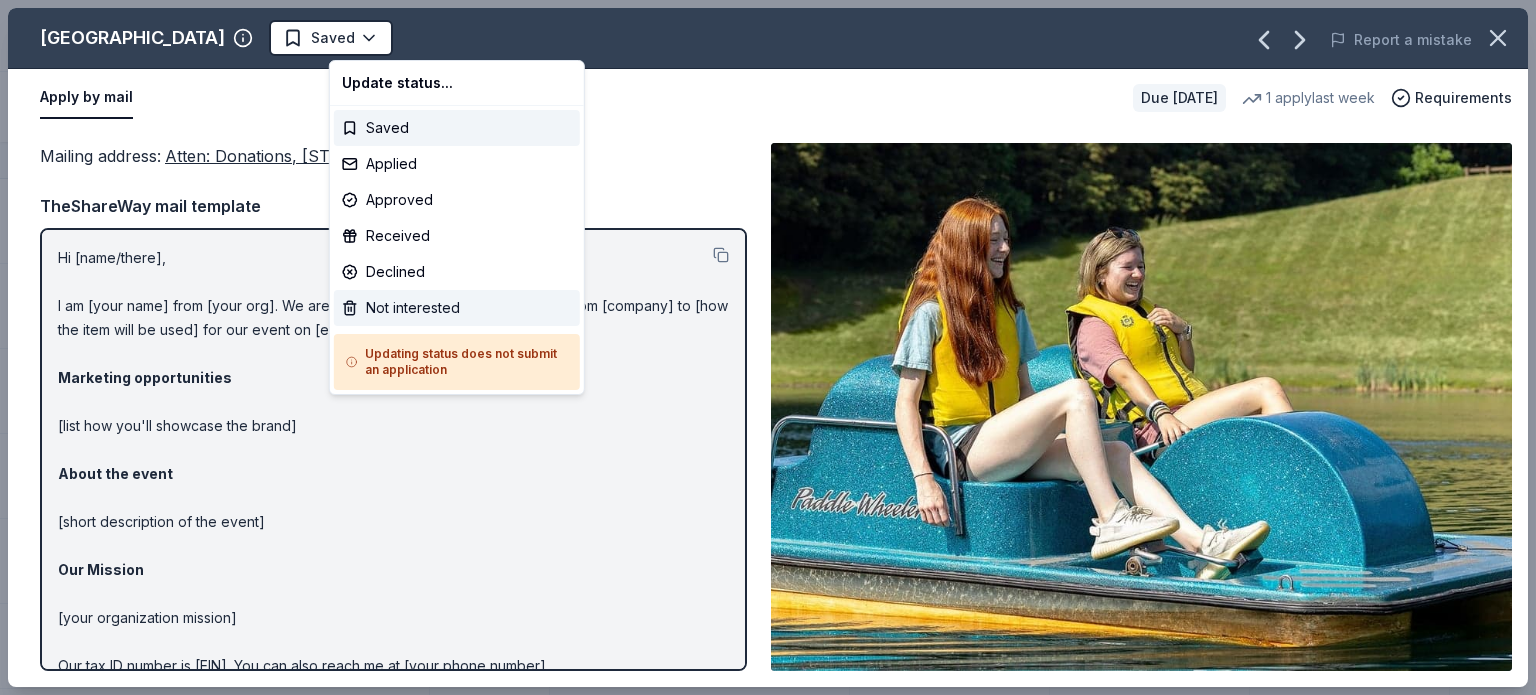 click on "Not interested" at bounding box center [457, 308] 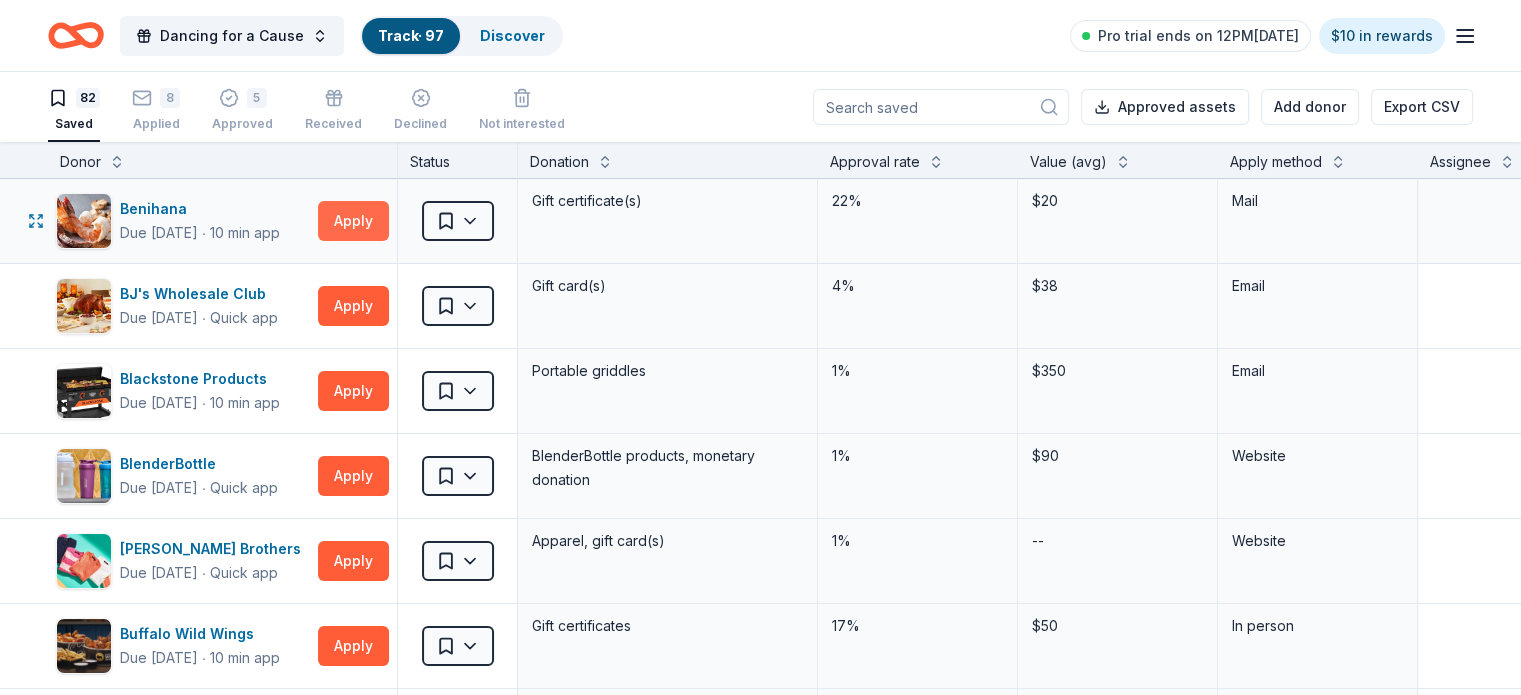 click on "Apply" at bounding box center (353, 221) 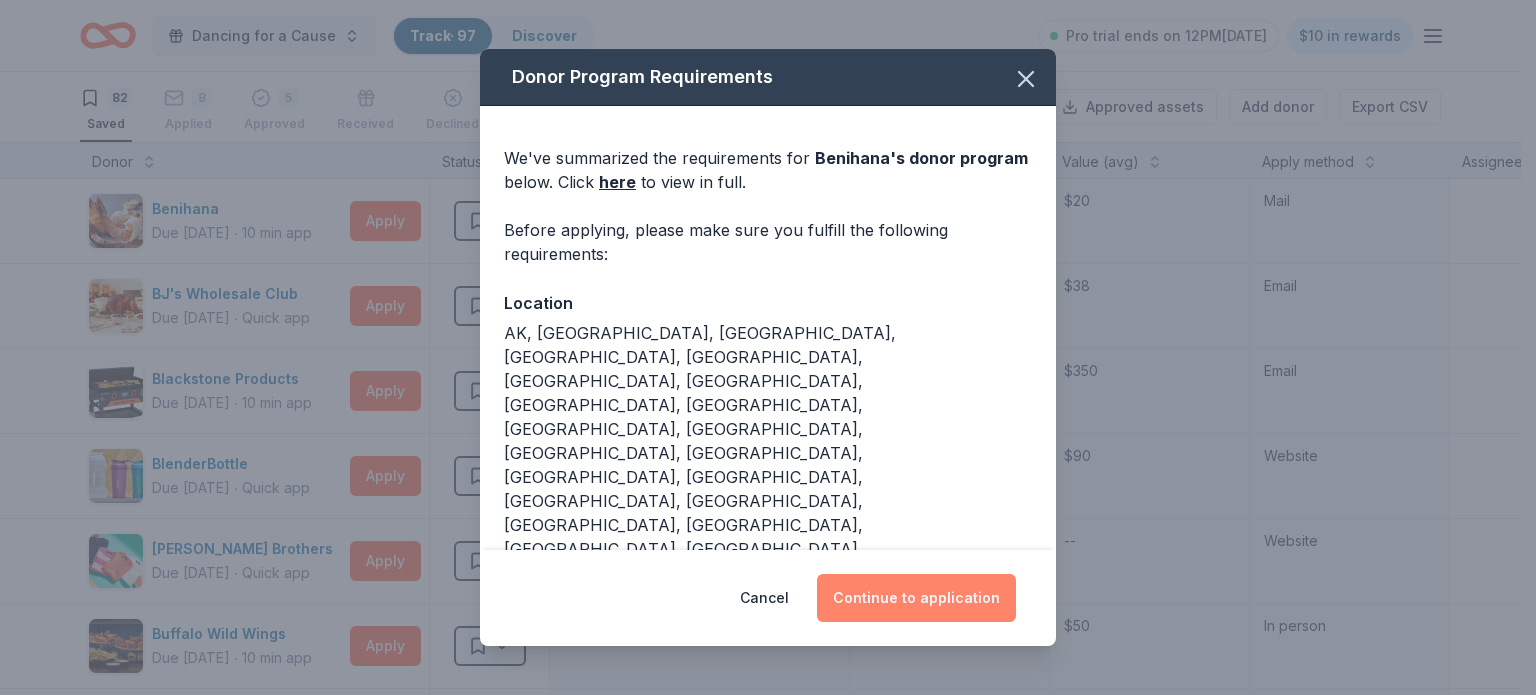 click on "Continue to application" at bounding box center [916, 598] 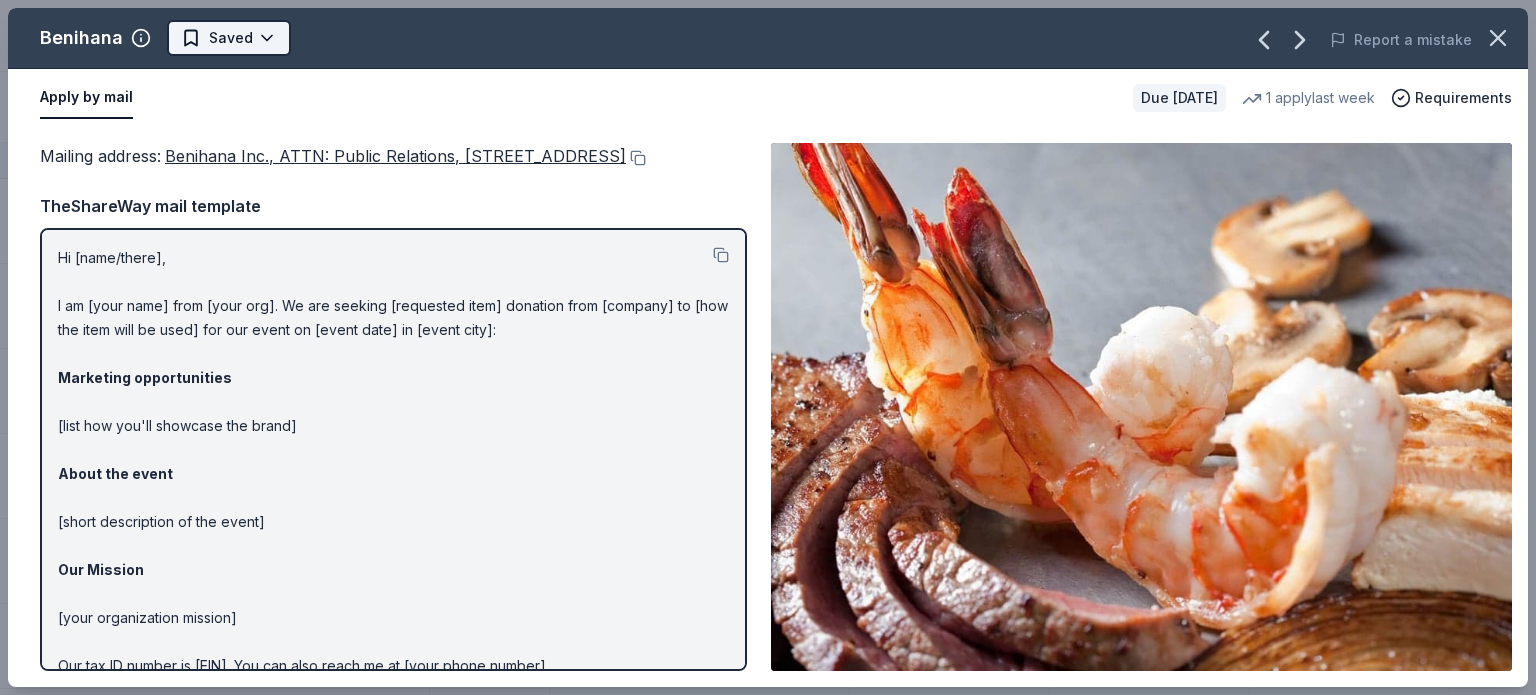 click on "Dancing for a Cause Track  · 97 Discover Pro trial ends on 12PM[DATE] $10 in rewards 82 Saved 8 Applied 5 Approved Received Declined Not interested  Approved assets Add donor Export CSV Donor Status Donation Approval rate Value (avg) Apply method Assignee Notes Benihana Due [DATE] ∙ 10 min app Apply Saved Gift certificate(s) 22% $20 Mail BJ's Wholesale Club Due [DATE] ∙ Quick app Apply Saved Gift card(s) 4% $38 Email Blackstone Products Due [DATE] ∙ 10 min app Apply Saved Portable griddles 1% $350 Email BlenderBottle Due [DATE] ∙ Quick app Apply Saved BlenderBottle products, monetary donation 1% $90 Website [PERSON_NAME] Brothers Due [DATE] ∙ Quick app Apply Saved Apparel, gift card(s) 1% -- Website Buffalo Wild Wings Due [DATE] ∙ 10 min app Apply Saved Gift certificates 17% $50 In person Callaway Golf Due [DATE] ∙ 10 min app Apply Saved Golf equipment 4% $270 Website Carrabba's Italian Grill Due [DATE] ∙ Quick app Apply Saved Food, gift certificate(s) 14% $68 Mail 0%" at bounding box center [768, 347] 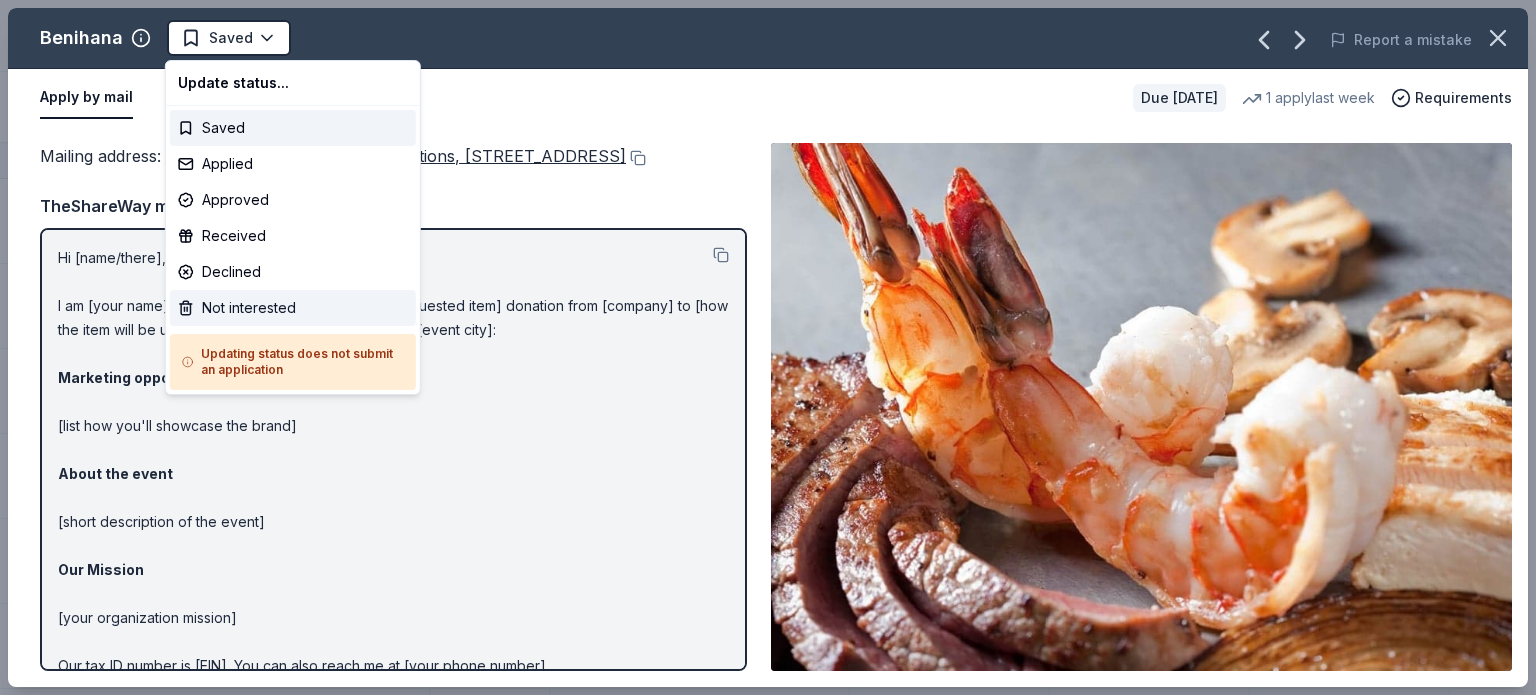 click on "Not interested" at bounding box center [293, 308] 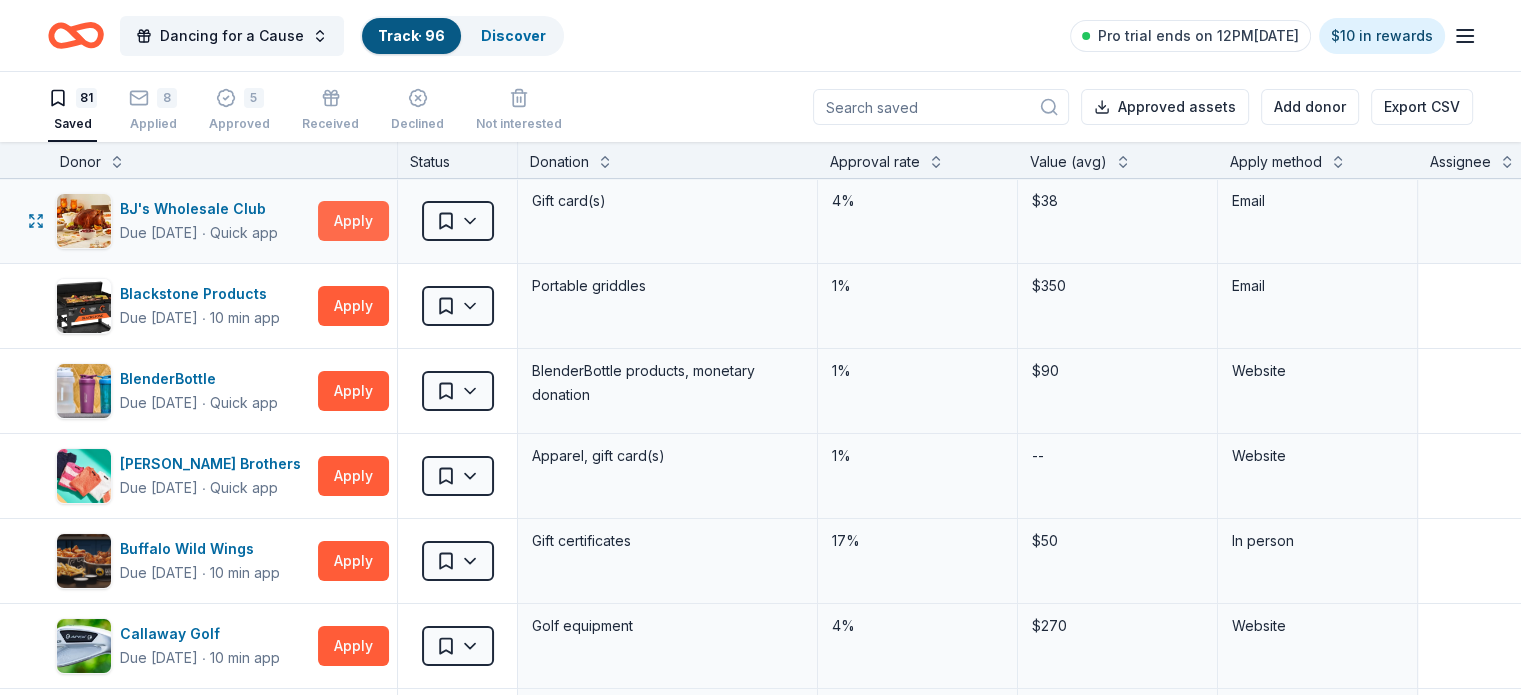 click on "Apply" at bounding box center [353, 221] 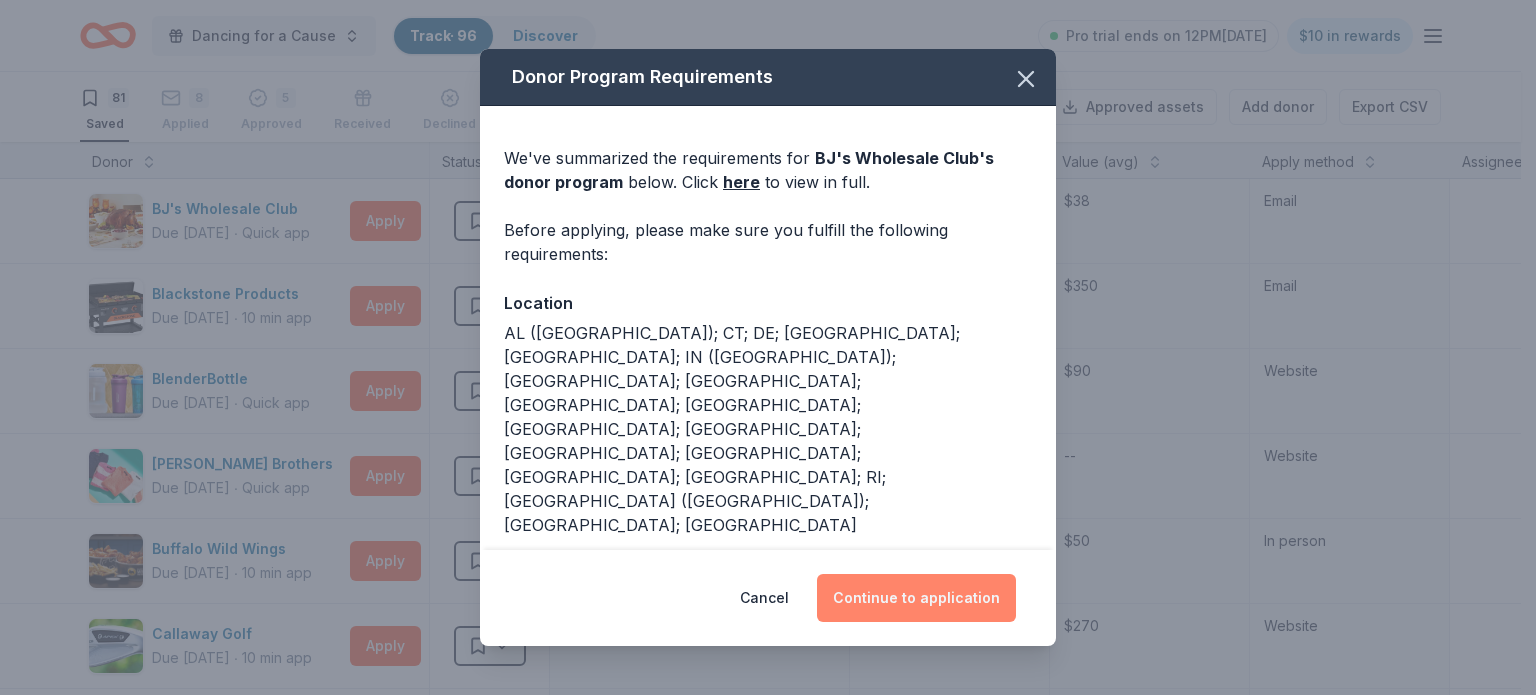 click on "Continue to application" at bounding box center (916, 598) 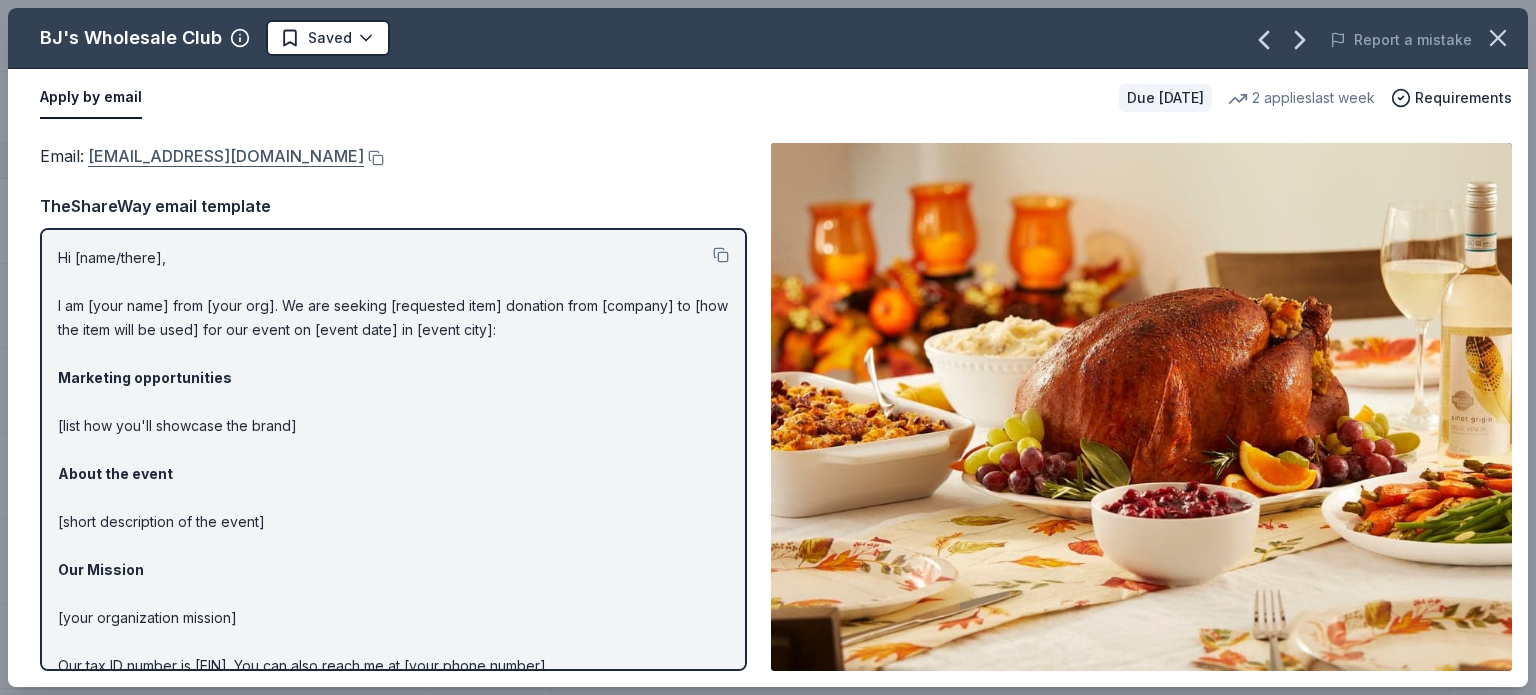 click on "[EMAIL_ADDRESS][DOMAIN_NAME]" at bounding box center (226, 156) 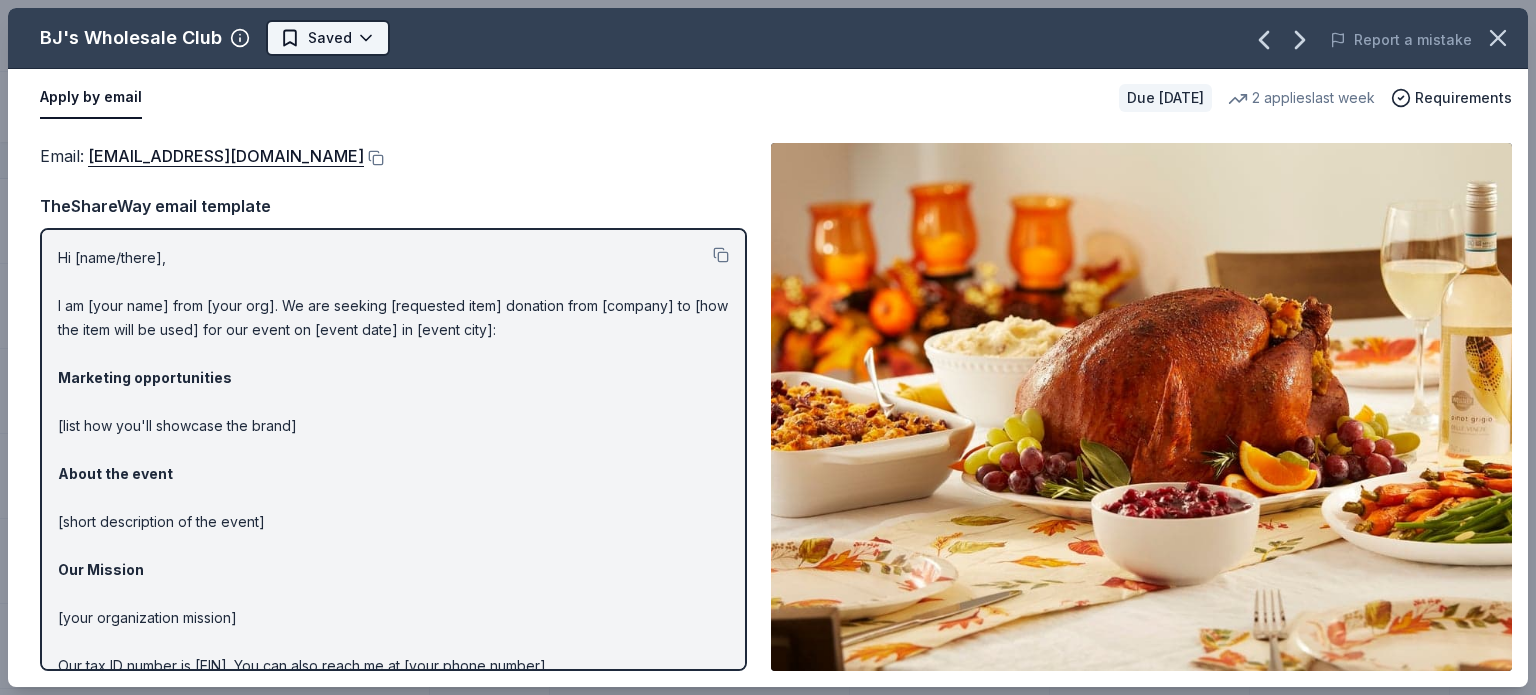 click on "Dancing for a Cause Track  · 96 Discover Pro trial ends on 12PM[DATE] $10 in rewards 81 Saved 8 Applied 5 Approved Received Declined Not interested  Approved assets Add donor Export CSV Donor Status Donation Approval rate Value (avg) Apply method Assignee Notes BJ's Wholesale Club Due [DATE] ∙ Quick app Apply Saved Gift card(s) 4% $38 Email Blackstone Products Due [DATE] ∙ 10 min app Apply Saved Portable griddles 1% $350 Email BlenderBottle Due [DATE] ∙ Quick app Apply Saved BlenderBottle products, monetary donation 1% $90 Website [PERSON_NAME] Brothers Due [DATE] ∙ Quick app Apply Saved Apparel, gift card(s) 1% -- Website Buffalo Wild Wings Due [DATE] ∙ 10 min app Apply Saved Gift certificates 17% $50 In person Callaway Golf Due [DATE] ∙ 10 min app Apply Saved Golf equipment 4% $270 Website Carrabba's Italian Grill Due [DATE] ∙ Quick app Apply Saved Food, gift certificate(s) 14% $68 In person Mail CatGenie Due [DATE] ∙ Quick app Apply Saved Product package, coupons 9" at bounding box center (768, 347) 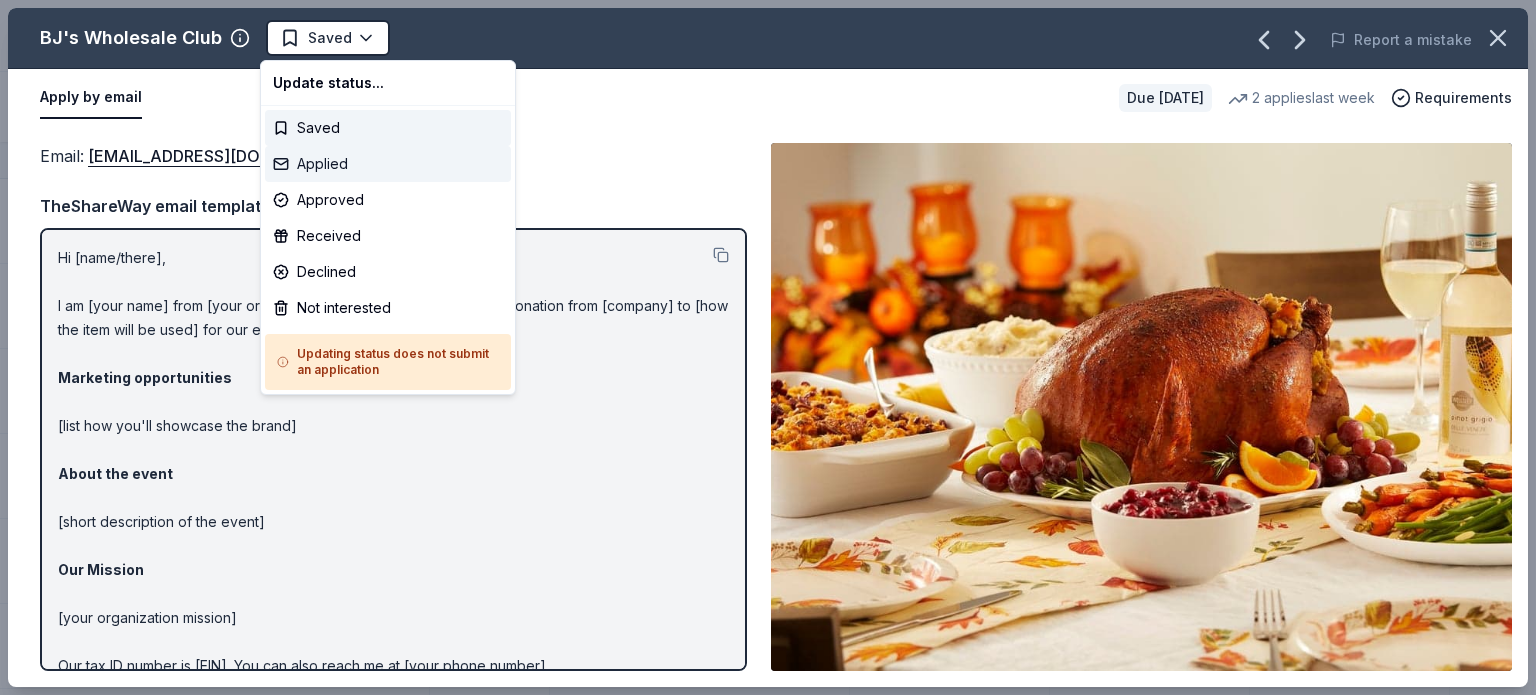 click on "Applied" at bounding box center [388, 164] 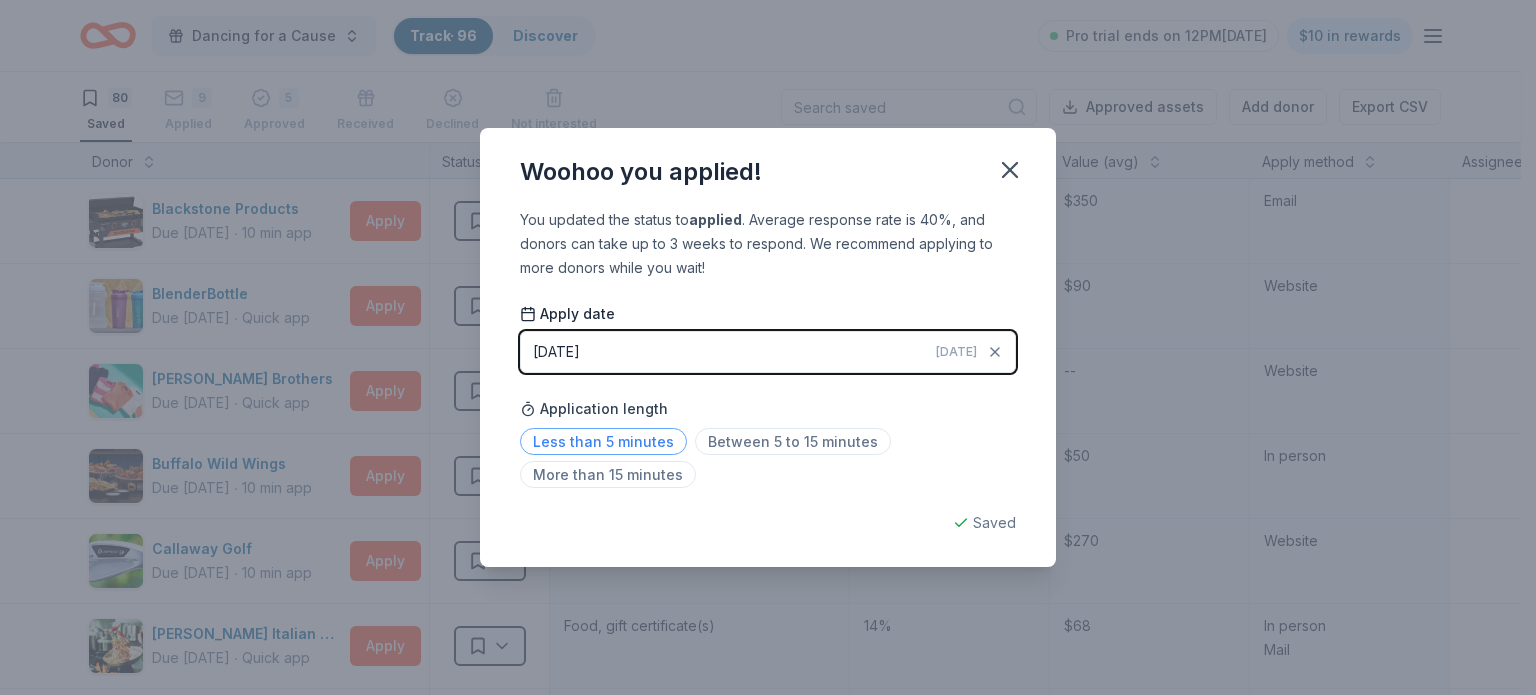 click on "Less than 5 minutes" at bounding box center (603, 441) 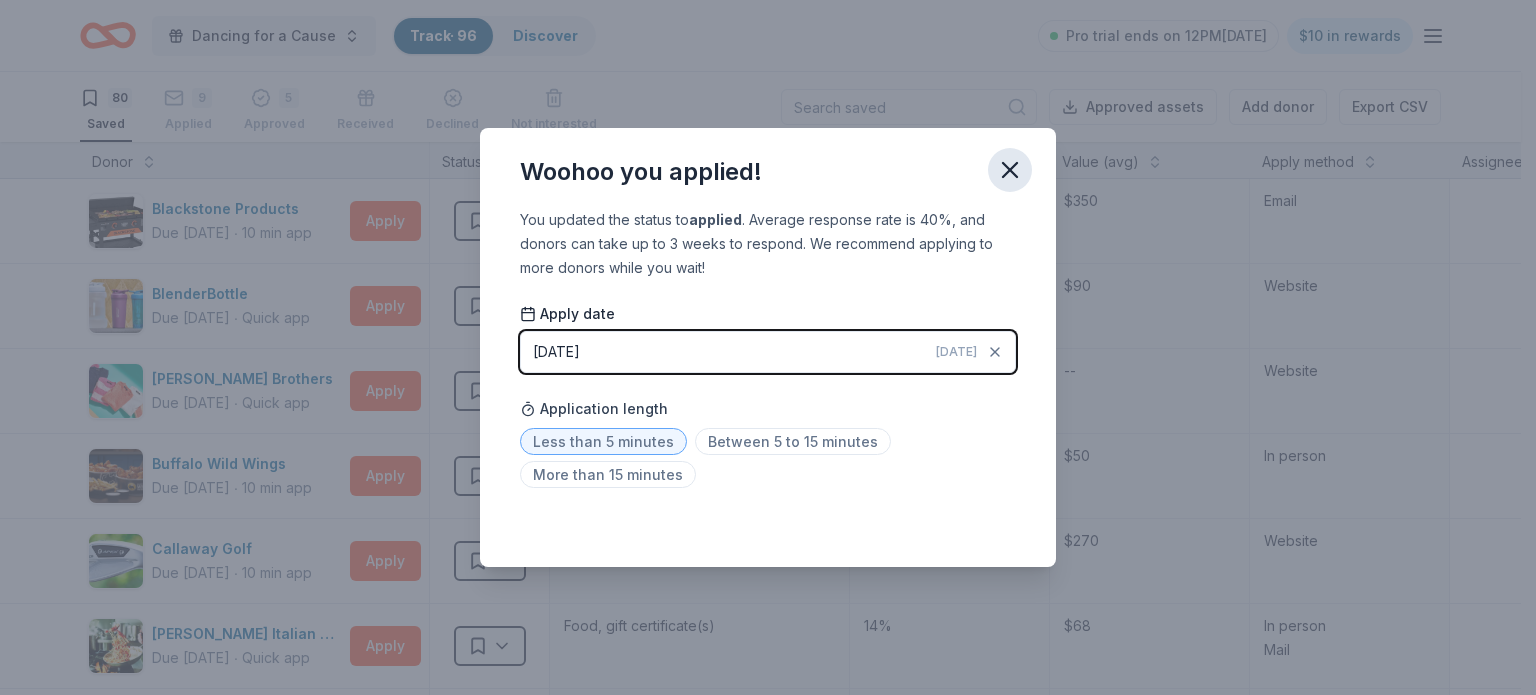 click 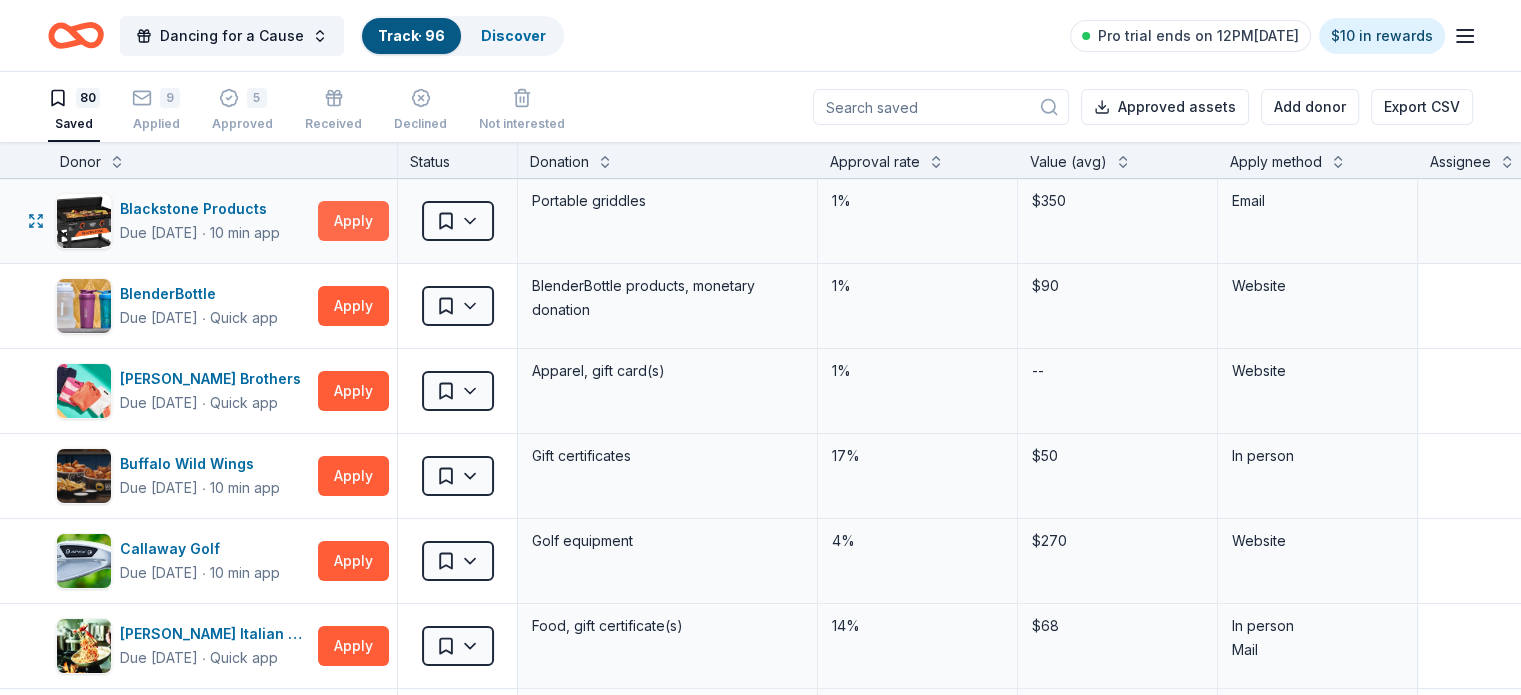 click on "Apply" at bounding box center (353, 221) 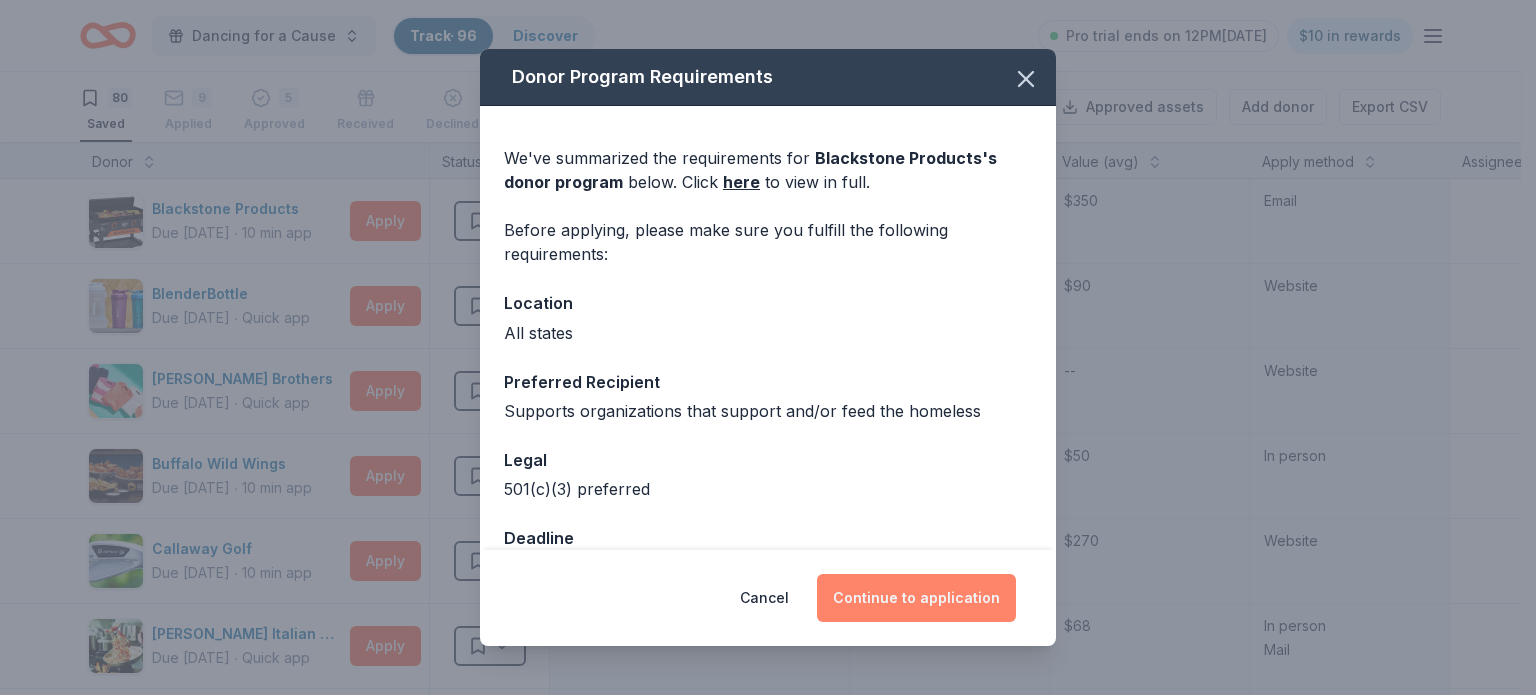 click on "Continue to application" at bounding box center (916, 598) 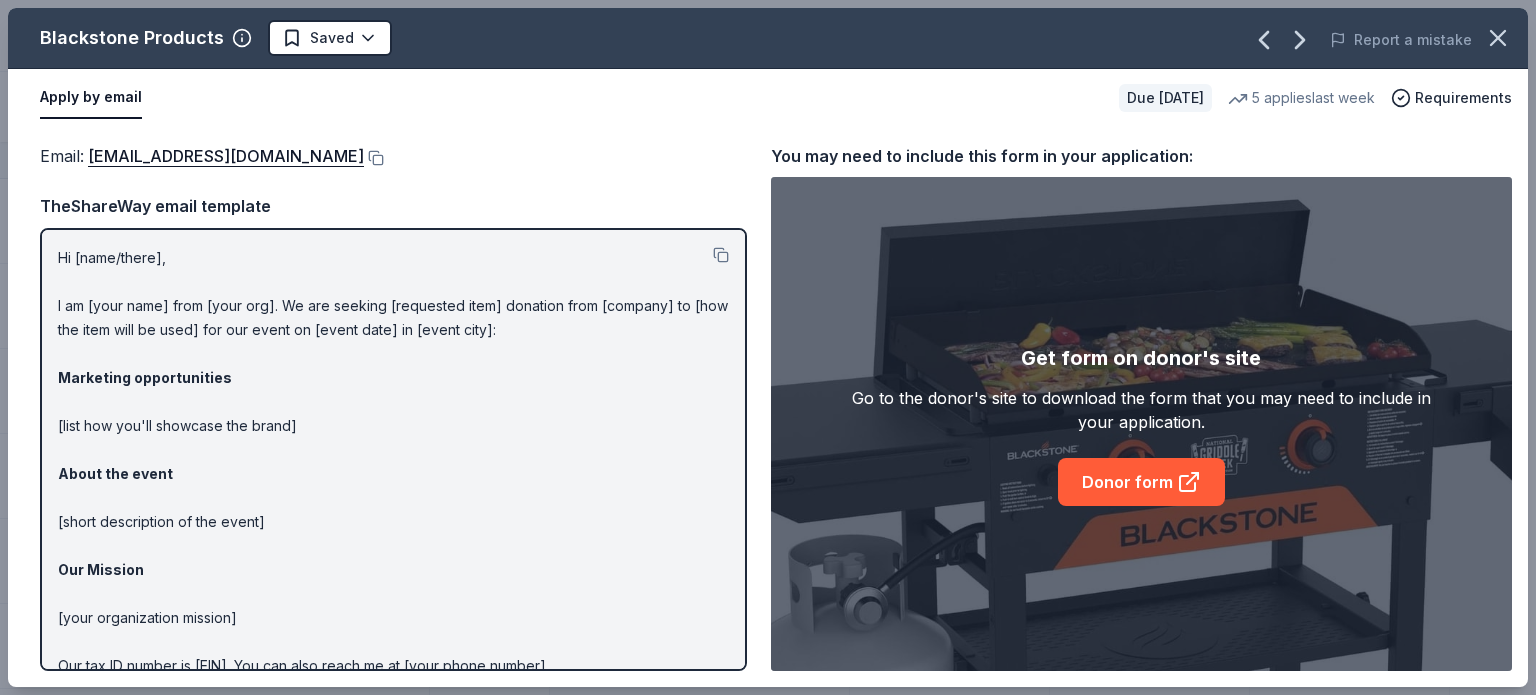 click on "Get form on donor's site Go to the donor's site to download the form that you may need to include in your application. Donor form" at bounding box center (1141, 424) 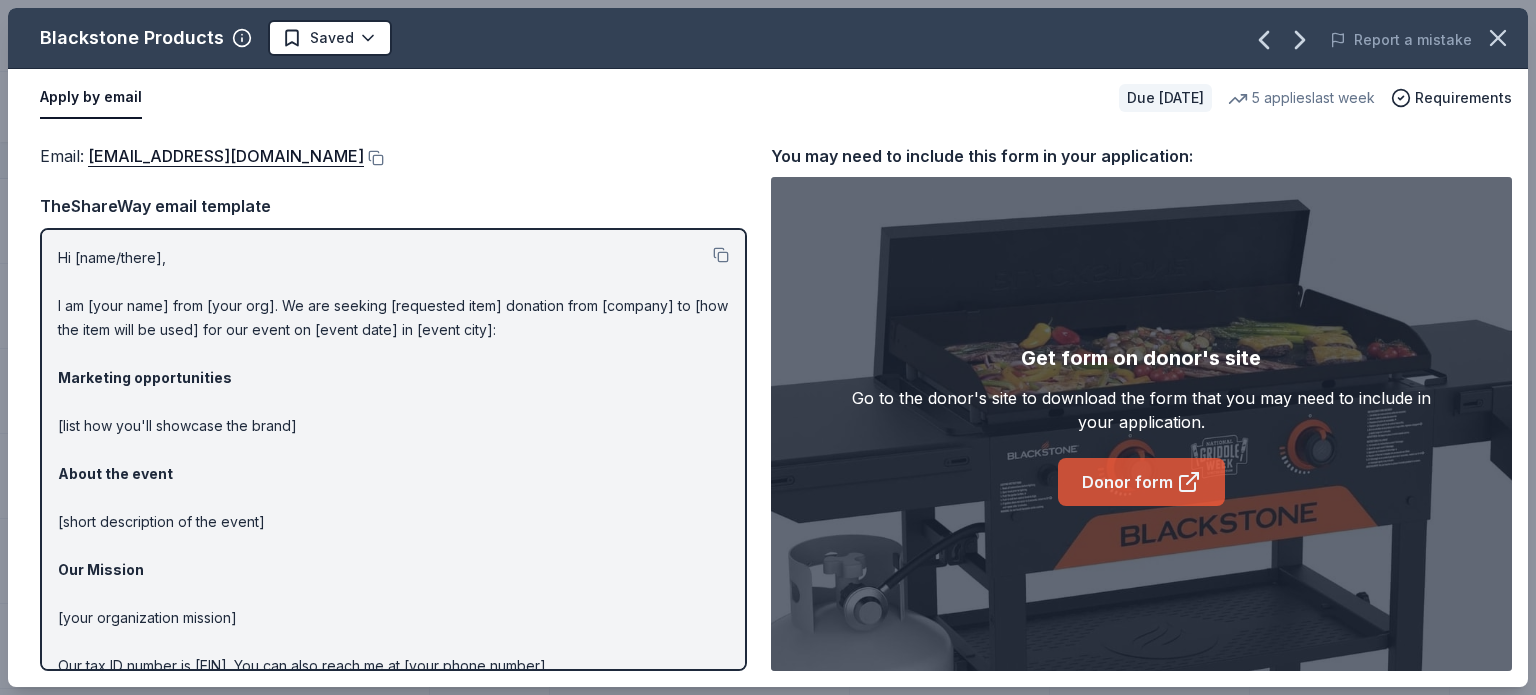 click on "Donor form" at bounding box center (1141, 482) 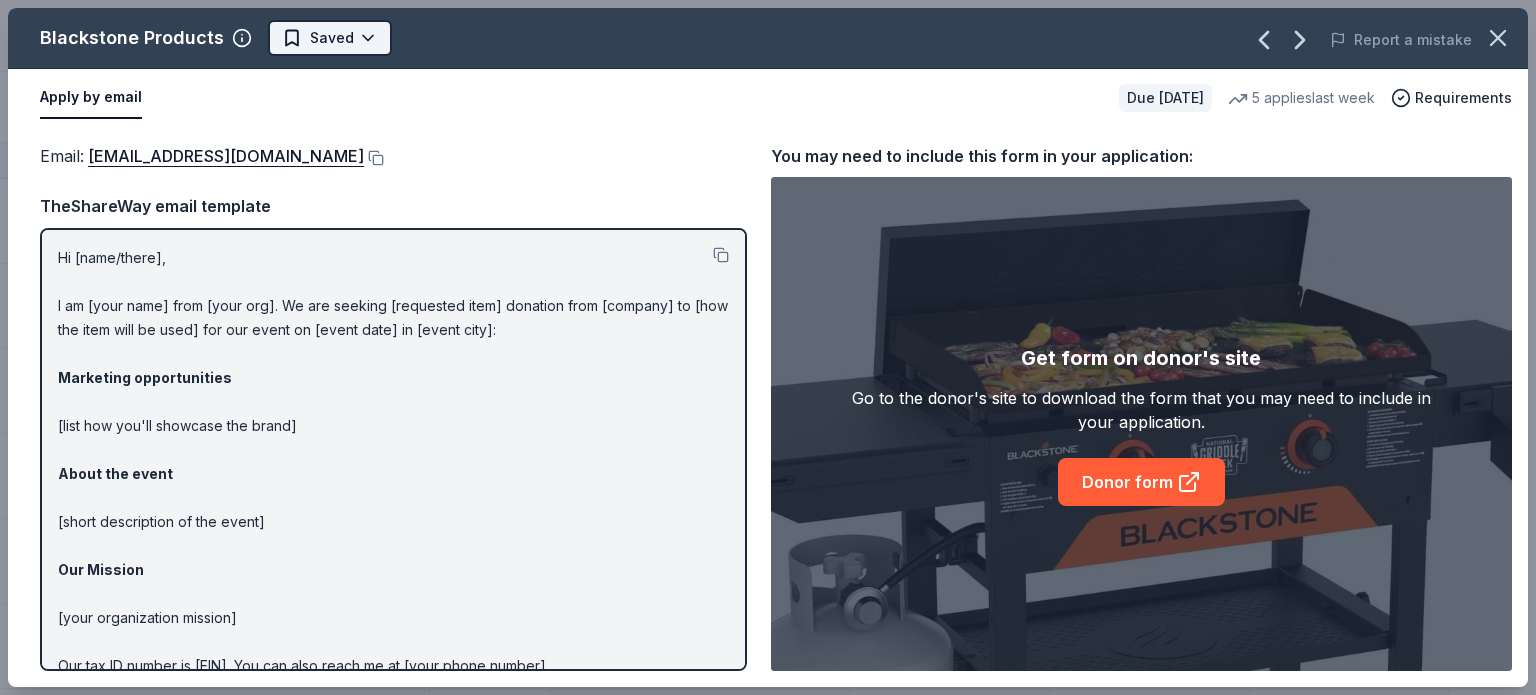 click on "Dancing for a Cause Track  · 96 Discover Pro trial ends on 12PM[DATE] $10 in rewards 80 Saved 9 Applied 5 Approved Received Declined Not interested  Approved assets Add donor Export CSV Donor Status Donation Approval rate Value (avg) Apply method Assignee Notes Blackstone Products Due [DATE] ∙ 10 min app Apply Saved Portable griddles 1% $350 Email BlenderBottle Due [DATE] ∙ Quick app Apply Saved BlenderBottle products, monetary donation 1% $90 Website [PERSON_NAME] Brothers Due [DATE] ∙ Quick app Apply Saved Apparel, gift card(s) 1% -- Website Buffalo Wild Wings Due [DATE] ∙ 10 min app Apply Saved Gift certificates 17% $50 In person Callaway Golf Due [DATE] ∙ 10 min app Apply Saved Golf equipment 4% $270 Website [PERSON_NAME] Italian Grill Due [DATE] ∙ Quick app Apply Saved Food, gift certificate(s) 14% $68 In person Mail CatGenie Due [DATE] ∙ Quick app Apply Saved Product package, coupons 0% -- Website Chili's Due [DATE] ∙ 10 min app Apply Saved Gift certificate(s) 6% 9" at bounding box center [768, 347] 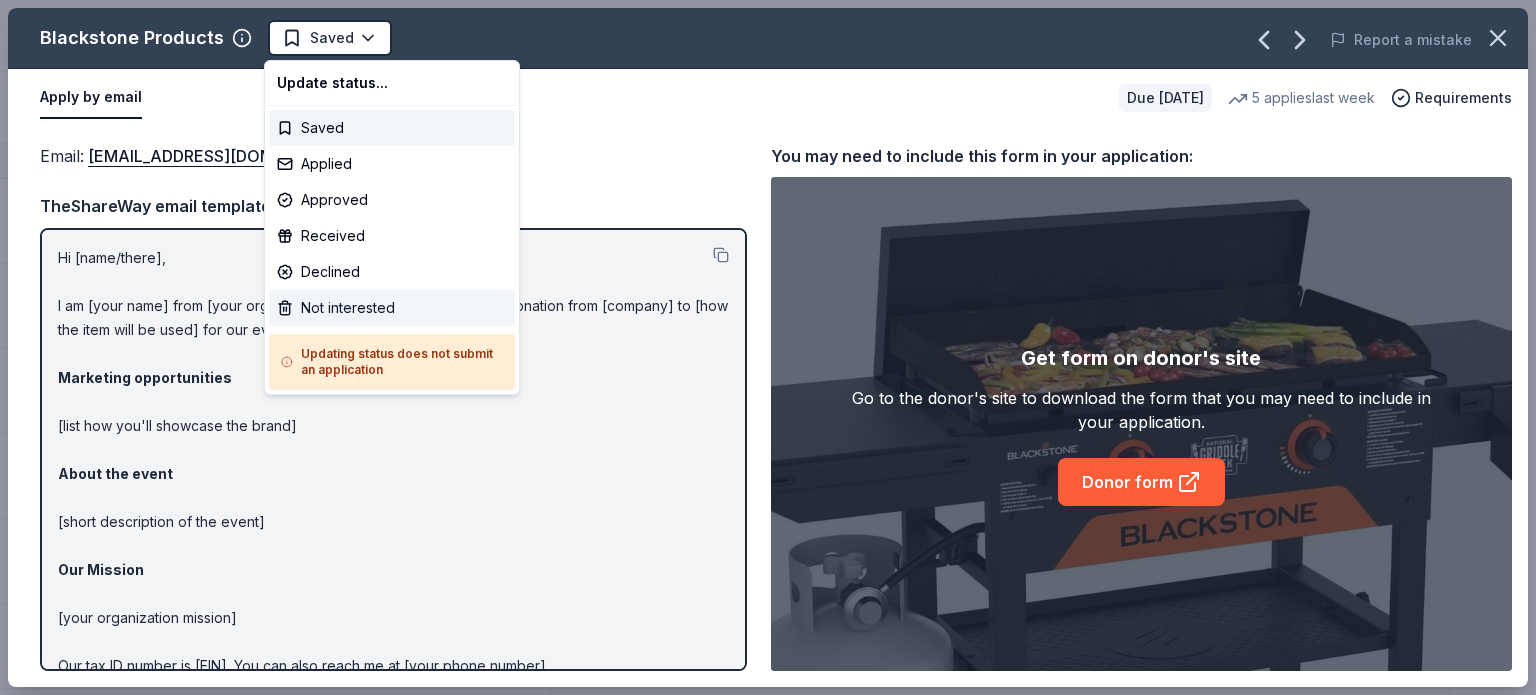 click on "Not interested" at bounding box center (392, 308) 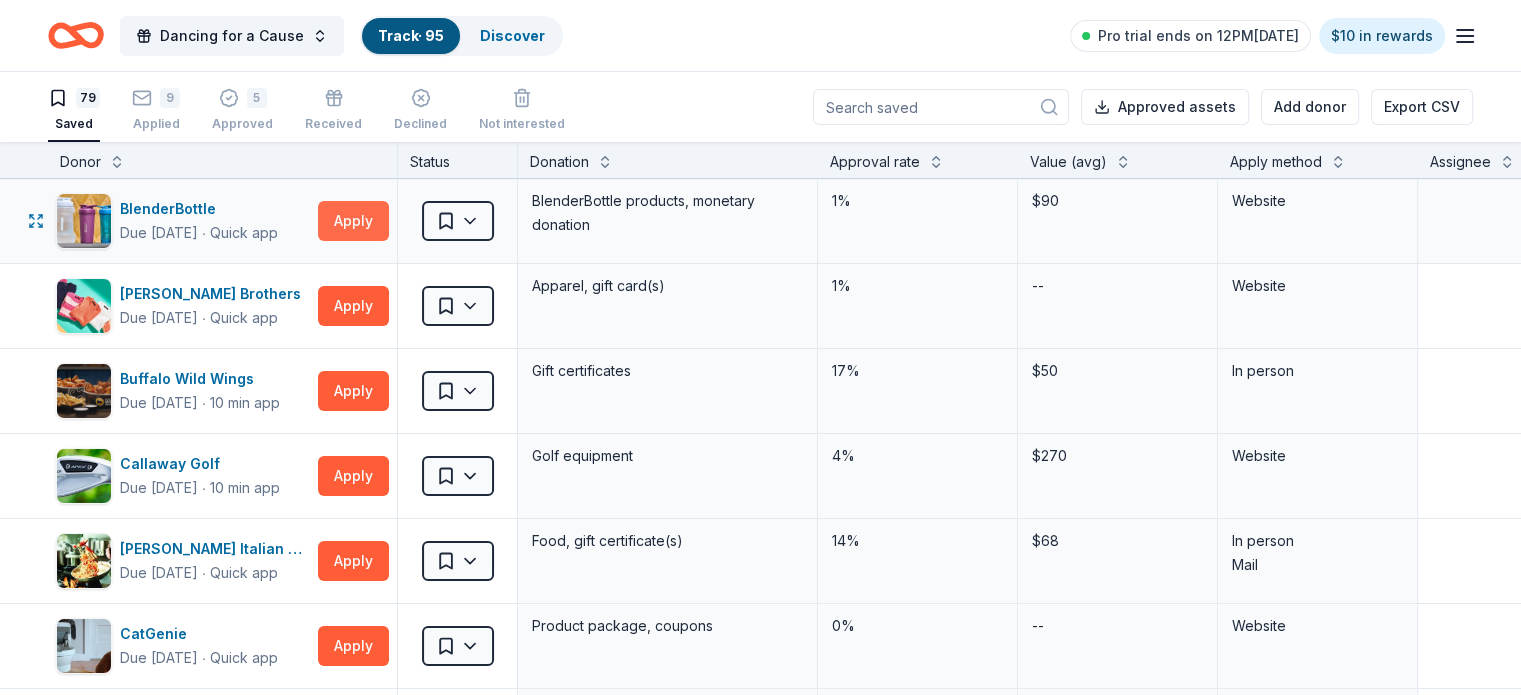 click on "Apply" at bounding box center (353, 221) 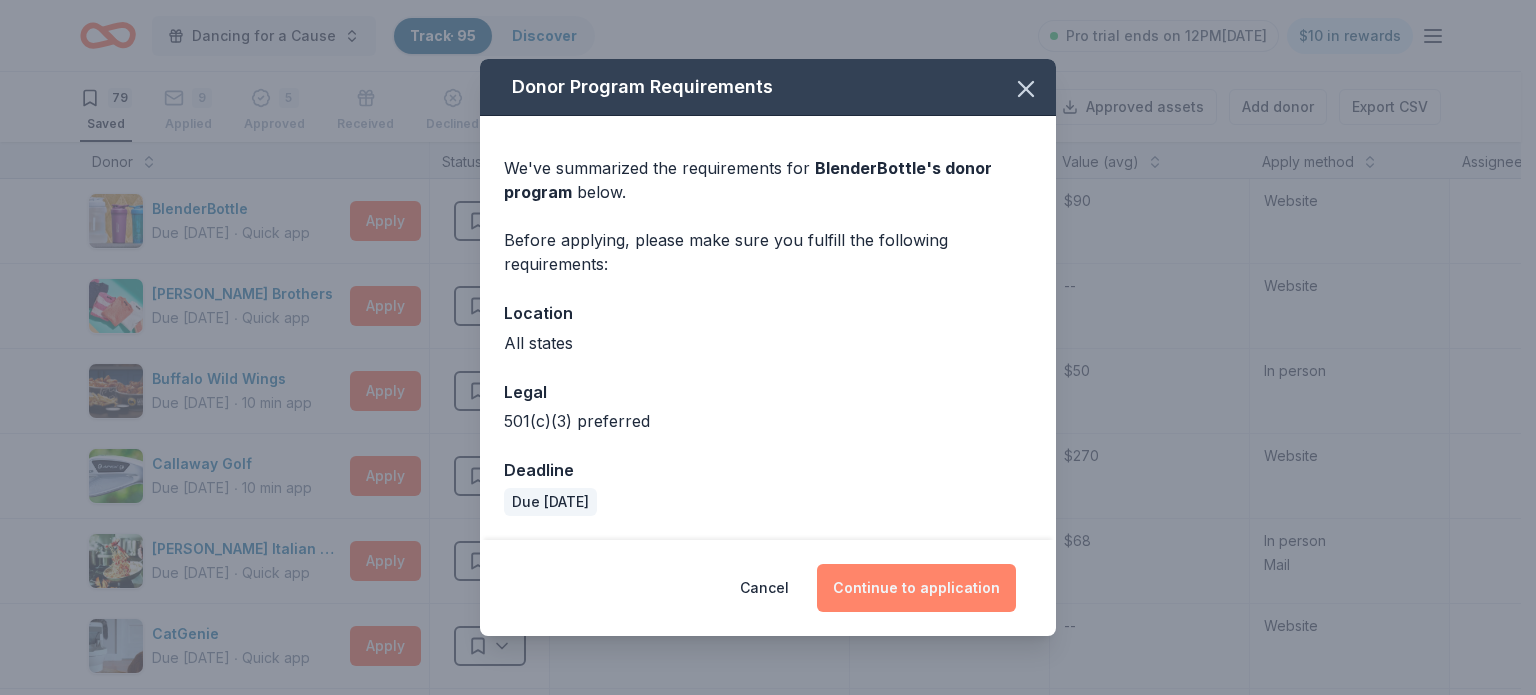 click on "Continue to application" at bounding box center [916, 588] 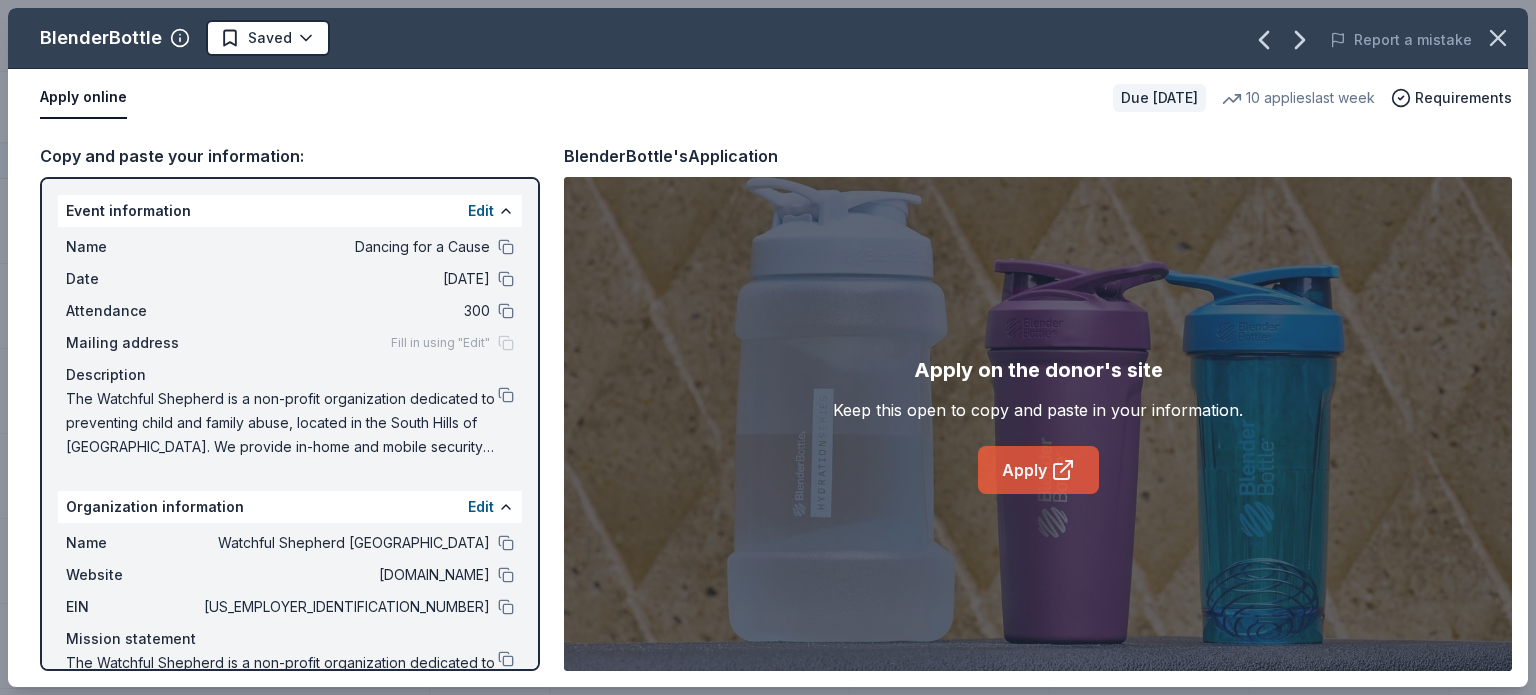 click on "Apply" at bounding box center (1038, 470) 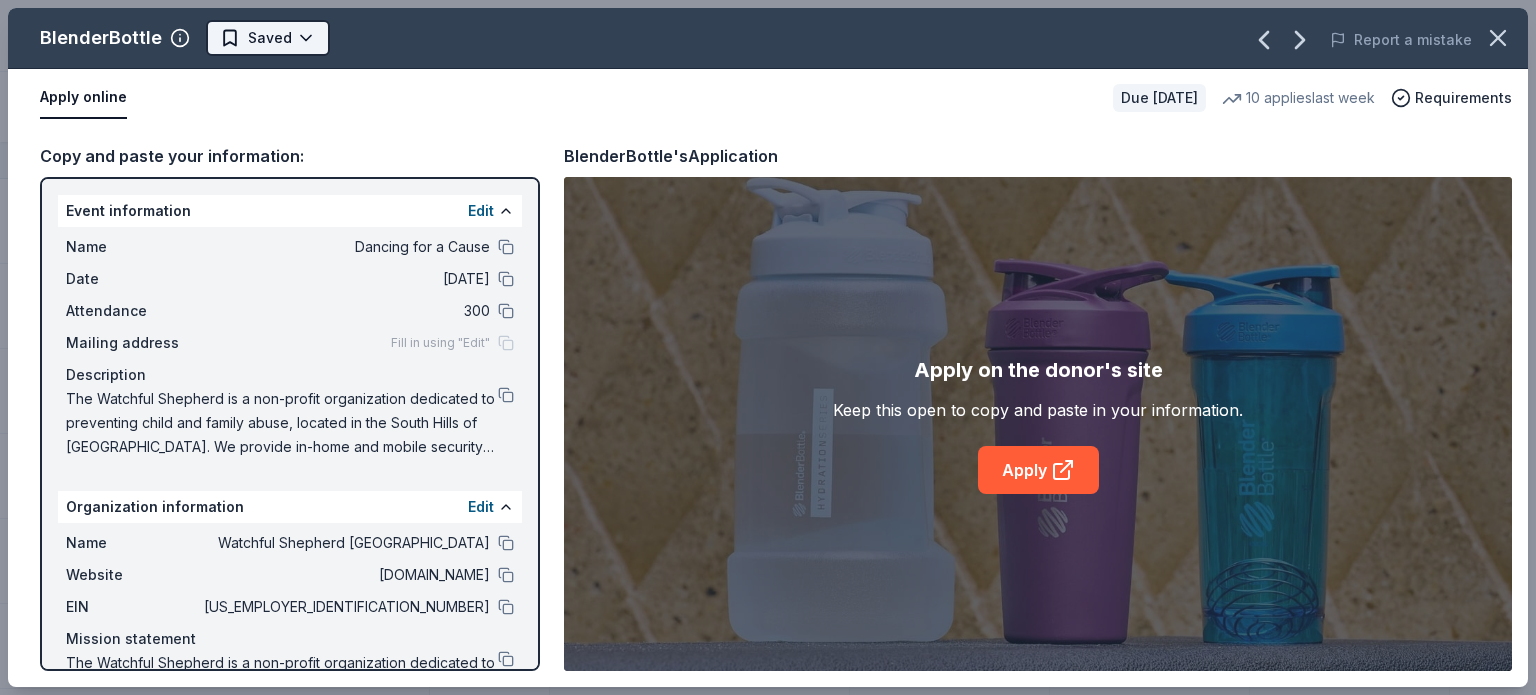 click on "Dancing for a Cause Track  · 95 Discover Pro trial ends on 12PM[DATE] $10 in rewards 79 Saved 9 Applied 5 Approved Received Declined Not interested  Approved assets Add donor Export CSV Donor Status Donation Approval rate Value (avg) Apply method Assignee Notes BlenderBottle Due [DATE] ∙ Quick app Apply Saved BlenderBottle products, monetary donation 1% $90 Website [PERSON_NAME] Brothers Due [DATE] ∙ Quick app Apply Saved Apparel, gift card(s) 1% -- Website Buffalo Wild Wings Due [DATE] ∙ 10 min app Apply Saved Gift certificates 17% $50 In person Callaway Golf Due [DATE] ∙ 10 min app Apply Saved Golf equipment 4% $270 Website Carrabba's Italian Grill Due [DATE] ∙ Quick app Apply Saved Food, gift certificate(s) 14% $68 In person Mail CatGenie Due [DATE] ∙ Quick app Apply Saved Product package, coupons 0% -- Website Chili's Due [DATE] ∙ 10 min app Apply Saved Gift certificate(s) 6% $30 Phone In person City Theatre Company Due [DATE] ∙ 10 min app Apply Saved Voucher(s) 9" at bounding box center [768, 347] 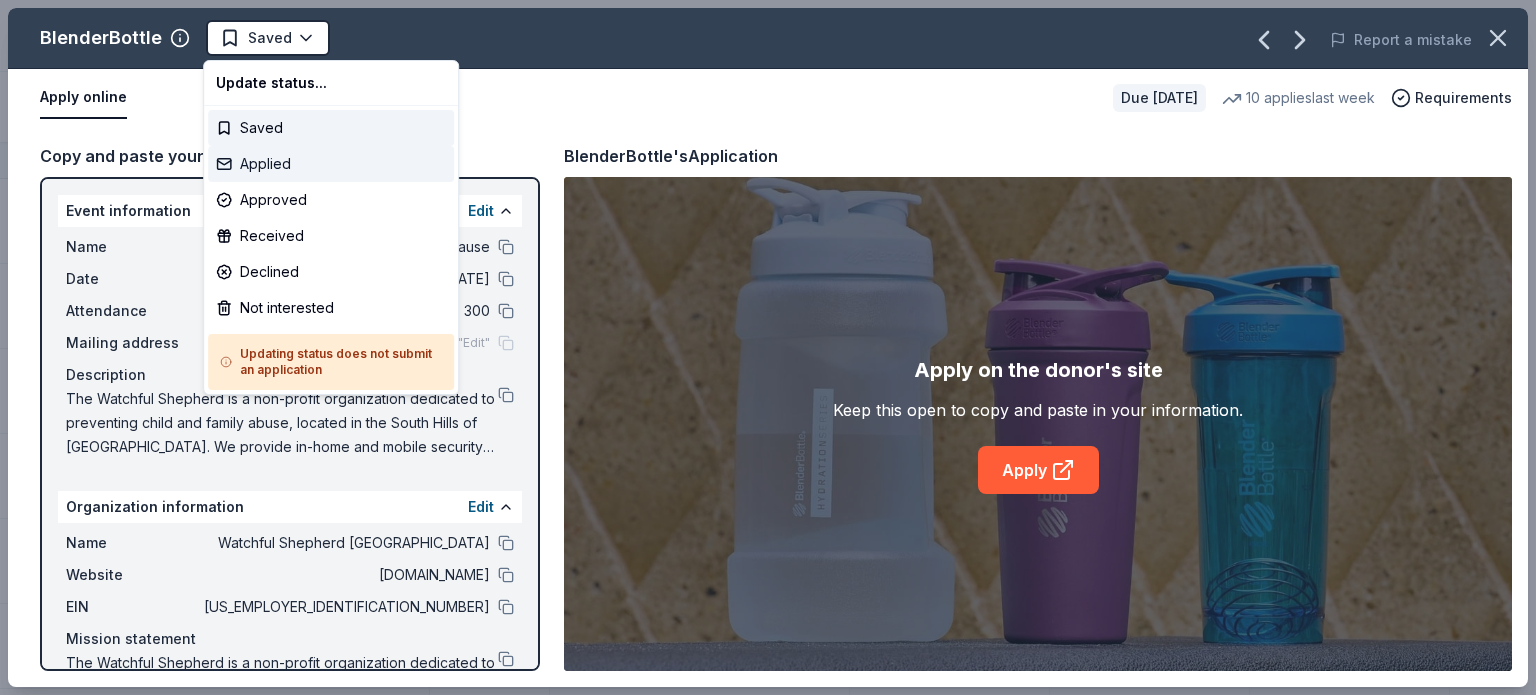 click on "Applied" at bounding box center [331, 164] 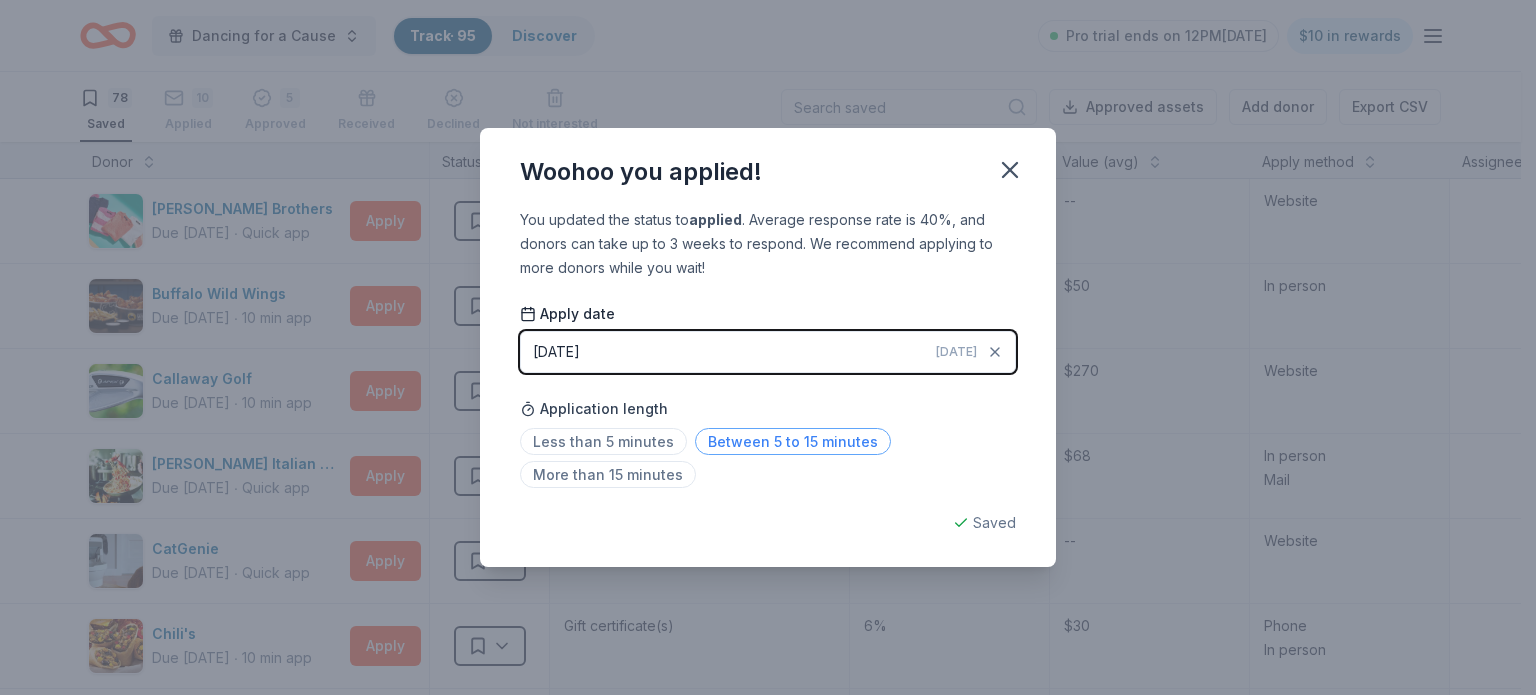 click on "Between 5 to 15 minutes" at bounding box center (793, 441) 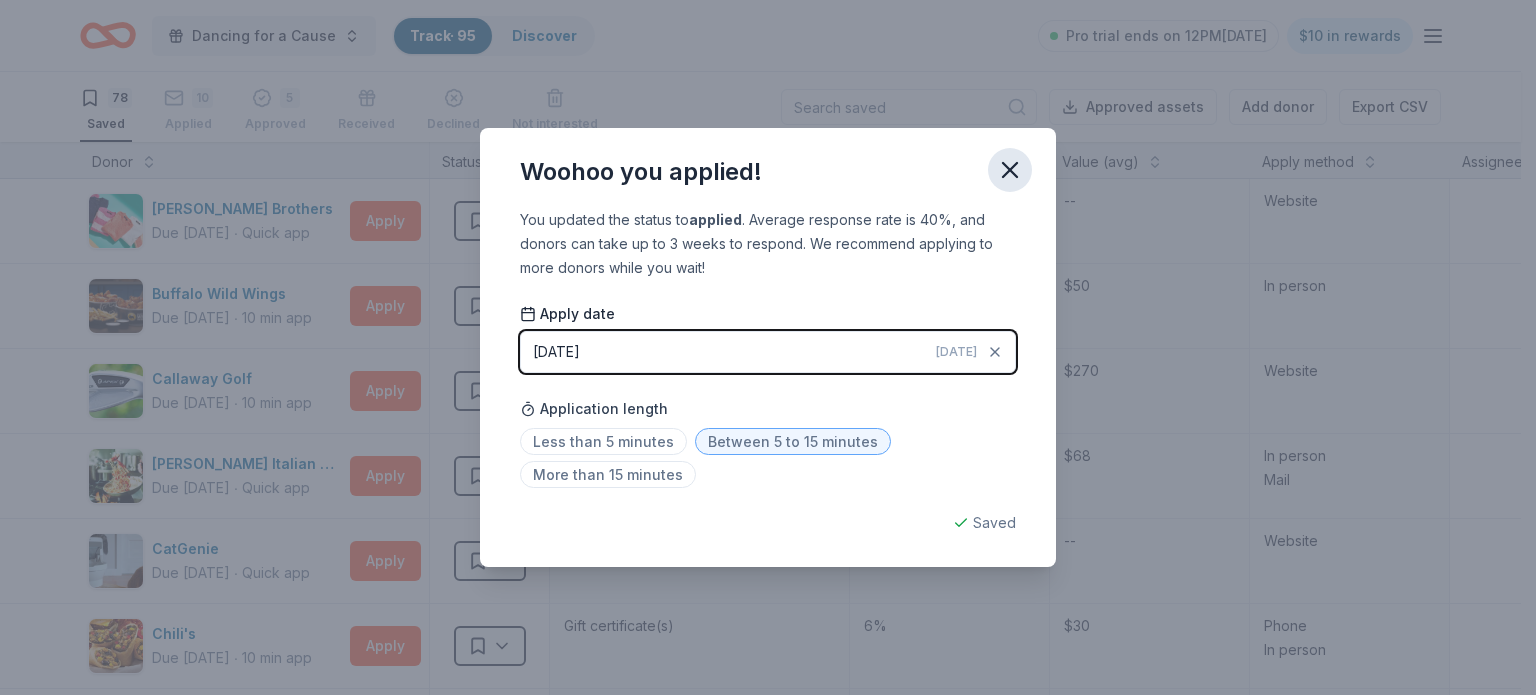 click 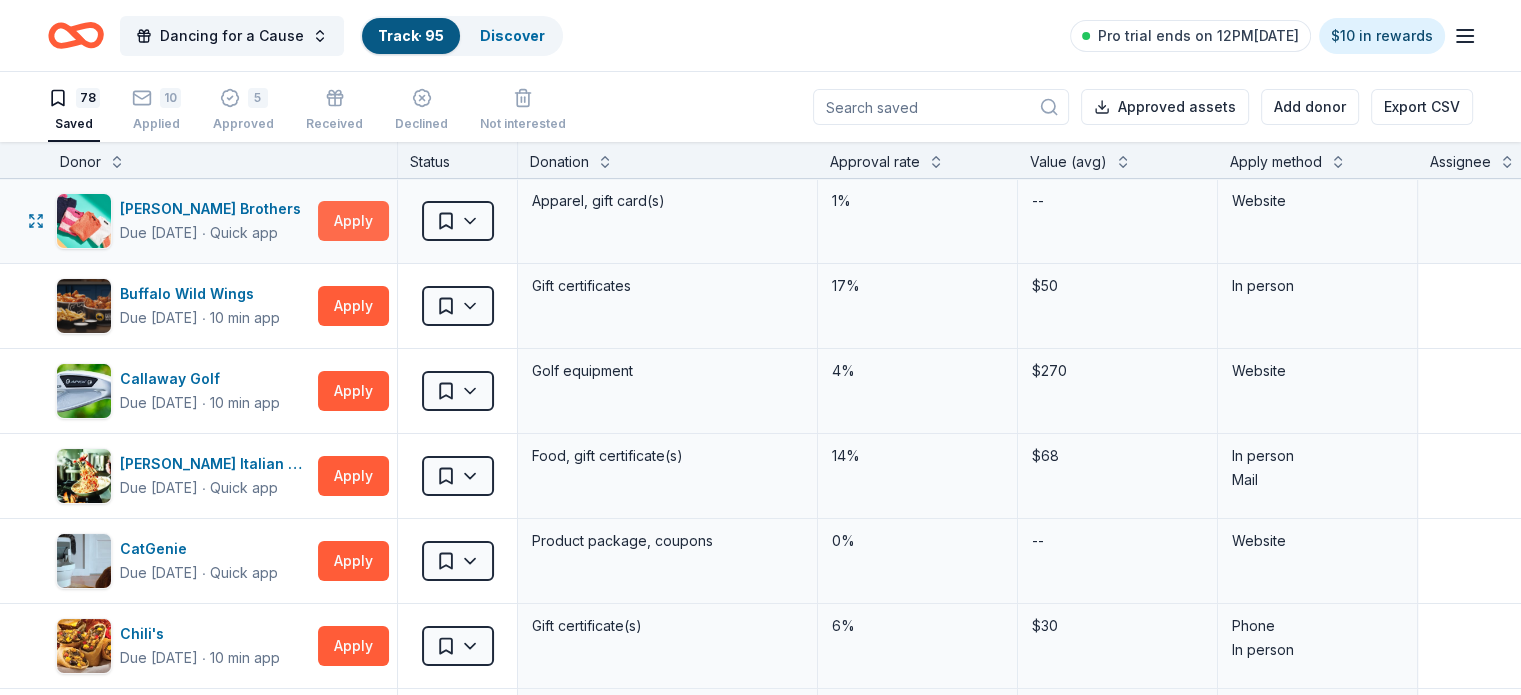 click on "Apply" at bounding box center [353, 221] 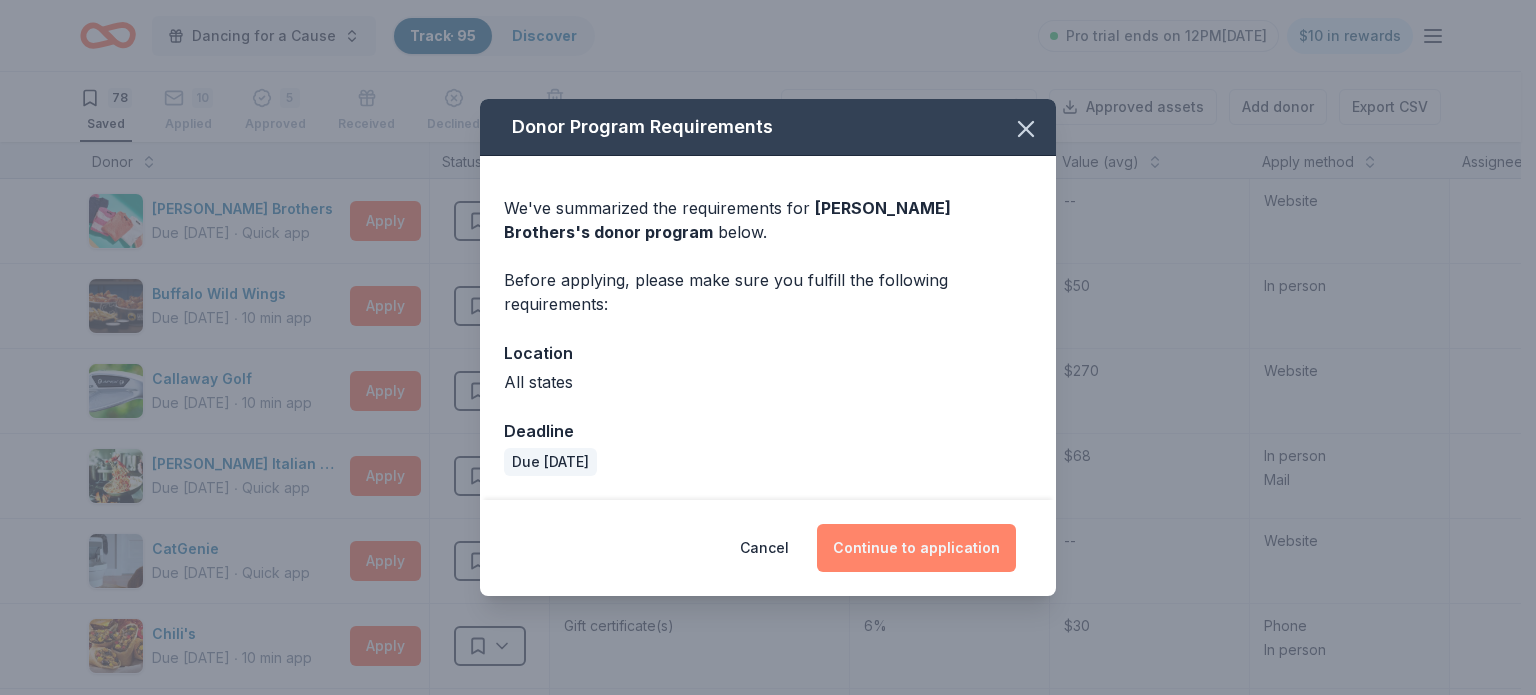 click on "Continue to application" at bounding box center (916, 548) 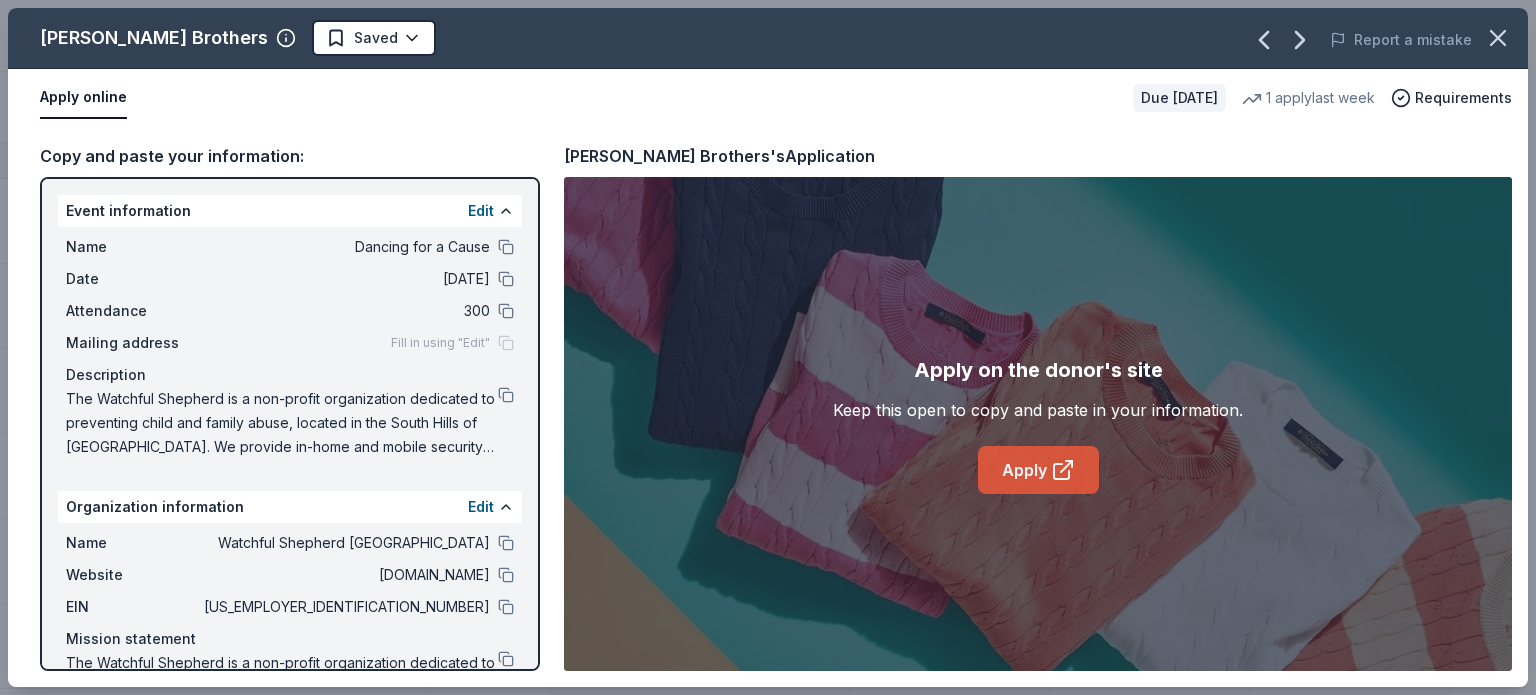 click 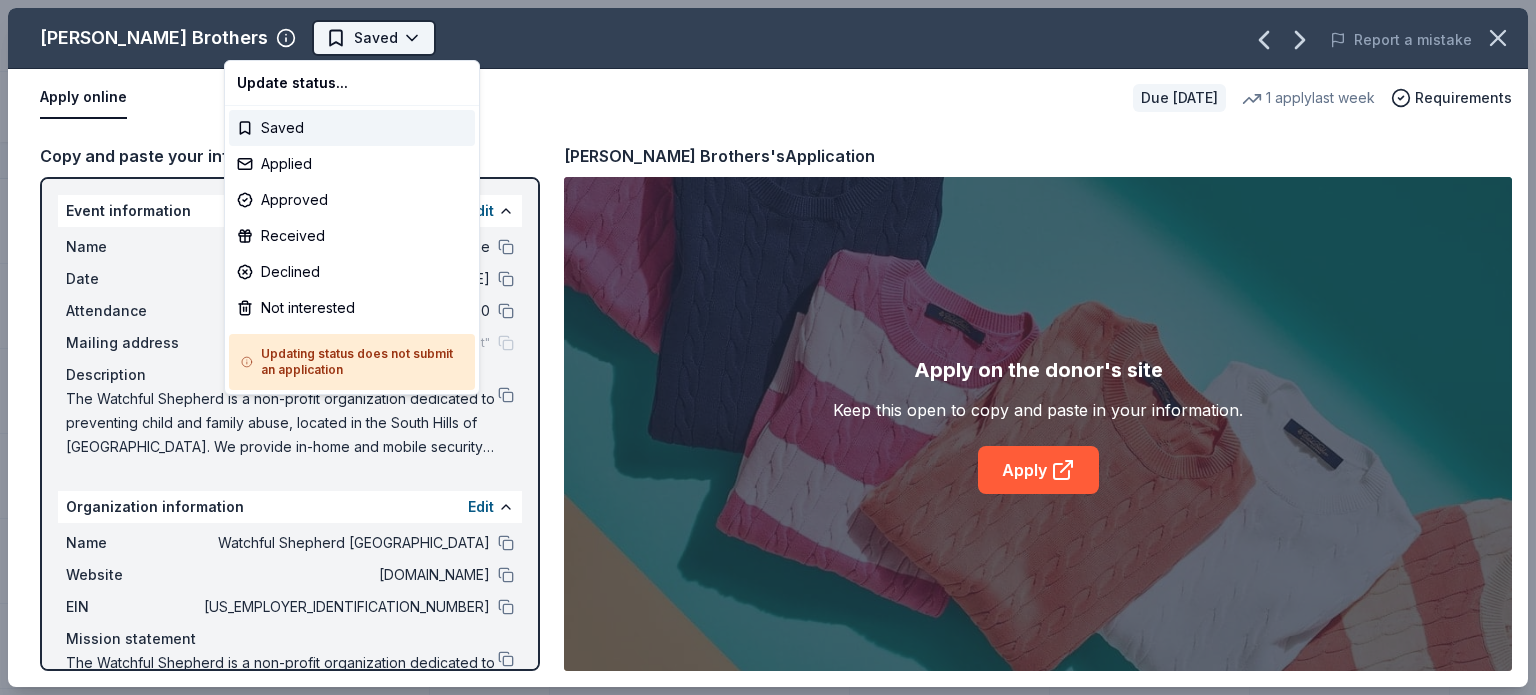 click on "Dancing for a Cause Track  · 95 Discover Pro trial ends on 12PM[DATE] $10 in rewards 78 Saved 10 Applied 5 Approved Received Declined Not interested  Approved assets Add donor Export CSV Donor Status Donation Approval rate Value (avg) Apply method Assignee Notes [PERSON_NAME] Brothers Due [DATE] ∙ Quick app Apply Saved Apparel, gift card(s) 1% -- Website Buffalo Wild Wings Due [DATE] ∙ 10 min app Apply Saved Gift certificates 17% $50 In person Callaway Golf Due [DATE] ∙ 10 min app Apply Saved Golf equipment 4% $270 Website Carrabba's Italian Grill Due [DATE] ∙ Quick app Apply Saved Food, gift certificate(s) 14% $68 In person Mail CatGenie Due [DATE] ∙ Quick app Apply Saved Product package, coupons 0% -- Website Chili's Due [DATE] ∙ 10 min app Apply Saved Gift certificate(s) 6% $30 Phone In person City Theatre Company Due [DATE] ∙ 10 min app Apply Saved Voucher(s) -- -- Website Clean Juice Due [DATE] ∙ Quick app Apply Saved Donation depends on request 1% -- Website ∙" at bounding box center (768, 347) 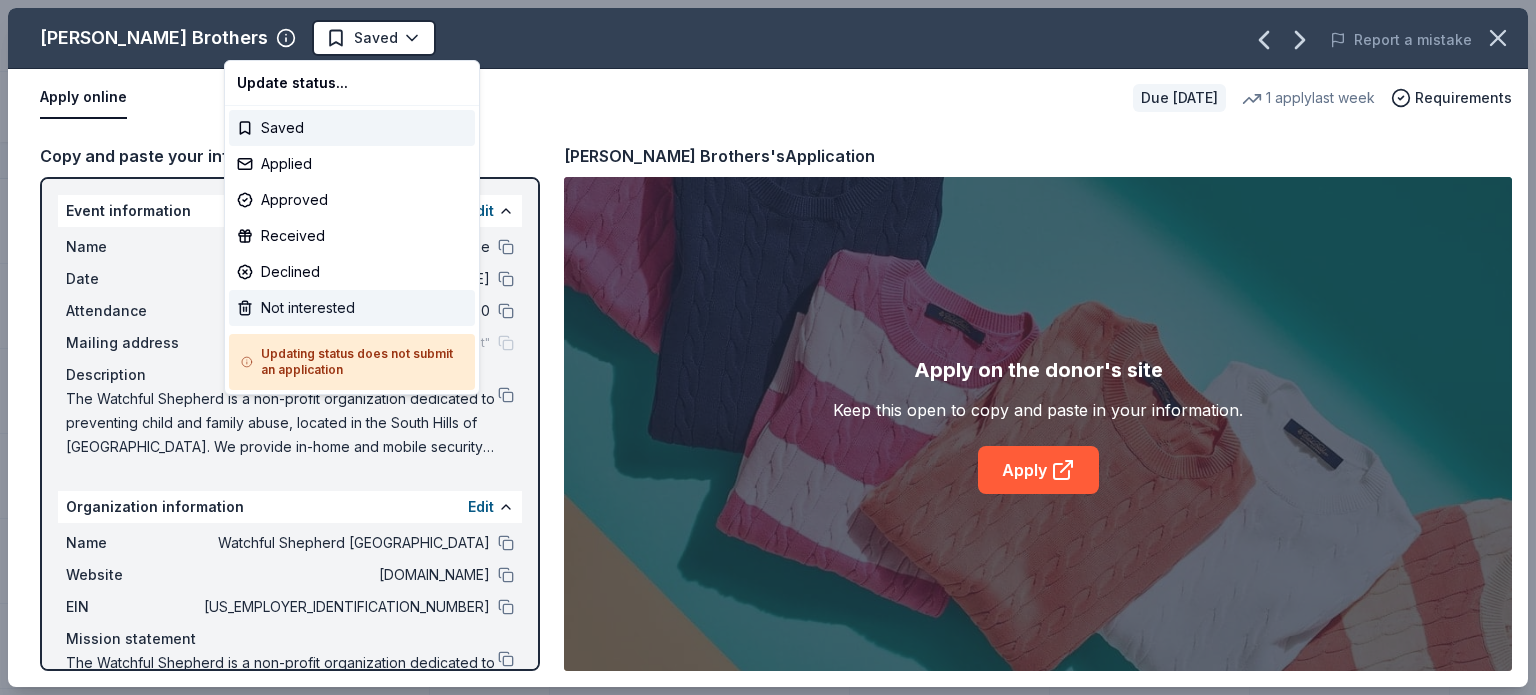 click on "Not interested" at bounding box center [352, 308] 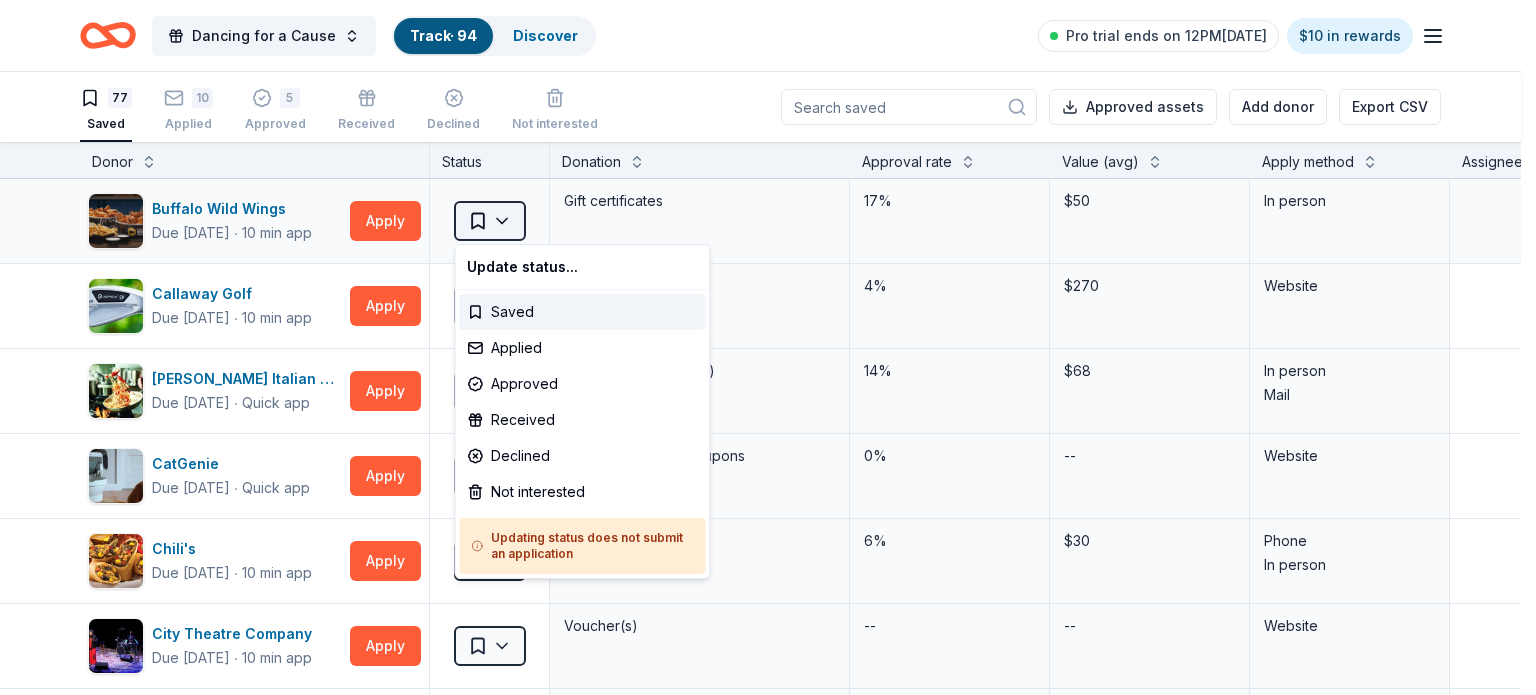 click on "Dancing for a Cause Track  · 94 Discover Pro trial ends on 12PM[DATE] $10 in rewards 77 Saved 10 Applied 5 Approved Received Declined Not interested  Approved assets Add donor Export CSV Donor Status Donation Approval rate Value (avg) Apply method Assignee Notes Buffalo Wild Wings Due [DATE] ∙ 10 min app Apply Saved Gift certificates 17% $50 In person Callaway Golf Due [DATE] ∙ 10 min app Apply Saved Golf equipment 4% $270 Website Carrabba's Italian Grill Due [DATE] ∙ Quick app Apply Saved Food, gift certificate(s) 14% $68 In person Mail CatGenie Due [DATE] ∙ Quick app Apply Saved Product package, coupons 0% -- Website Chili's Due [DATE] ∙ 10 min app Apply Saved Gift certificate(s) 6% $30 Phone In person City Theatre Company Due [DATE] ∙ 10 min app Apply Saved Voucher(s) -- -- Website Clean Juice Due [DATE] ∙ Quick app Apply Saved Donation depends on request 1% -- Website [PERSON_NAME] Amusement Park and [GEOGRAPHIC_DATA] Due [DATE] ∙ Quick app Apply Saved" at bounding box center (768, 347) 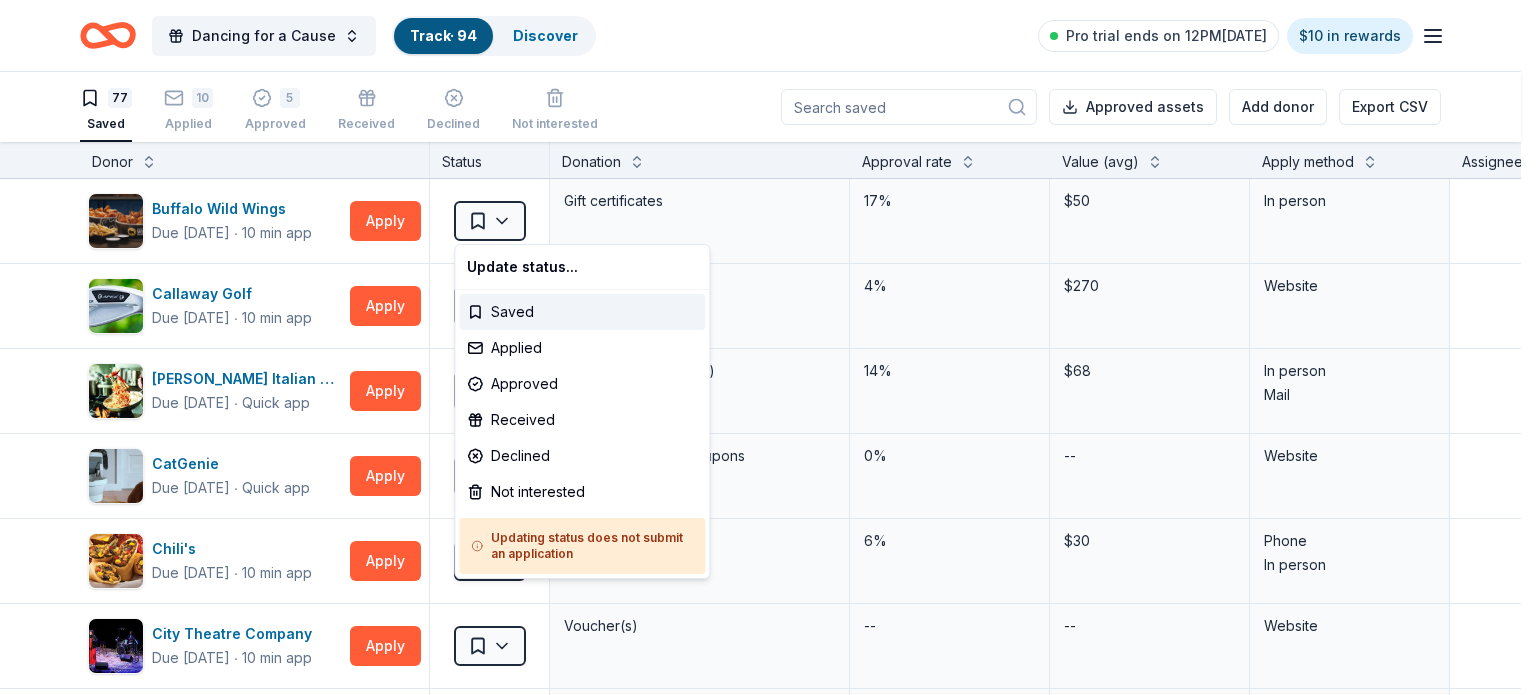 click on "Dancing for a Cause Track  · 94 Discover Pro trial ends on 12PM[DATE] $10 in rewards 77 Saved 10 Applied 5 Approved Received Declined Not interested  Approved assets Add donor Export CSV Donor Status Donation Approval rate Value (avg) Apply method Assignee Notes Buffalo Wild Wings Due [DATE] ∙ 10 min app Apply Saved Gift certificates 17% $50 In person Callaway Golf Due [DATE] ∙ 10 min app Apply Saved Golf equipment 4% $270 Website Carrabba's Italian Grill Due [DATE] ∙ Quick app Apply Saved Food, gift certificate(s) 14% $68 In person Mail CatGenie Due [DATE] ∙ Quick app Apply Saved Product package, coupons 0% -- Website Chili's Due [DATE] ∙ 10 min app Apply Saved Gift certificate(s) 6% $30 Phone In person City Theatre Company Due [DATE] ∙ 10 min app Apply Saved Voucher(s) -- -- Website Clean Juice Due [DATE] ∙ Quick app Apply Saved Donation depends on request 1% -- Website [PERSON_NAME] Amusement Park and [GEOGRAPHIC_DATA] Due [DATE] ∙ Quick app Apply Saved" at bounding box center (768, 347) 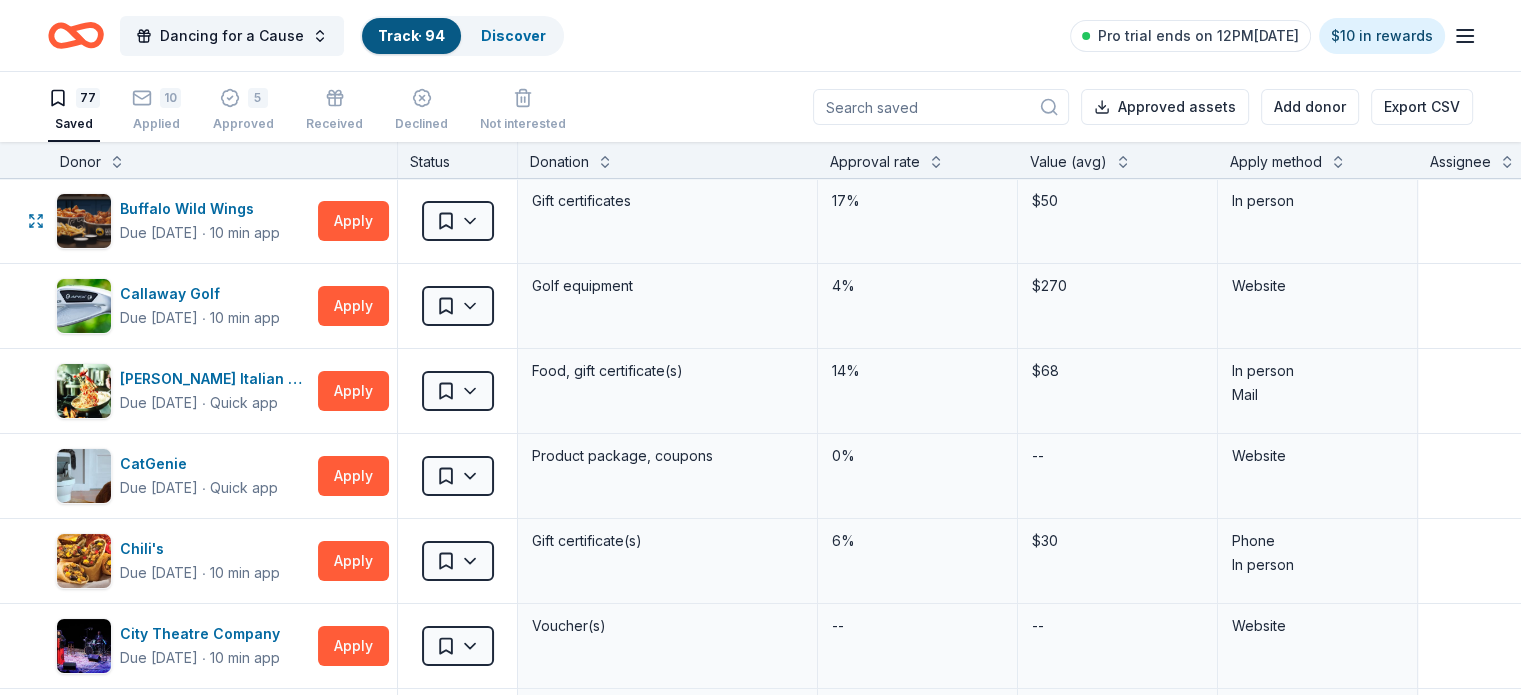 click on "Apply" at bounding box center (353, 221) 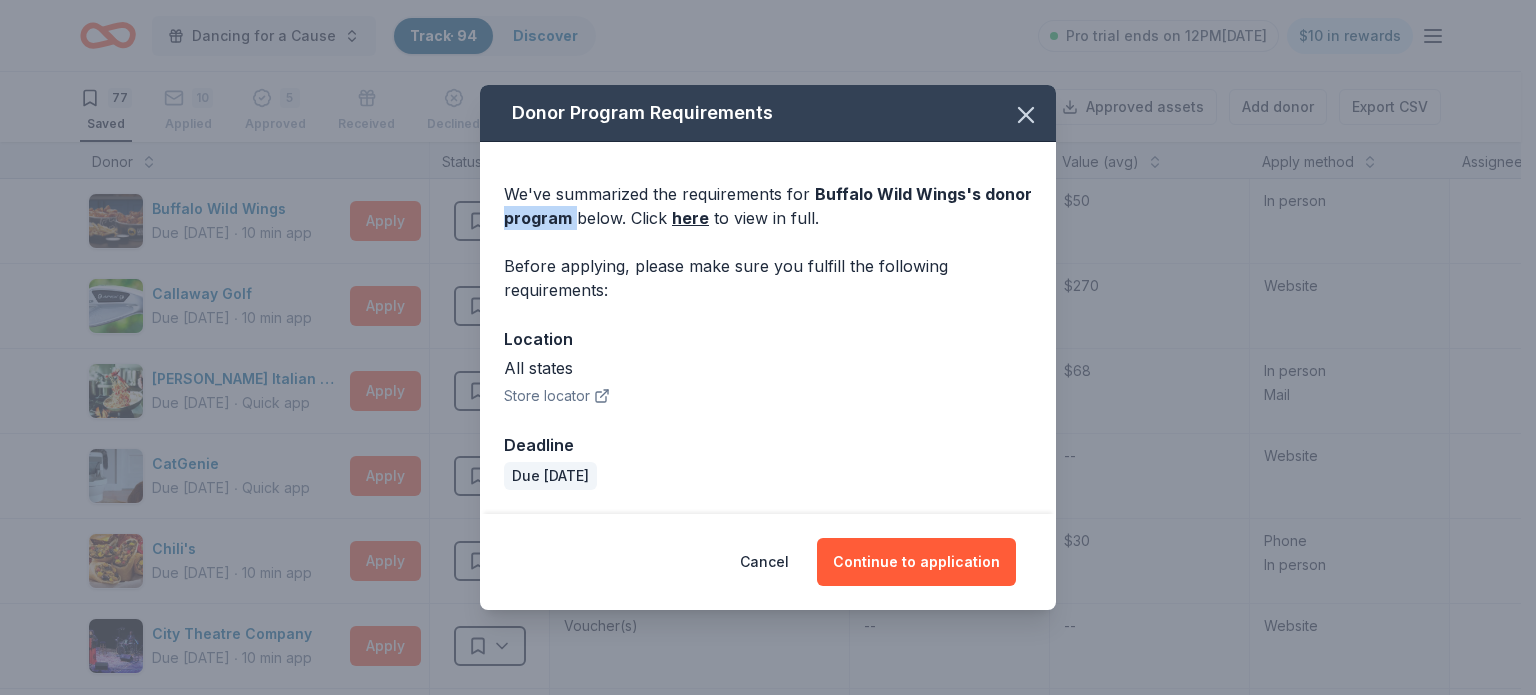 click on "Donor Program Requirements We've summarized the requirements for   Buffalo Wild Wings 's donor program   below.   Click   here   to view in full. Before applying, please make sure you fulfill the following requirements: Location All states Store locator  Deadline Due [DATE] Cancel Continue to application" at bounding box center [768, 347] 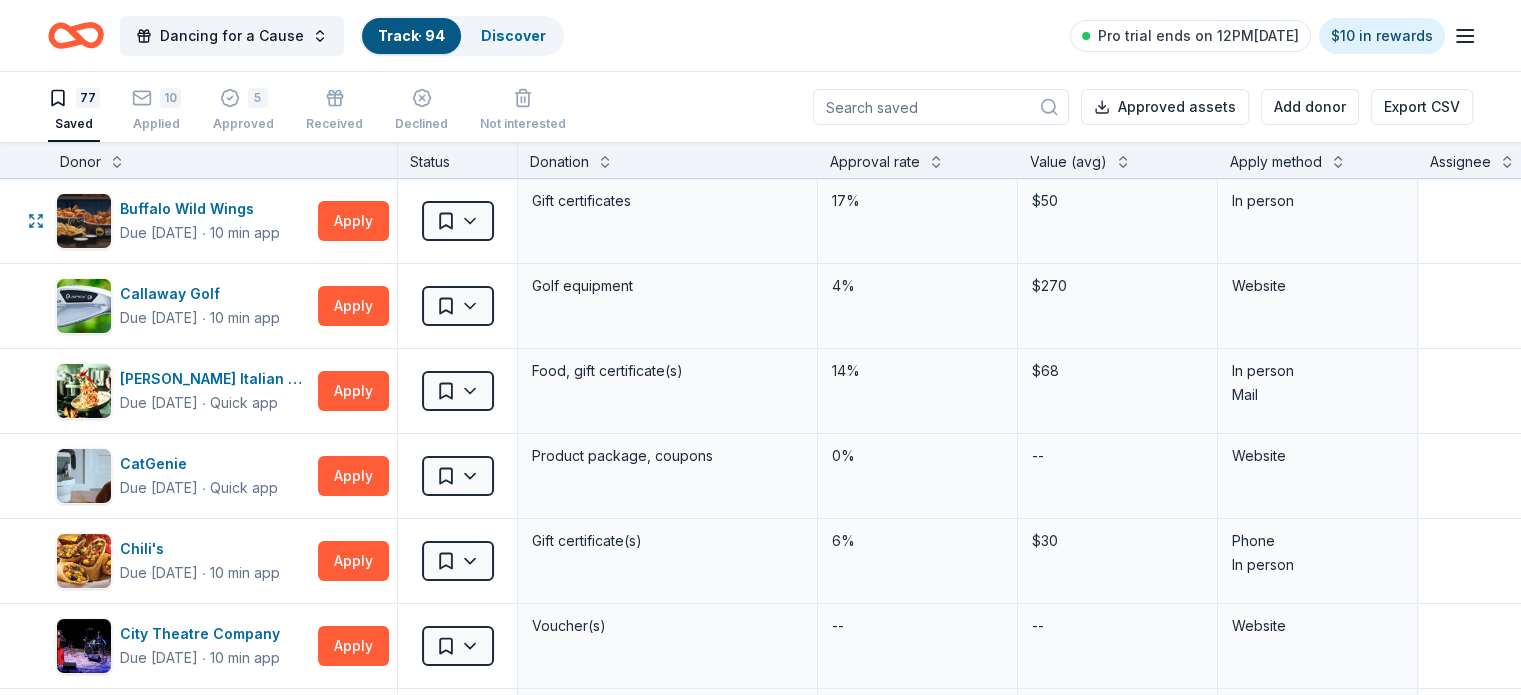 click on "Apply" at bounding box center (353, 221) 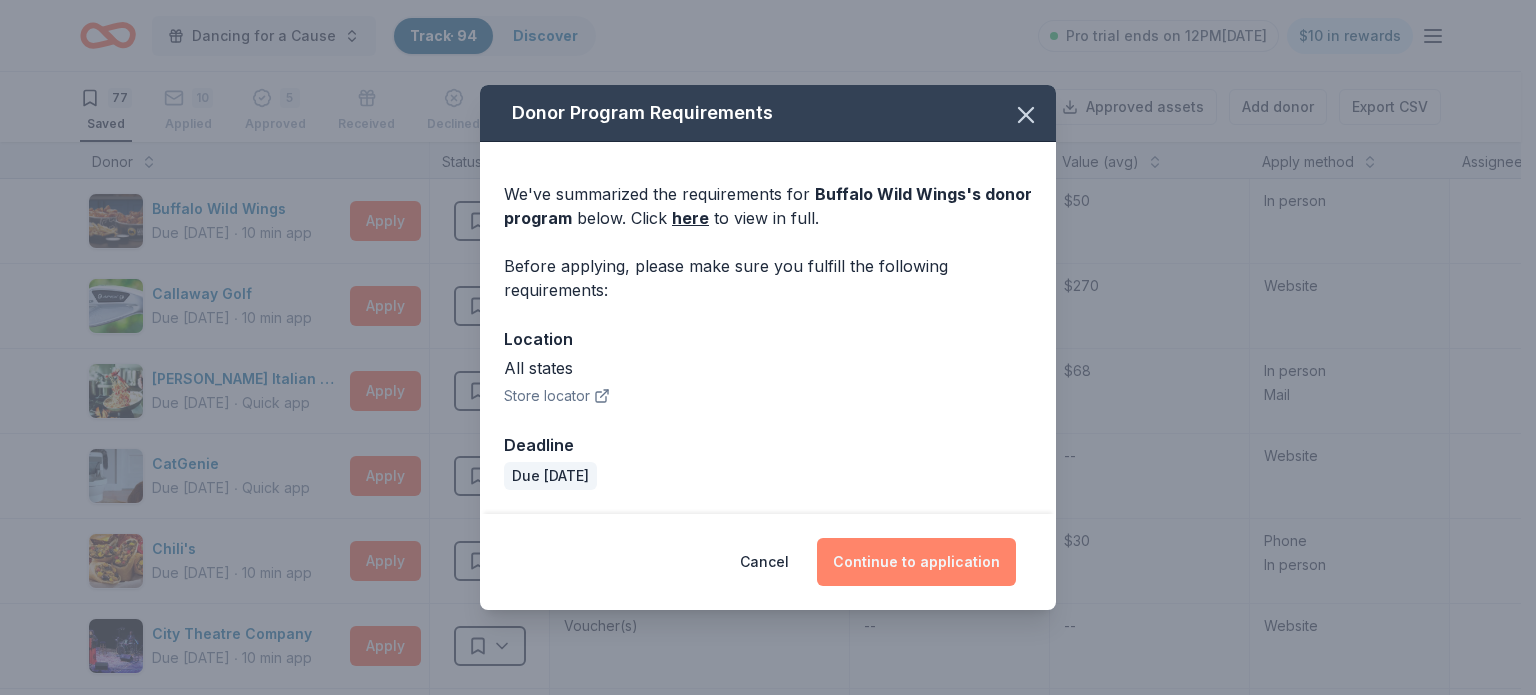 click on "Continue to application" at bounding box center [916, 562] 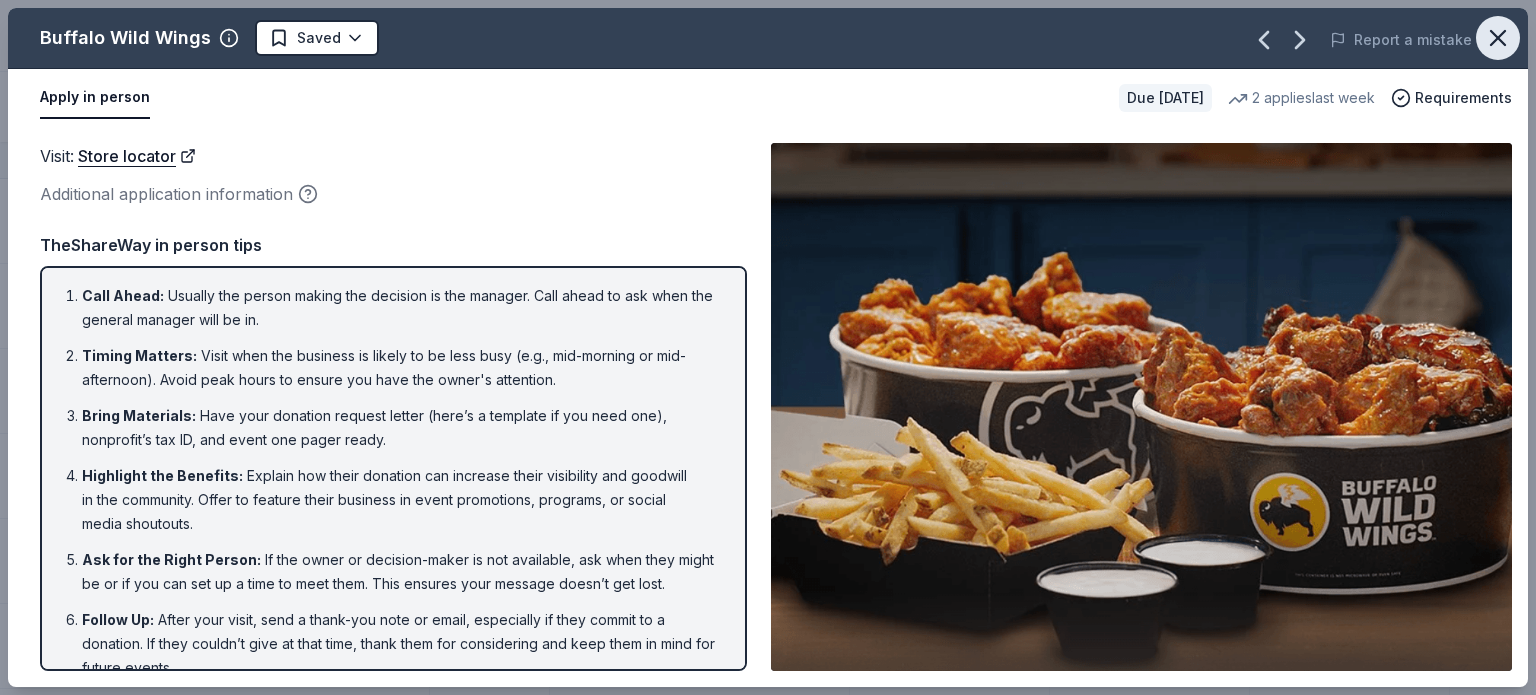 click 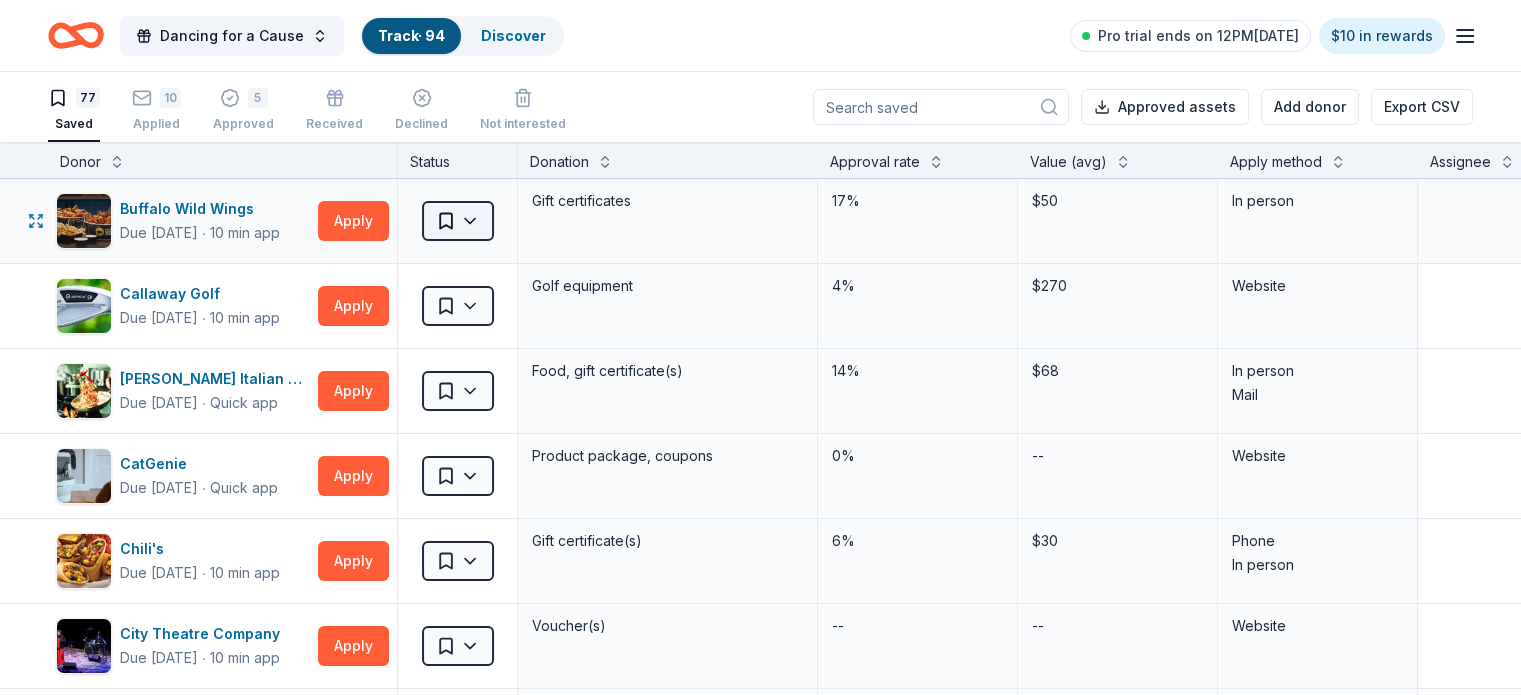 click on "Dancing for a Cause Track  · 94 Discover Pro trial ends on 12PM[DATE] $10 in rewards 77 Saved 10 Applied 5 Approved Received Declined Not interested  Approved assets Add donor Export CSV Donor Status Donation Approval rate Value (avg) Apply method Assignee Notes Buffalo Wild Wings Due [DATE] ∙ 10 min app Apply Saved Gift certificates 17% $50 In person Callaway Golf Due [DATE] ∙ 10 min app Apply Saved Golf equipment 4% $270 Website Carrabba's Italian Grill Due [DATE] ∙ Quick app Apply Saved Food, gift certificate(s) 14% $68 In person Mail CatGenie Due [DATE] ∙ Quick app Apply Saved Product package, coupons 0% -- Website Chili's Due [DATE] ∙ 10 min app Apply Saved Gift certificate(s) 6% $30 Phone In person City Theatre Company Due [DATE] ∙ 10 min app Apply Saved Voucher(s) -- -- Website Clean Juice Due [DATE] ∙ Quick app Apply Saved Donation depends on request 1% -- Website [PERSON_NAME] Amusement Park and [GEOGRAPHIC_DATA] Due [DATE] ∙ Quick app Apply Saved" at bounding box center [760, 347] 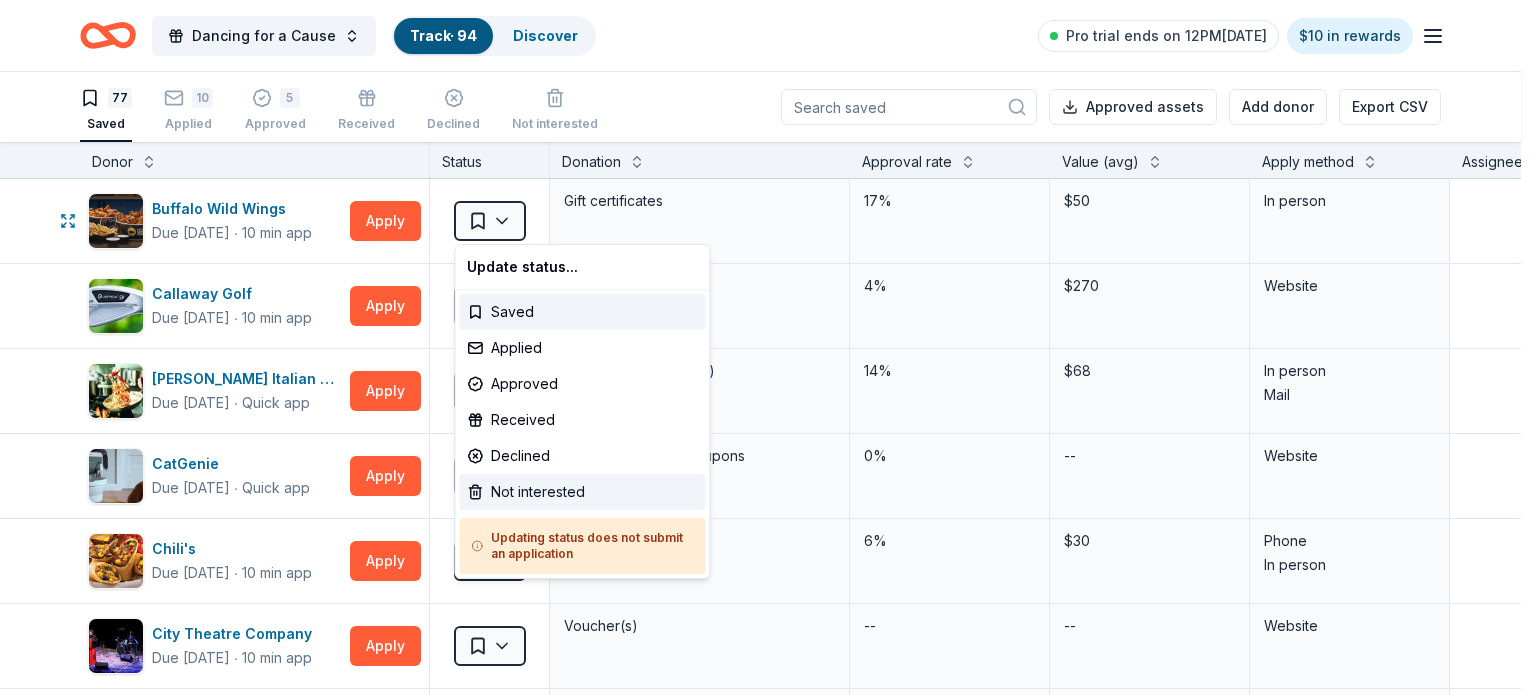 click on "Not interested" at bounding box center [582, 492] 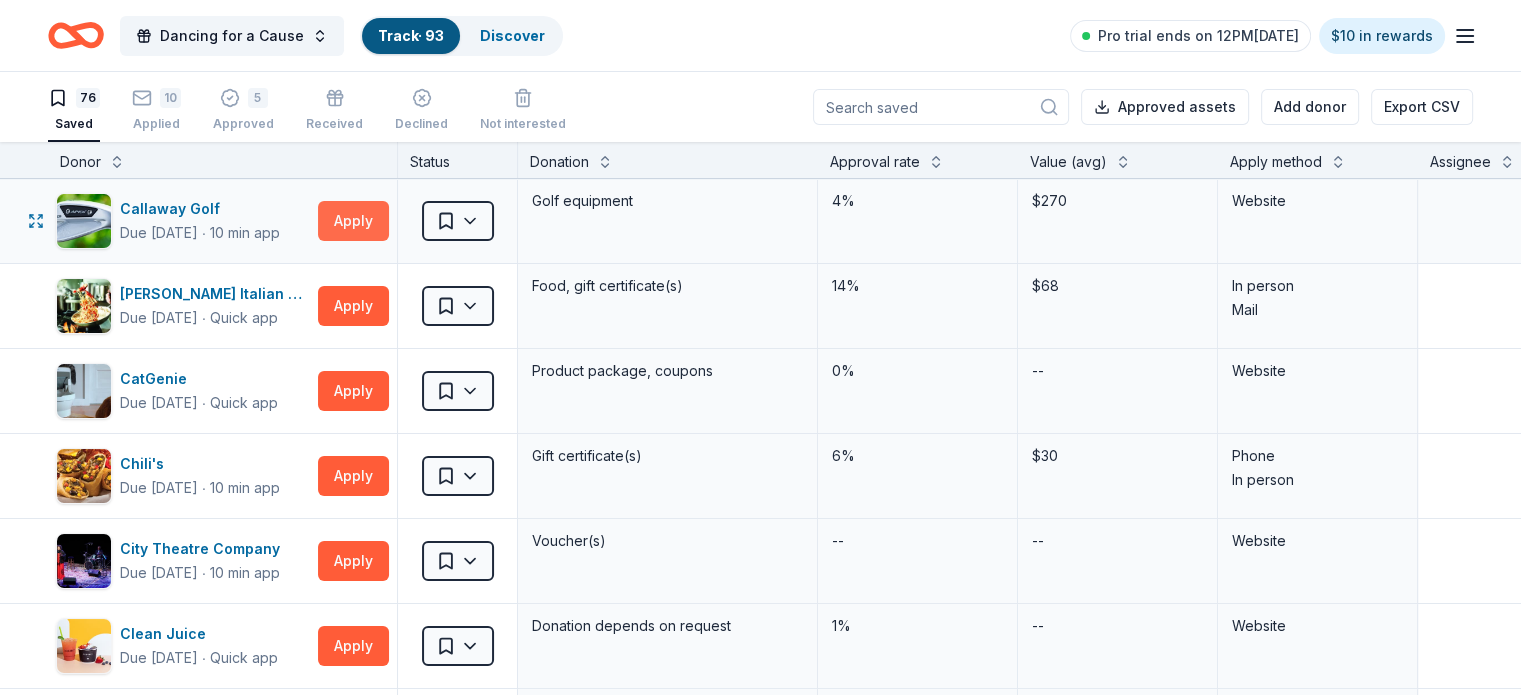 click on "Apply" at bounding box center (353, 221) 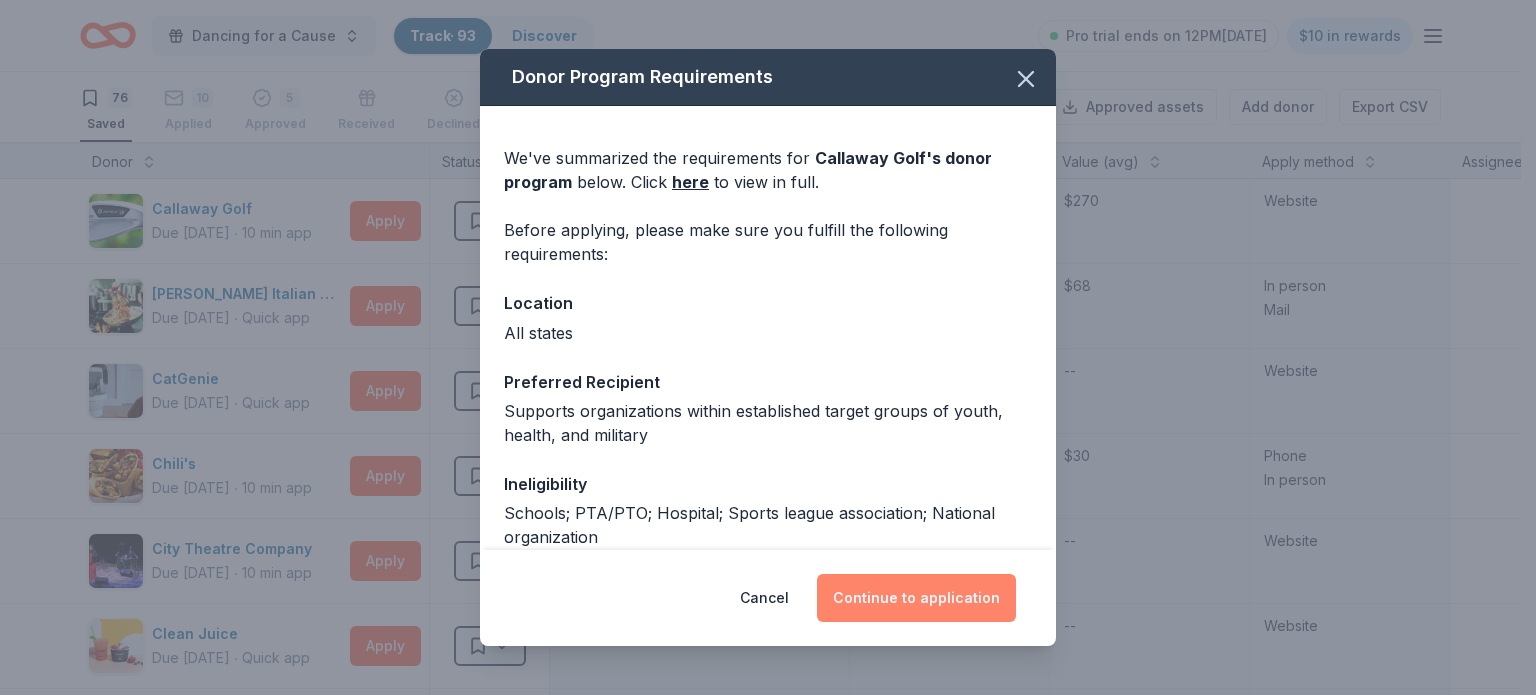 click on "Continue to application" at bounding box center (916, 598) 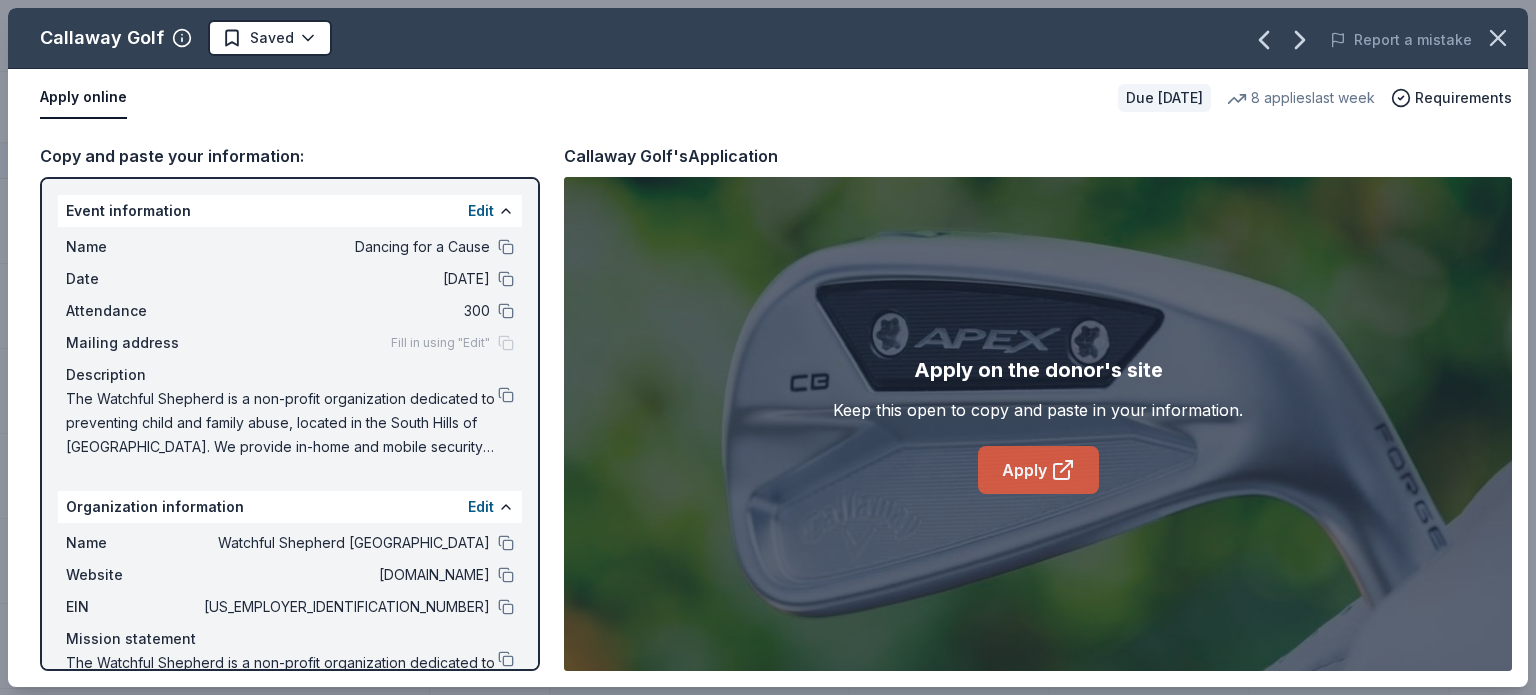 click on "Apply" at bounding box center [1038, 470] 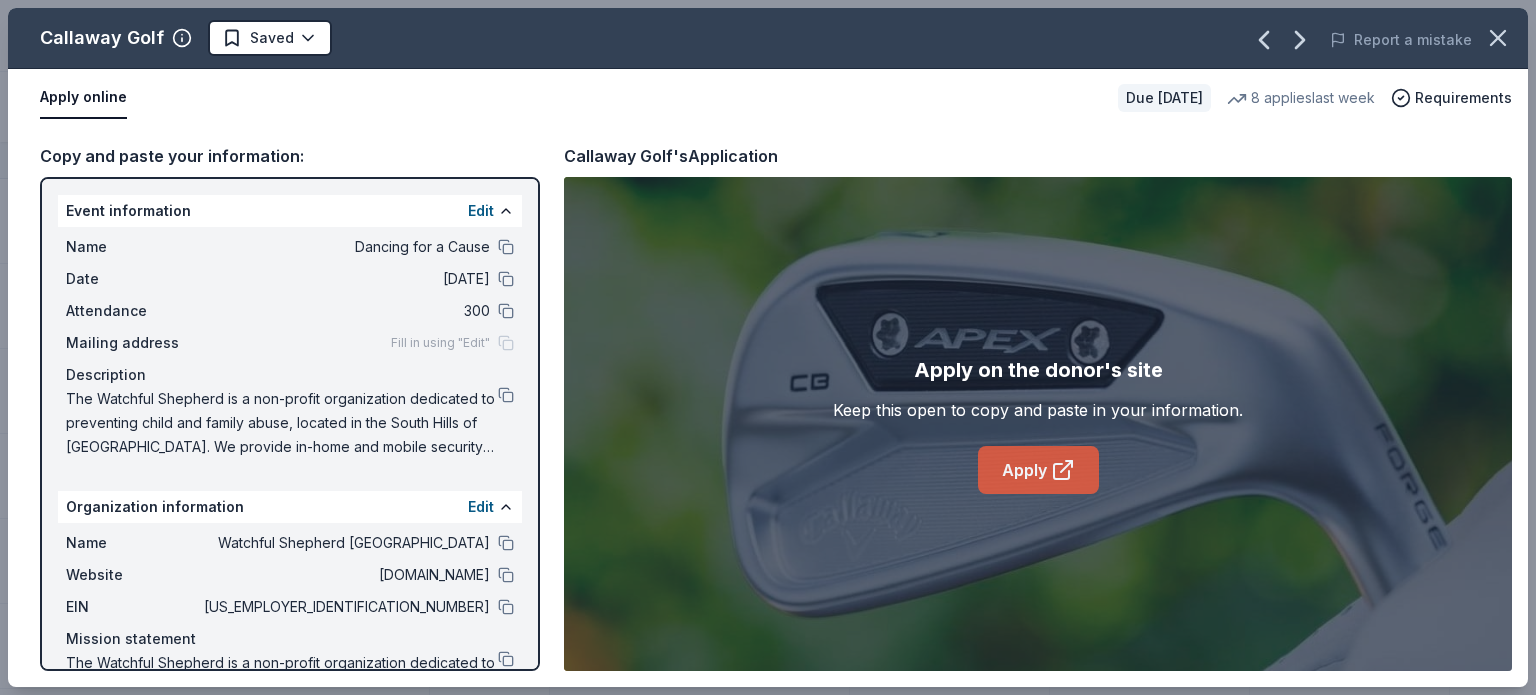 click on "Apply" at bounding box center (1038, 470) 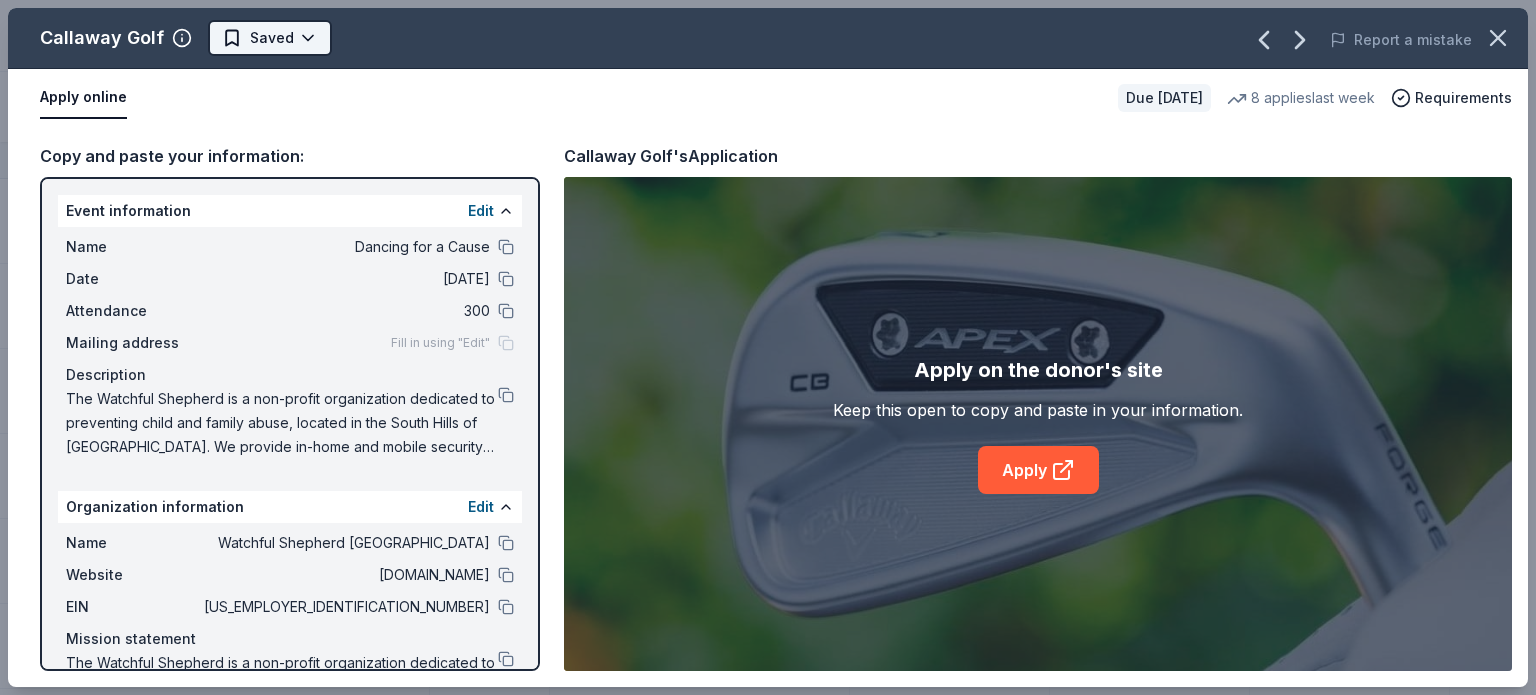 click on "Dancing for a Cause Track  · 93 Discover Pro trial ends on 12PM[DATE] $10 in rewards 76 Saved 10 Applied 5 Approved Received Declined Not interested  Approved assets Add donor Export CSV Donor Status Donation Approval rate Value (avg) Apply method Assignee Notes Callaway Golf Due [DATE] ∙ 10 min app Apply Saved Golf equipment 4% $270 Website [PERSON_NAME] Italian Grill Due [DATE] ∙ Quick app Apply Saved Food, gift certificate(s) 14% $68 In person Mail CatGenie Due [DATE] ∙ Quick app Apply Saved Product package, coupons 0% -- Website Chili's Due [DATE] ∙ 10 min app Apply Saved Gift certificate(s) 6% $30 Phone In person City Theatre Company Due [DATE] ∙ 10 min app Apply Saved Voucher(s) -- -- Website Clean Juice Due [DATE] ∙ Quick app Apply Saved Donation depends on request 1% -- Website [PERSON_NAME] Amusement Park and [GEOGRAPHIC_DATA] Due [DATE] ∙ Quick app Apply Saved  All-Day Fun Passes 37% $74 Email Mail [PERSON_NAME]'s Sporting Goods Due [DATE] ∙ 10 min app Apply" at bounding box center (768, 347) 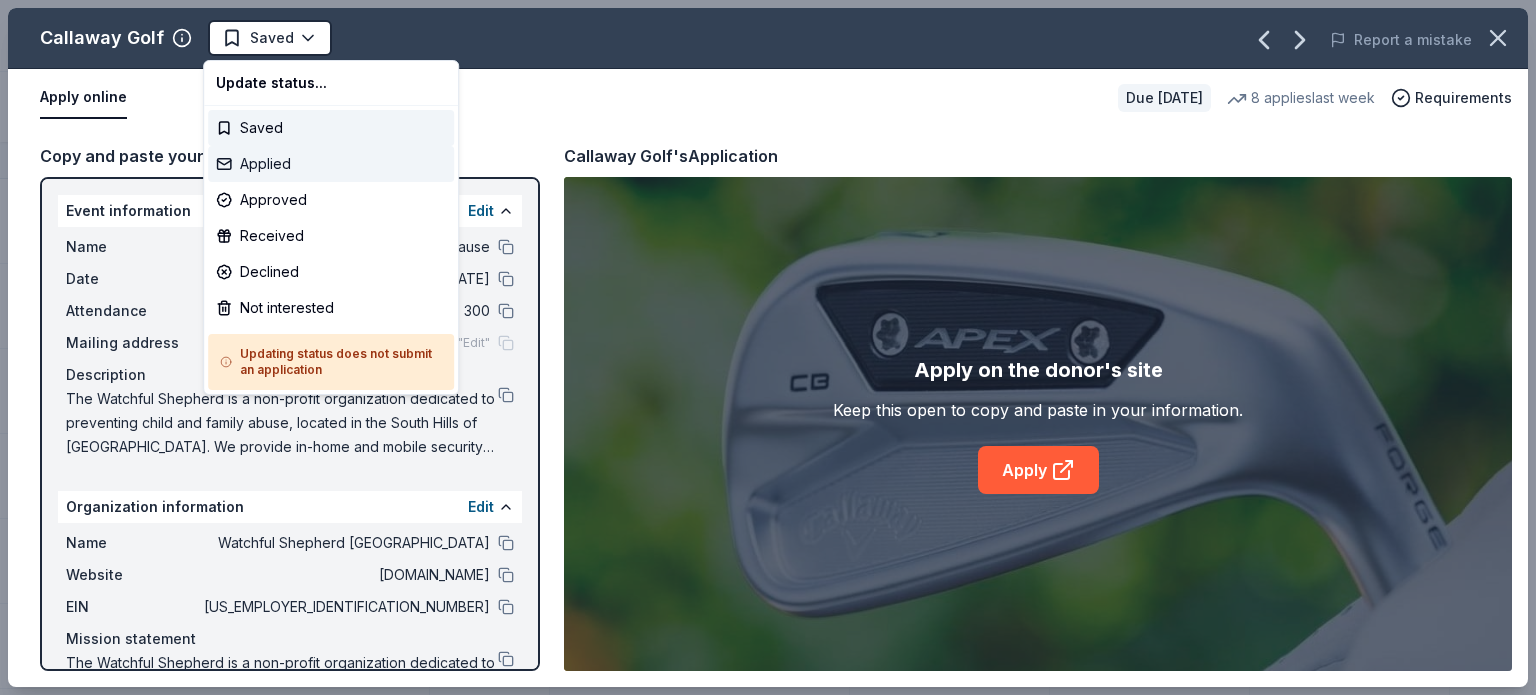 click on "Applied" at bounding box center [331, 164] 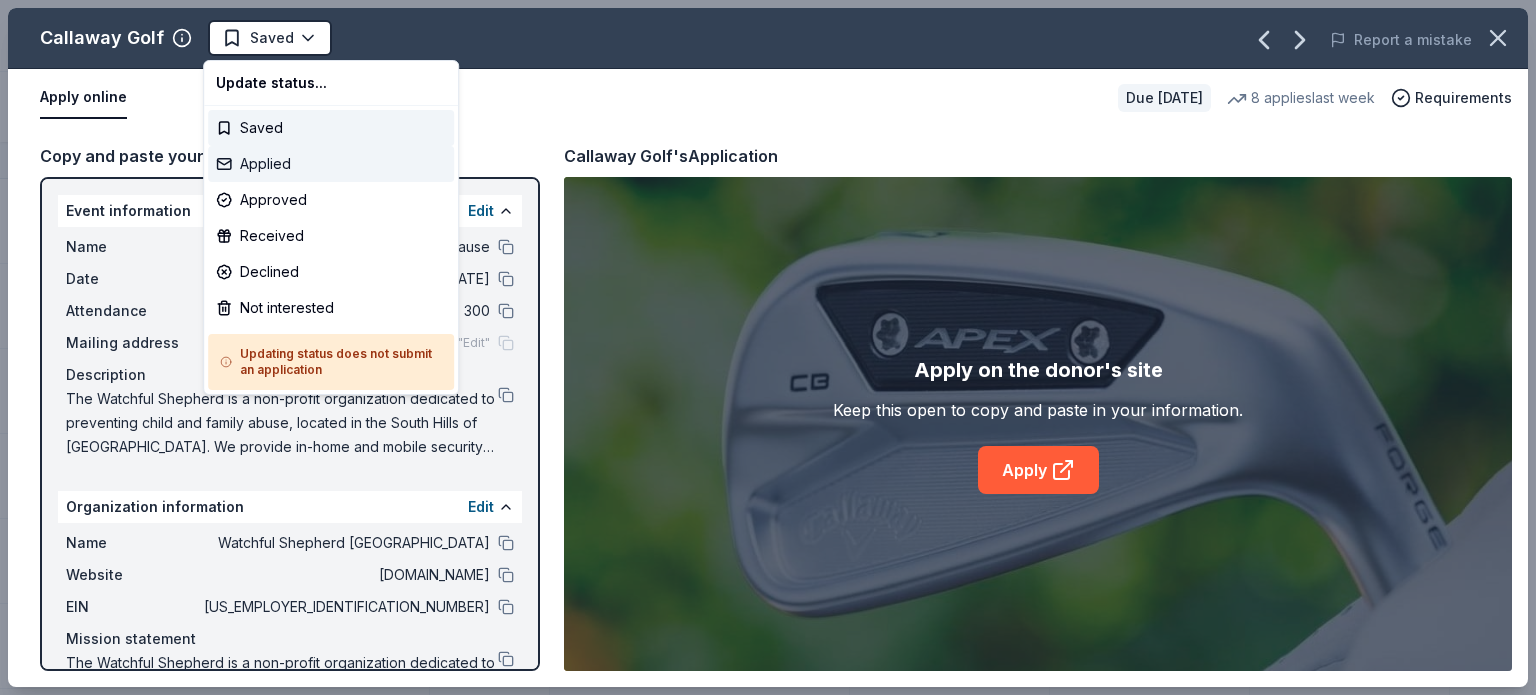 click on "Applied" at bounding box center [331, 164] 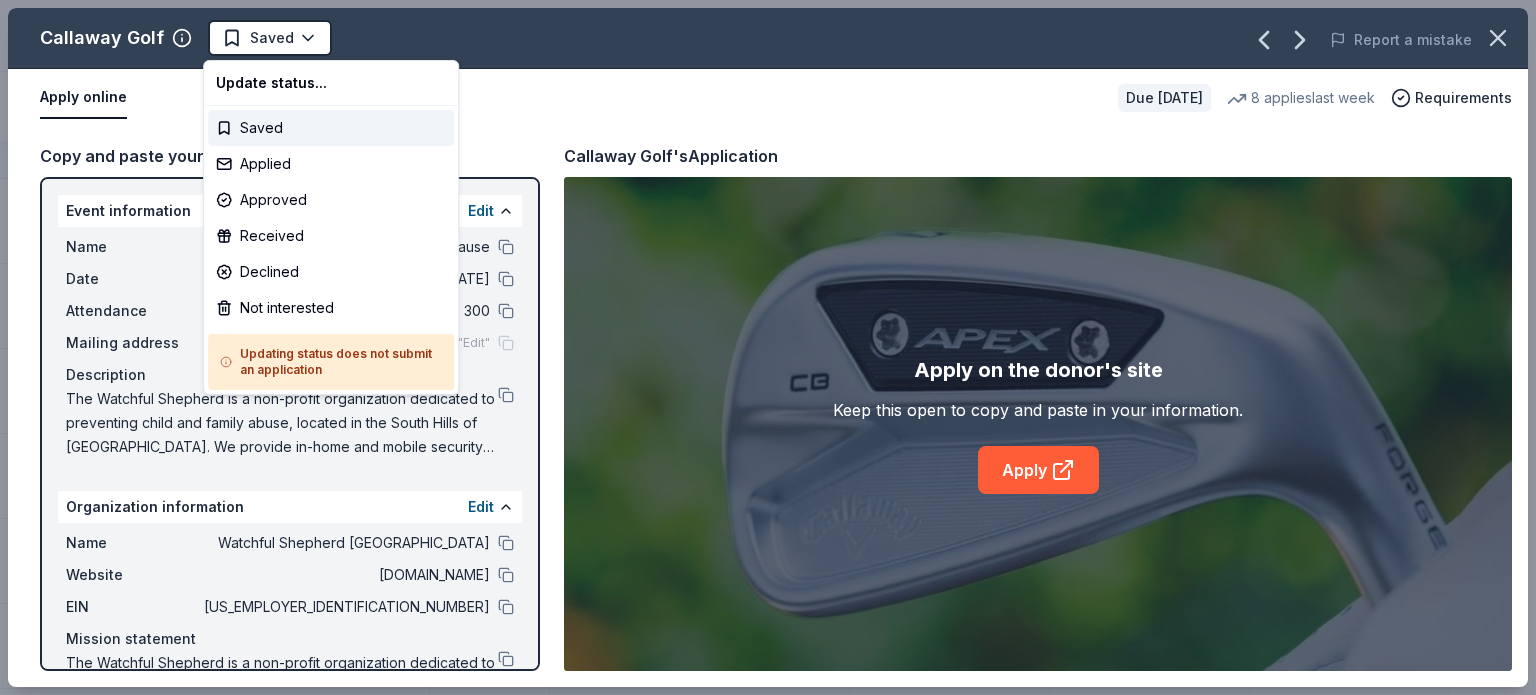 click on "Dancing for a Cause Track  · 93 Discover Pro trial ends on 12PM[DATE] $10 in rewards 76 Saved 10 Applied 5 Approved Received Declined Not interested  Approved assets Add donor Export CSV Donor Status Donation Approval rate Value (avg) Apply method Assignee Notes Callaway Golf Due [DATE] ∙ 10 min app Apply Saved Golf equipment 4% $270 Website [PERSON_NAME] Italian Grill Due [DATE] ∙ Quick app Apply Saved Food, gift certificate(s) 14% $68 In person Mail CatGenie Due [DATE] ∙ Quick app Apply Saved Product package, coupons 0% -- Website Chili's Due [DATE] ∙ 10 min app Apply Saved Gift certificate(s) 6% $30 Phone In person City Theatre Company Due [DATE] ∙ 10 min app Apply Saved Voucher(s) -- -- Website Clean Juice Due [DATE] ∙ Quick app Apply Saved Donation depends on request 1% -- Website [PERSON_NAME] Amusement Park and [GEOGRAPHIC_DATA] Due [DATE] ∙ Quick app Apply Saved  All-Day Fun Passes 37% $74 Email Mail [PERSON_NAME]'s Sporting Goods Due [DATE] ∙ 10 min app Apply" at bounding box center (768, 347) 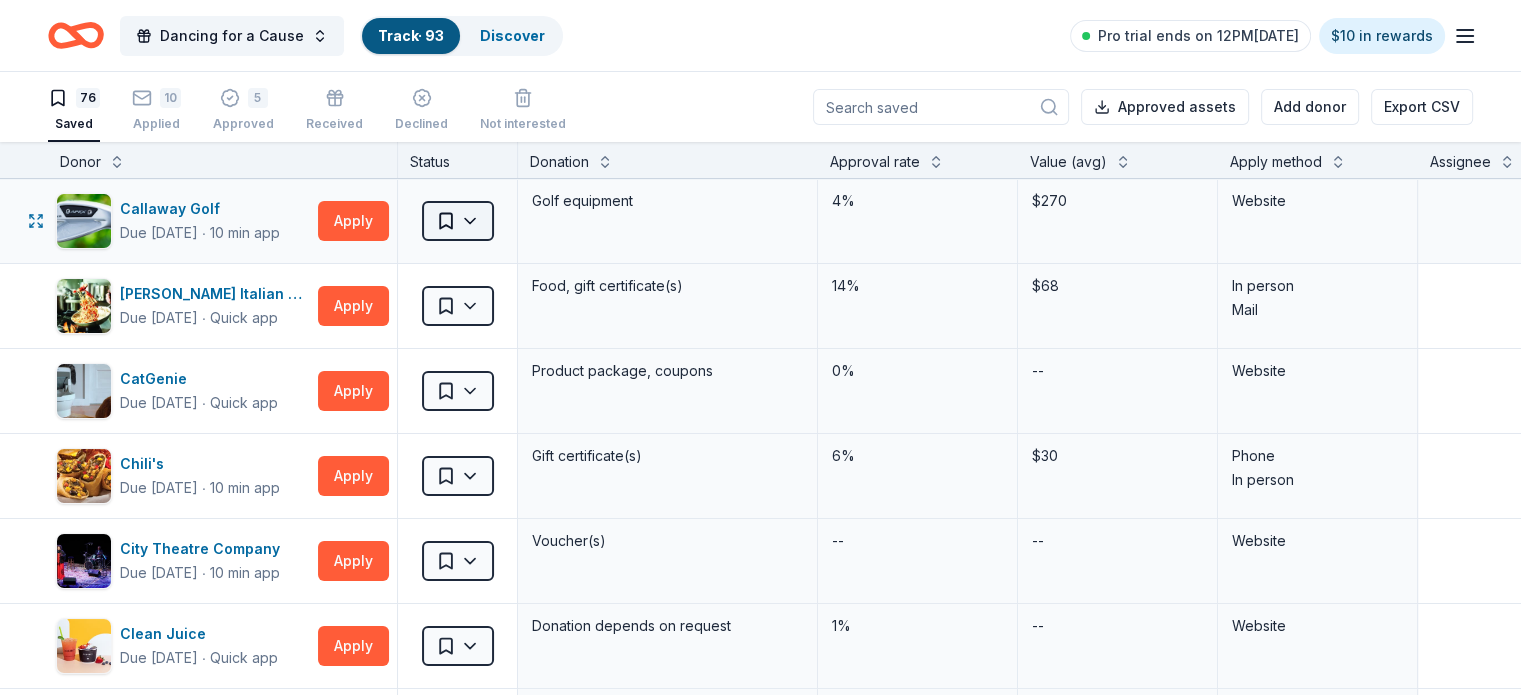click on "Dancing for a Cause Track  · 93 Discover Pro trial ends on 12PM[DATE] $10 in rewards 76 Saved 10 Applied 5 Approved Received Declined Not interested  Approved assets Add donor Export CSV Donor Status Donation Approval rate Value (avg) Apply method Assignee Notes Callaway Golf Due [DATE] ∙ 10 min app Apply Saved Golf equipment 4% $270 Website [PERSON_NAME] Italian Grill Due [DATE] ∙ Quick app Apply Saved Food, gift certificate(s) 14% $68 In person Mail CatGenie Due [DATE] ∙ Quick app Apply Saved Product package, coupons 0% -- Website Chili's Due [DATE] ∙ 10 min app Apply Saved Gift certificate(s) 6% $30 Phone In person City Theatre Company Due [DATE] ∙ 10 min app Apply Saved Voucher(s) -- -- Website Clean Juice Due [DATE] ∙ Quick app Apply Saved Donation depends on request 1% -- Website [PERSON_NAME] Amusement Park and [GEOGRAPHIC_DATA] Due [DATE] ∙ Quick app Apply Saved  All-Day Fun Passes 37% $74 Email Mail [PERSON_NAME]'s Sporting Goods Due [DATE] ∙ 10 min app Apply" at bounding box center [760, 347] 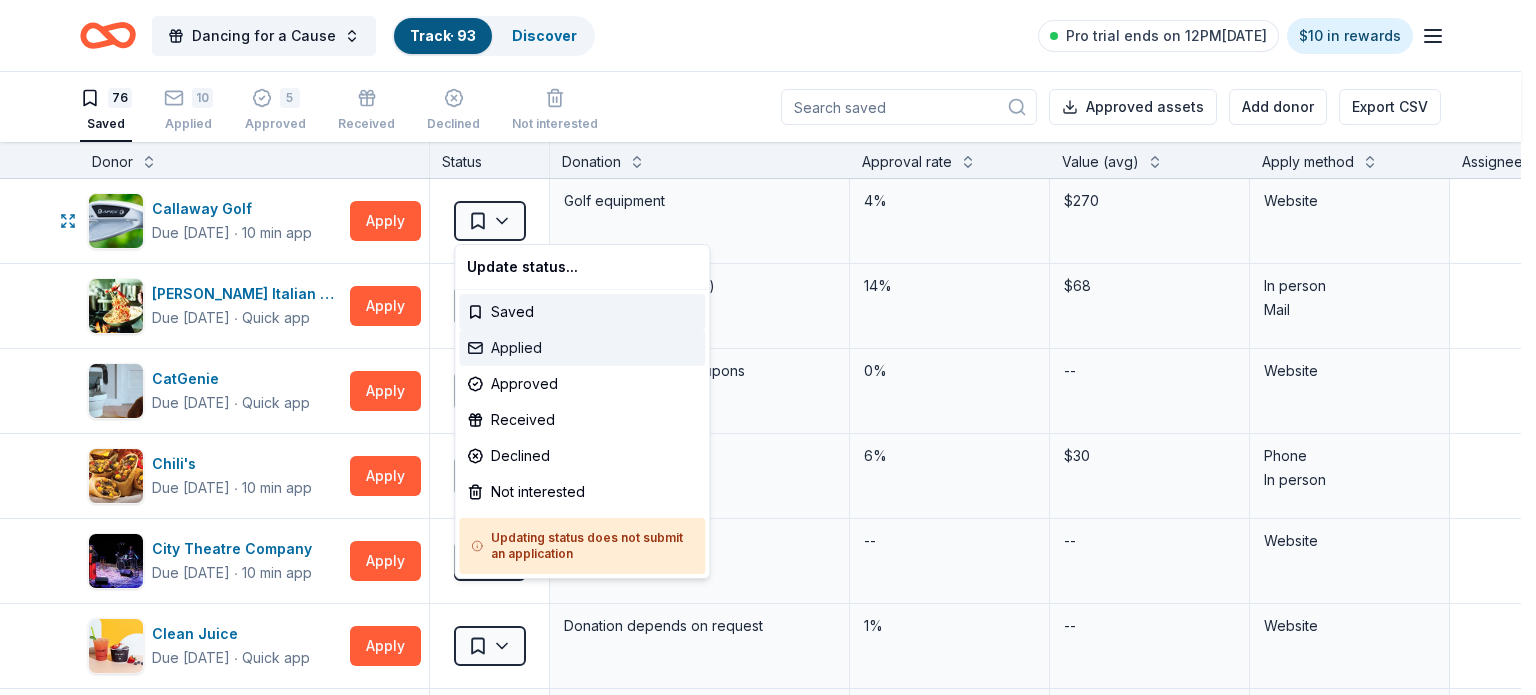 click on "Applied" at bounding box center (582, 348) 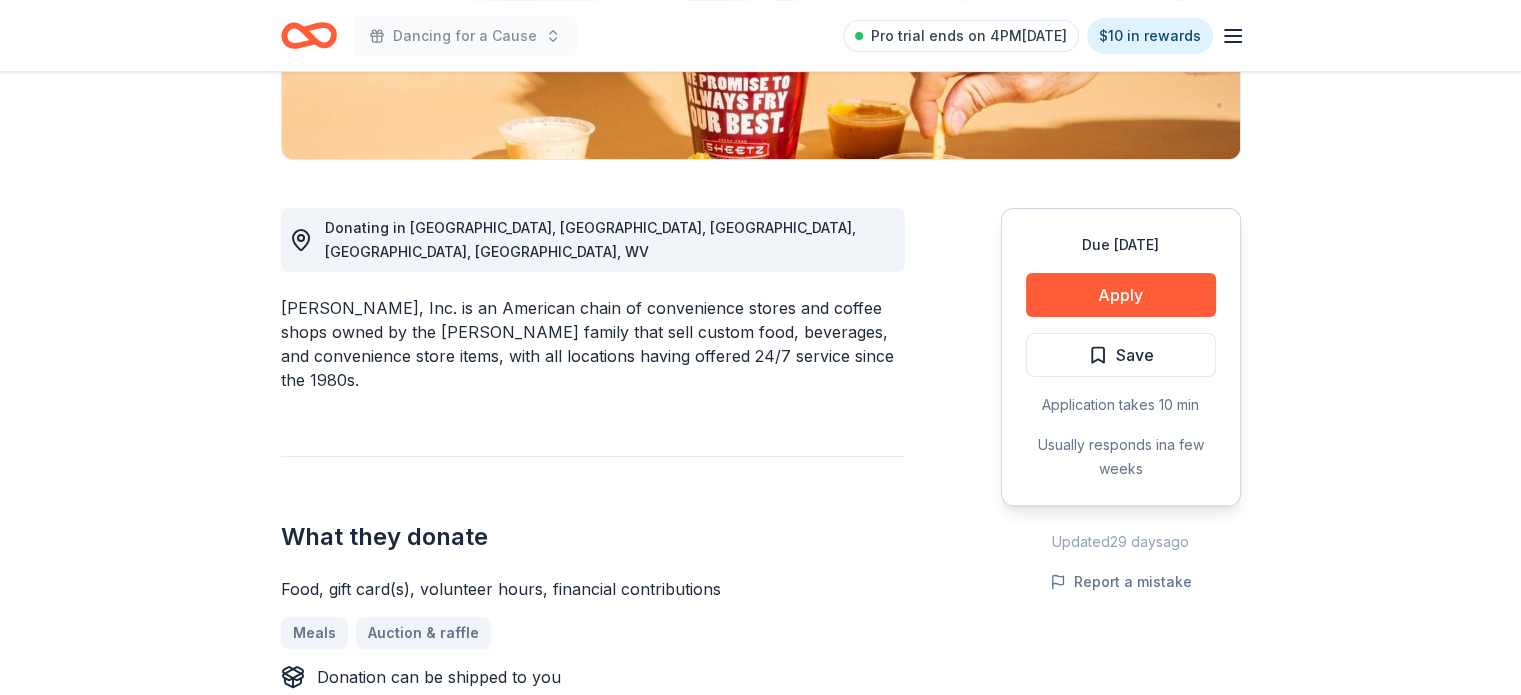 scroll, scrollTop: 448, scrollLeft: 0, axis: vertical 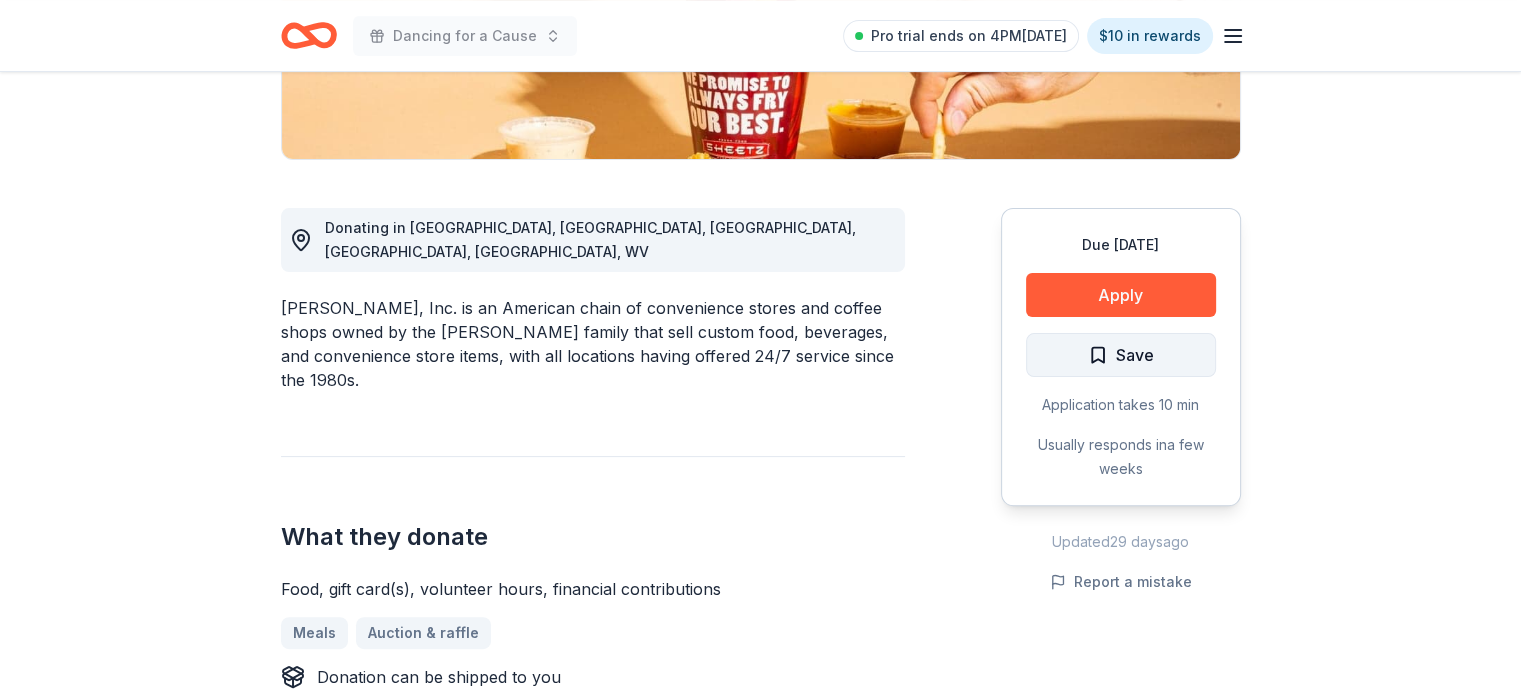 click on "Save" at bounding box center [1135, 355] 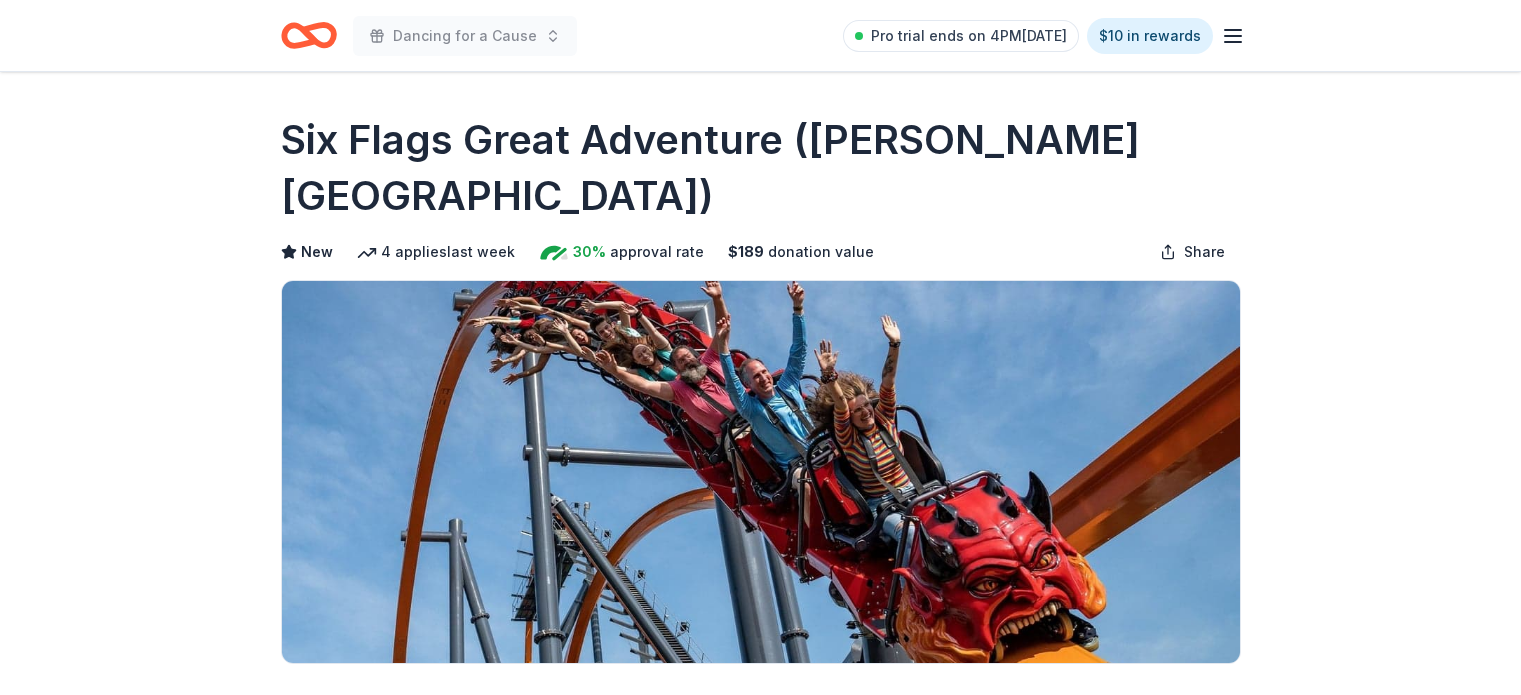 scroll, scrollTop: 0, scrollLeft: 0, axis: both 